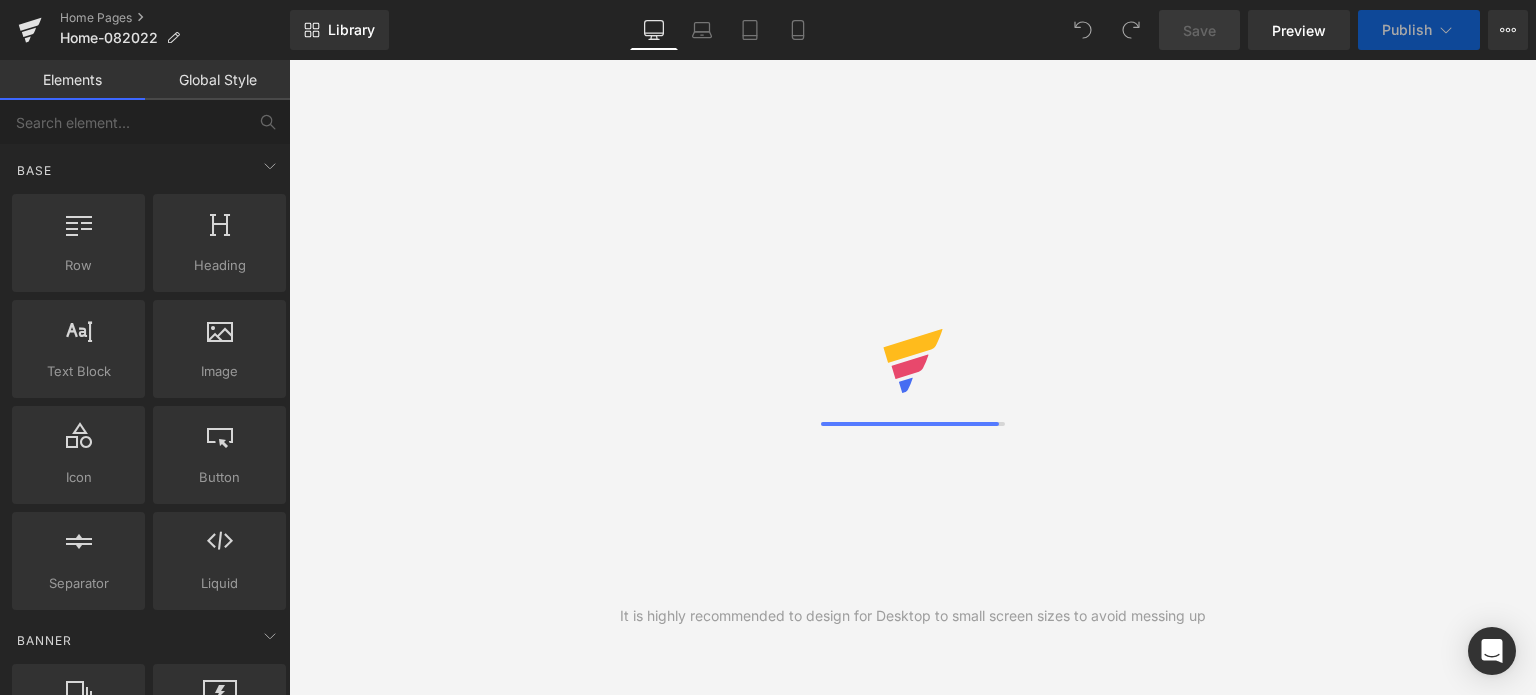 scroll, scrollTop: 0, scrollLeft: 0, axis: both 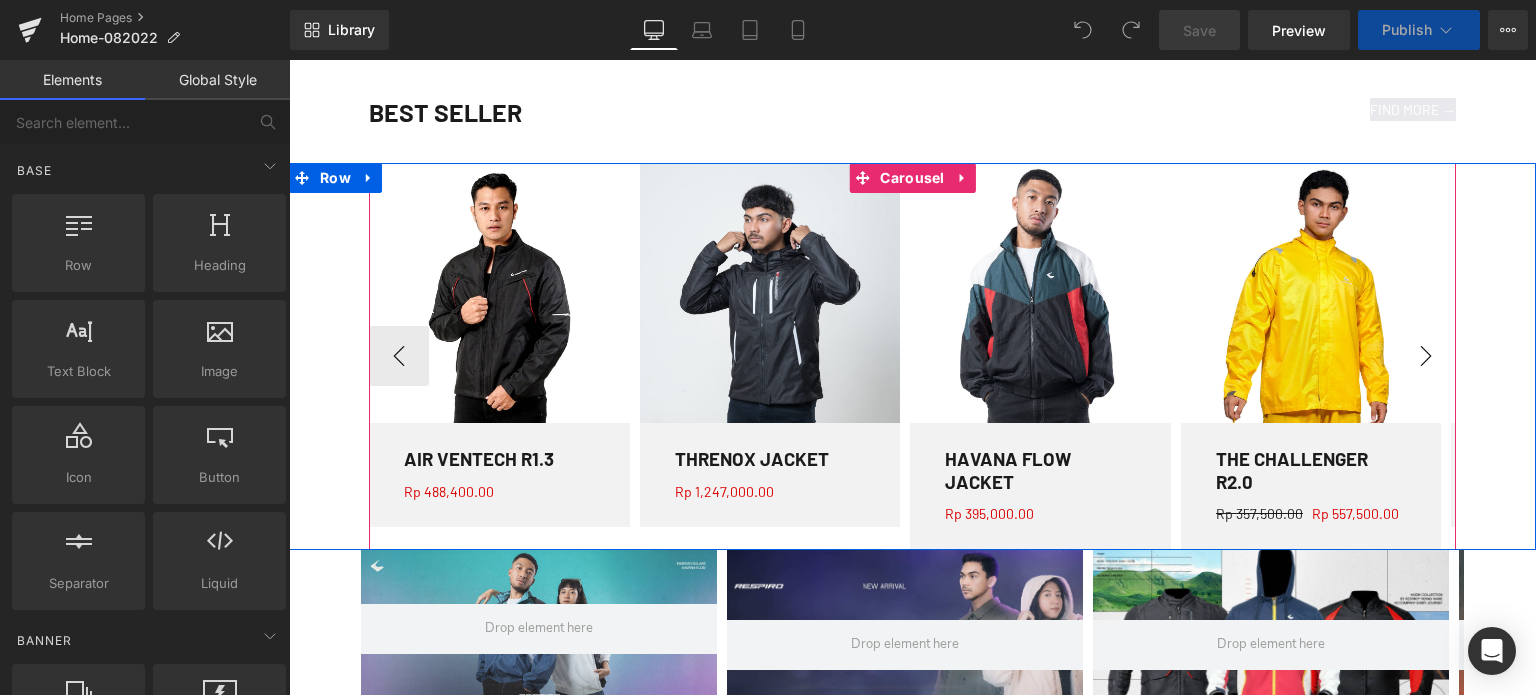 click on "›" at bounding box center (1426, 356) 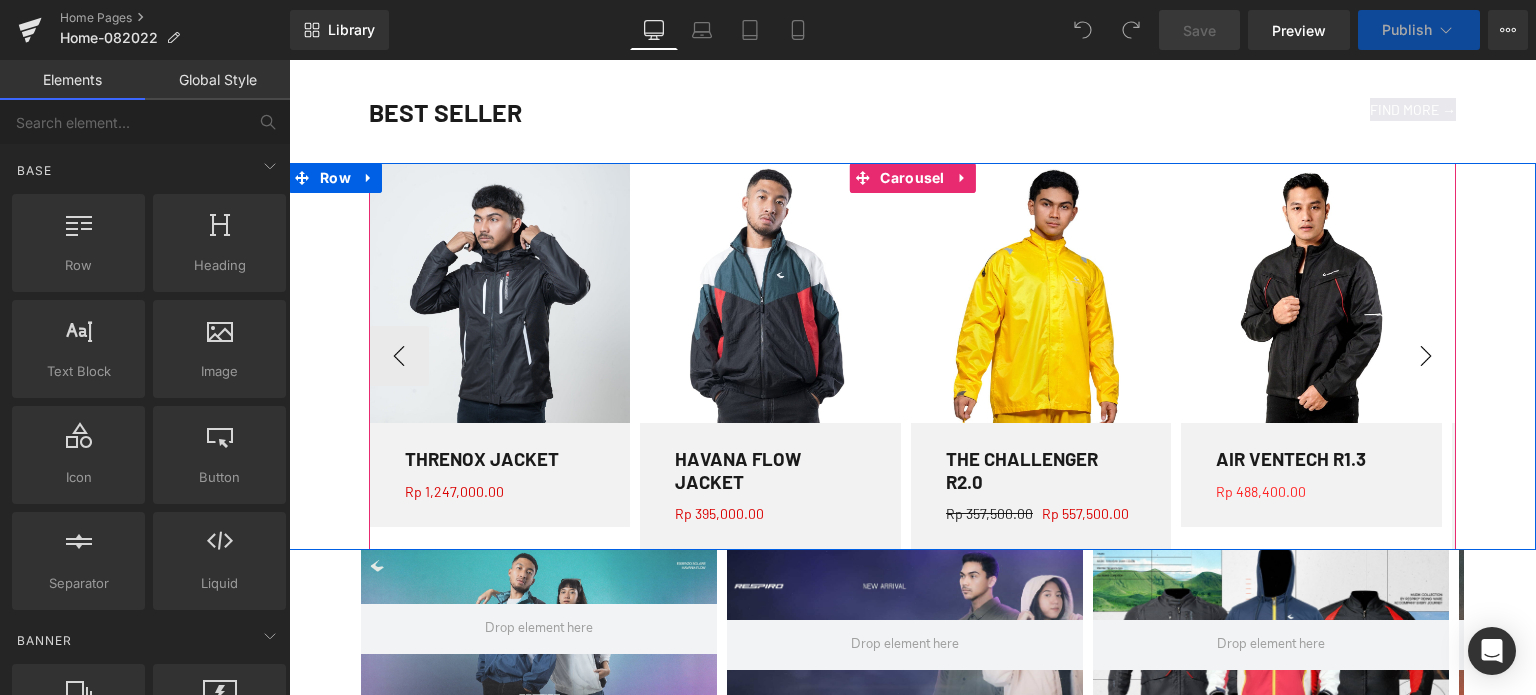 click on "›" at bounding box center [1426, 356] 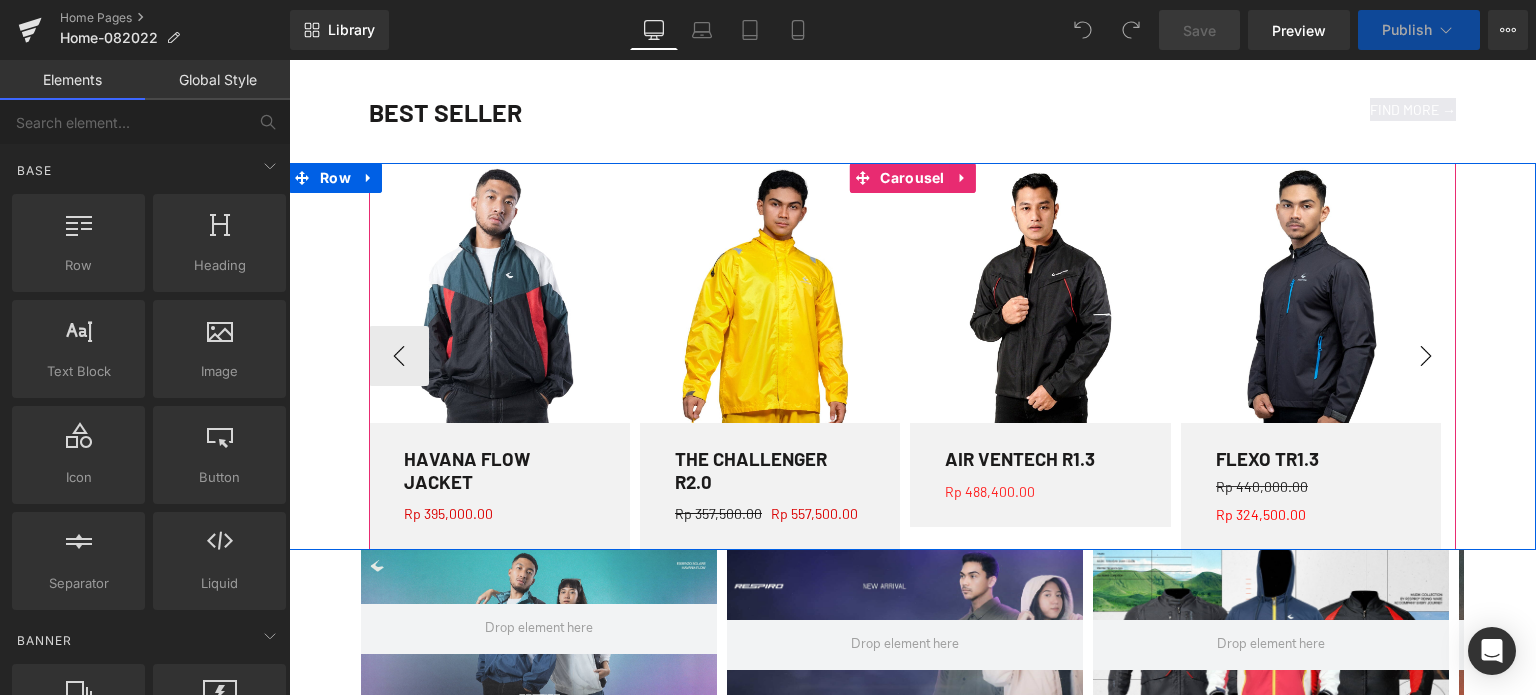 click on "›" at bounding box center [1426, 356] 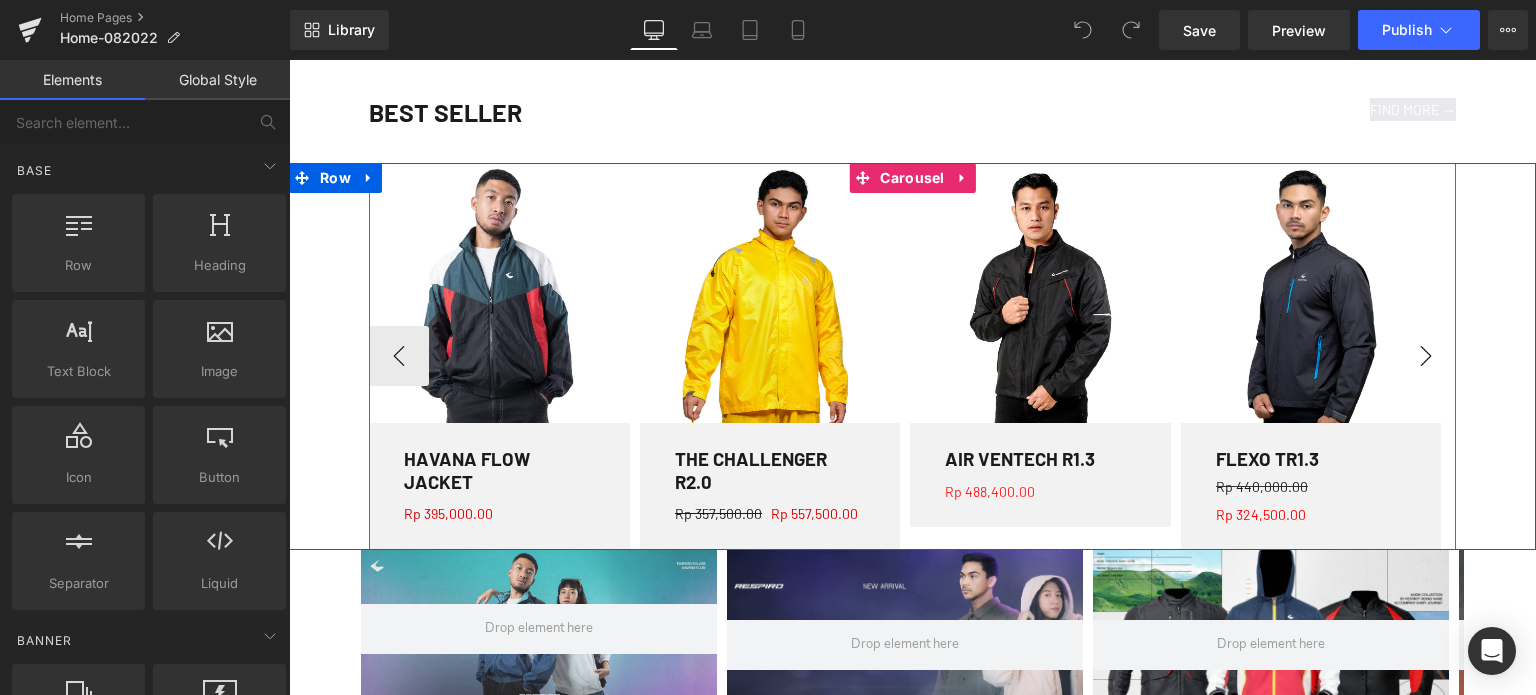 click on "›" at bounding box center [1426, 356] 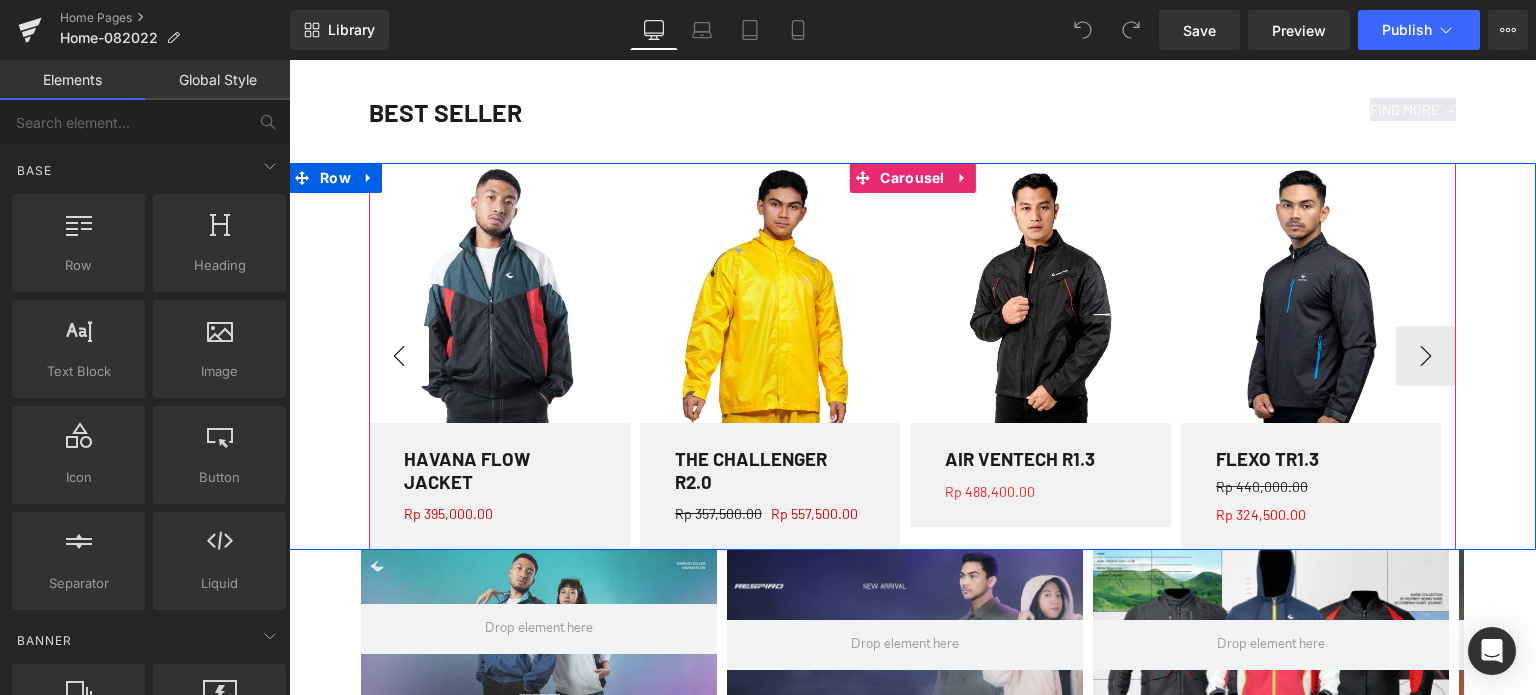 click on "‹" at bounding box center [399, 356] 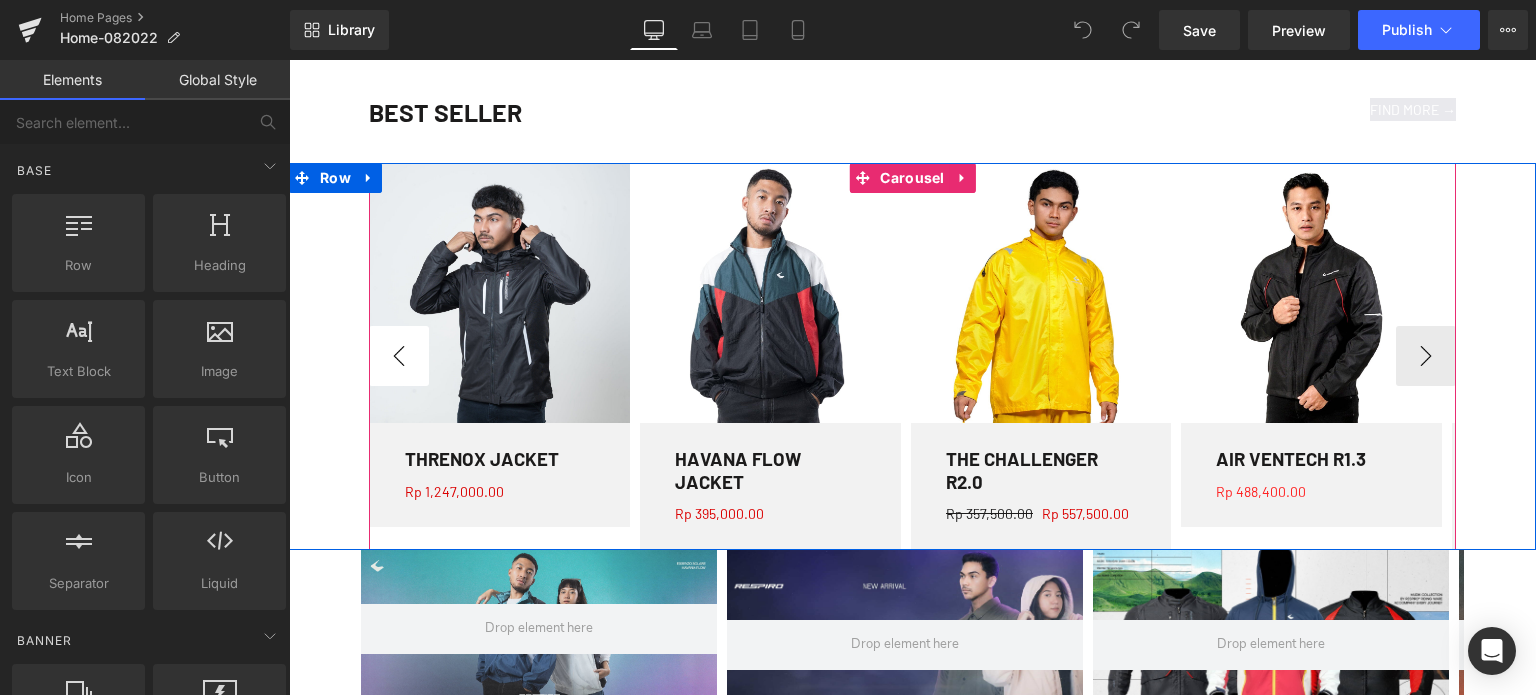 click on "‹" at bounding box center (399, 356) 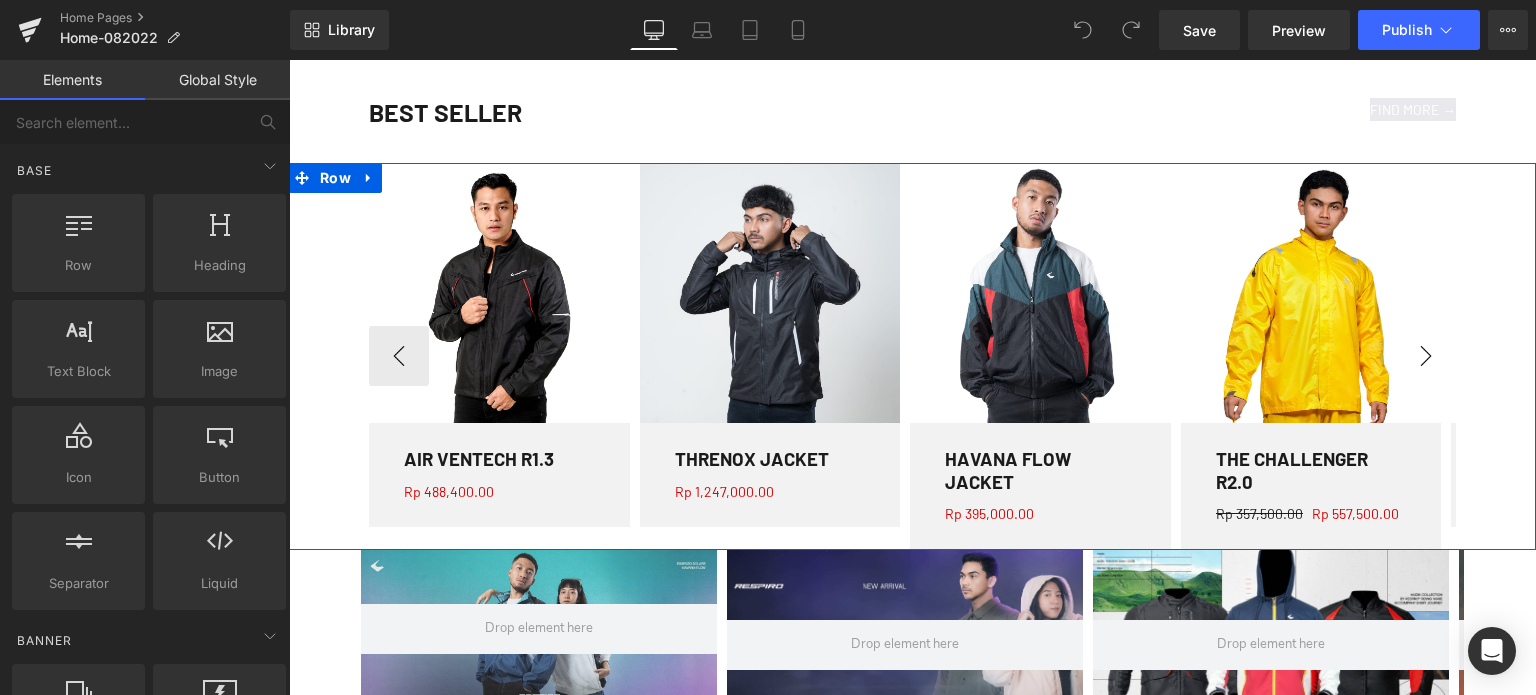 click on "›" at bounding box center (1426, 356) 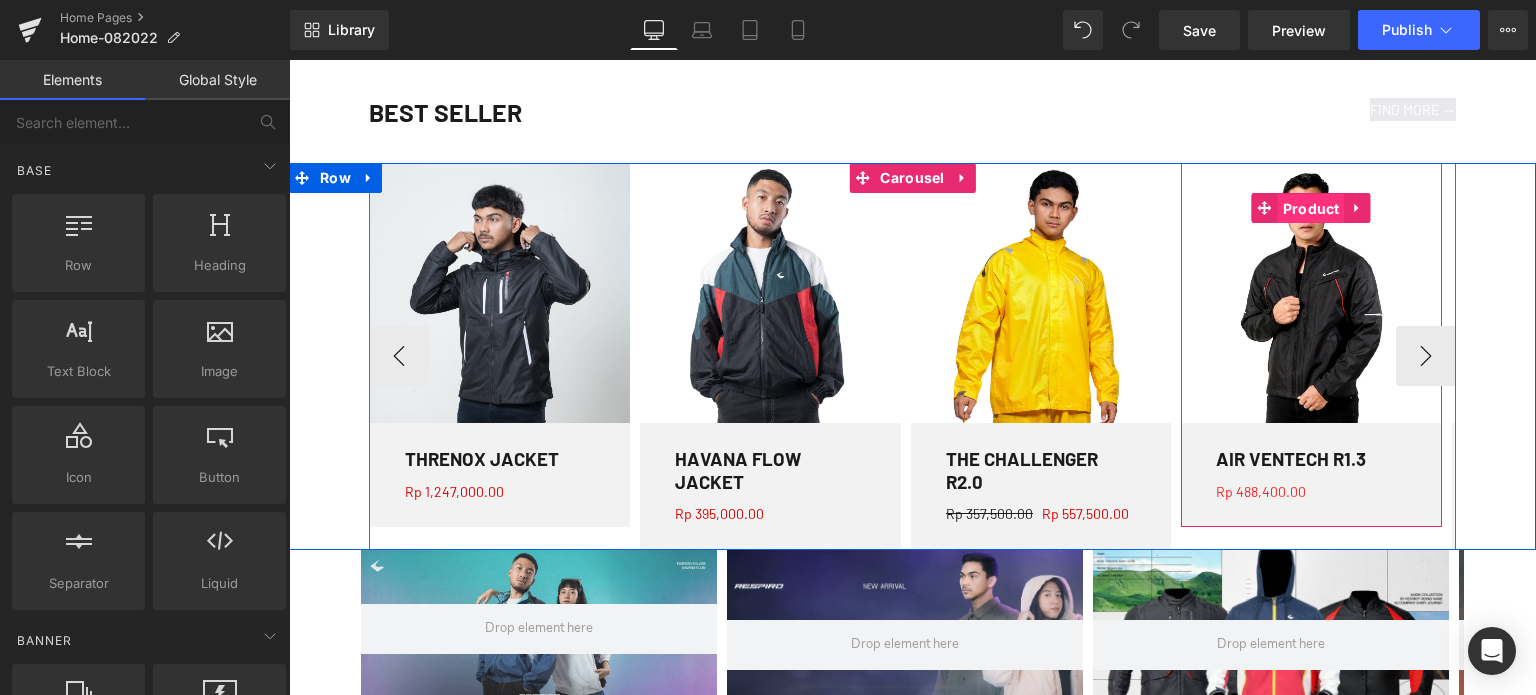 click on "Product" at bounding box center (1311, 209) 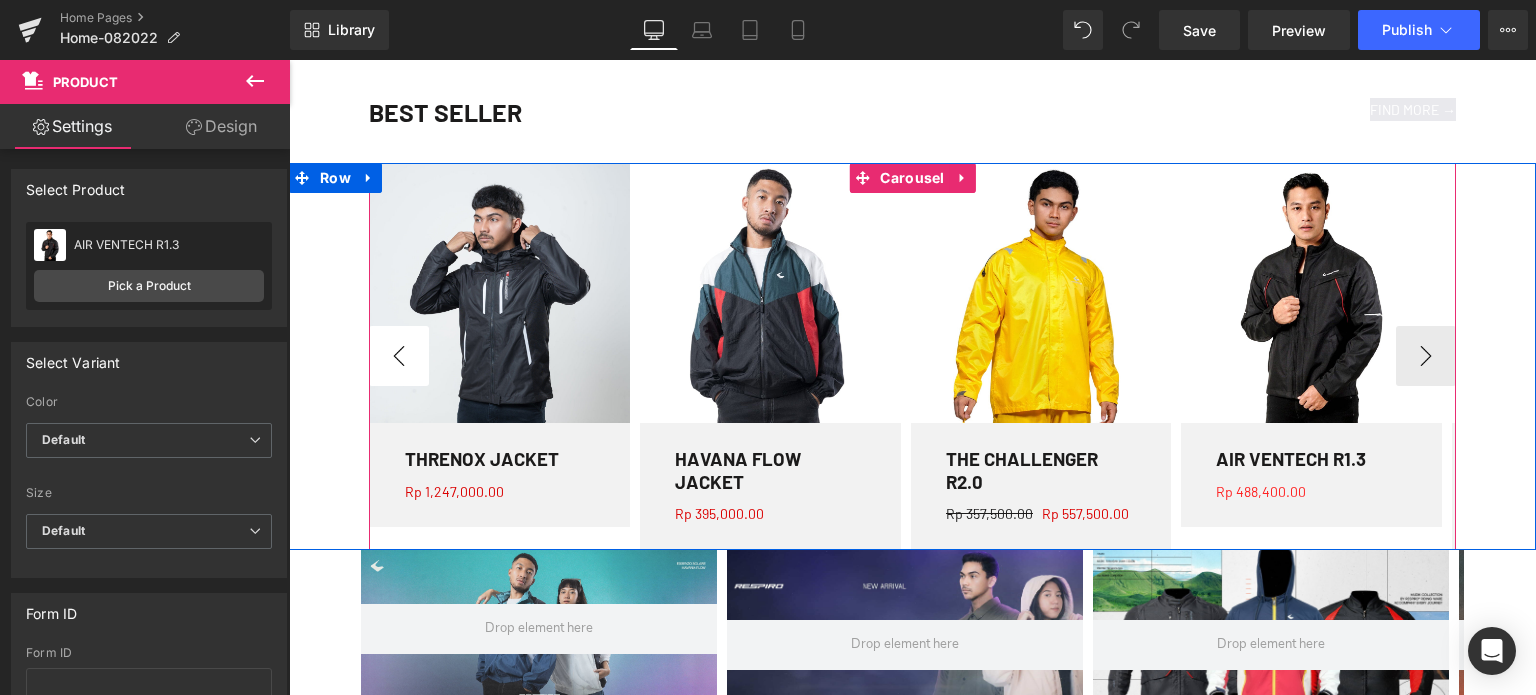 click on "‹" at bounding box center (399, 356) 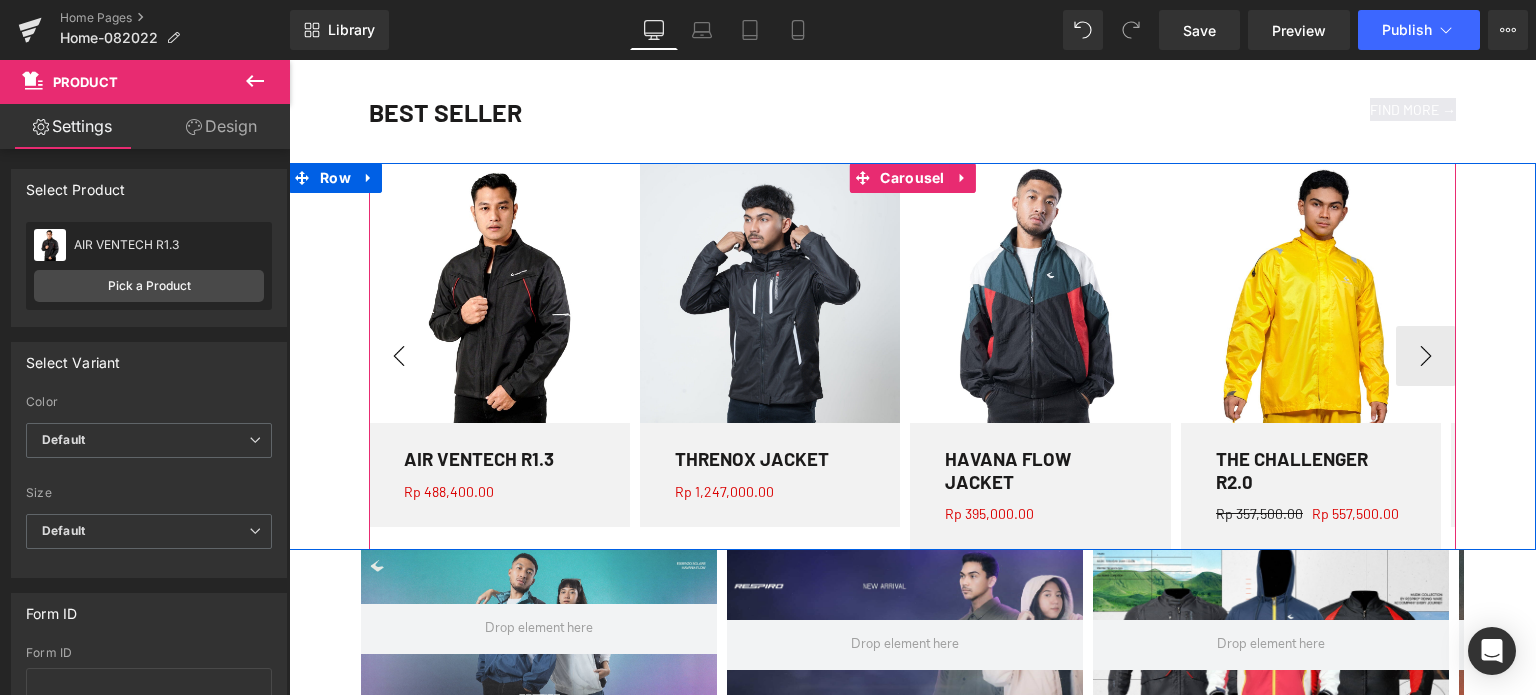 click on "‹" at bounding box center (399, 356) 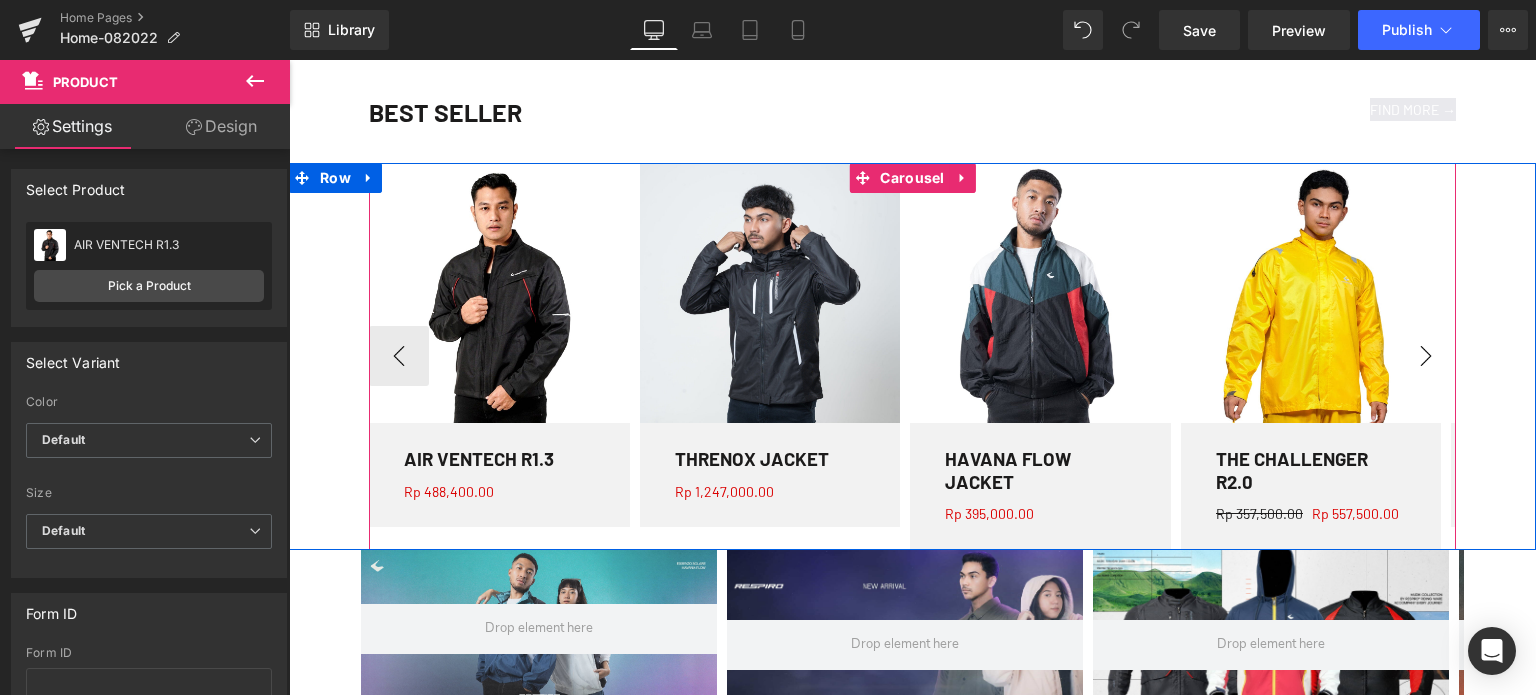 click on "›" at bounding box center [1426, 356] 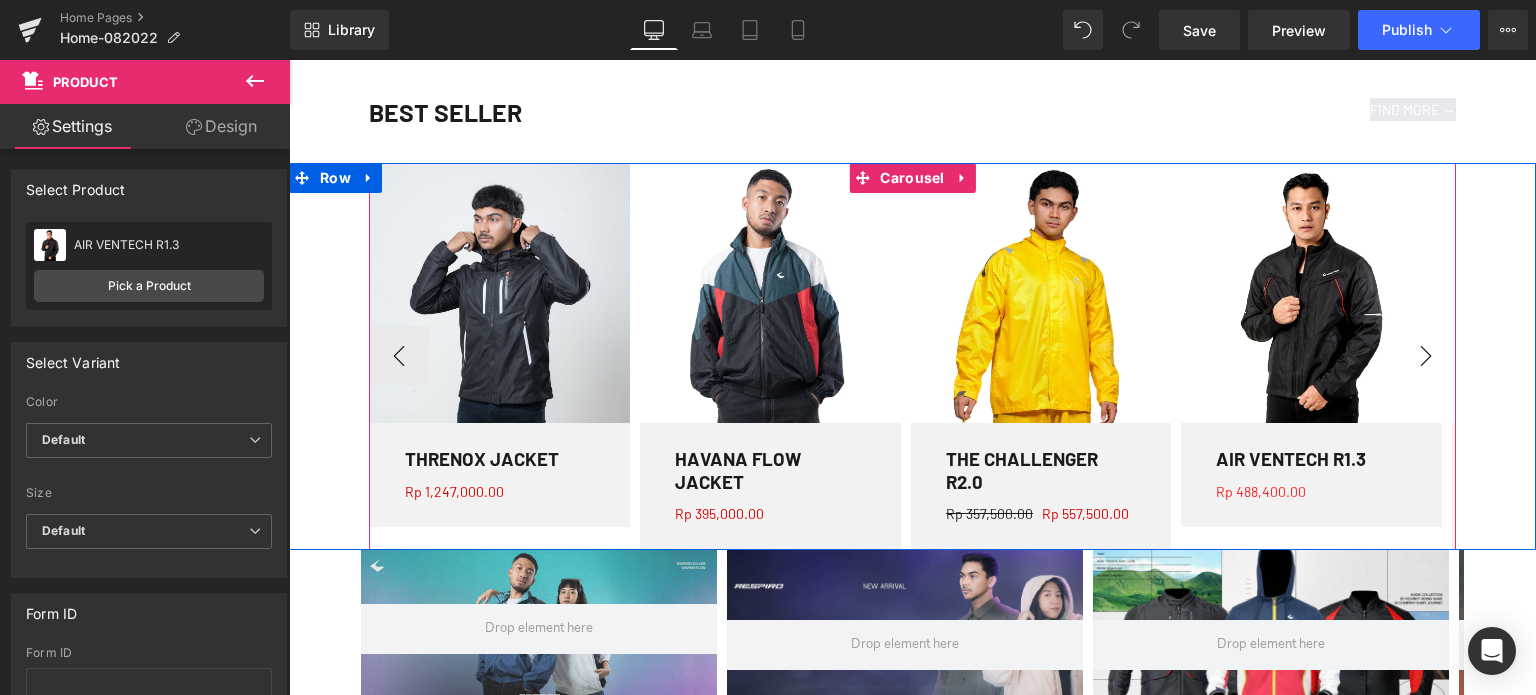 click on "›" at bounding box center [1426, 356] 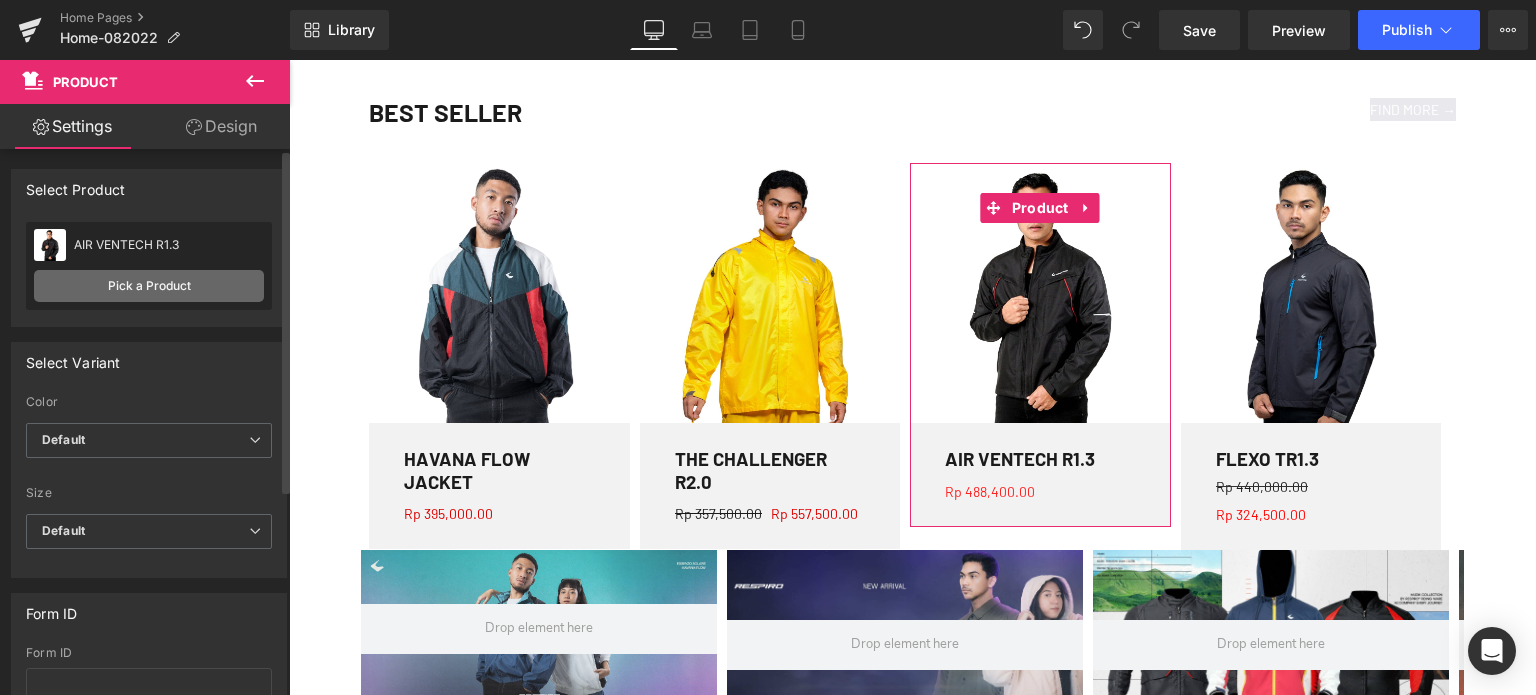 click on "Pick a Product" at bounding box center (149, 286) 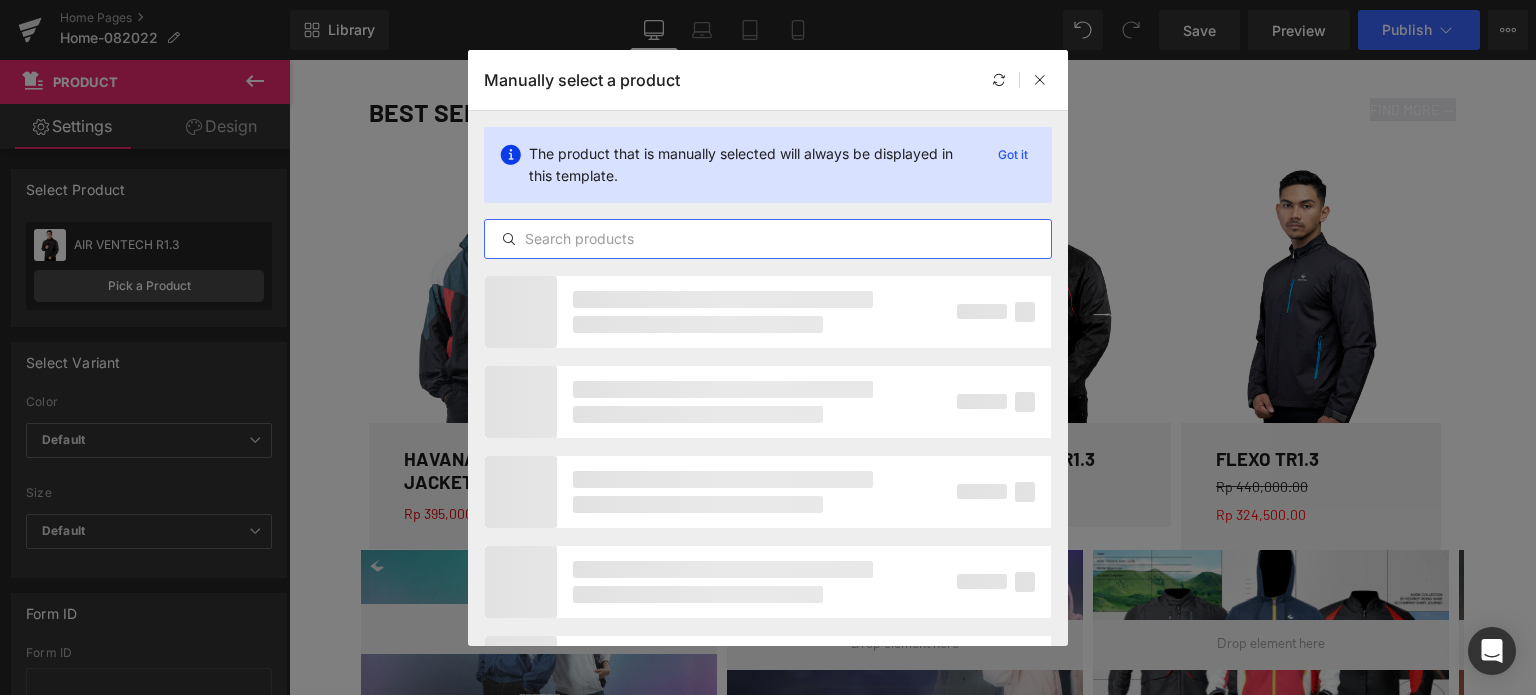 click at bounding box center (768, 239) 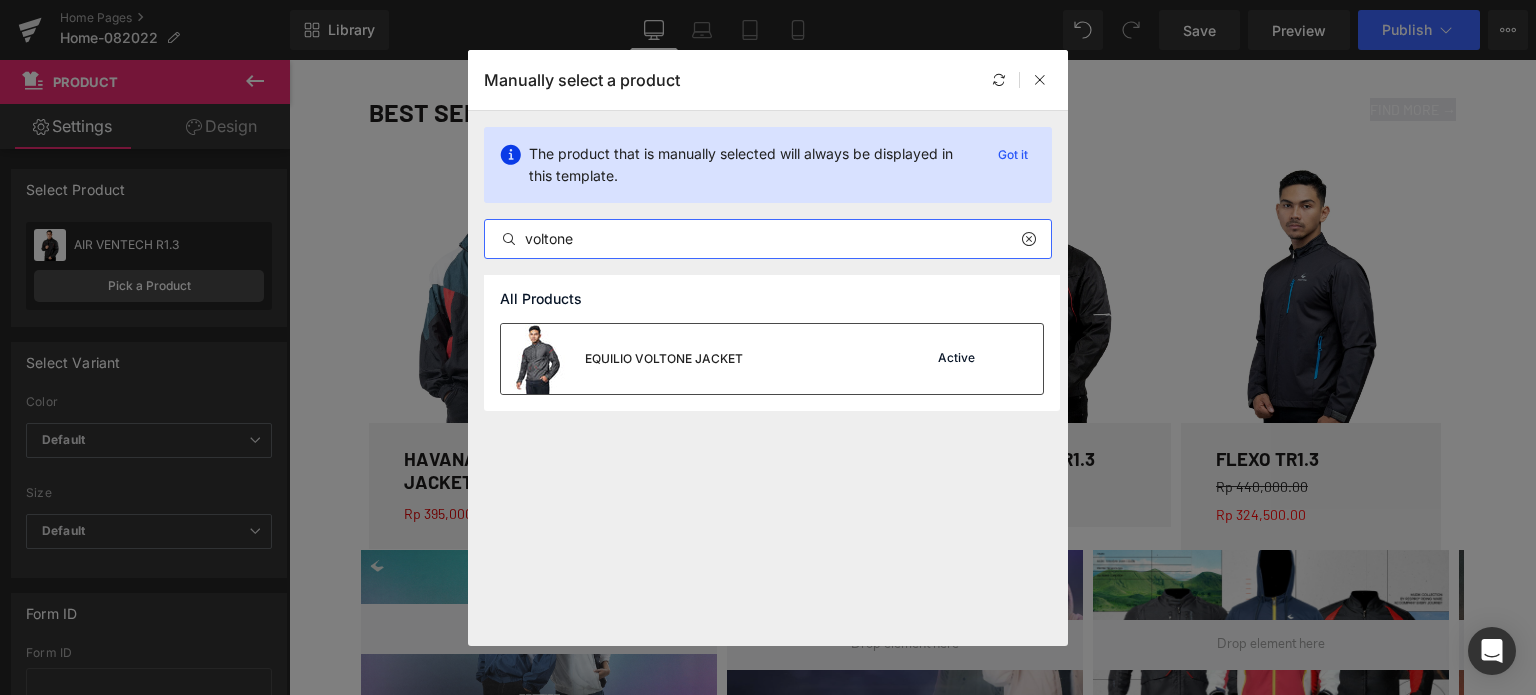 type on "voltone" 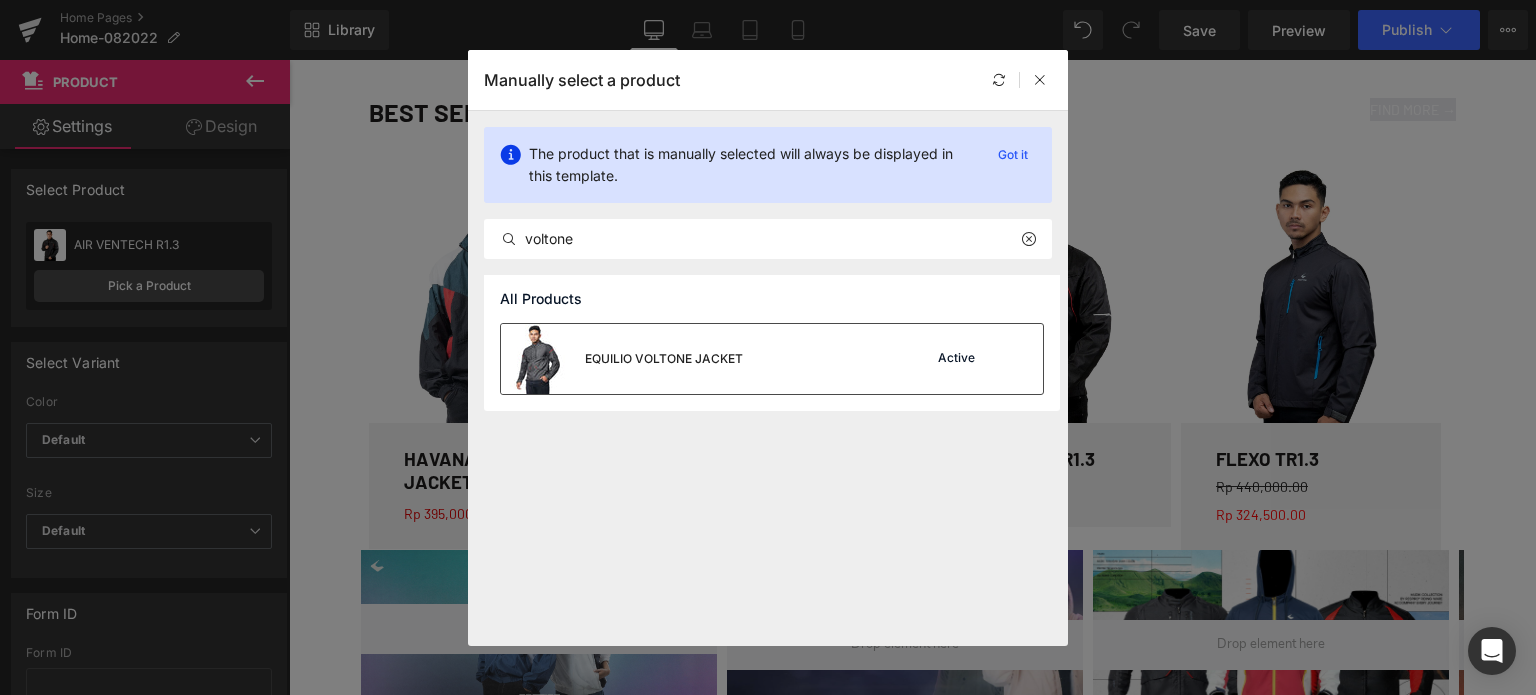 click on "EQUILIO VOLTONE JACKET" at bounding box center [622, 359] 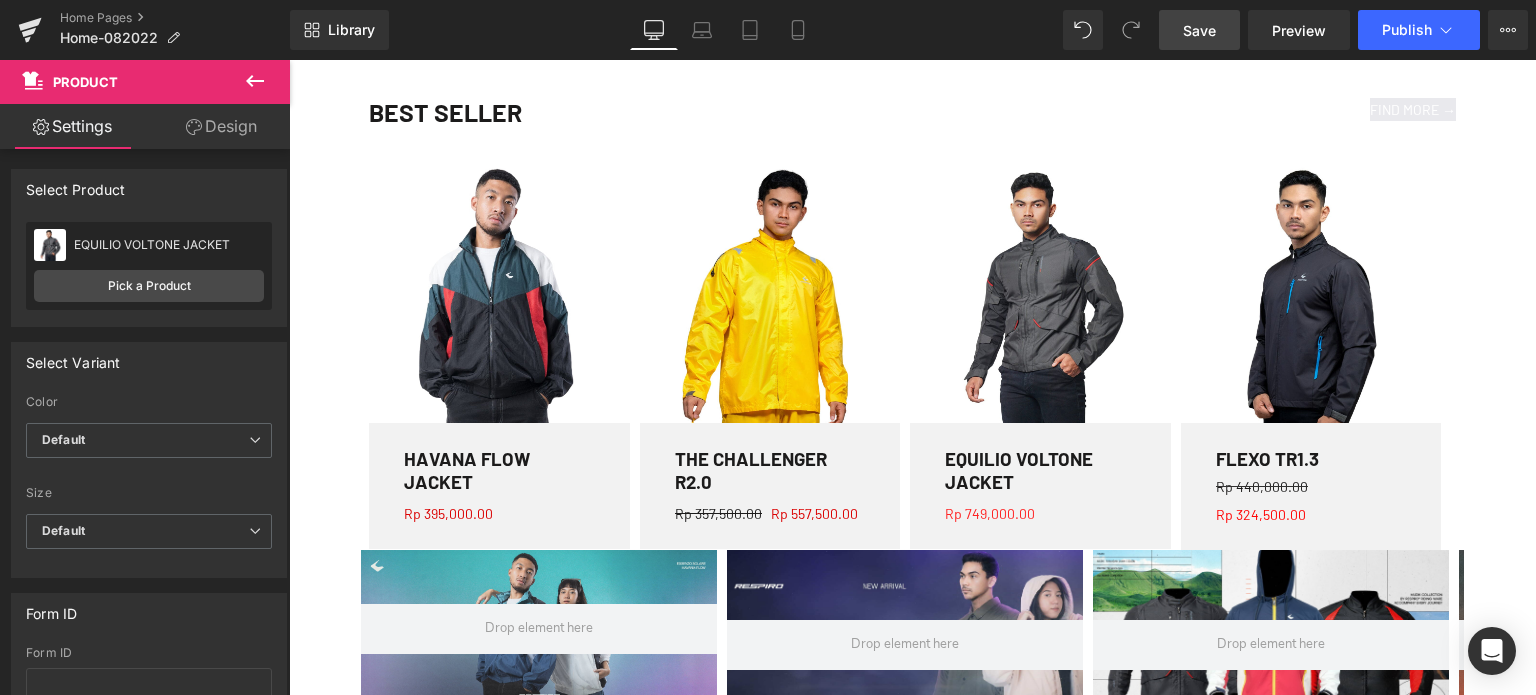 drag, startPoint x: 1216, startPoint y: 22, endPoint x: 723, endPoint y: 451, distance: 653.52124 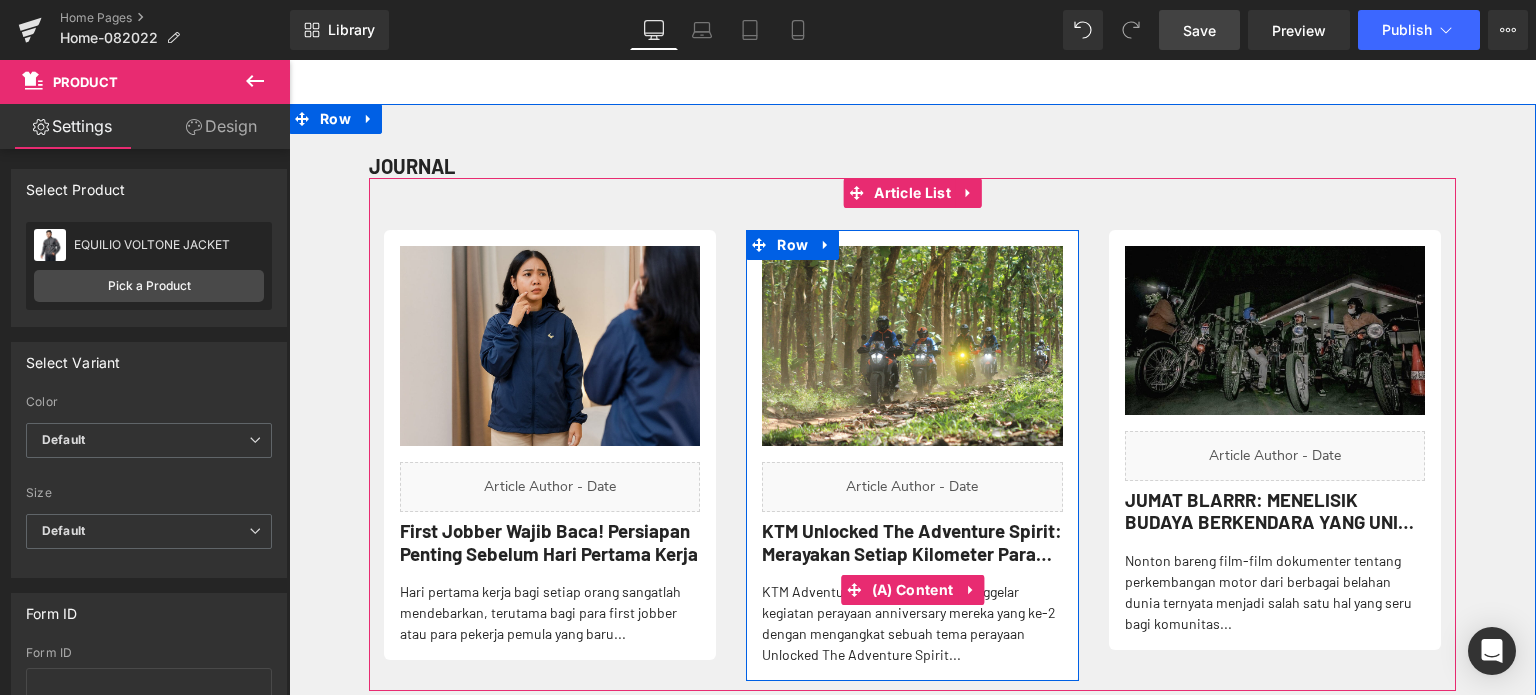 scroll, scrollTop: 2512, scrollLeft: 0, axis: vertical 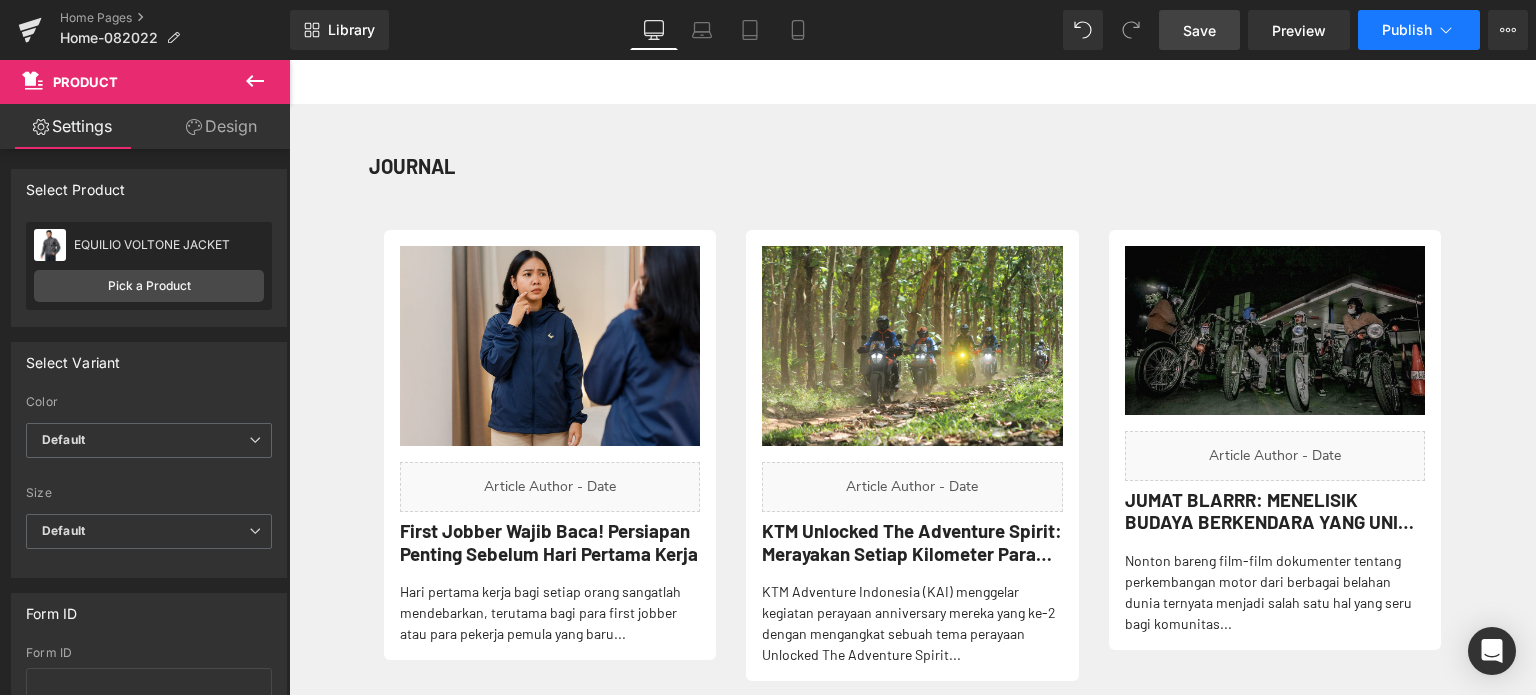 click on "Publish" at bounding box center (1419, 30) 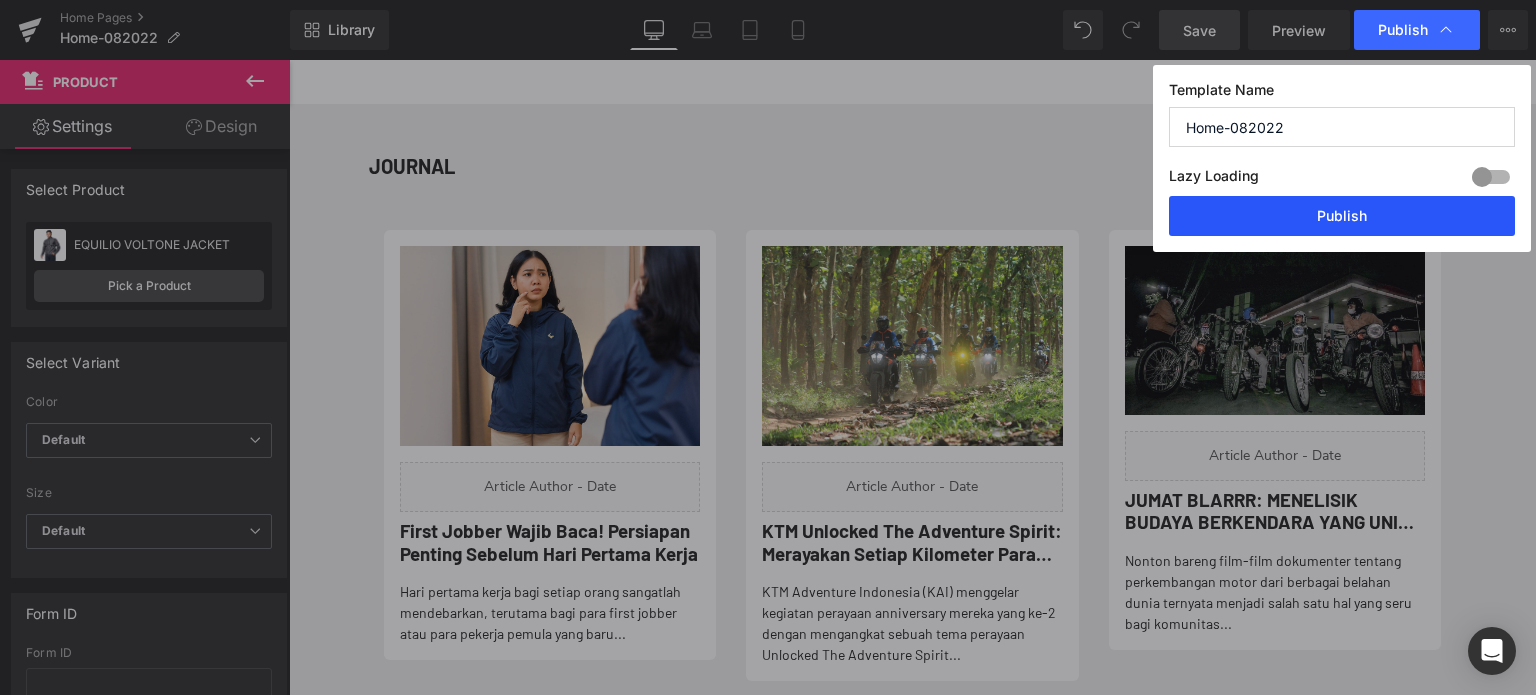 click on "Publish" at bounding box center [1342, 216] 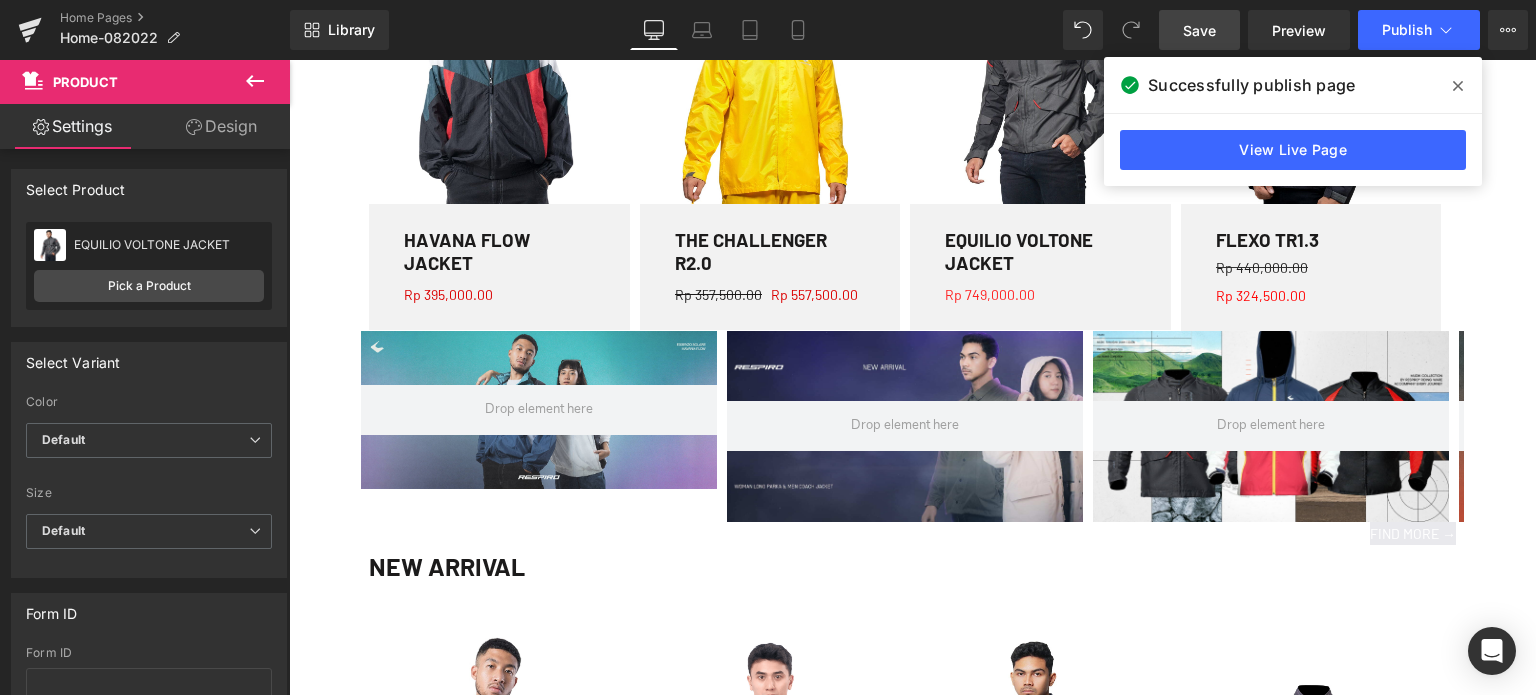 scroll, scrollTop: 1546, scrollLeft: 0, axis: vertical 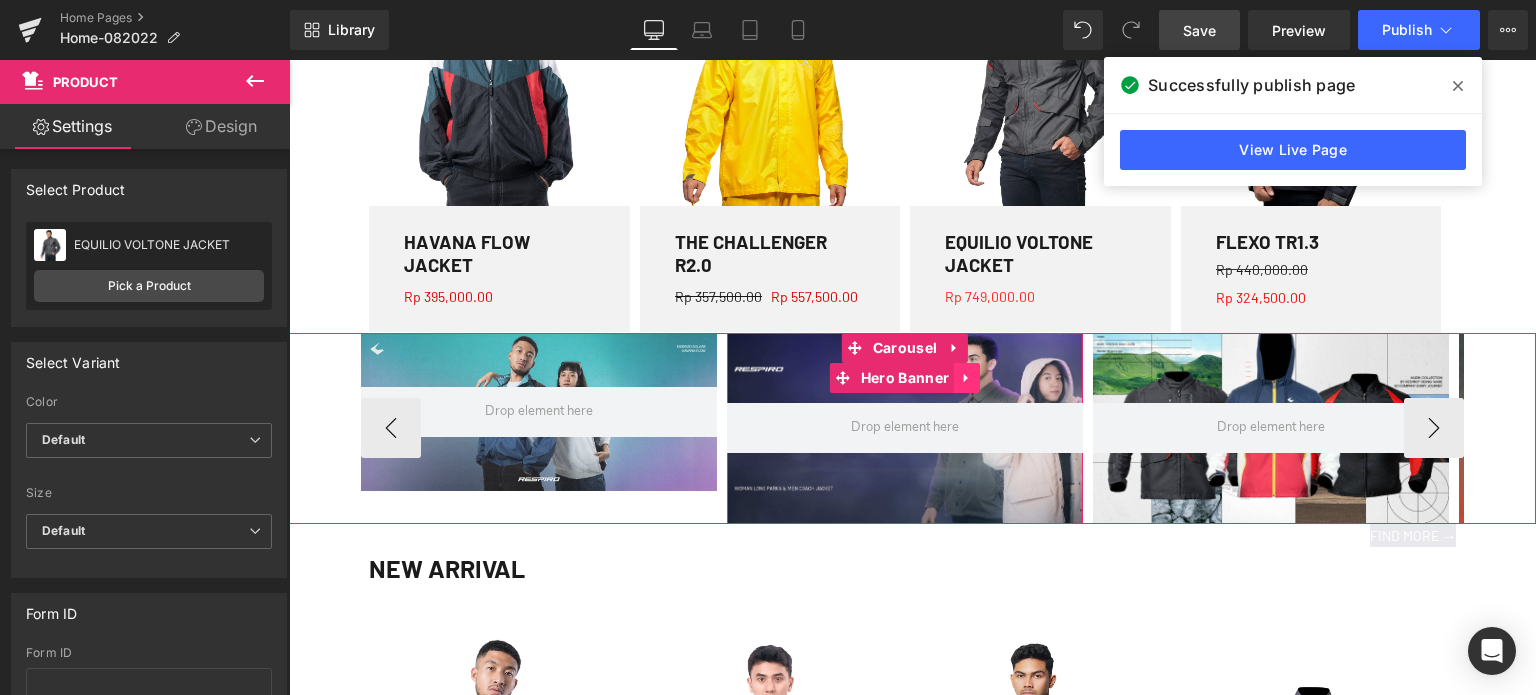 click at bounding box center (967, 378) 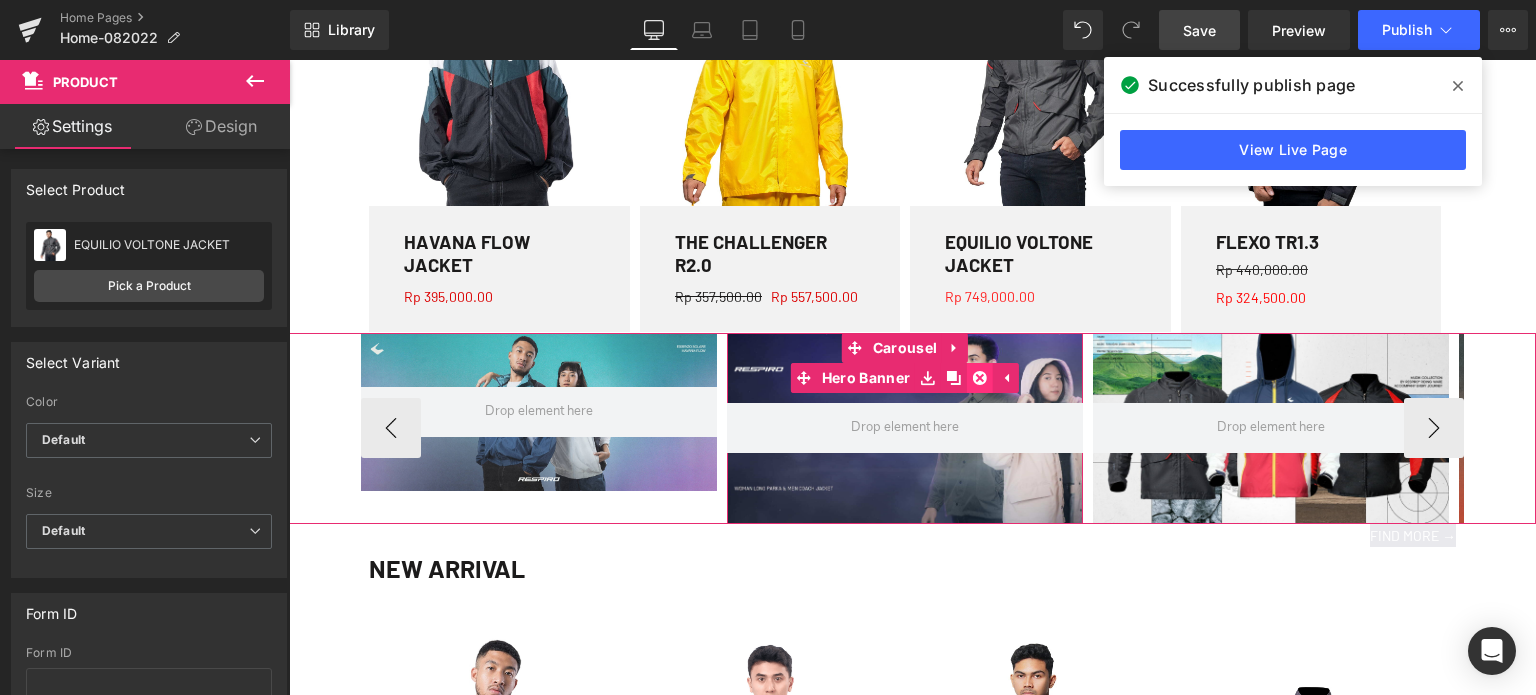 click 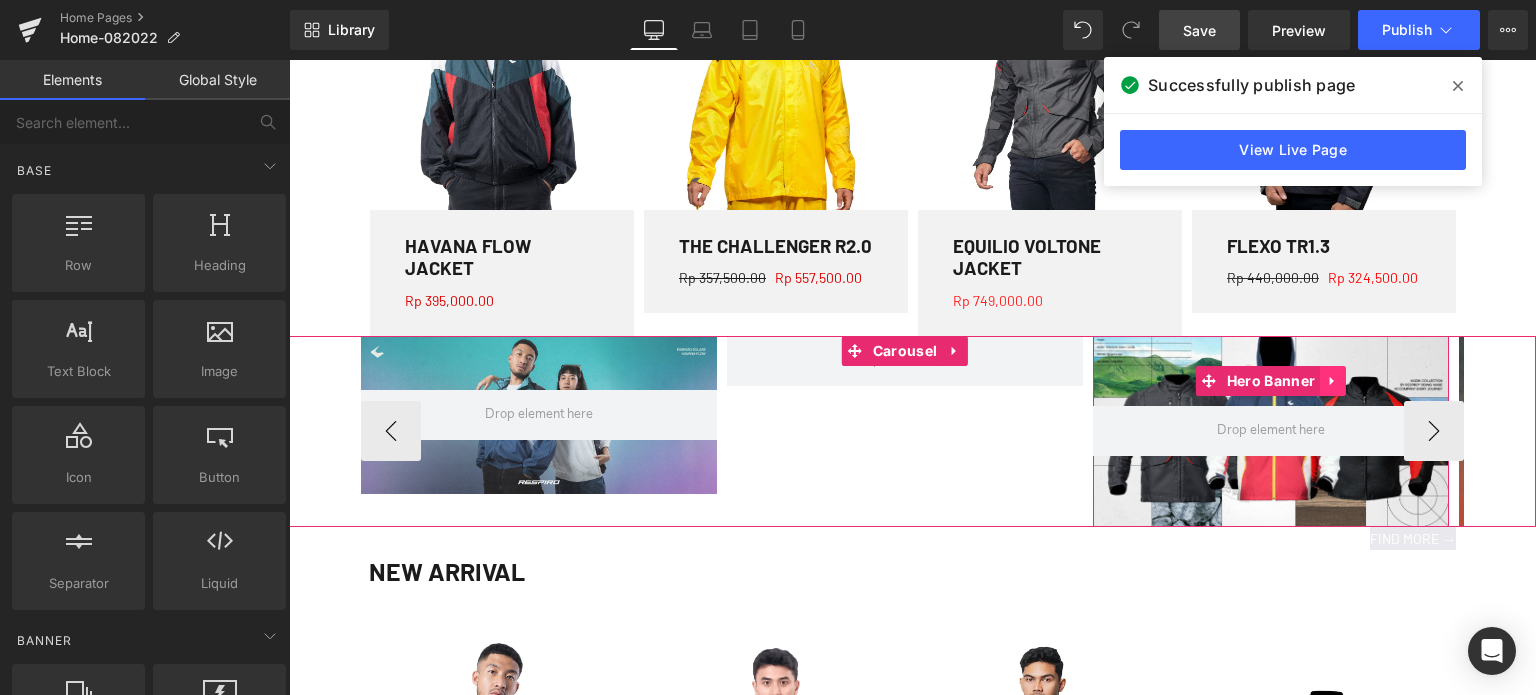 click 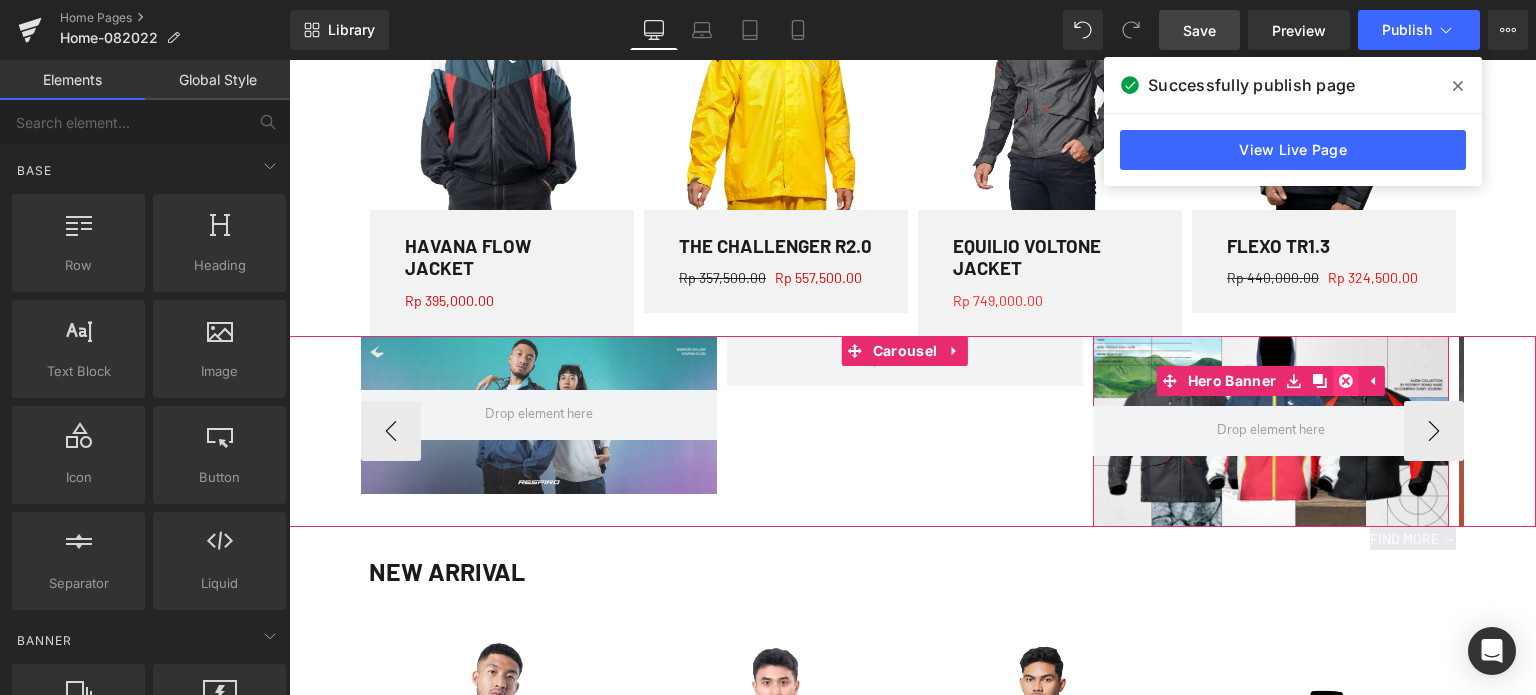 click 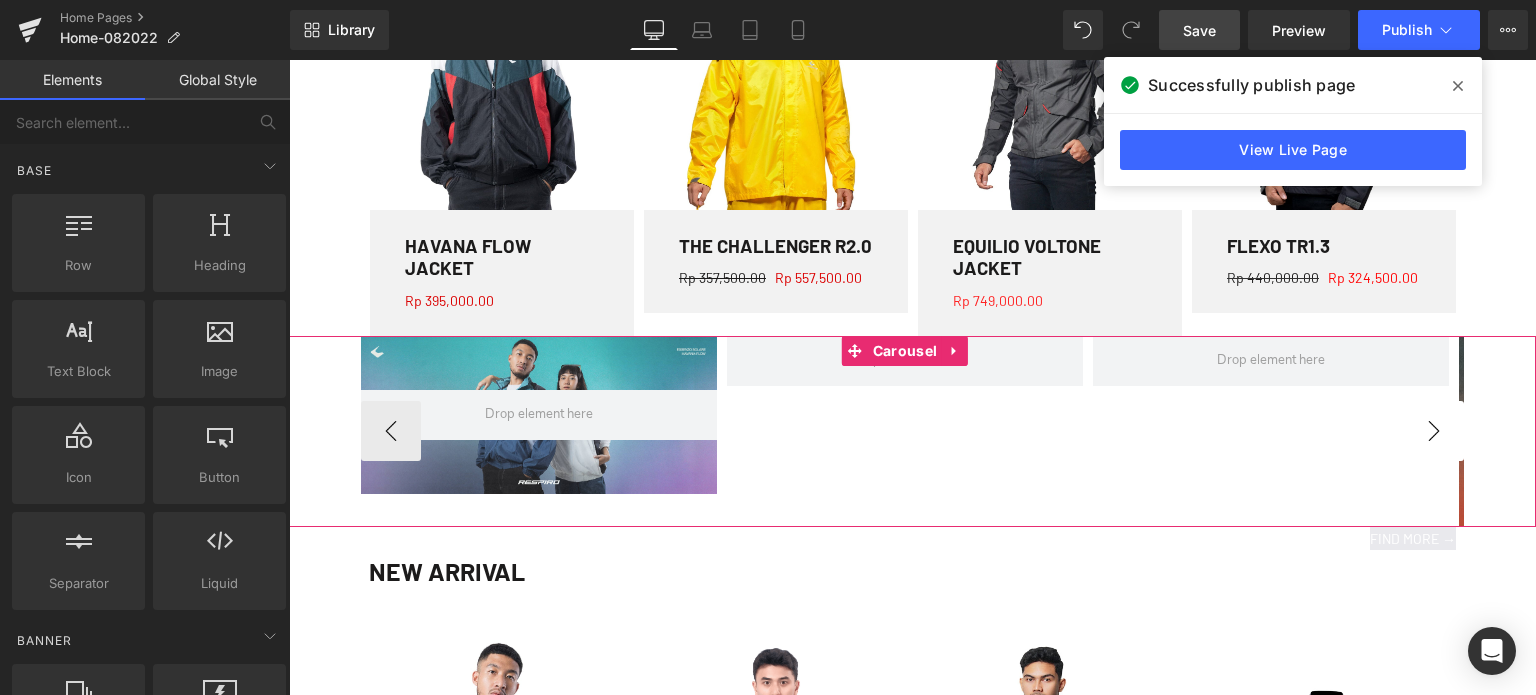 click on "›" at bounding box center (1434, 431) 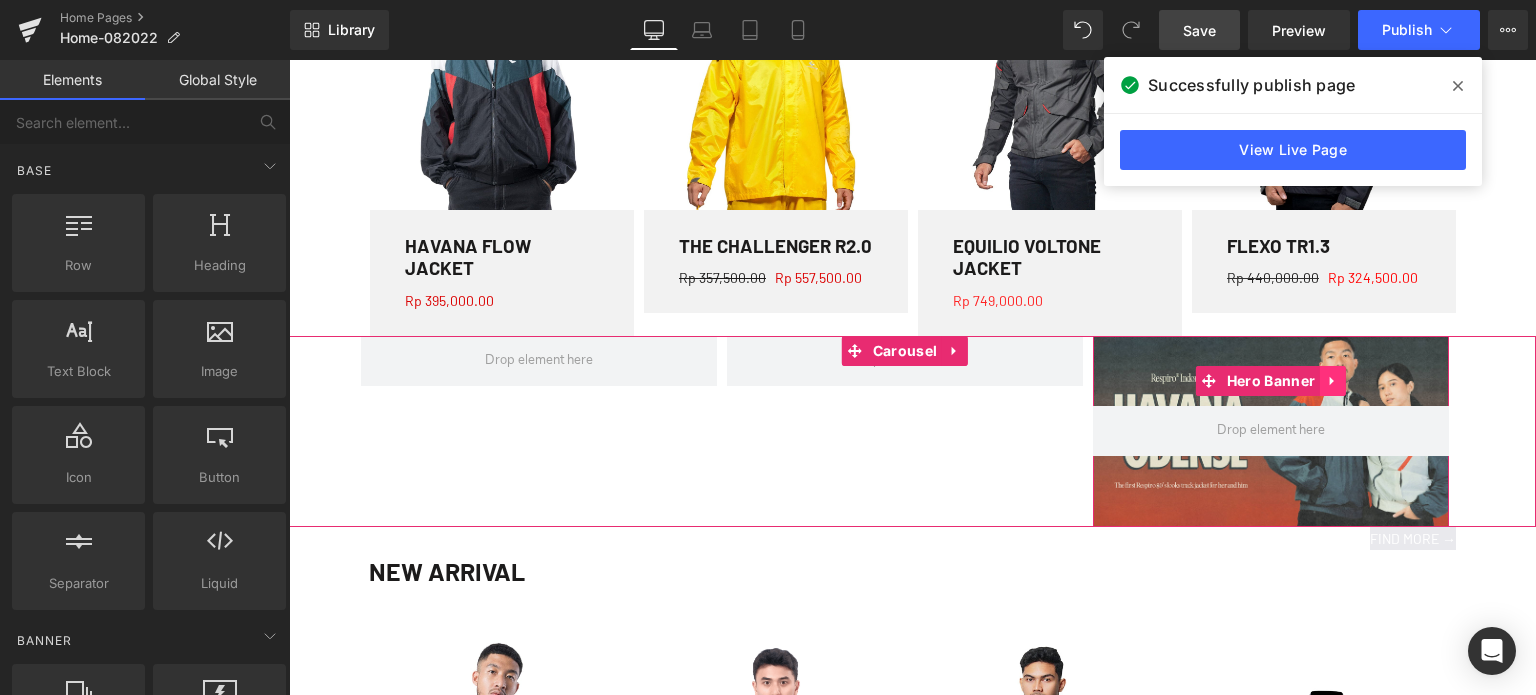 click 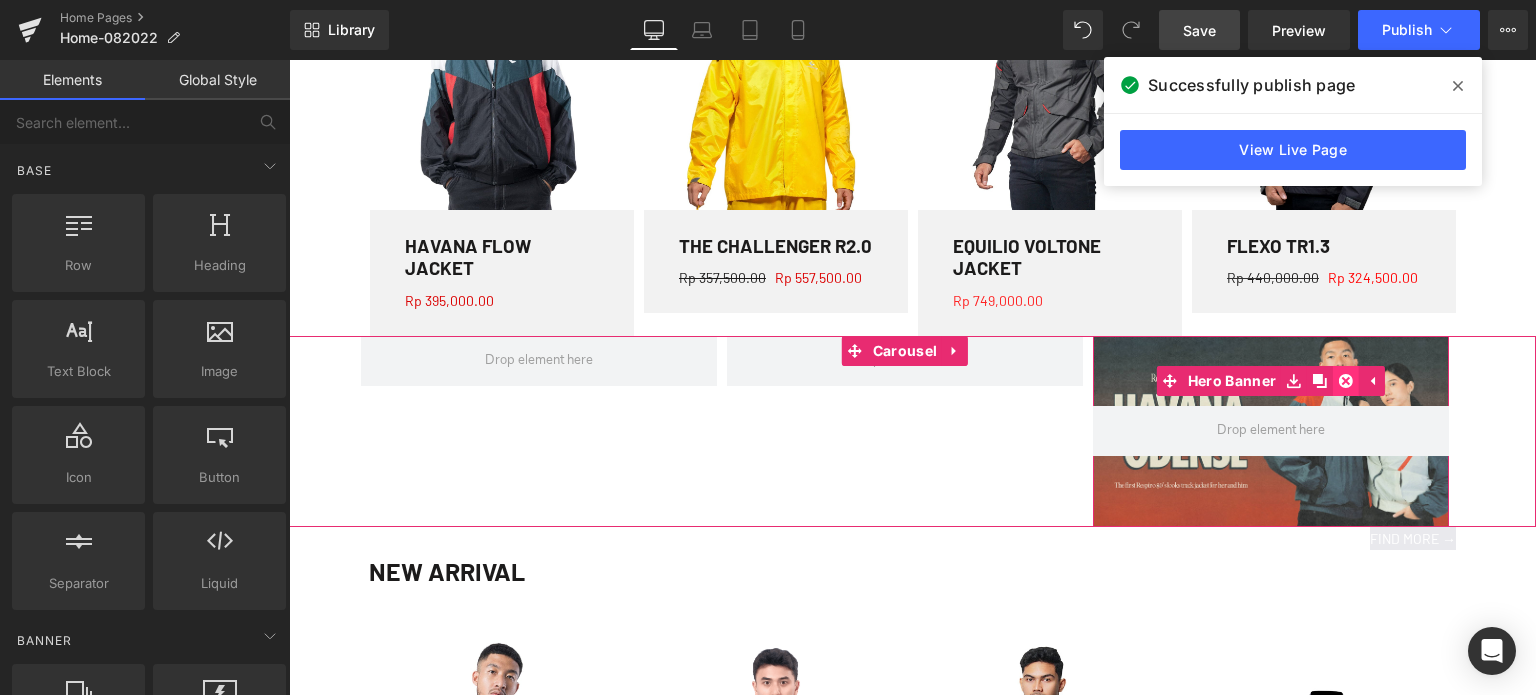 click 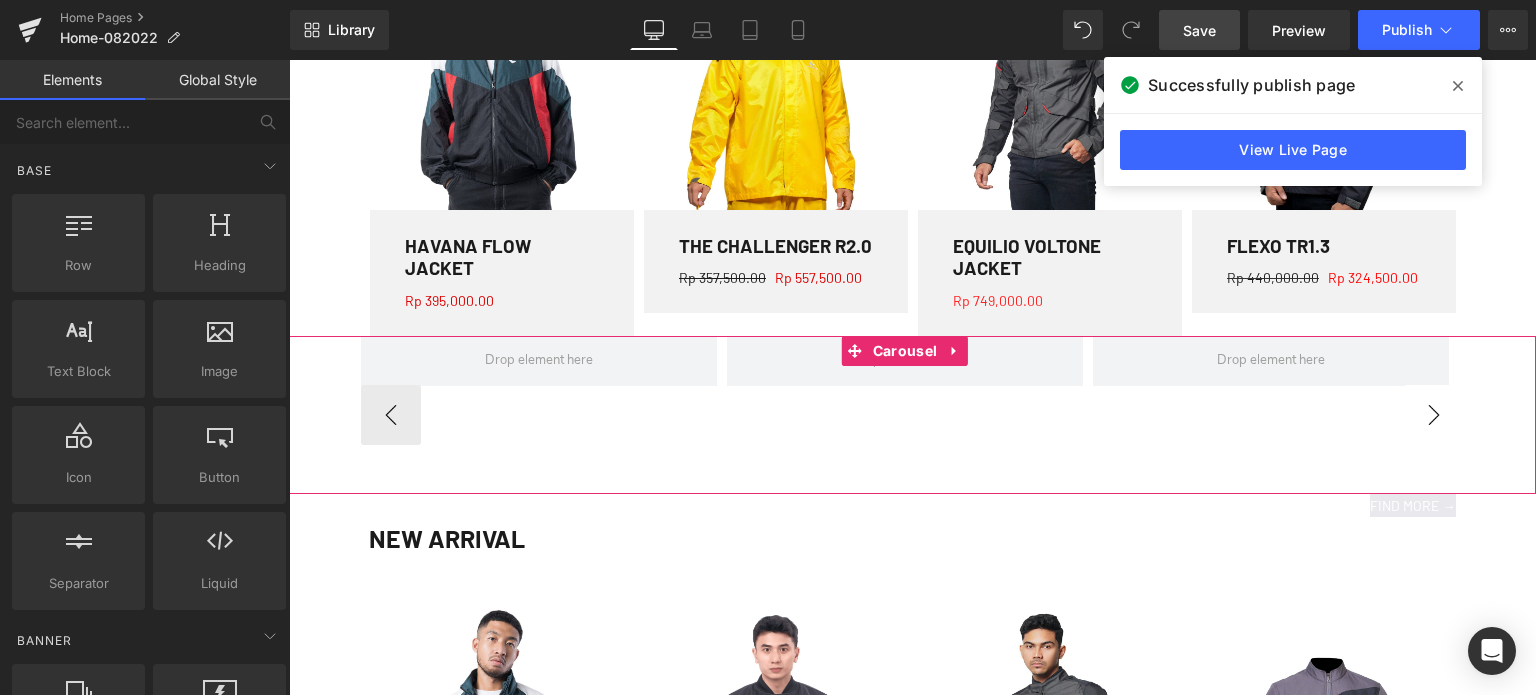 click on "›" at bounding box center (1434, 415) 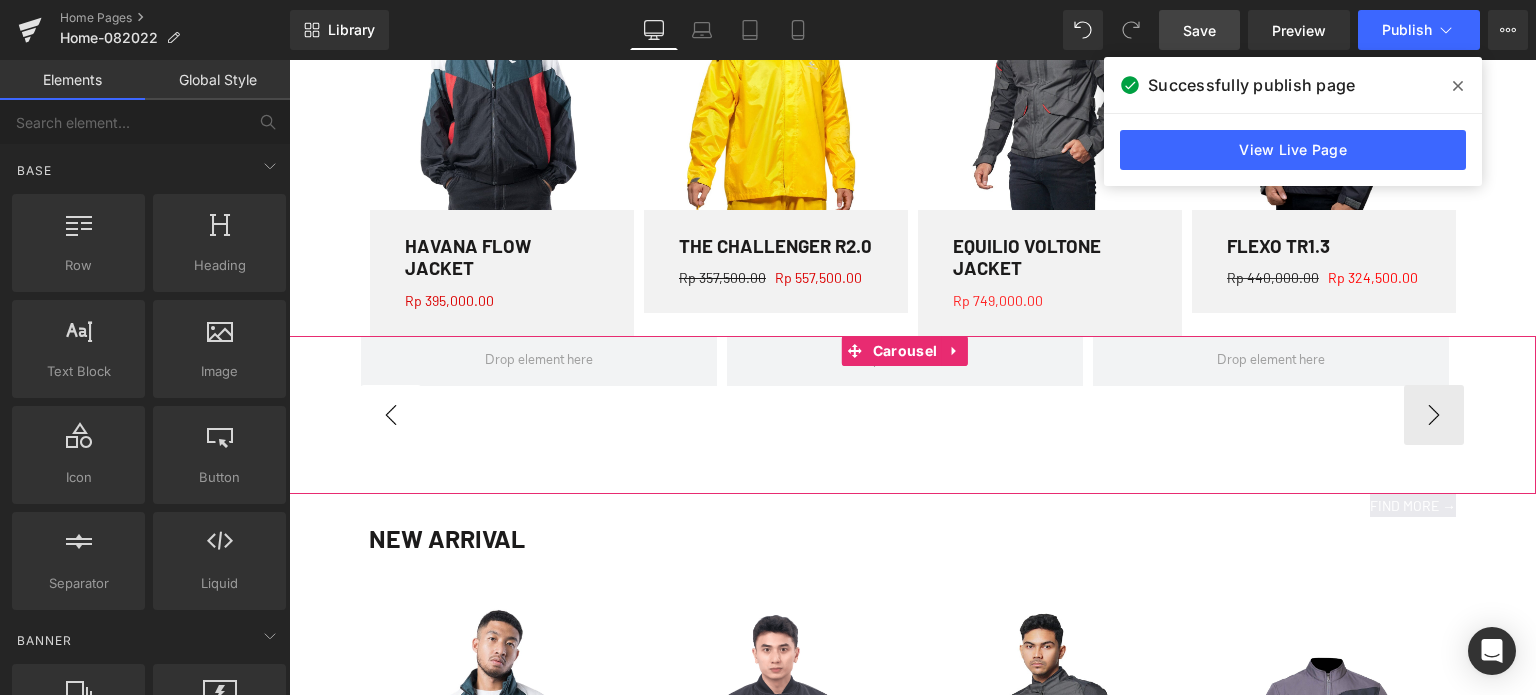 click on "‹" at bounding box center [391, 415] 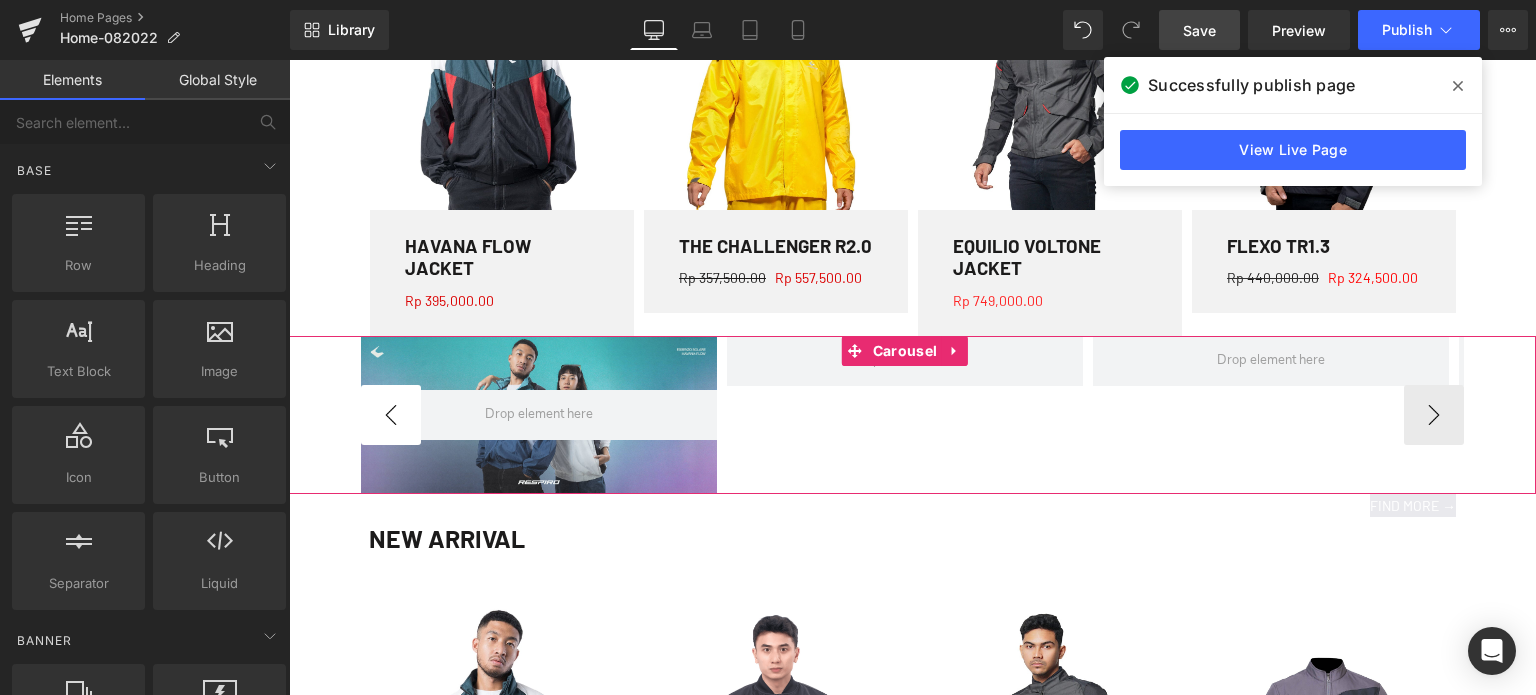 click on "‹" at bounding box center [391, 415] 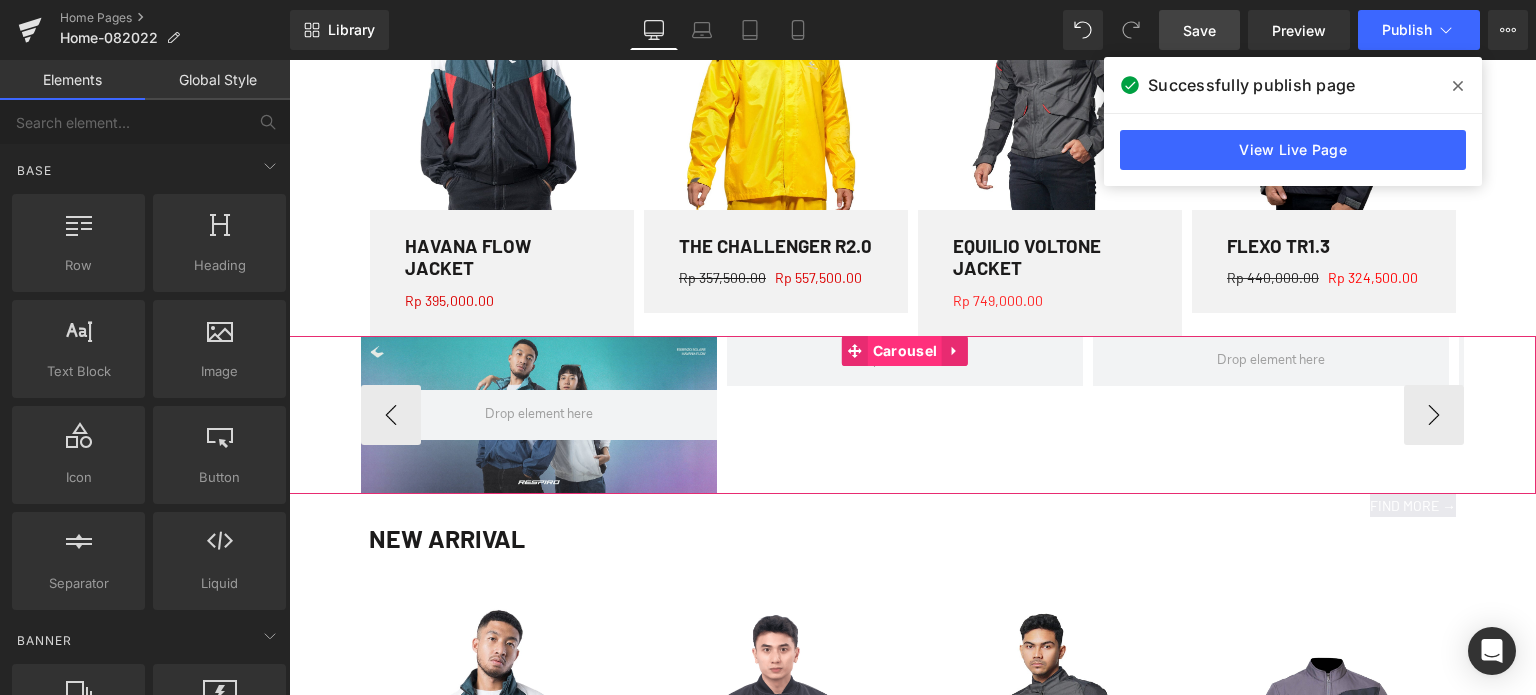 click on "Carousel" at bounding box center (905, 351) 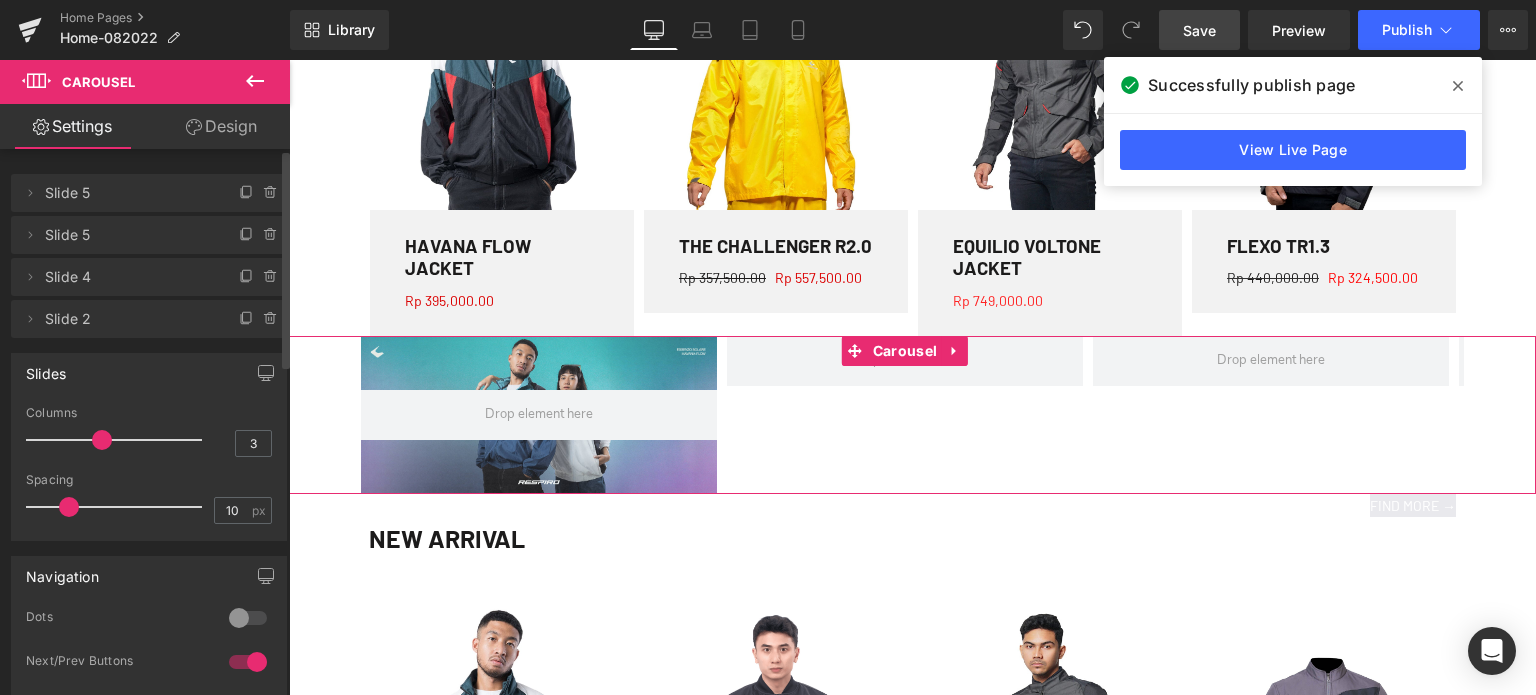 click on "Slide 2" at bounding box center (129, 319) 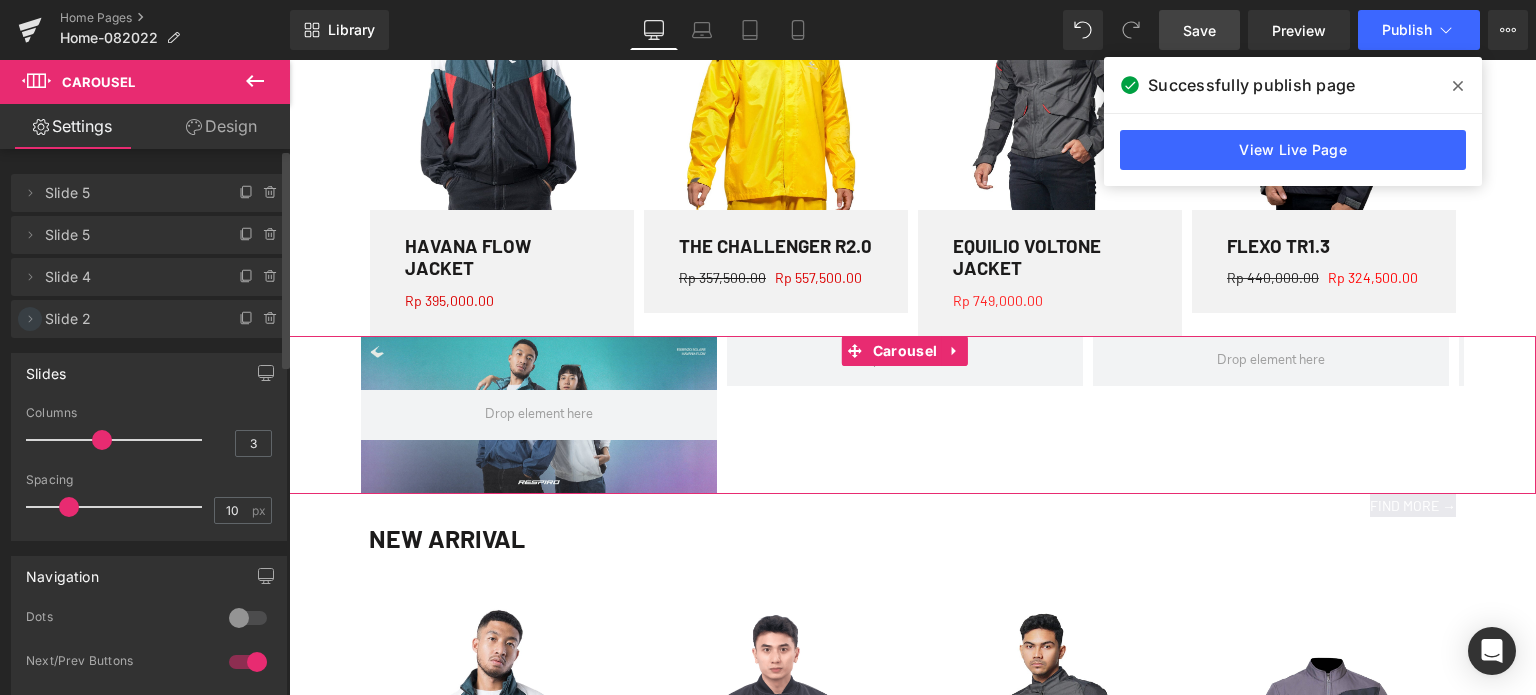 click 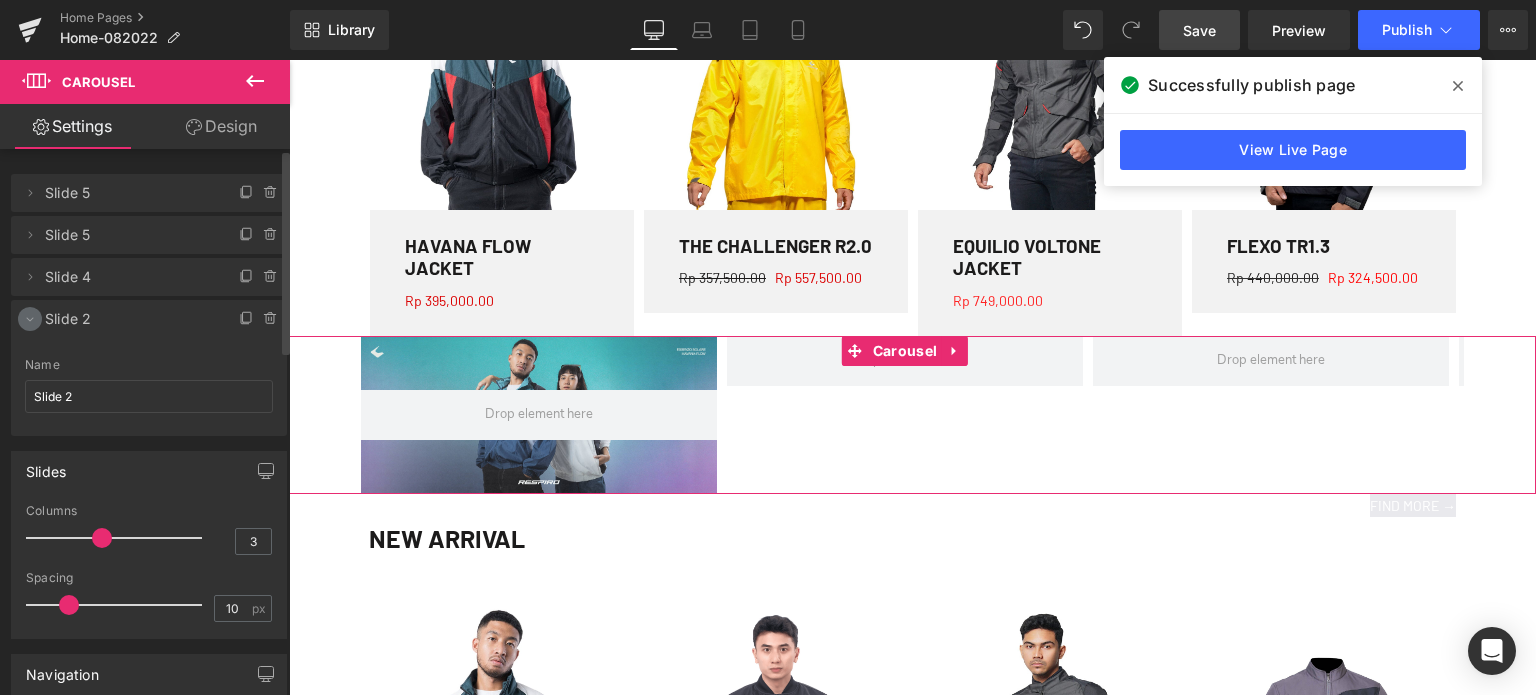 click 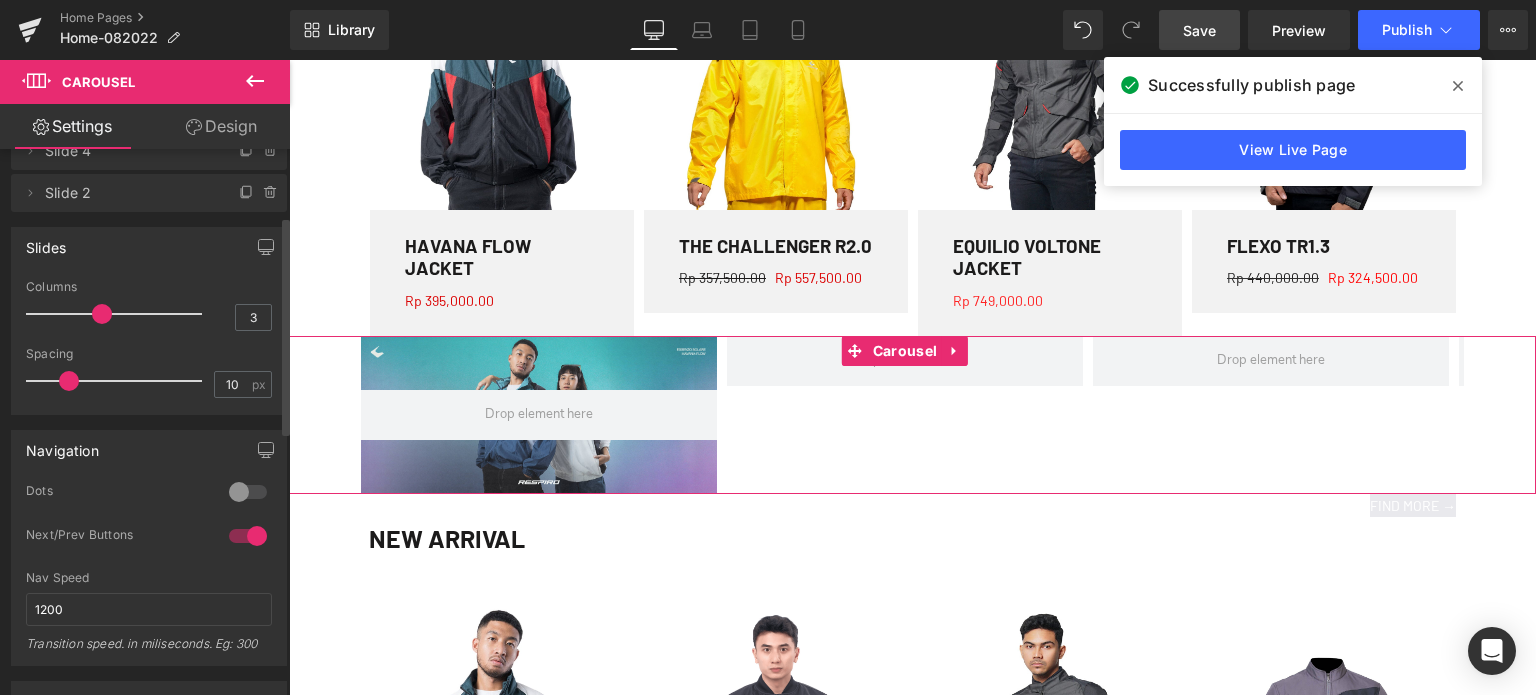 scroll, scrollTop: 0, scrollLeft: 0, axis: both 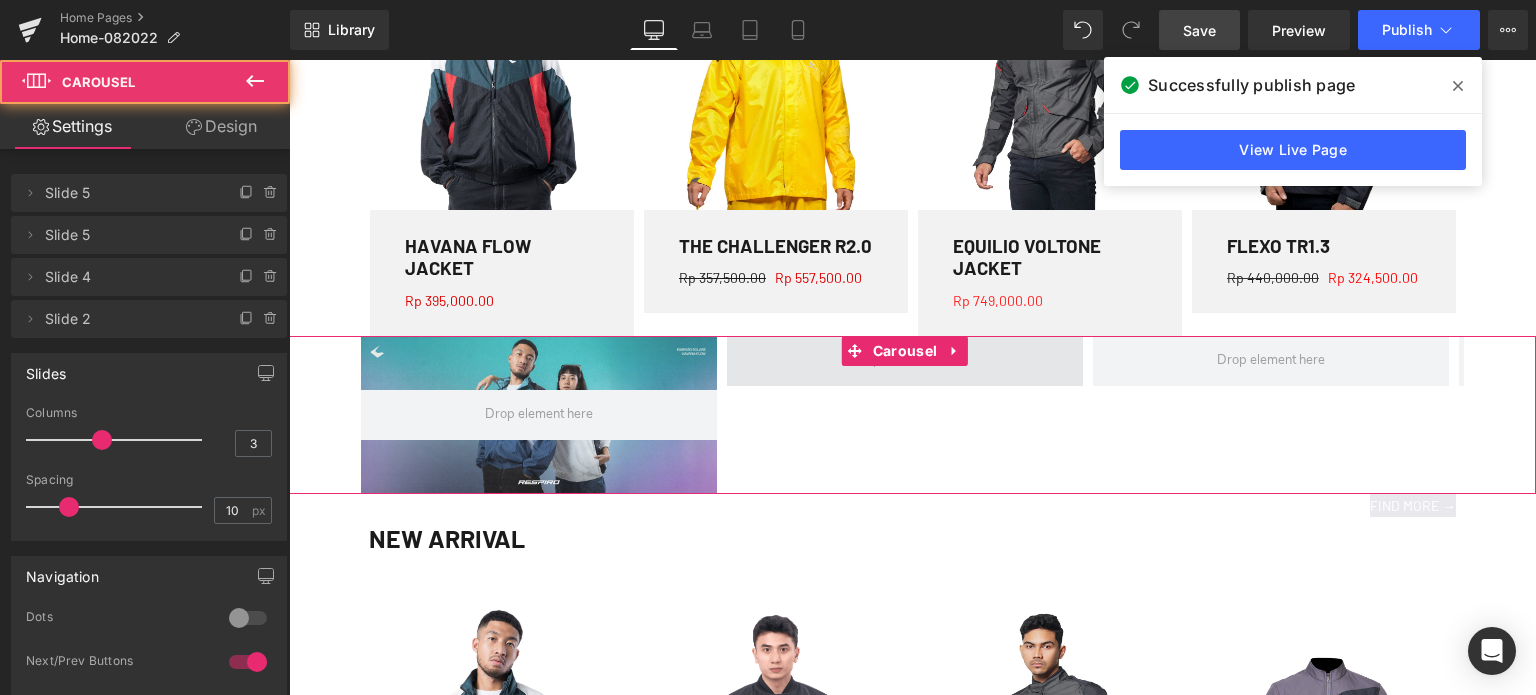 click at bounding box center (905, 361) 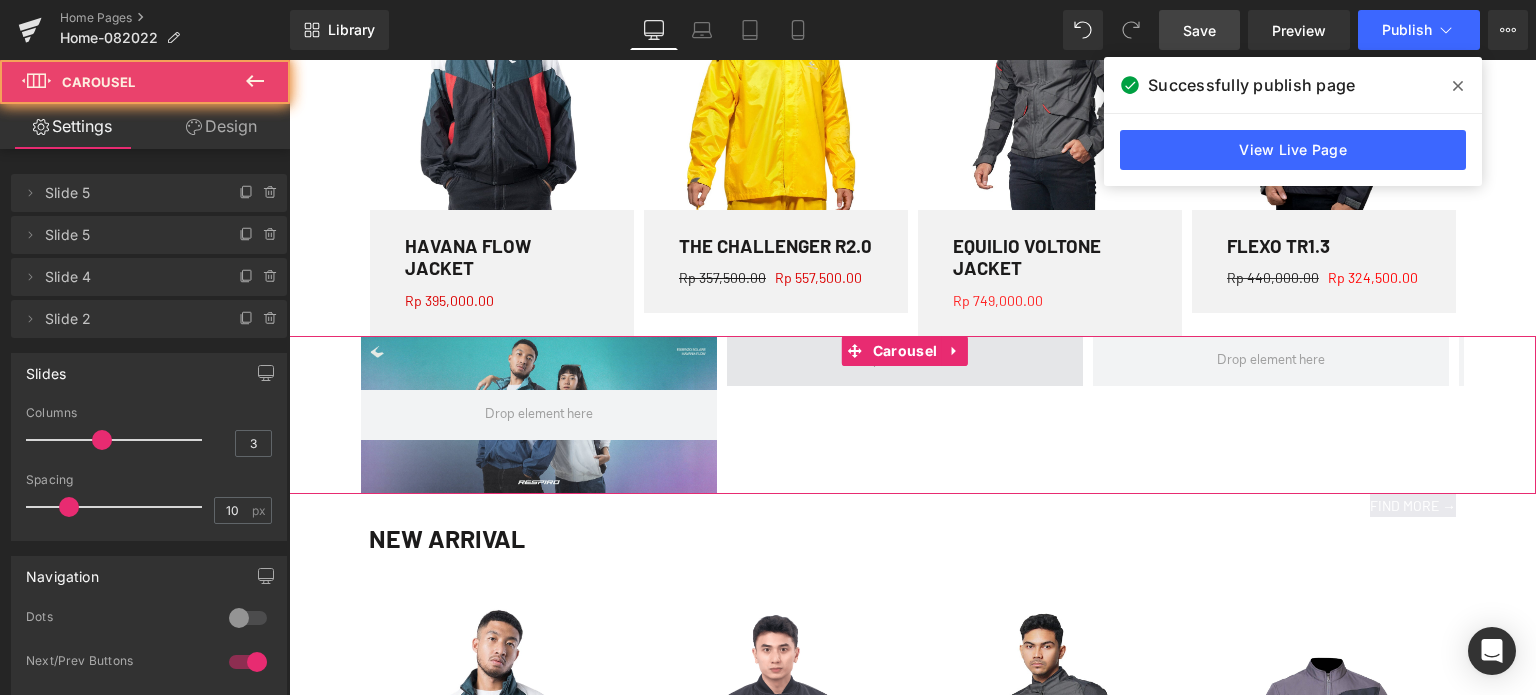 click at bounding box center (905, 361) 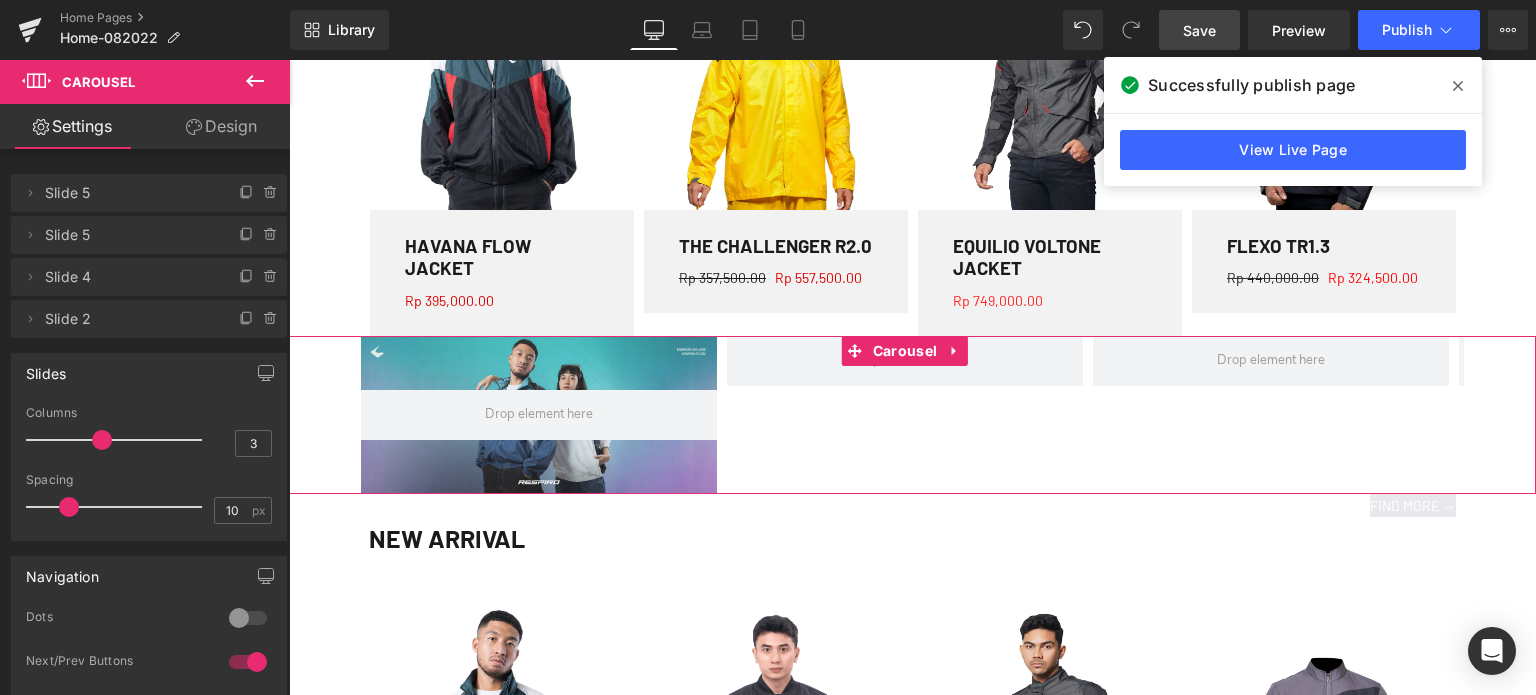 click on "Design" at bounding box center [221, 126] 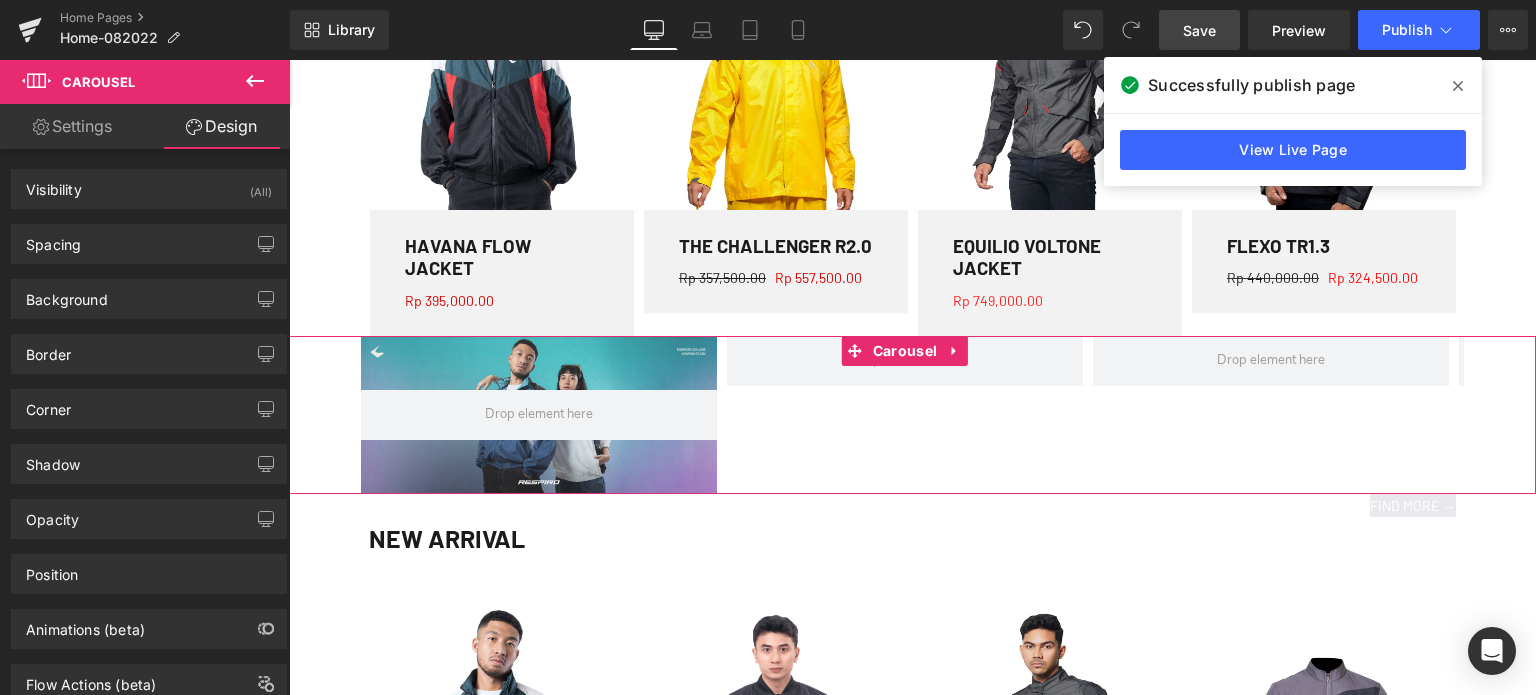 click on "Settings" at bounding box center (72, 126) 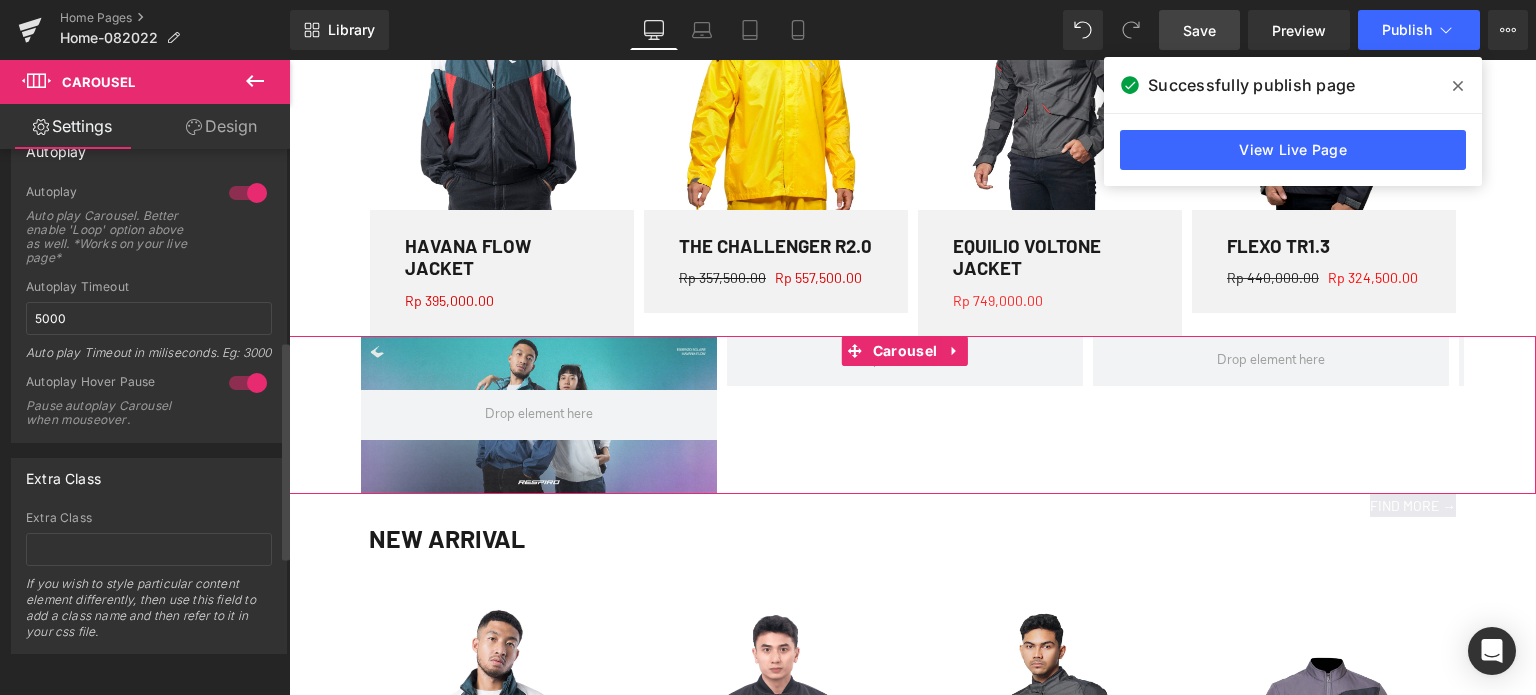 scroll, scrollTop: 0, scrollLeft: 0, axis: both 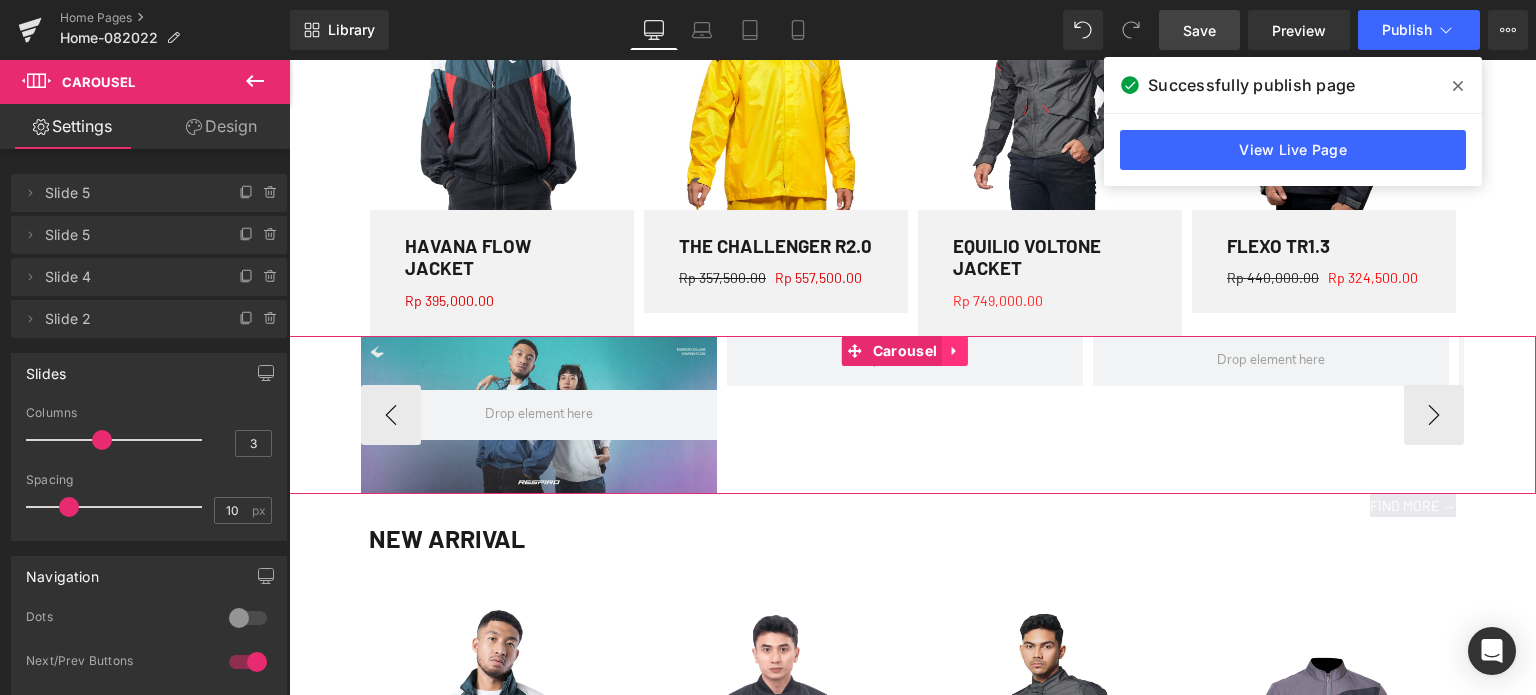 click 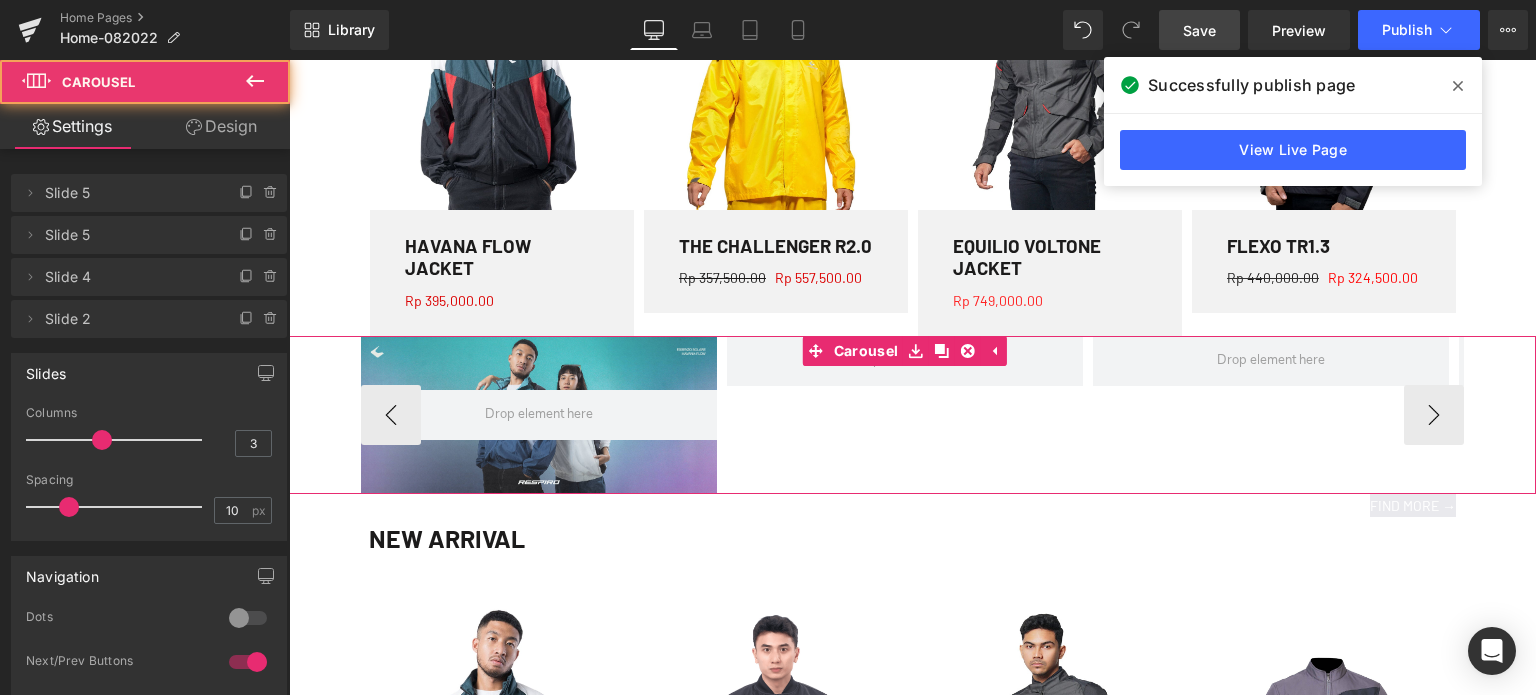 click on "Hero Banner" at bounding box center (1093, 415) 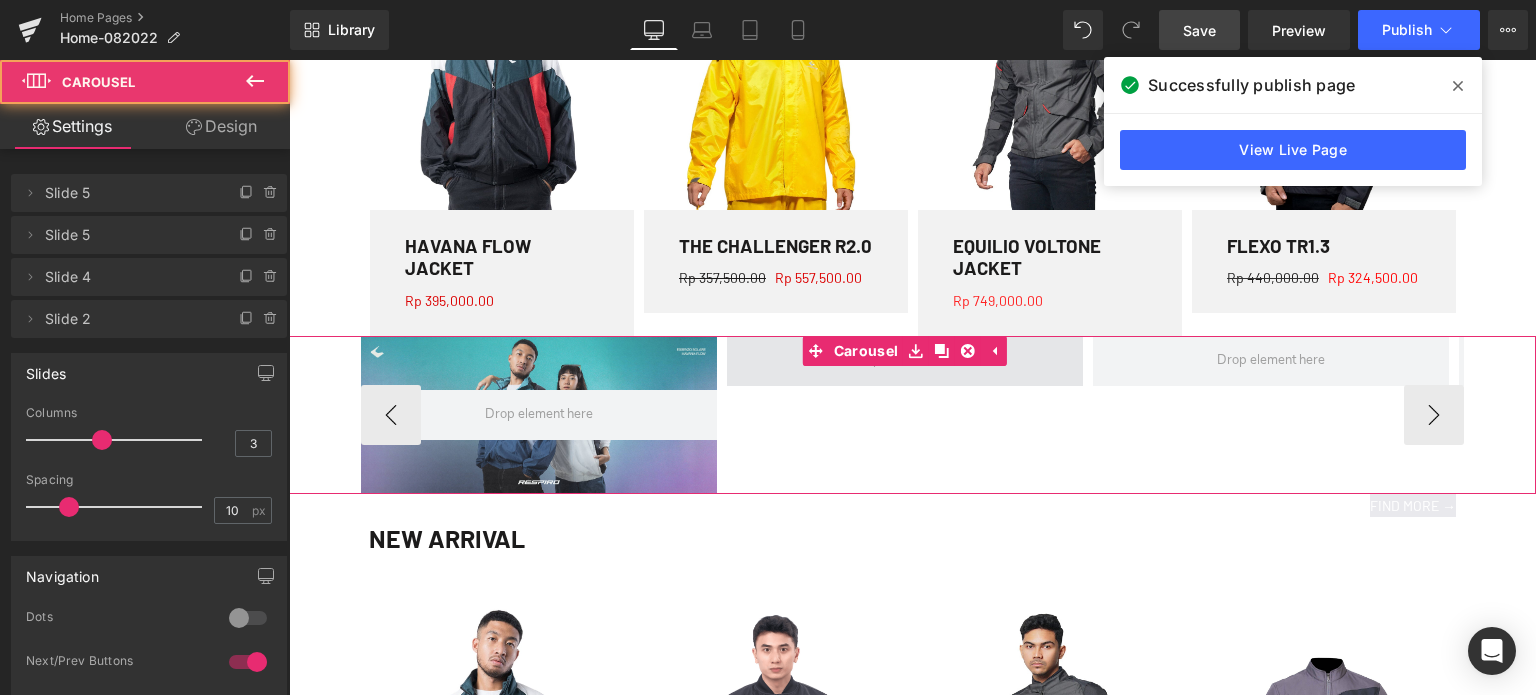 click at bounding box center [905, 361] 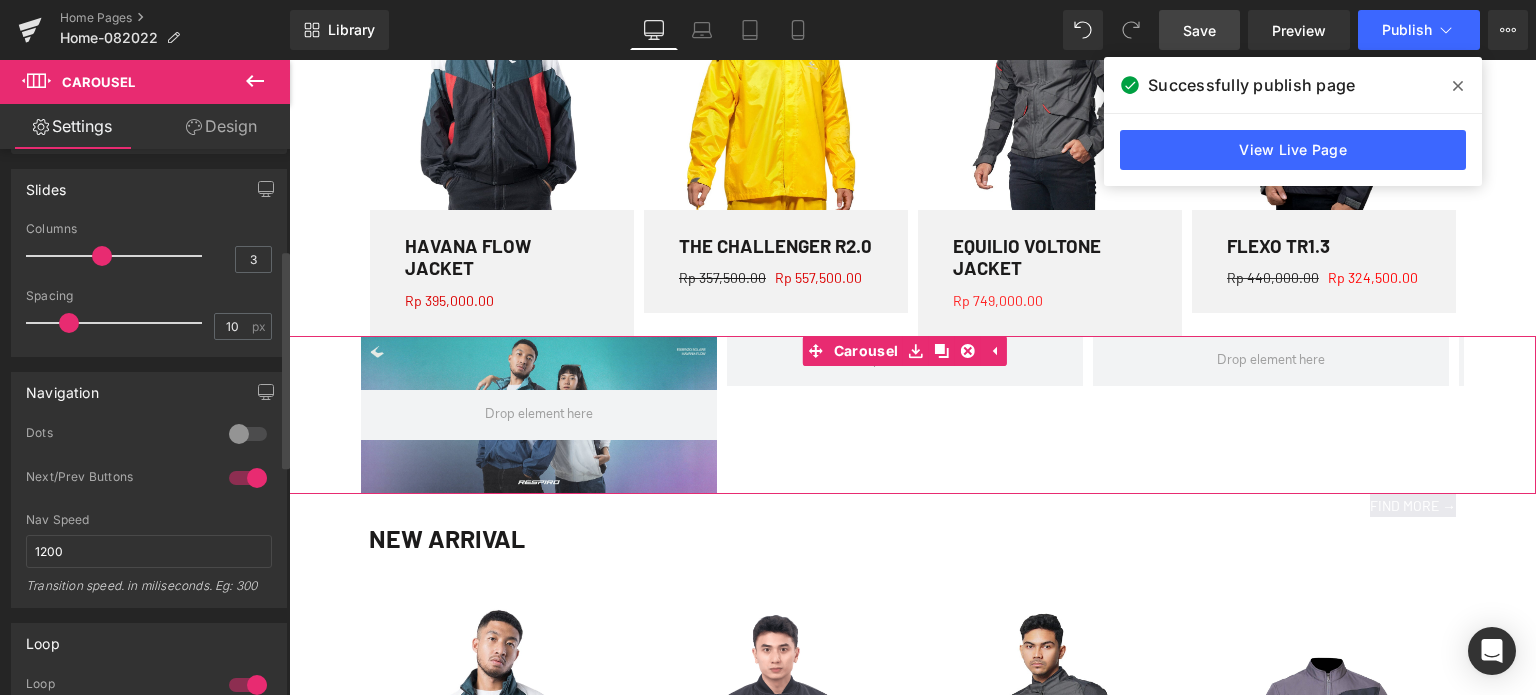 scroll, scrollTop: 0, scrollLeft: 0, axis: both 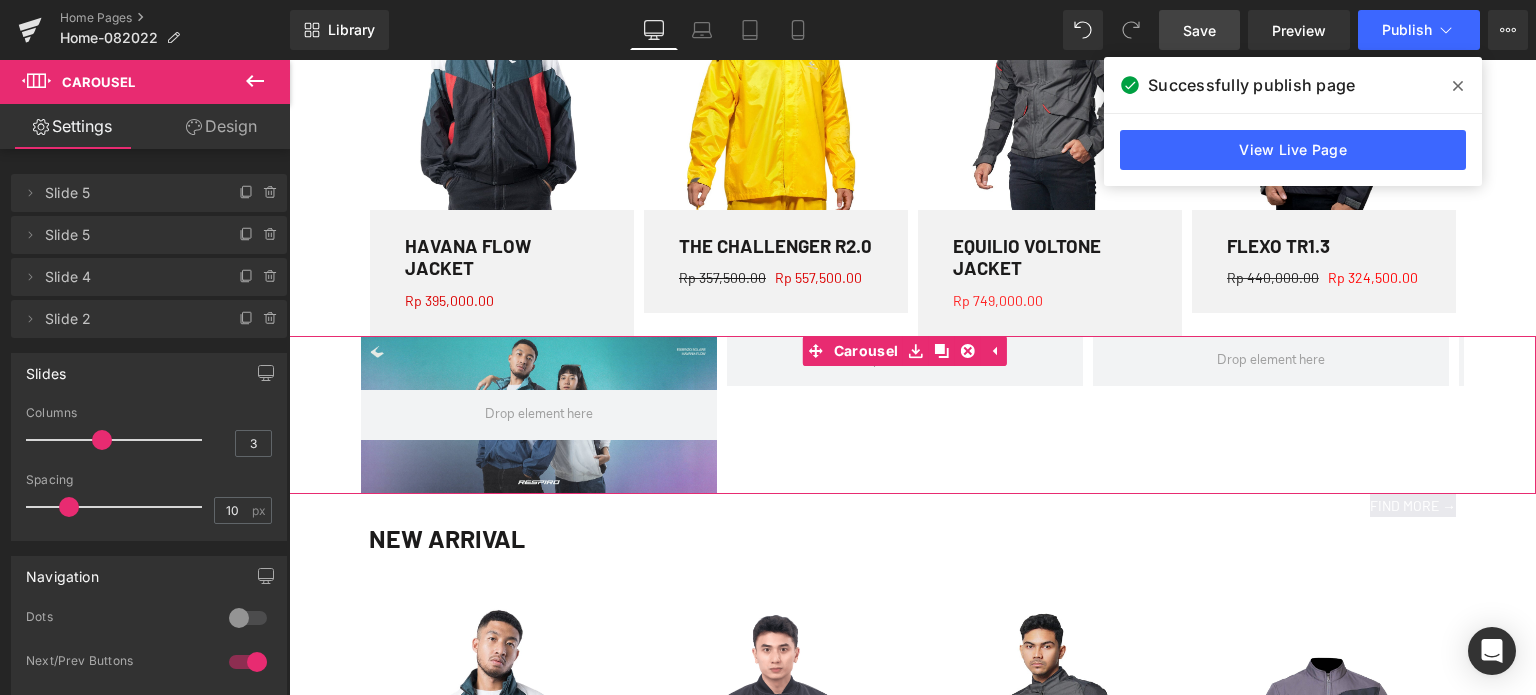click on "Design" at bounding box center (221, 126) 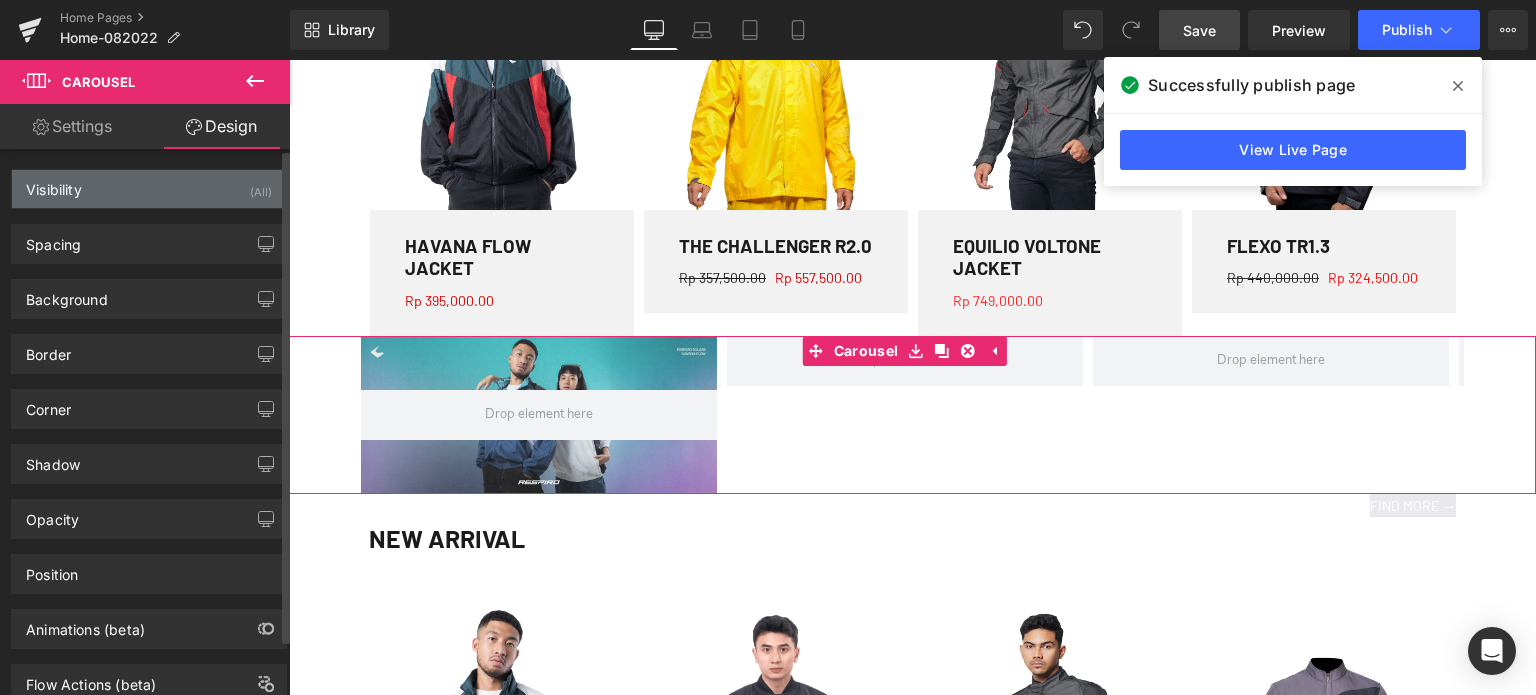 click on "Visibility
(All)" at bounding box center [149, 189] 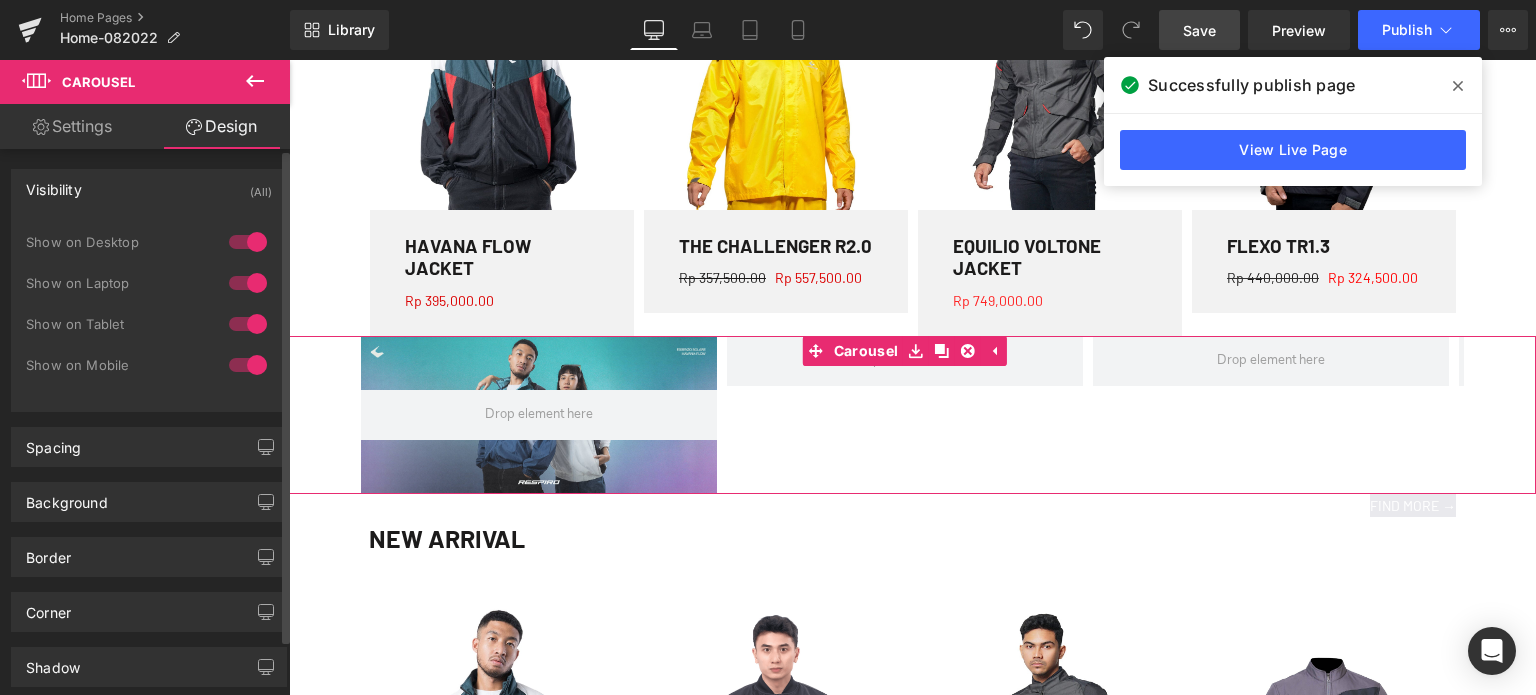 click on "Visibility
(All)" at bounding box center (149, 189) 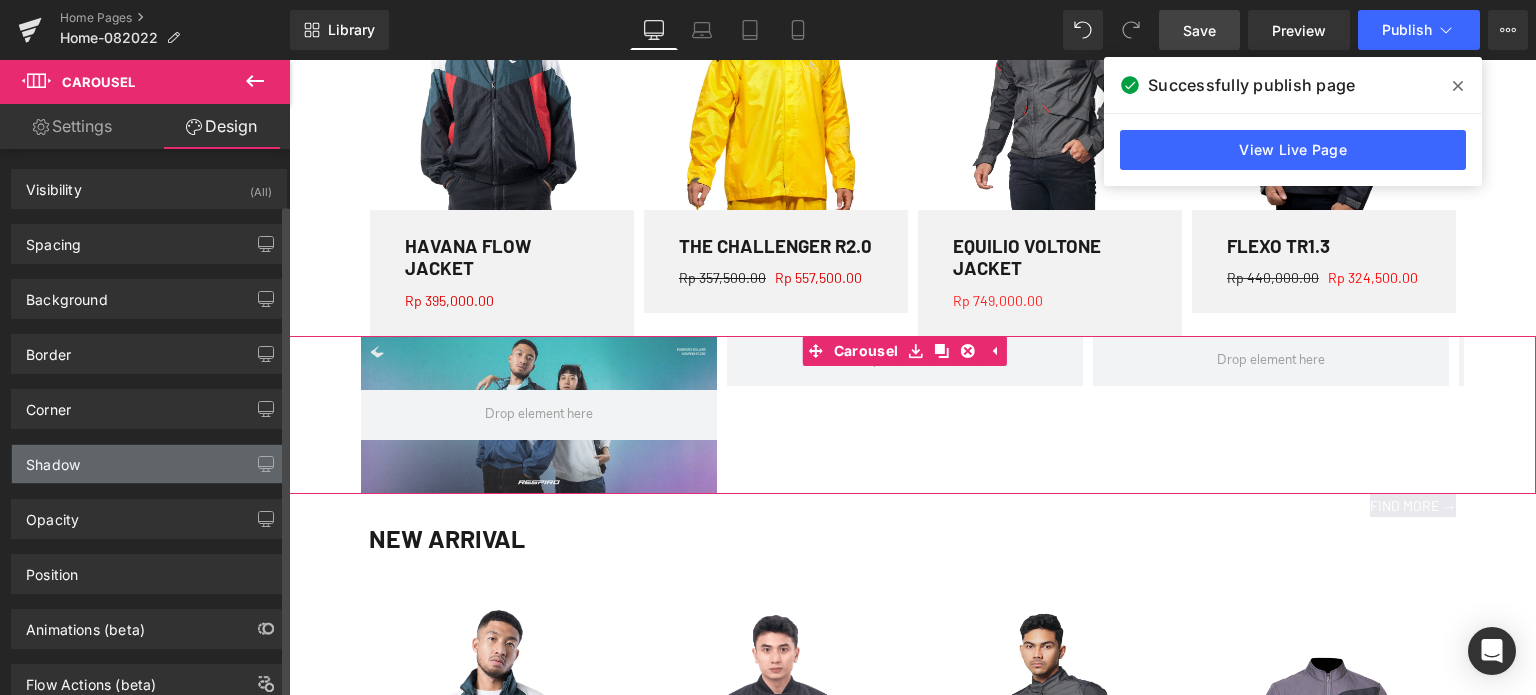 scroll, scrollTop: 60, scrollLeft: 0, axis: vertical 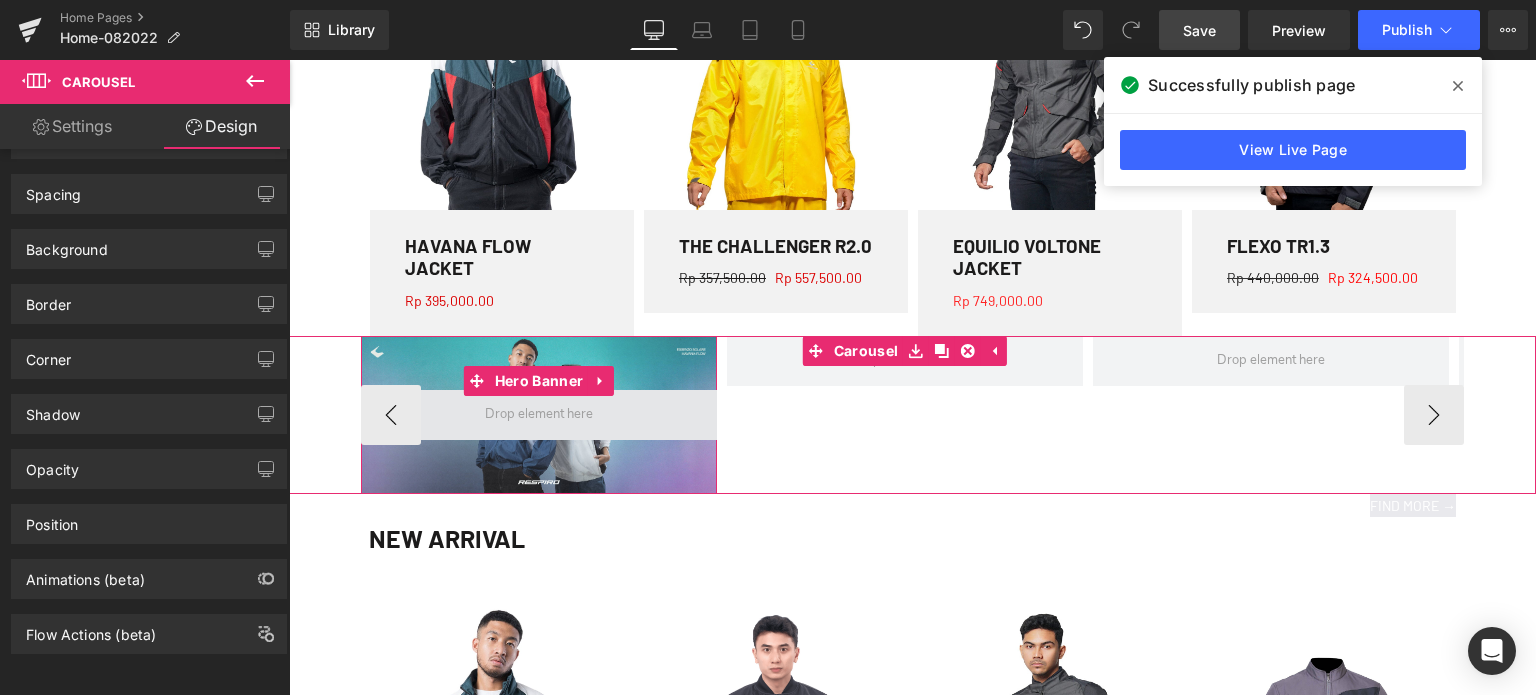 click at bounding box center (539, 415) 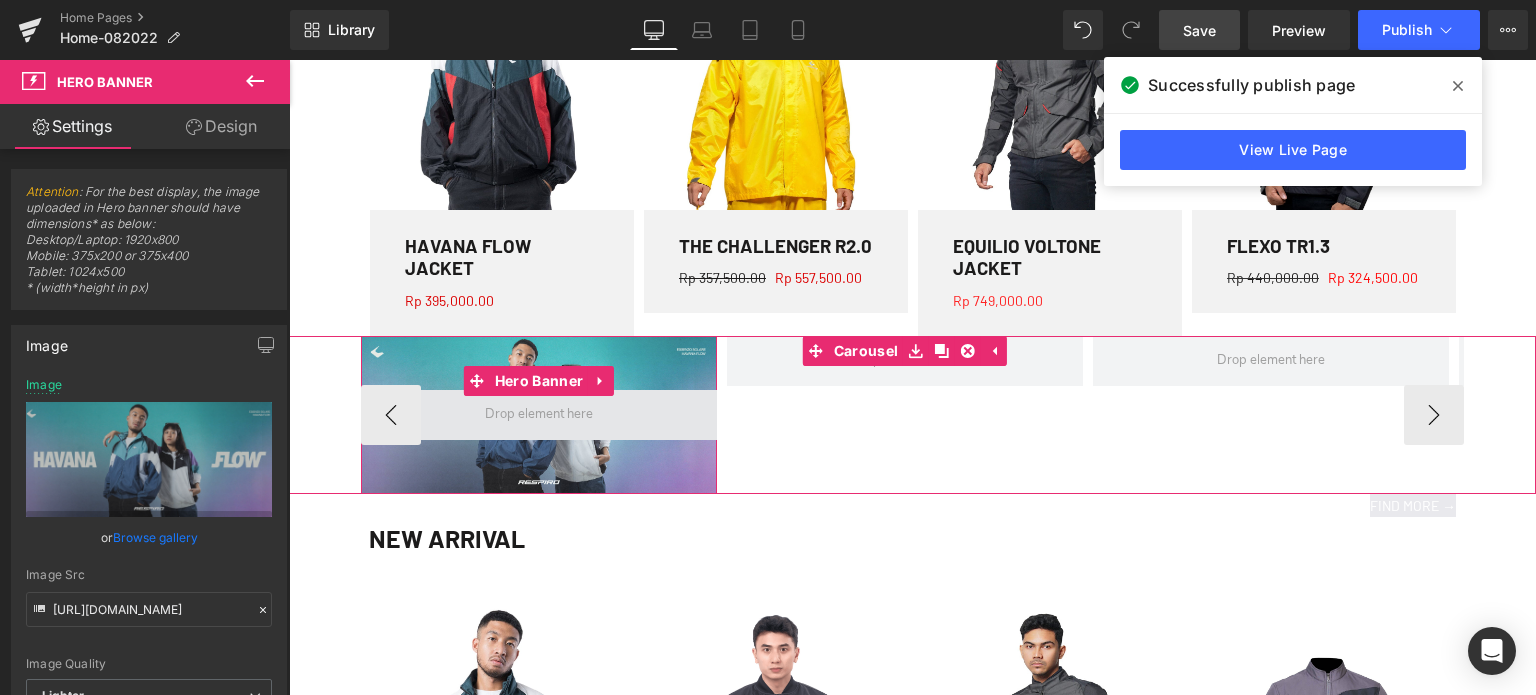 click at bounding box center (539, 414) 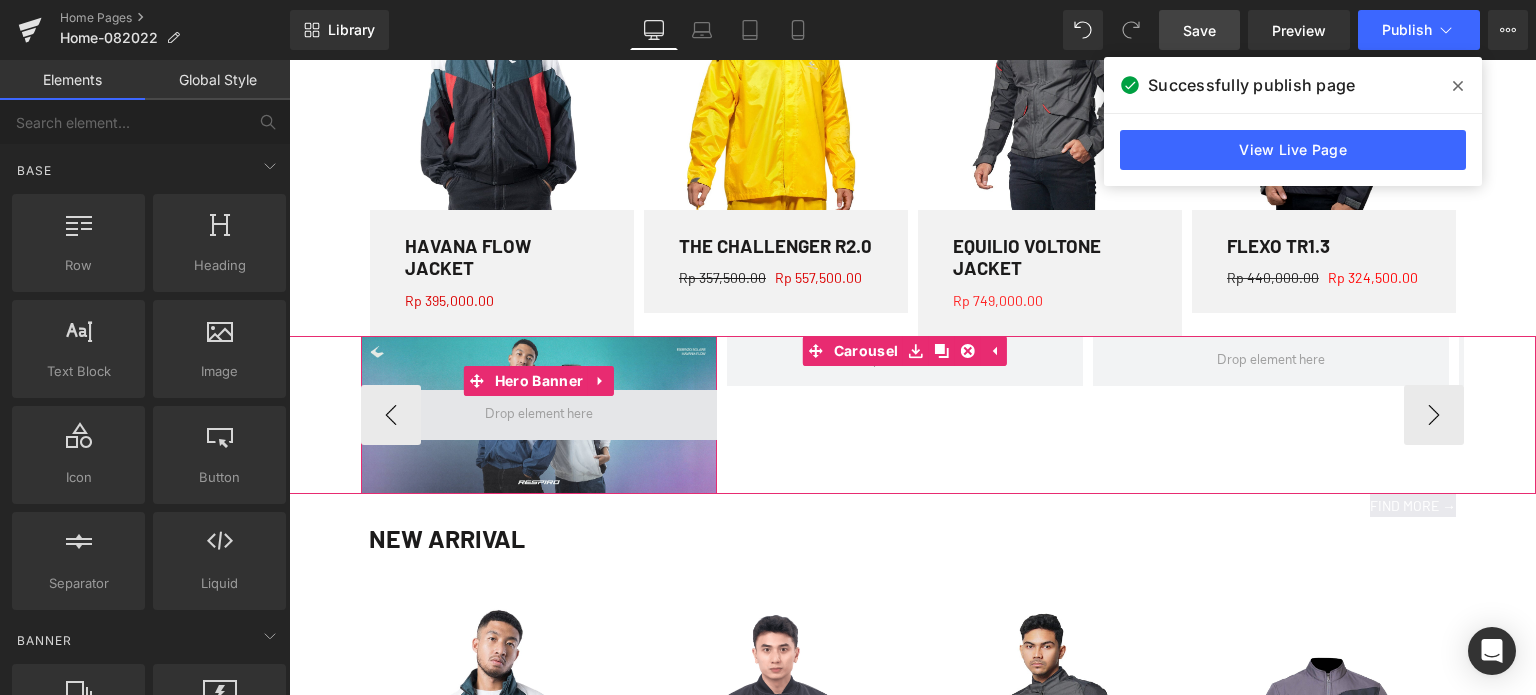click at bounding box center [539, 414] 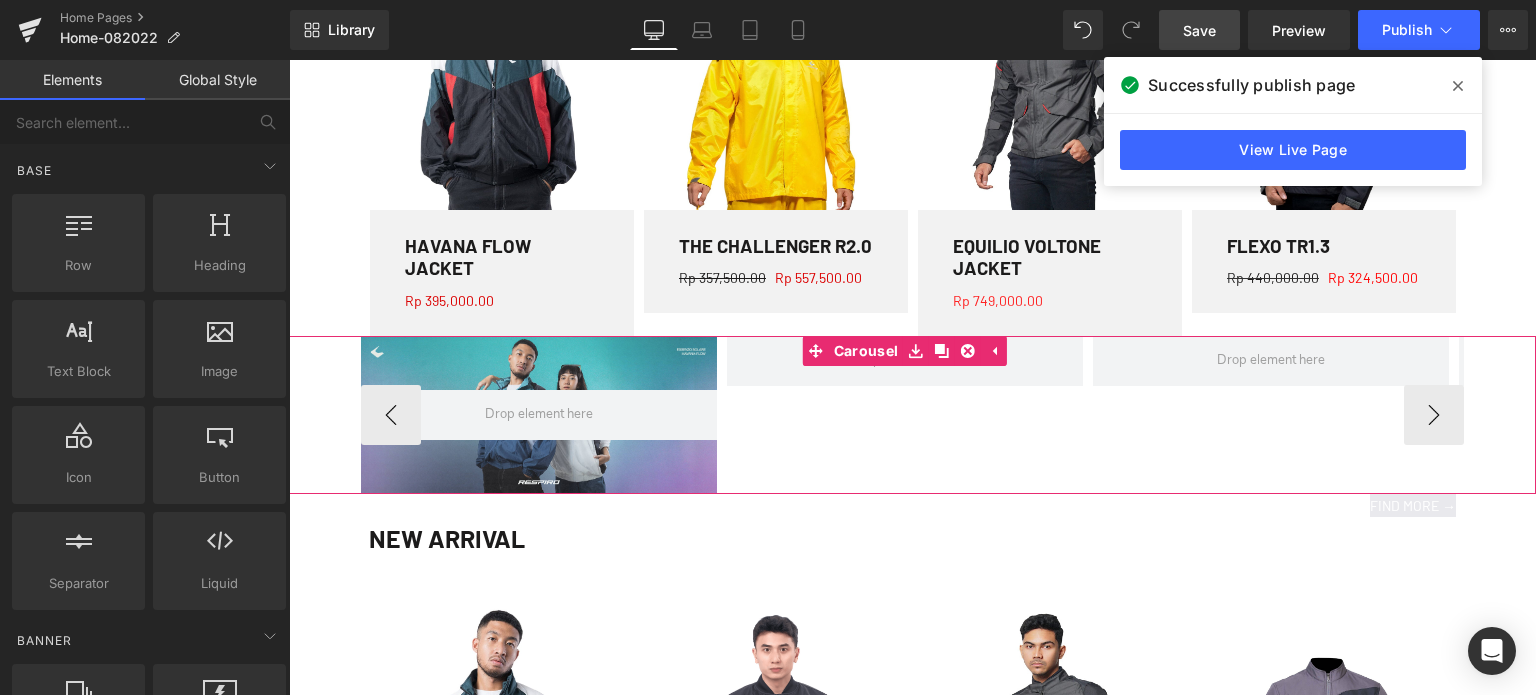 click on "Hero Banner" at bounding box center (1093, 415) 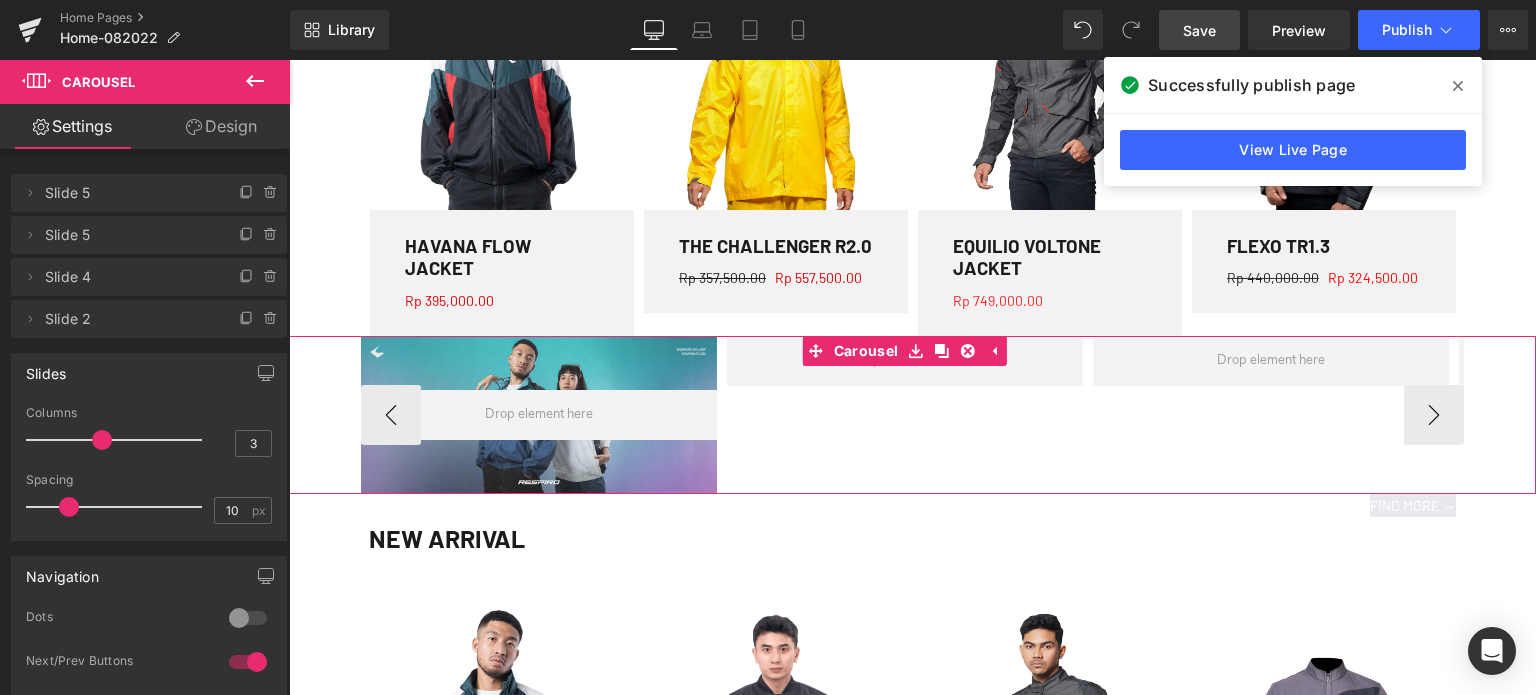 click on "Hero Banner" at bounding box center [1093, 415] 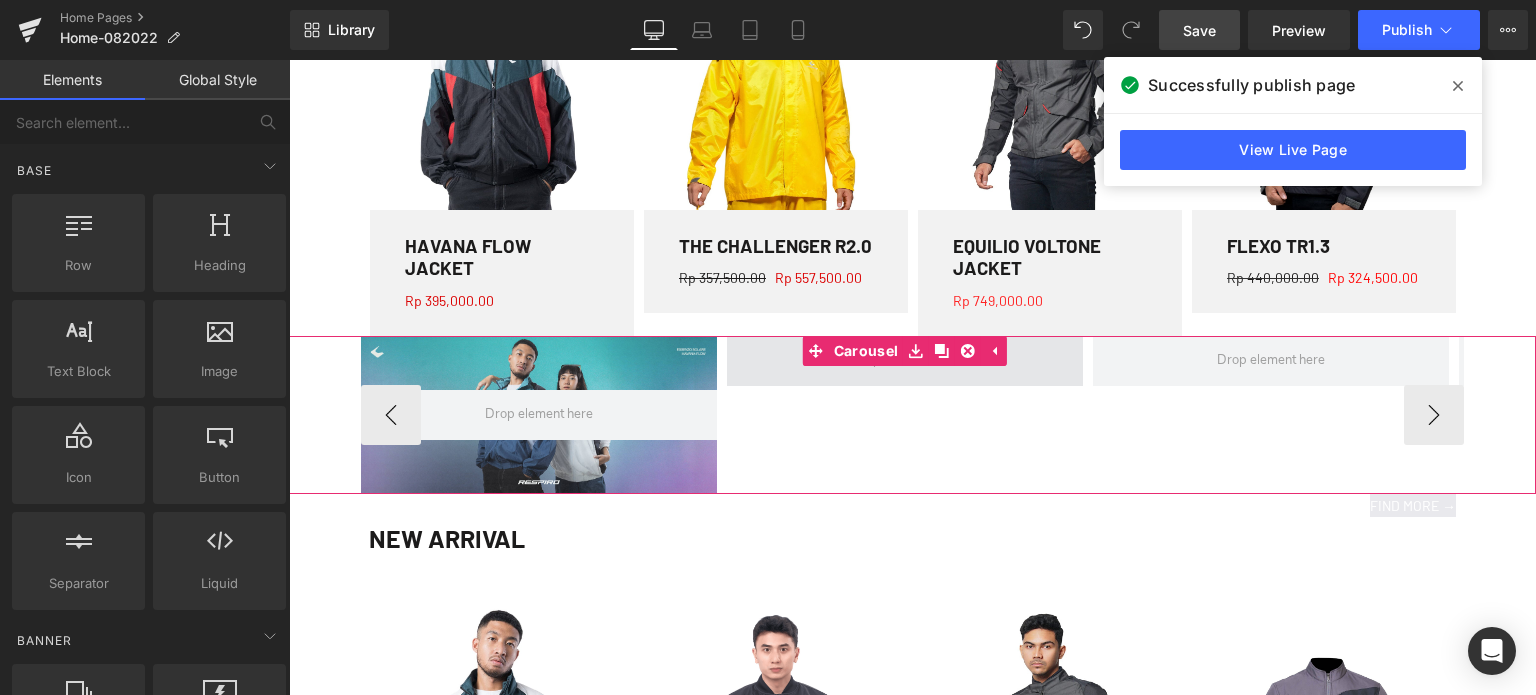 click at bounding box center (905, 360) 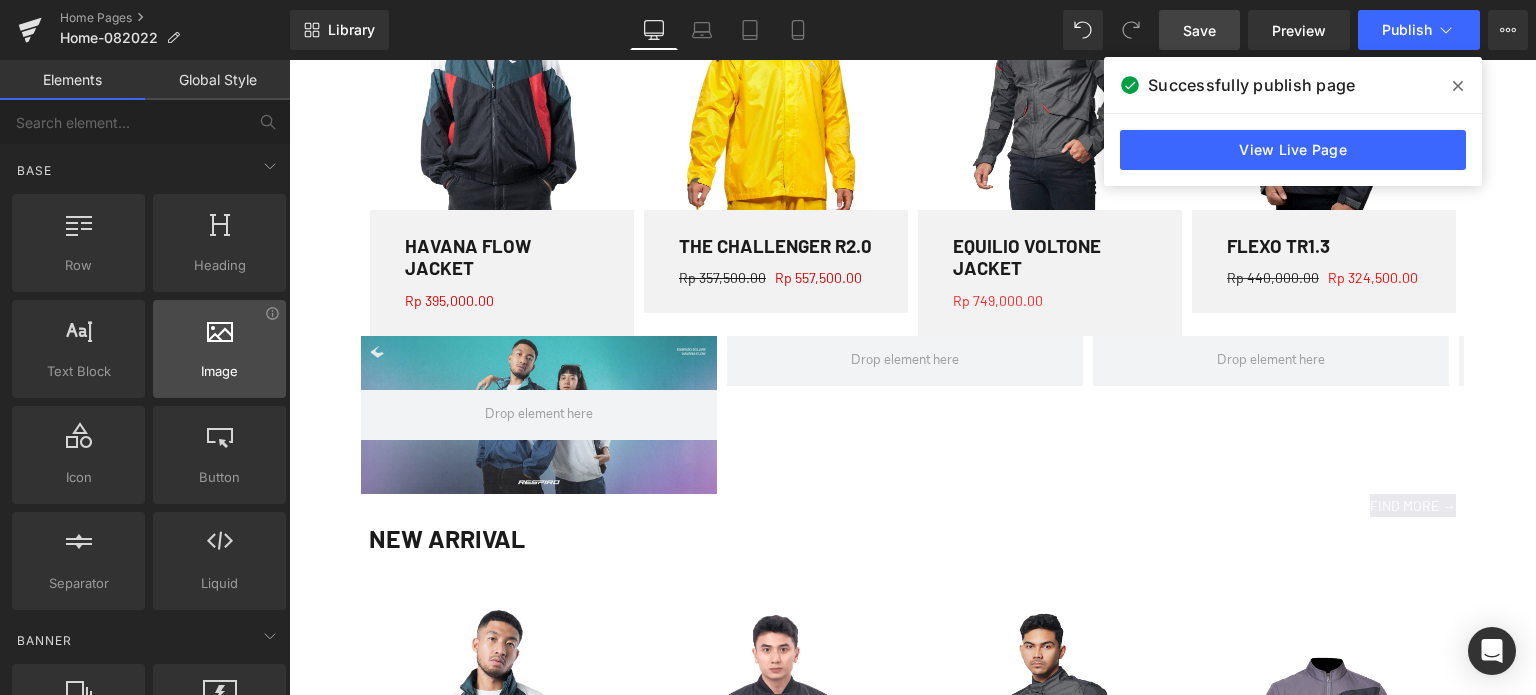 click at bounding box center (219, 338) 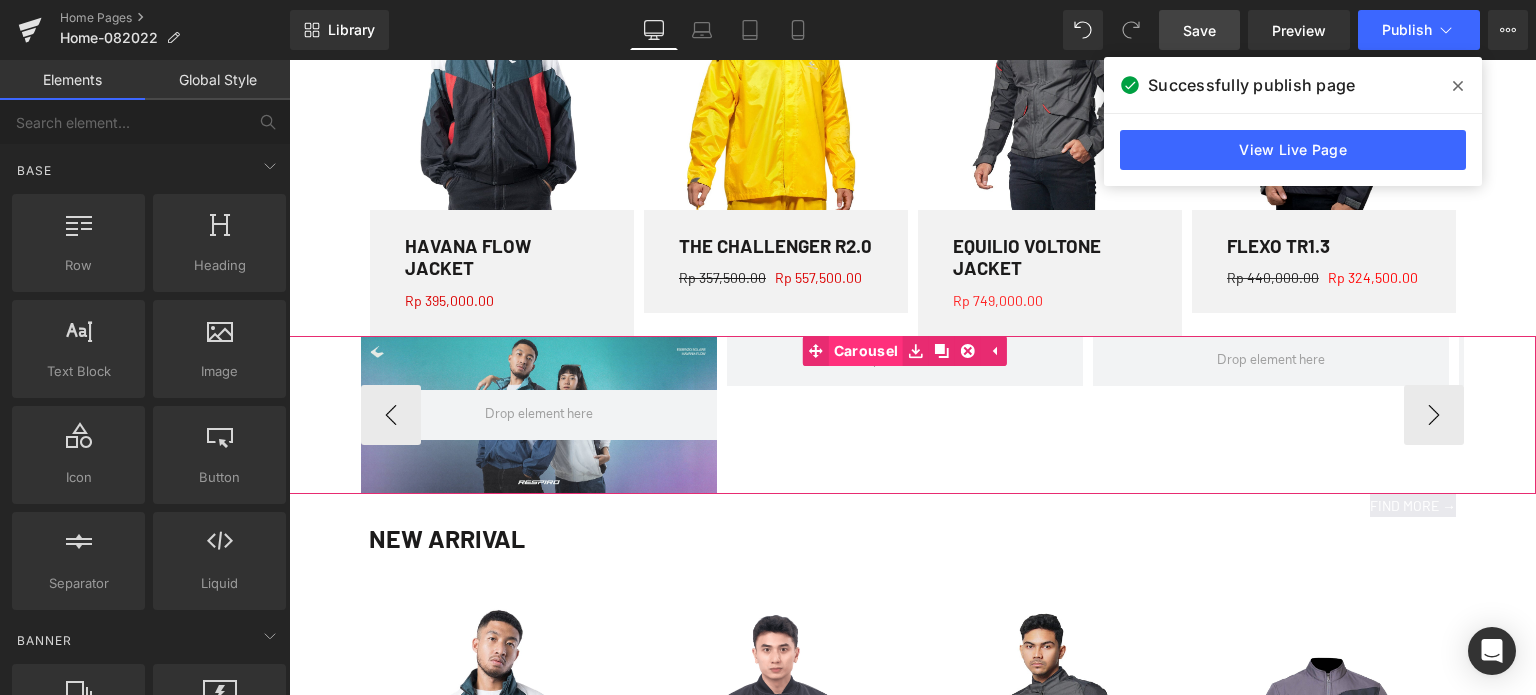 click on "Carousel" at bounding box center [853, 351] 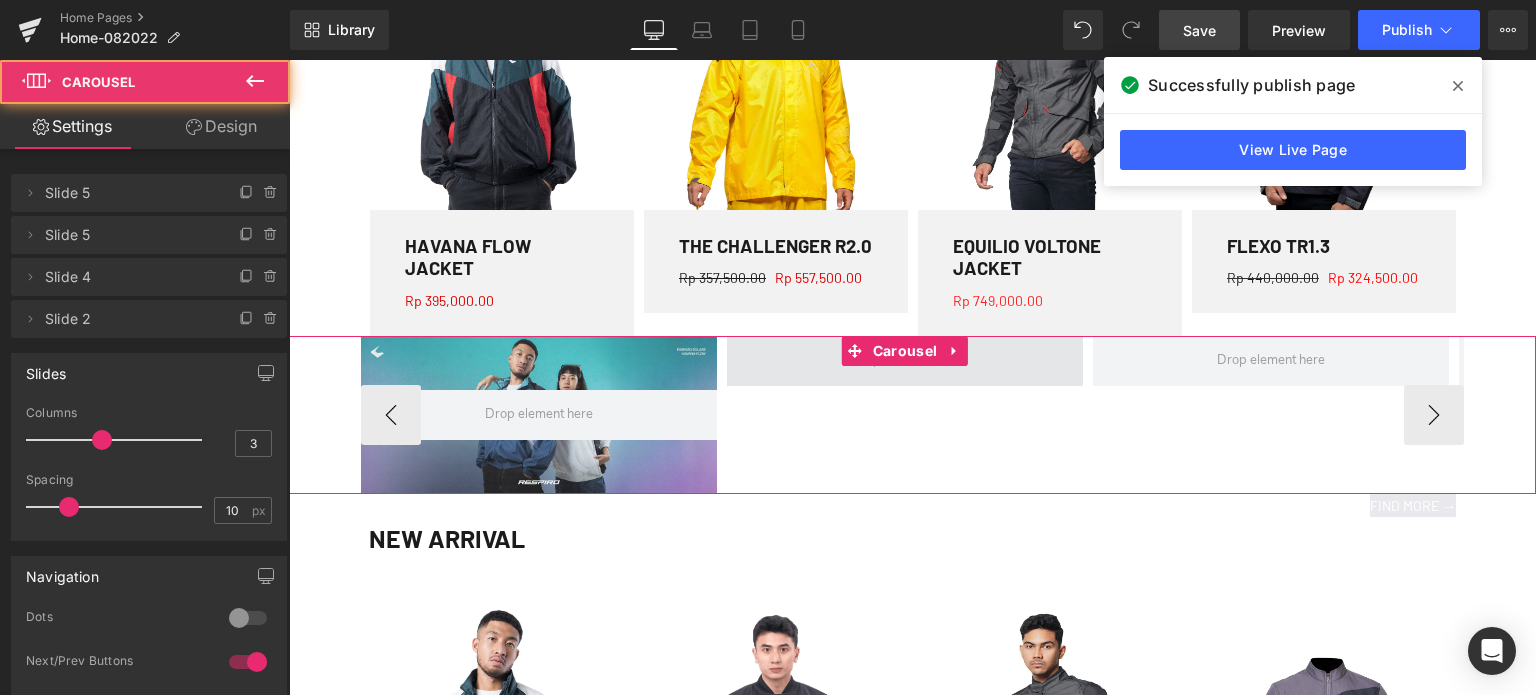 click at bounding box center (905, 361) 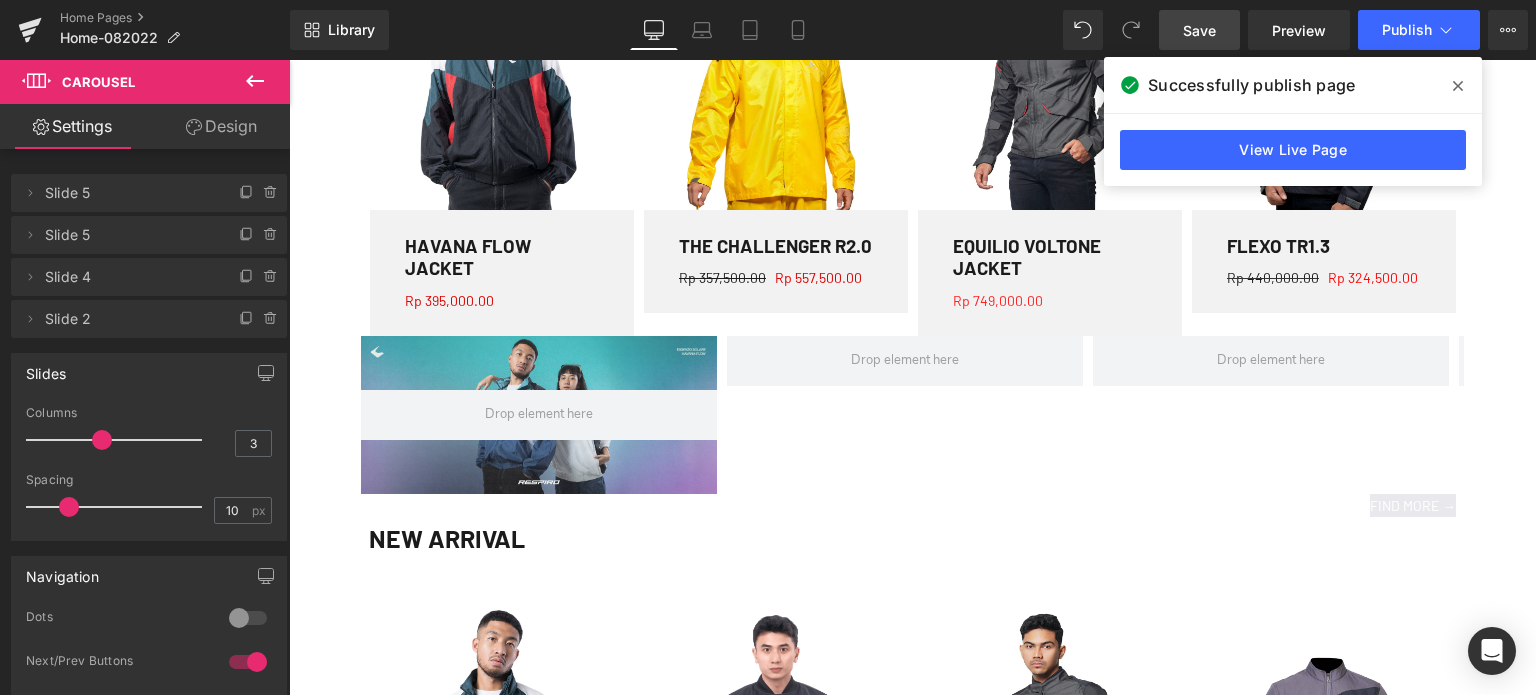 click 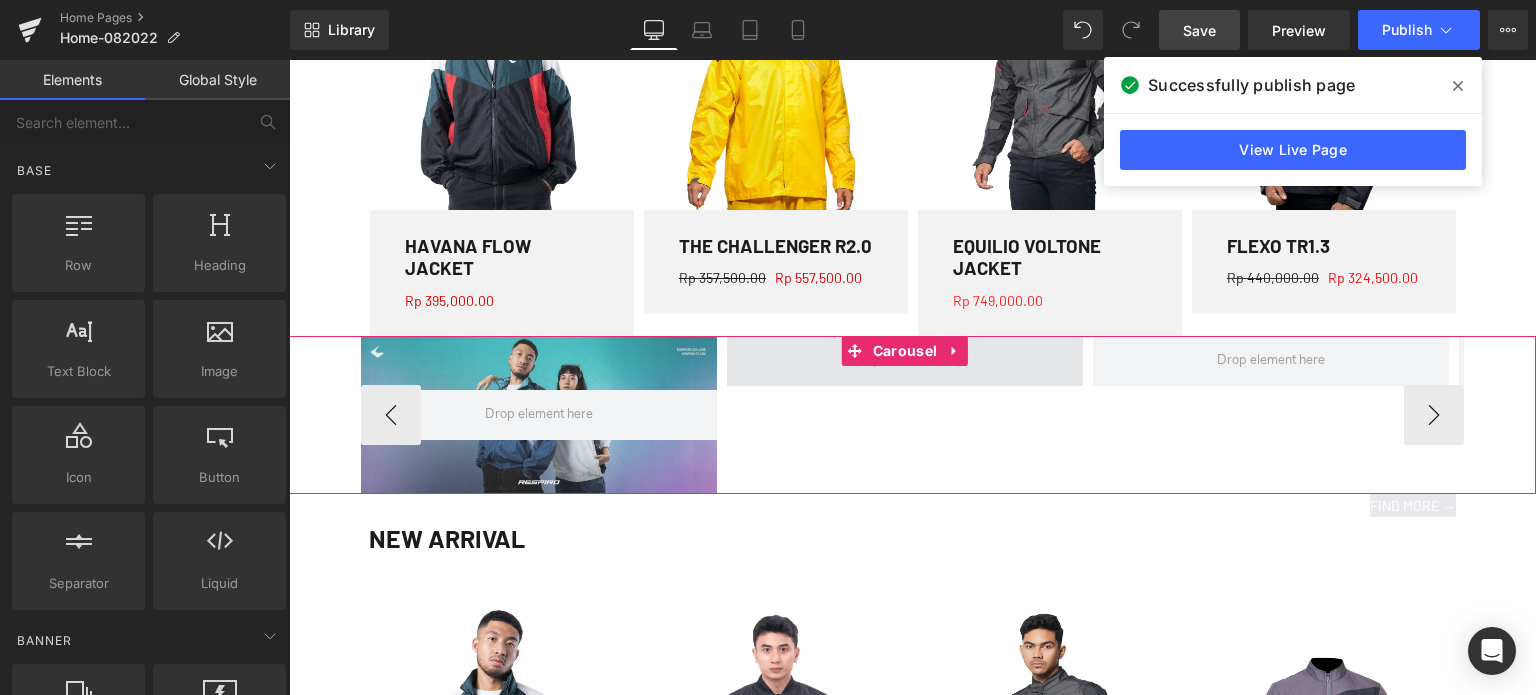 click at bounding box center (905, 361) 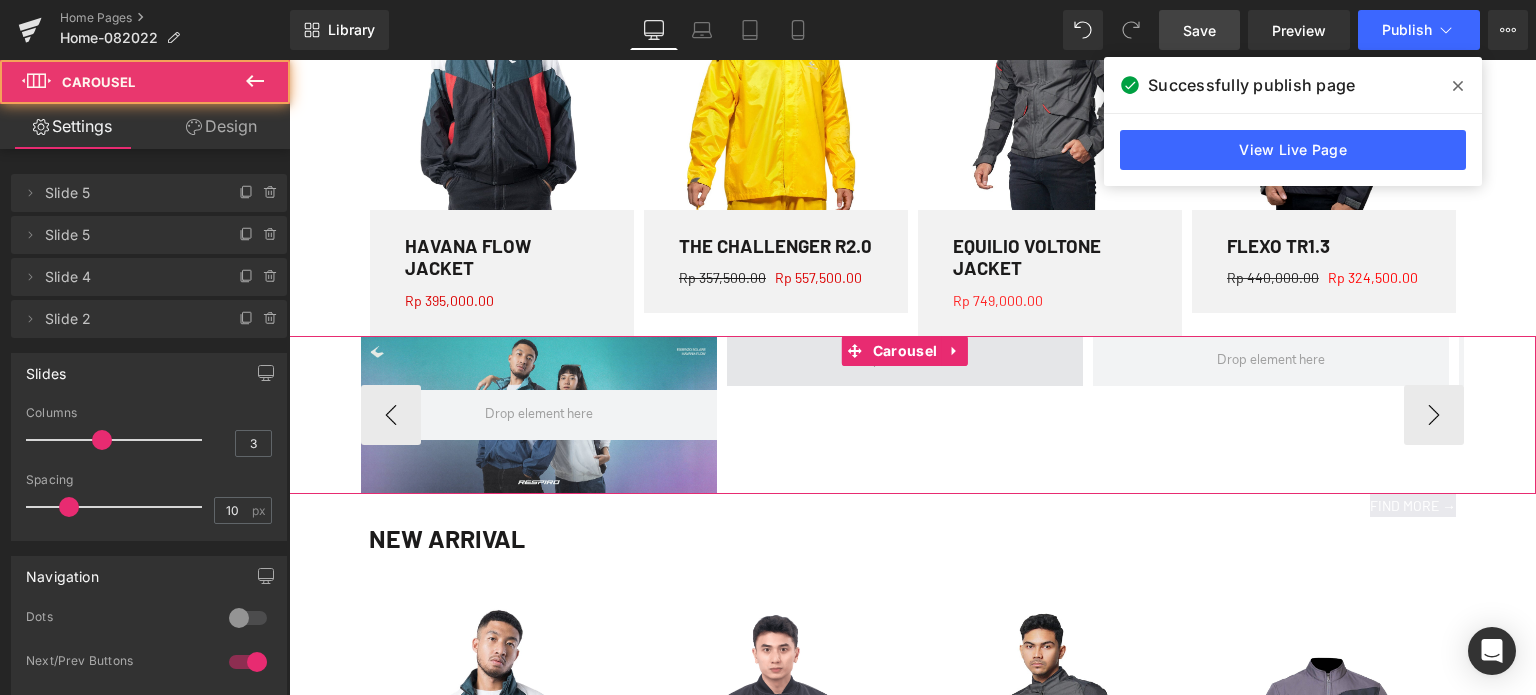 click at bounding box center [905, 361] 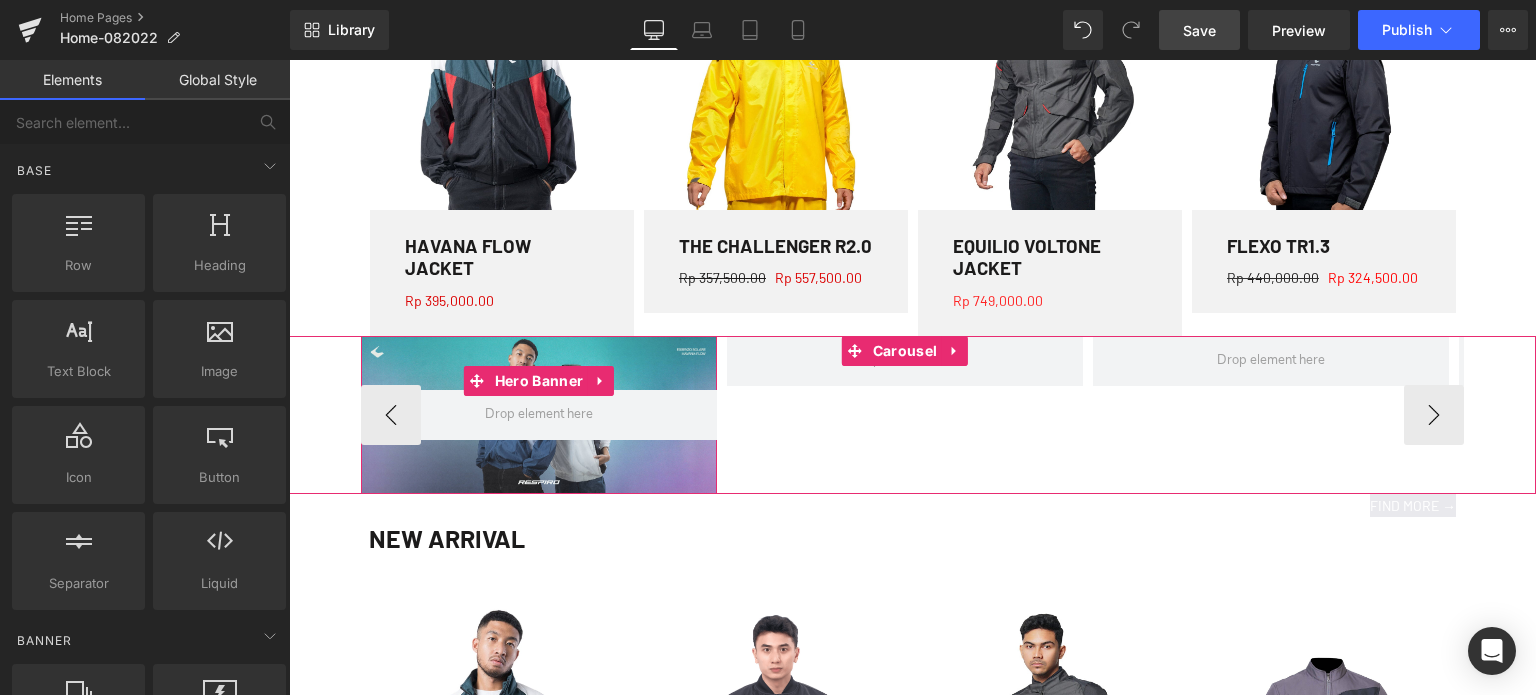 click at bounding box center (539, 415) 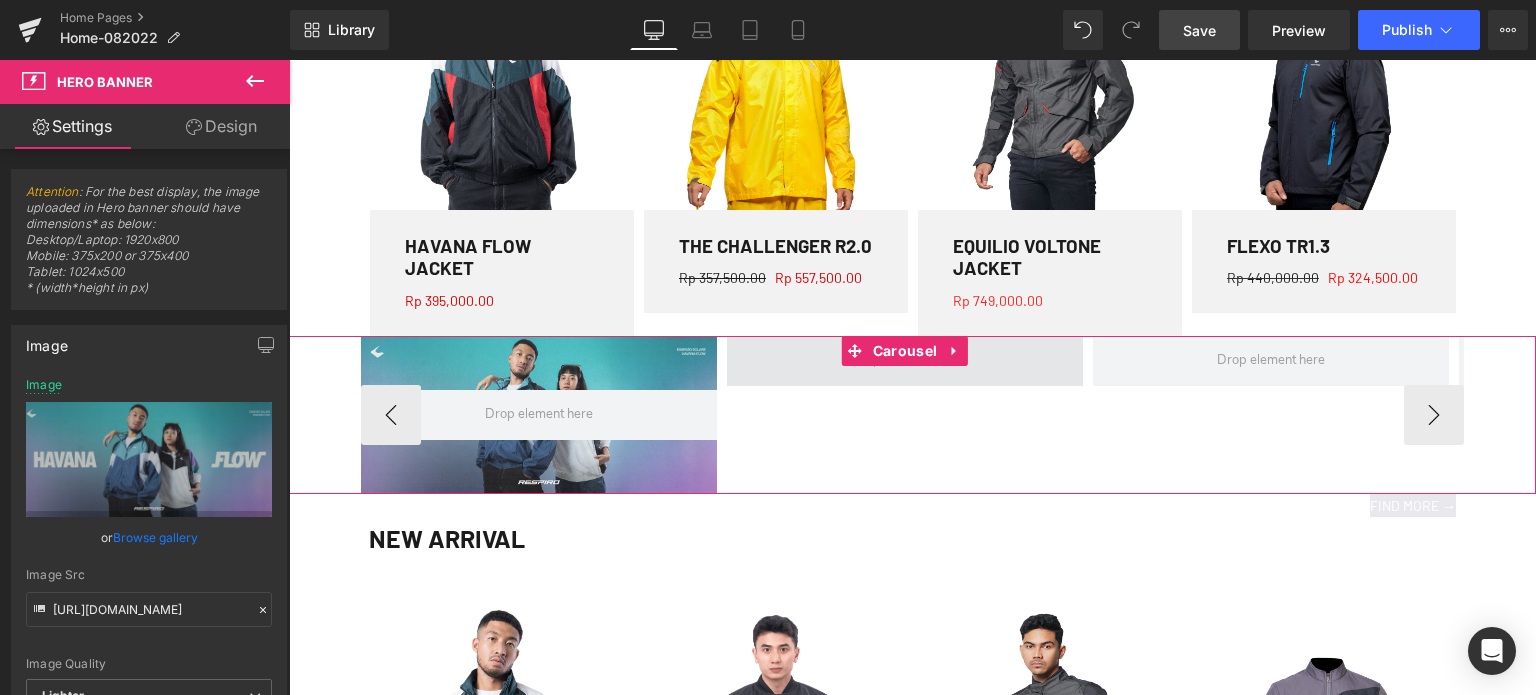 click at bounding box center [905, 361] 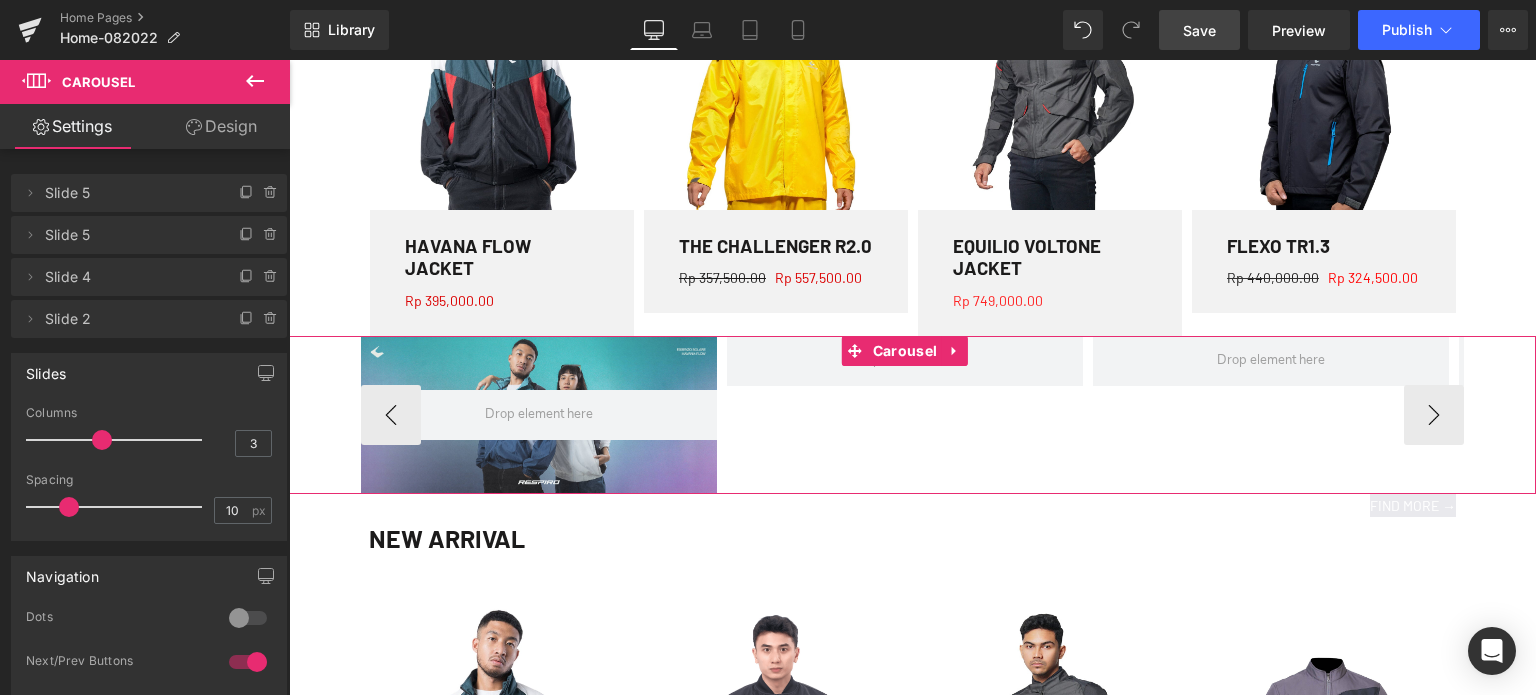 click on "Hero Banner" at bounding box center (1093, 415) 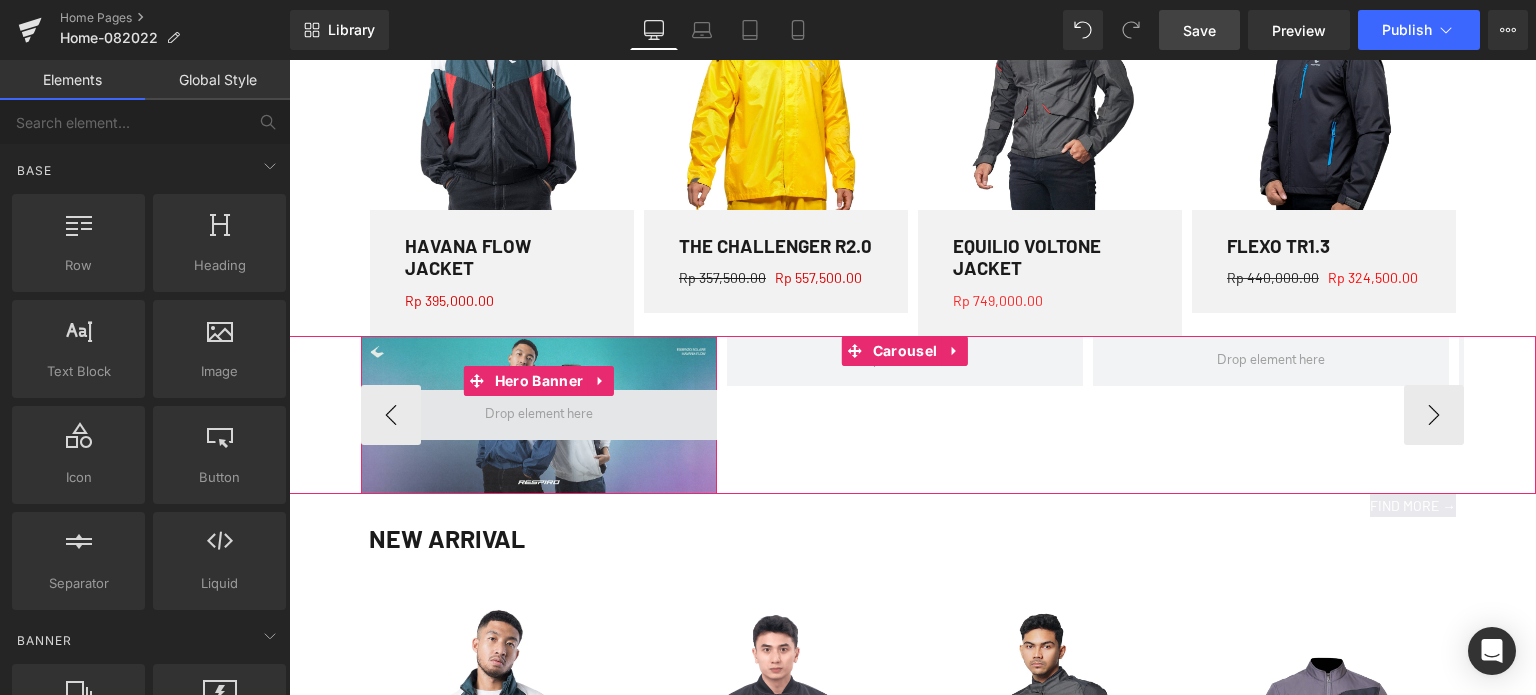 click at bounding box center (539, 414) 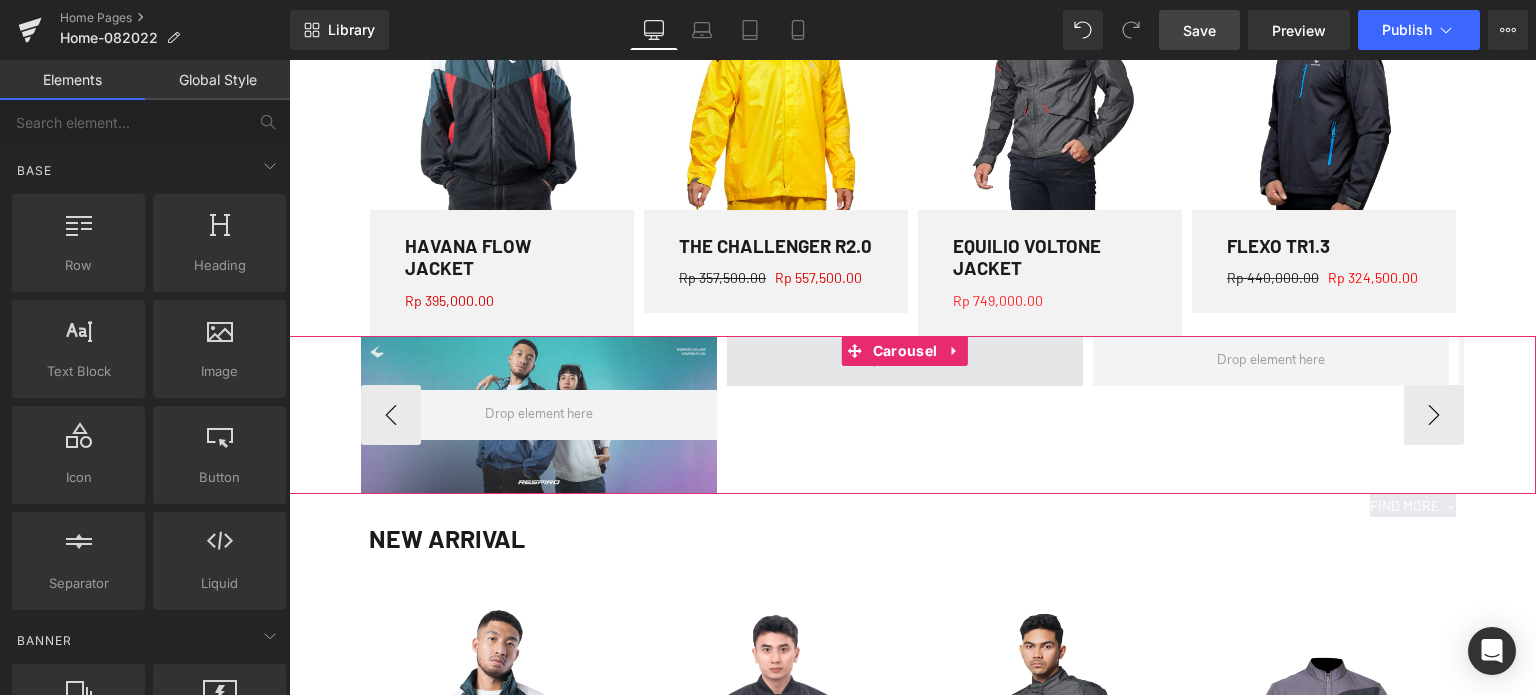 click at bounding box center [905, 361] 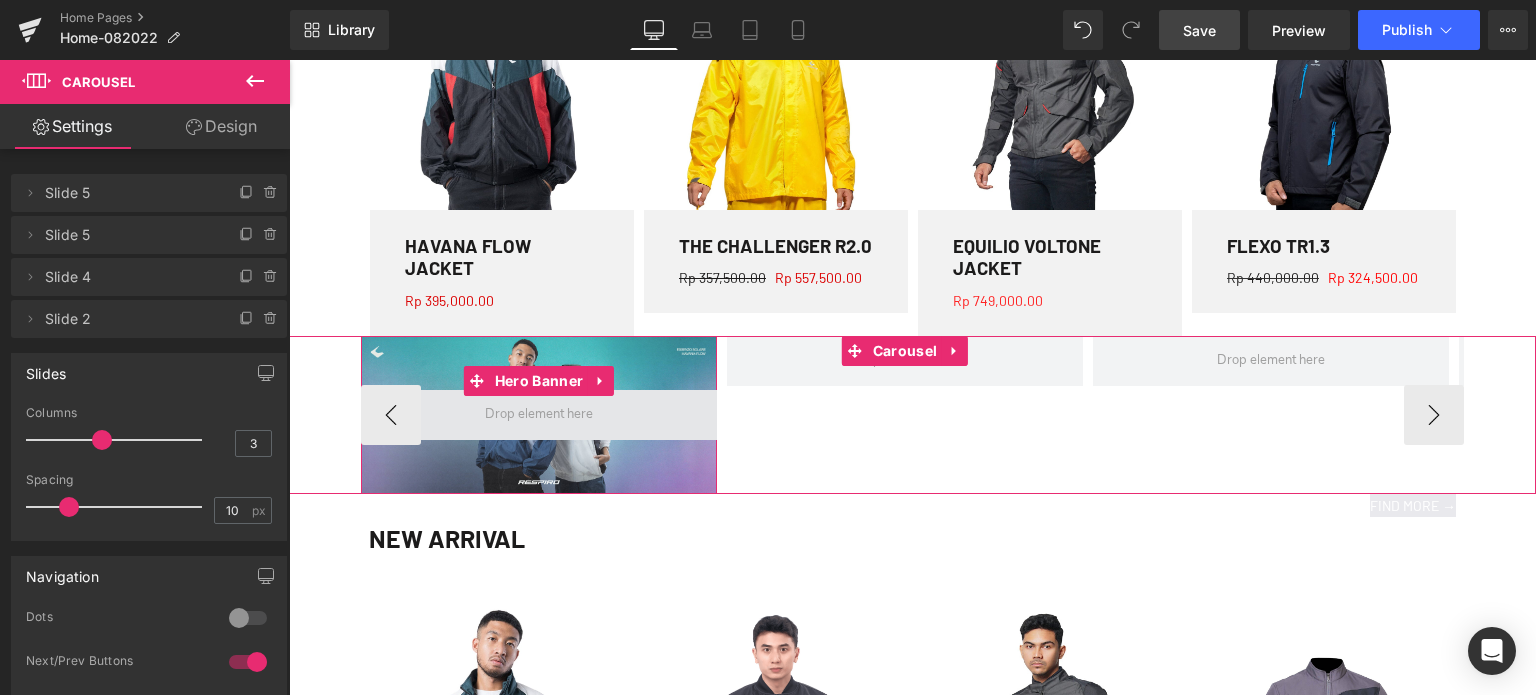 click at bounding box center (539, 415) 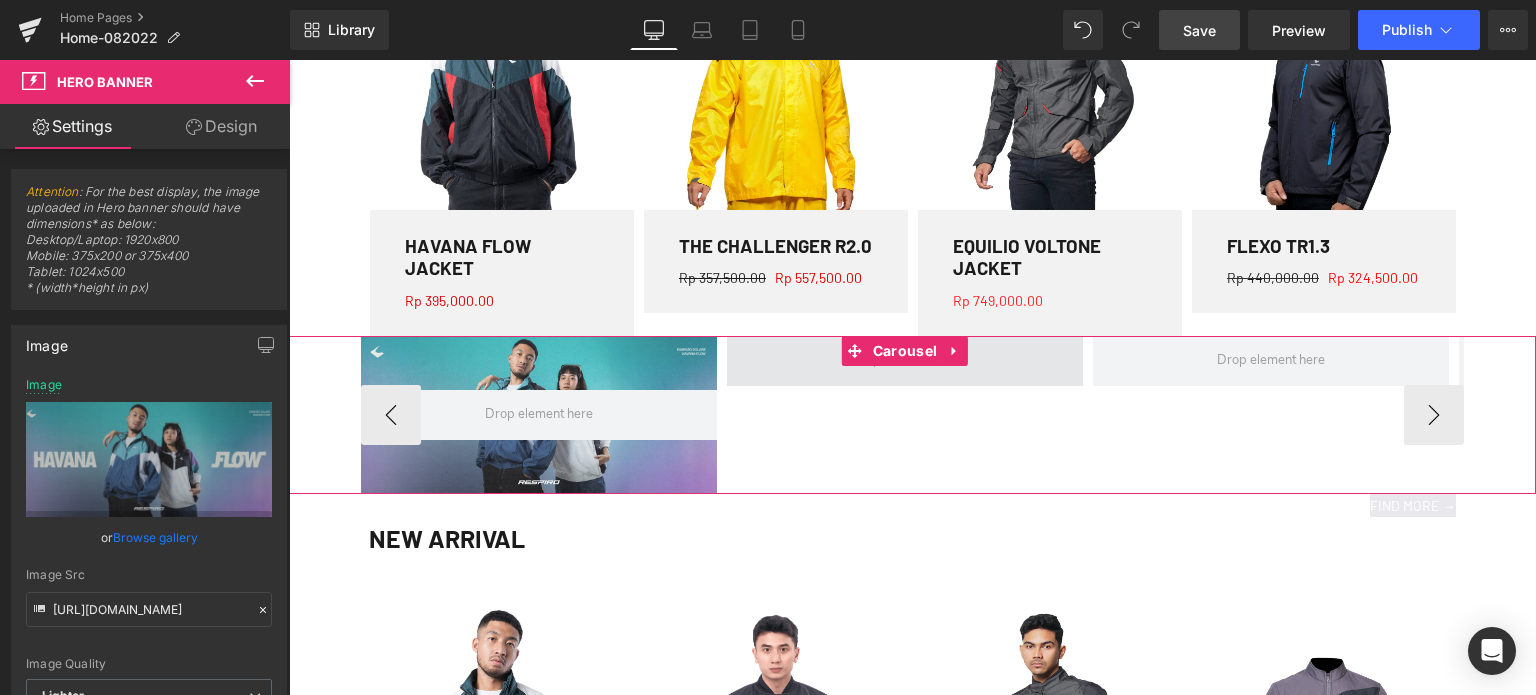 click at bounding box center (905, 361) 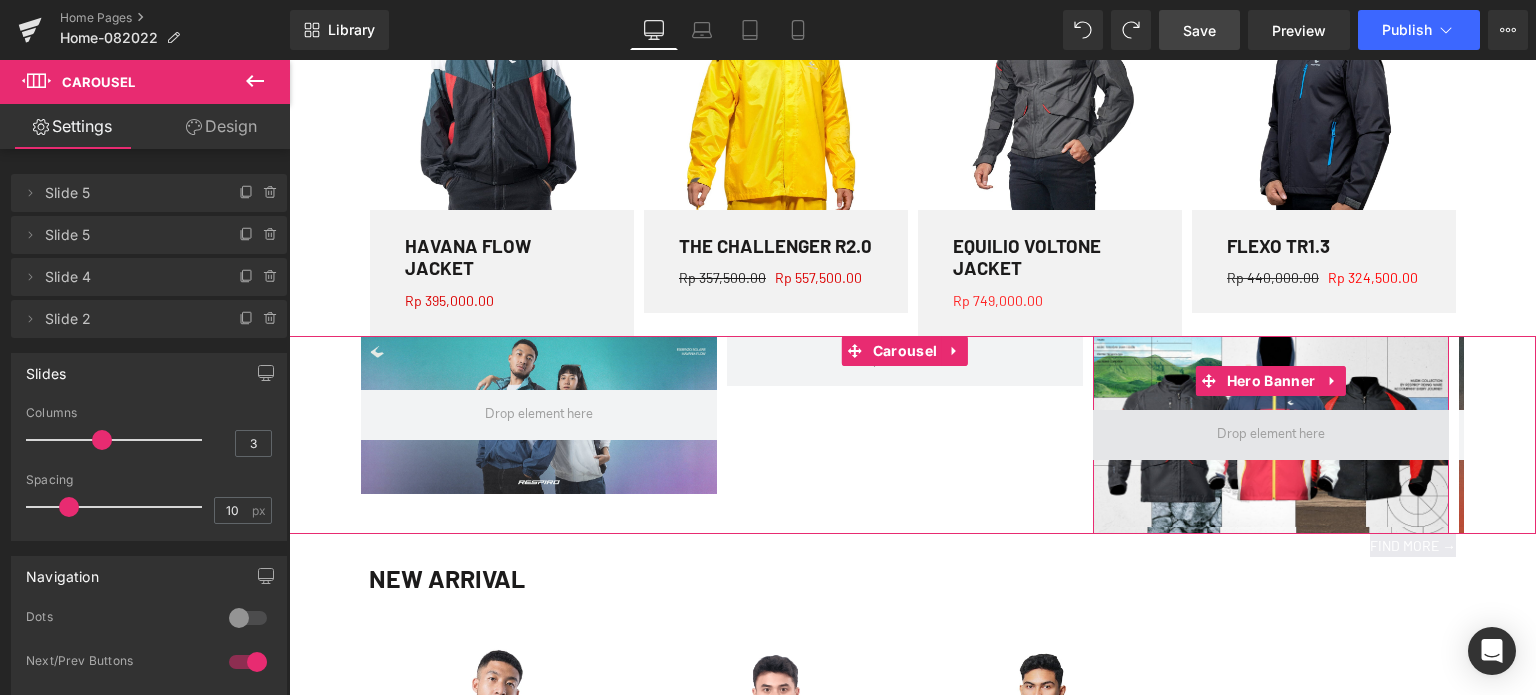 click at bounding box center (1271, 434) 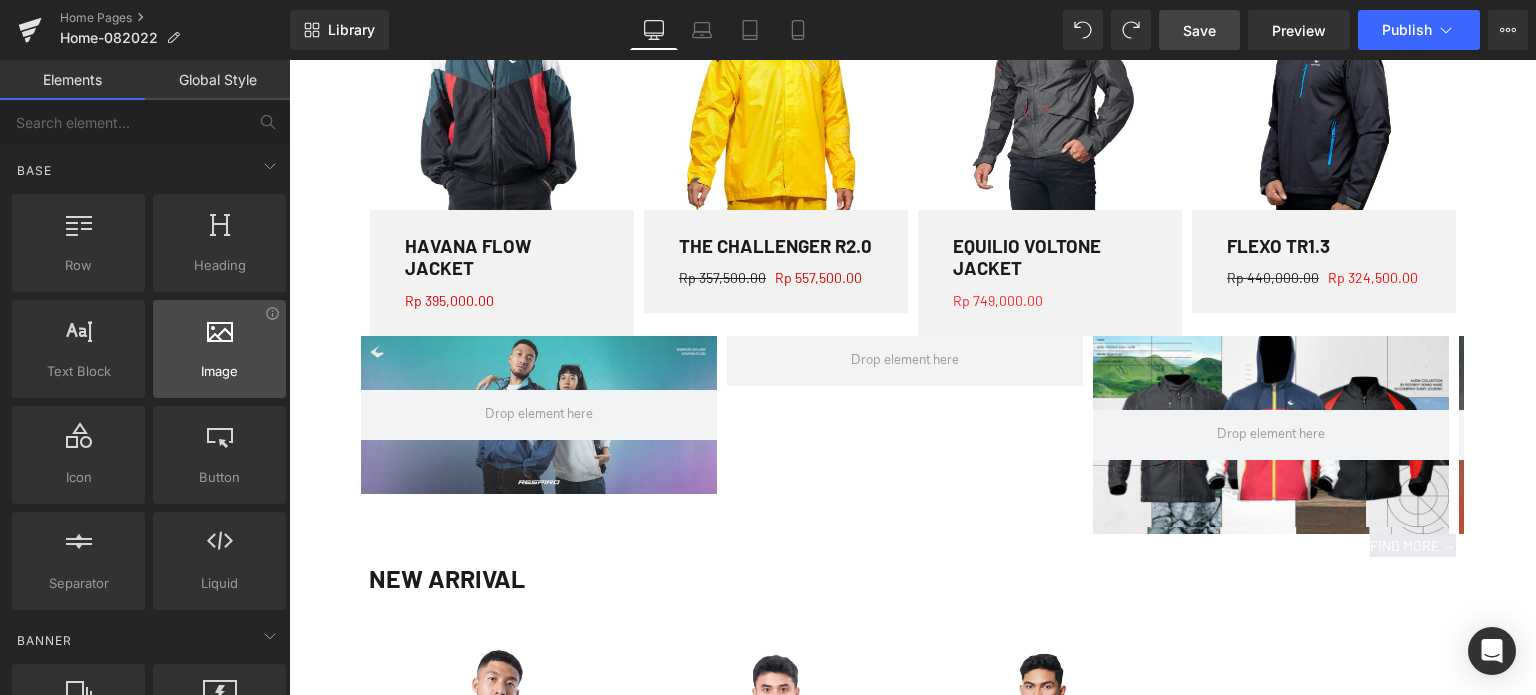 click at bounding box center [219, 338] 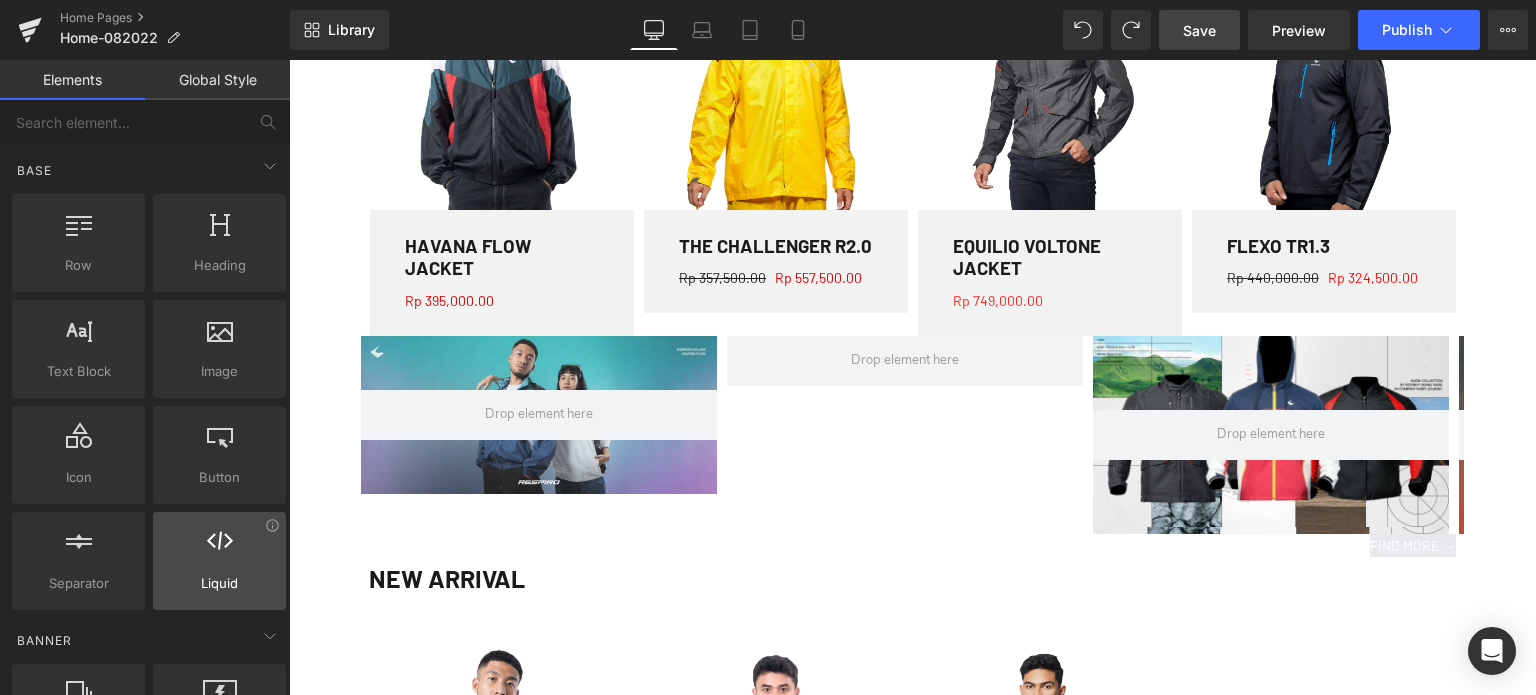 scroll, scrollTop: 143, scrollLeft: 0, axis: vertical 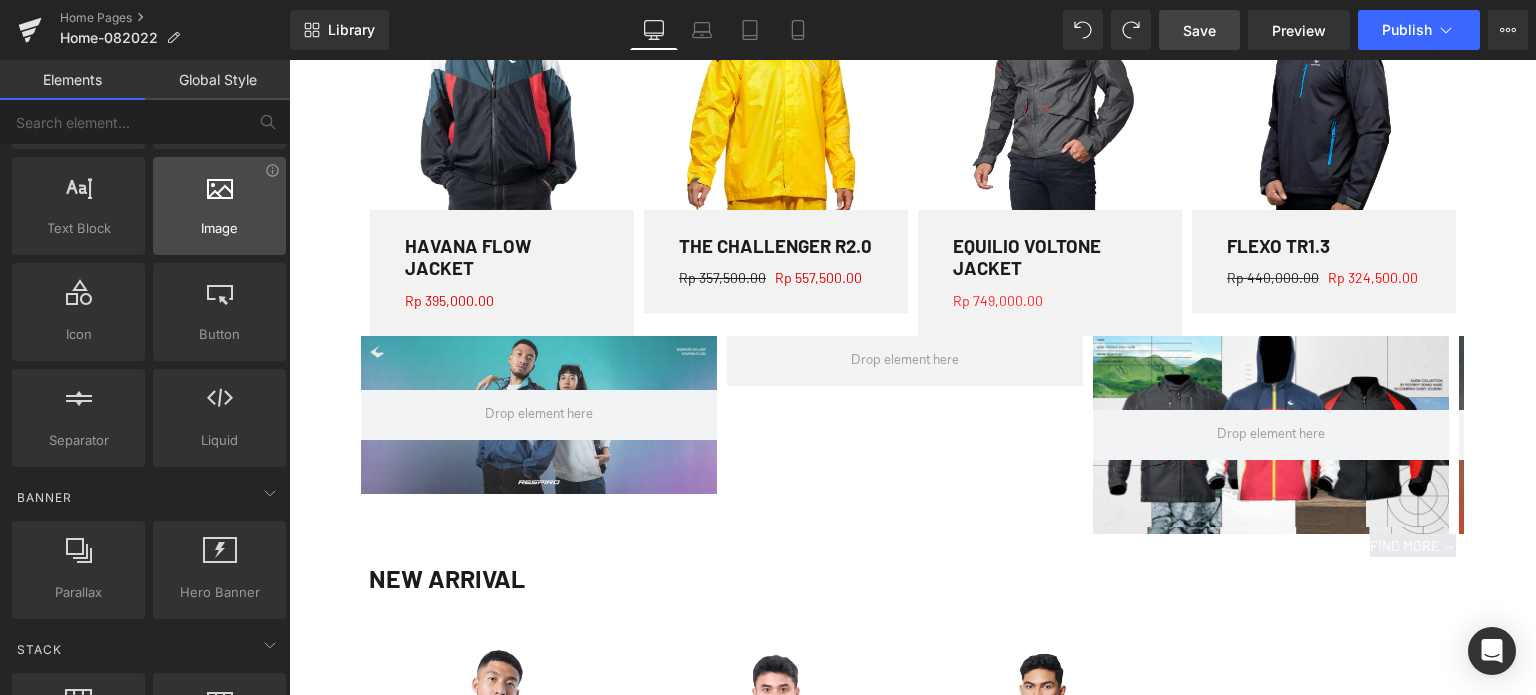 click at bounding box center [219, 195] 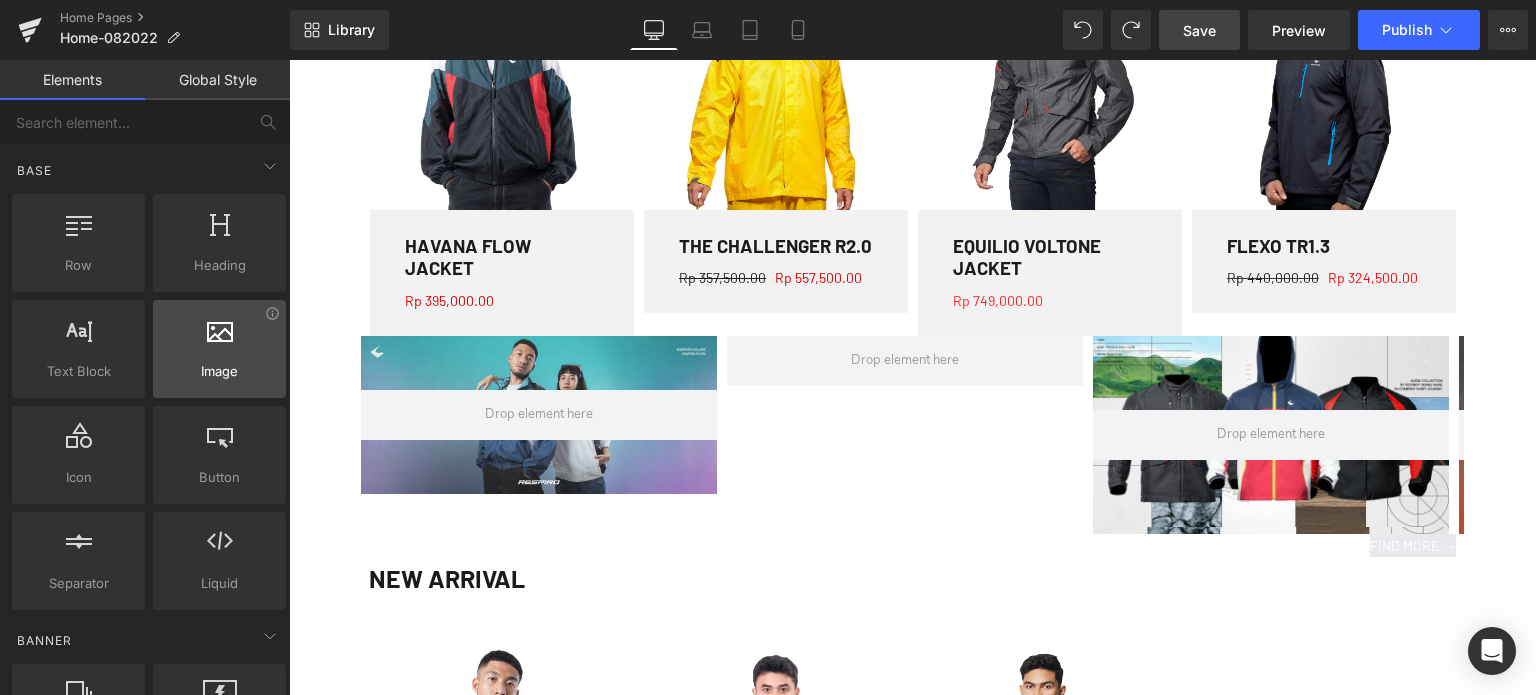 click on "Image" at bounding box center [219, 371] 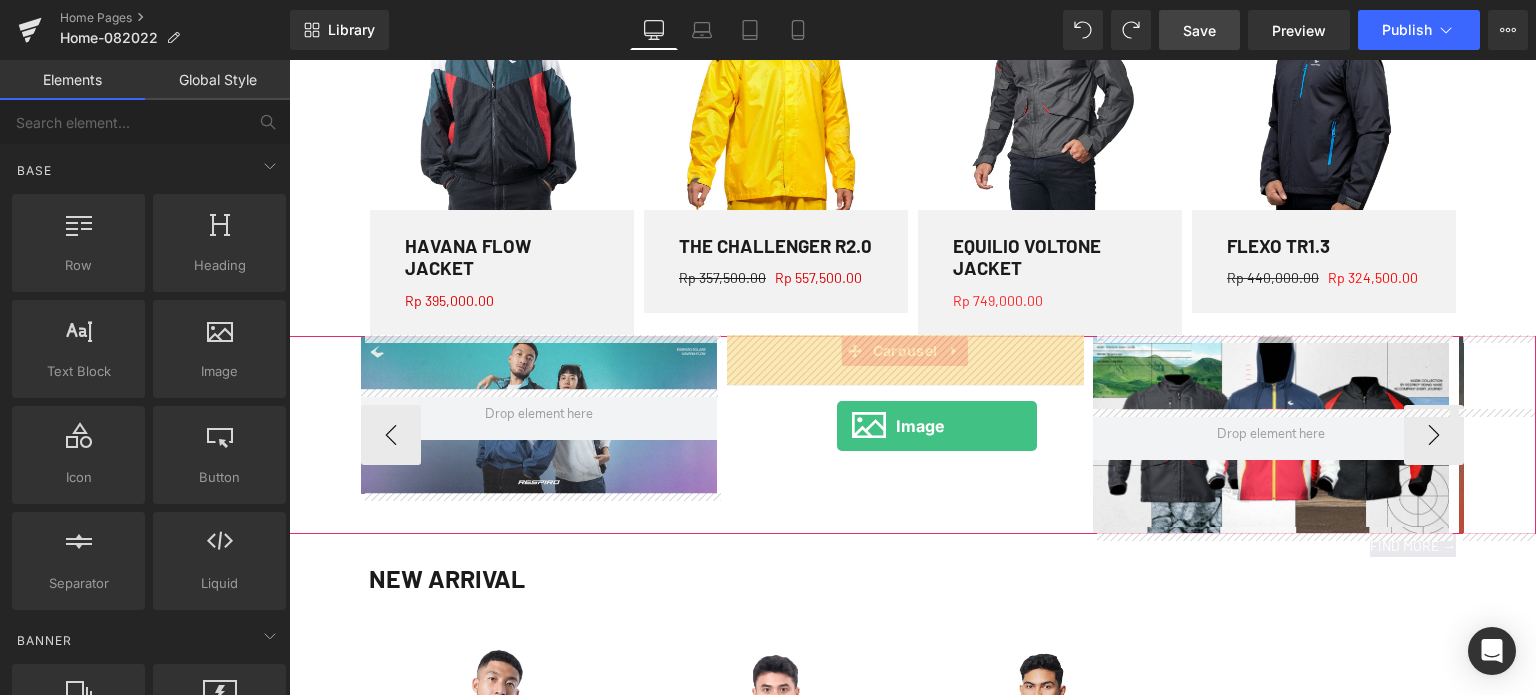 drag, startPoint x: 506, startPoint y: 427, endPoint x: 837, endPoint y: 426, distance: 331.0015 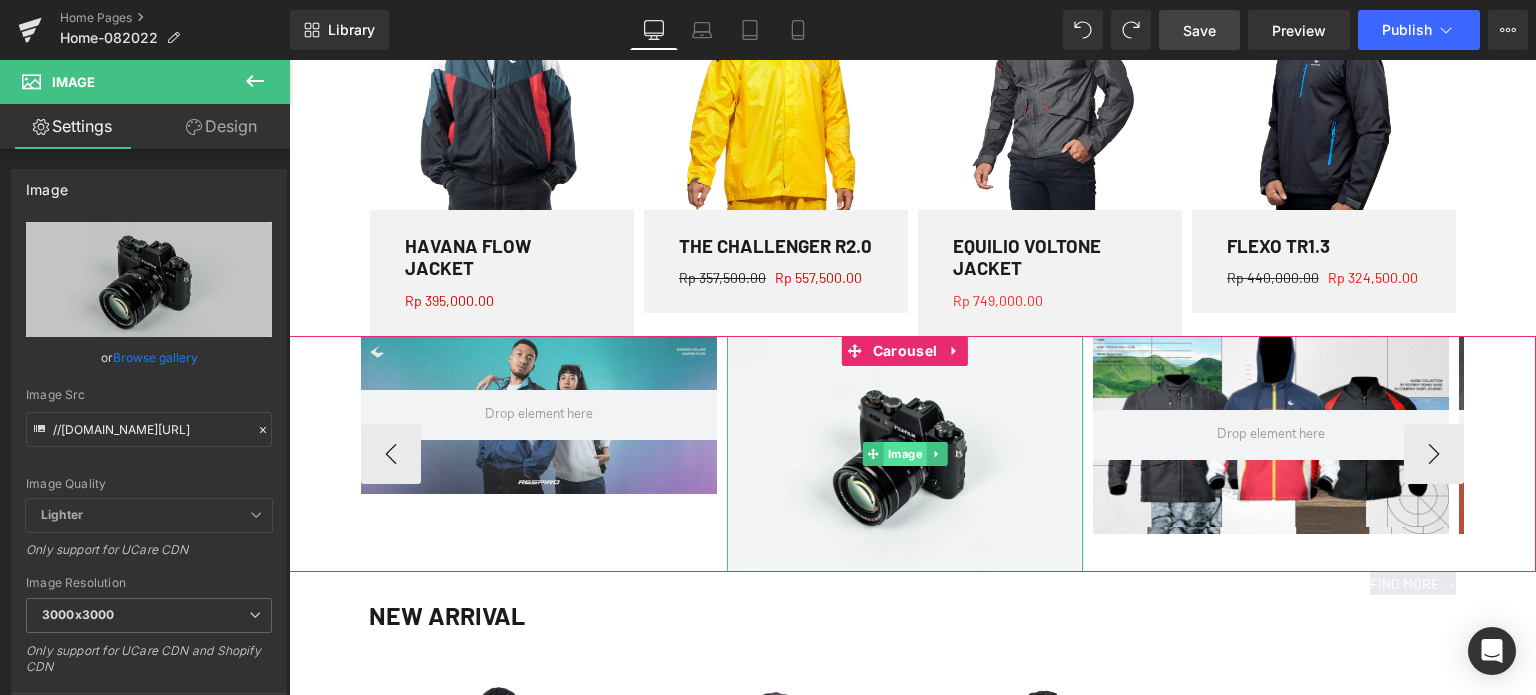 click on "Image" at bounding box center [905, 454] 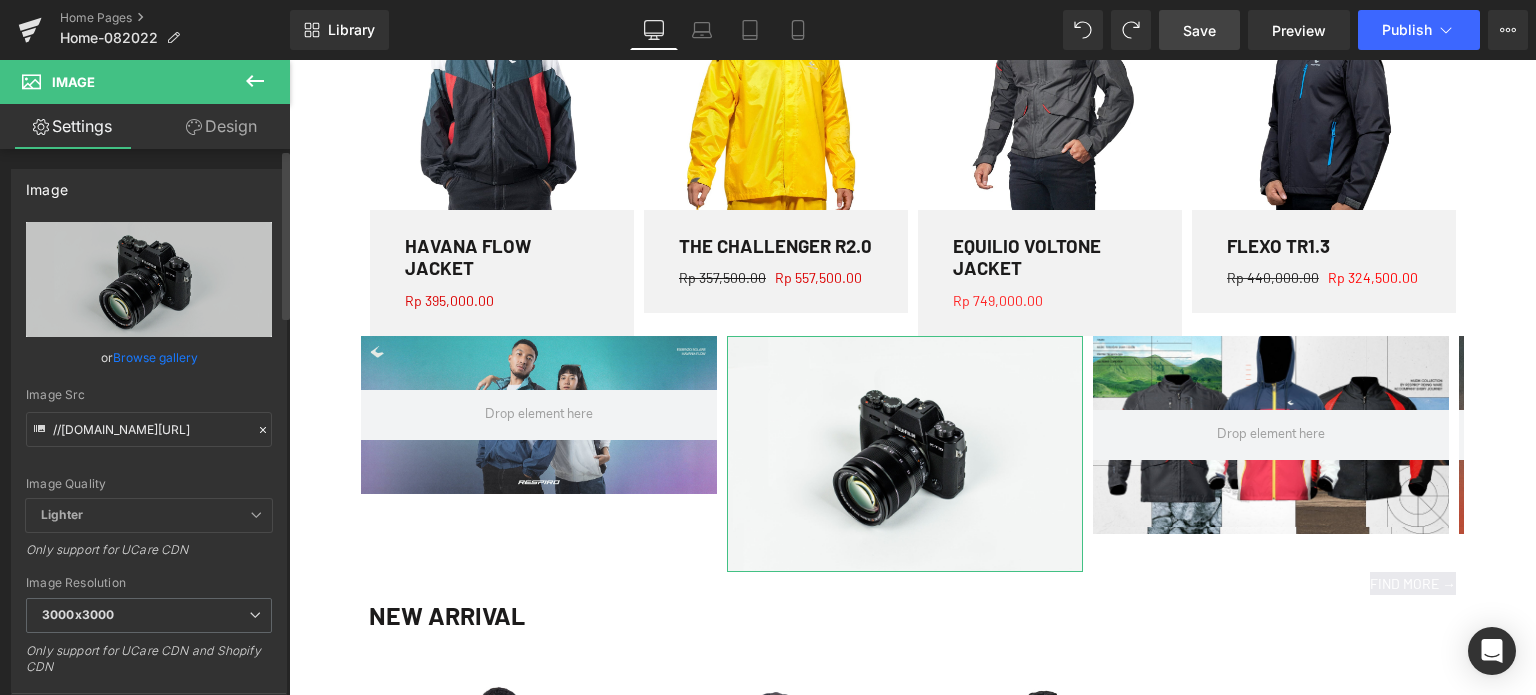 click on "Browse gallery" at bounding box center (155, 357) 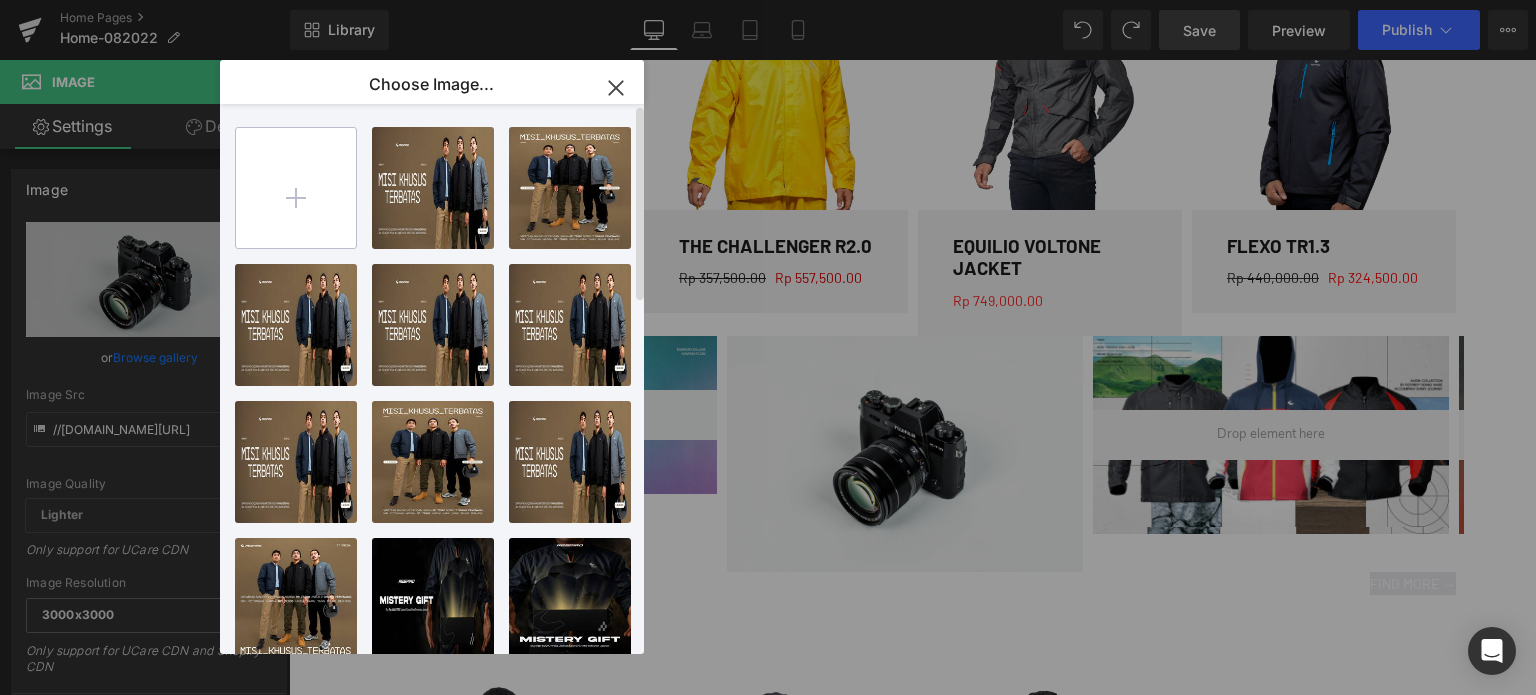 click at bounding box center (296, 188) 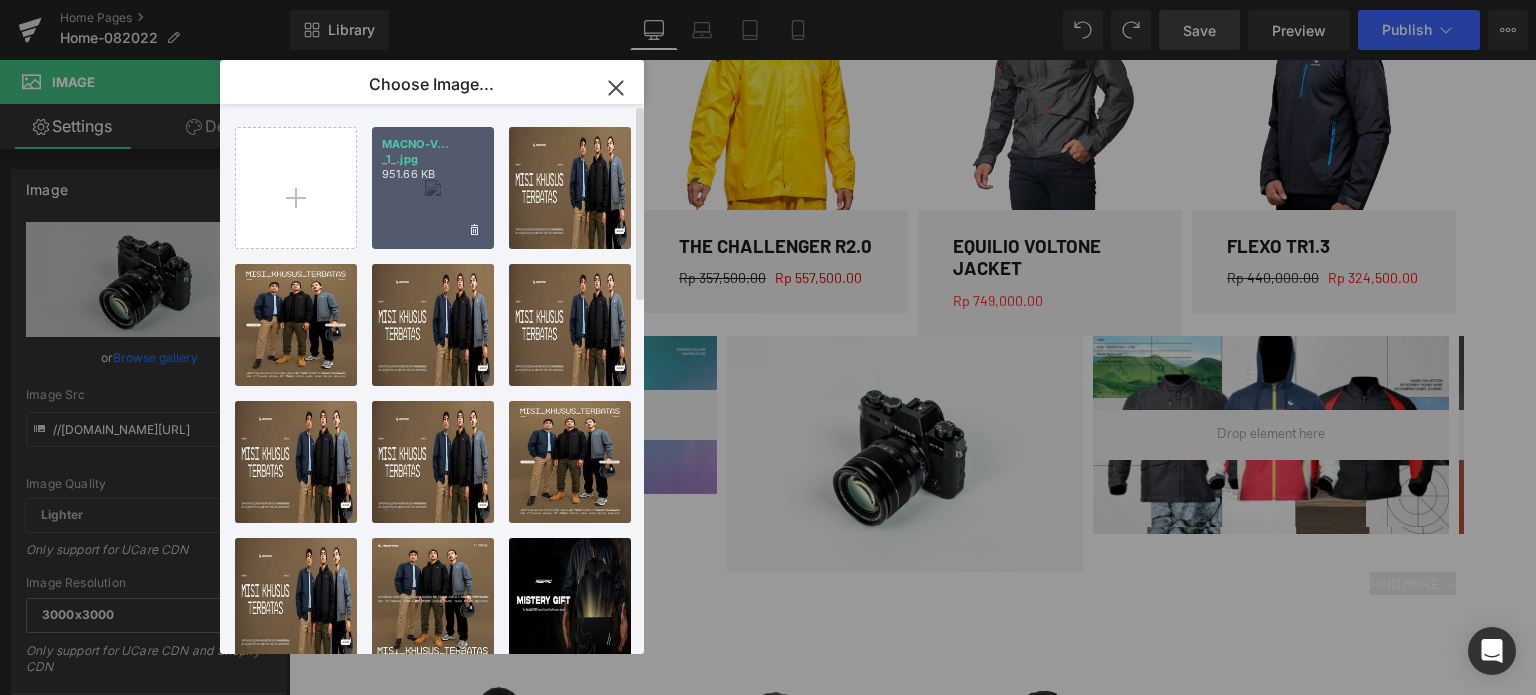 click on "MACNO-V... _1_.jpg 951.66 KB" at bounding box center (433, 188) 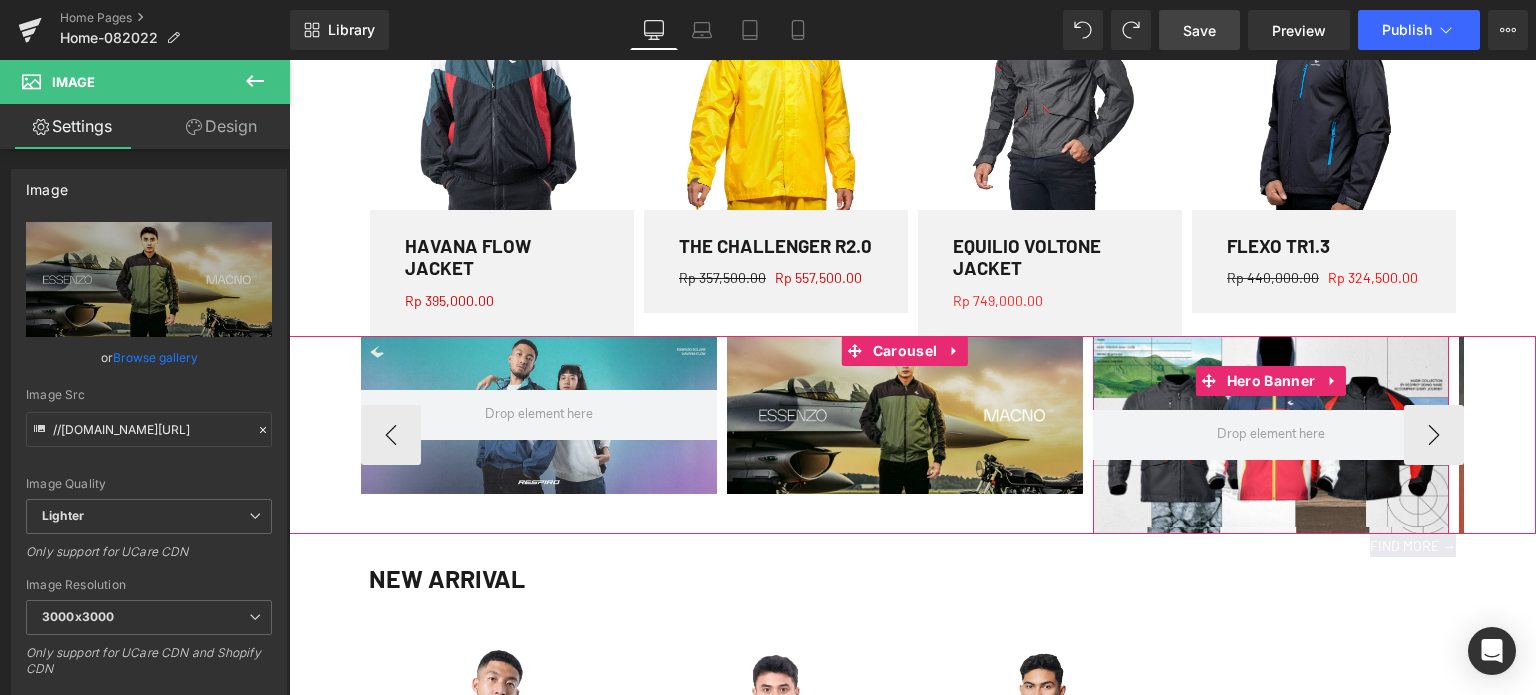 click at bounding box center [1271, 435] 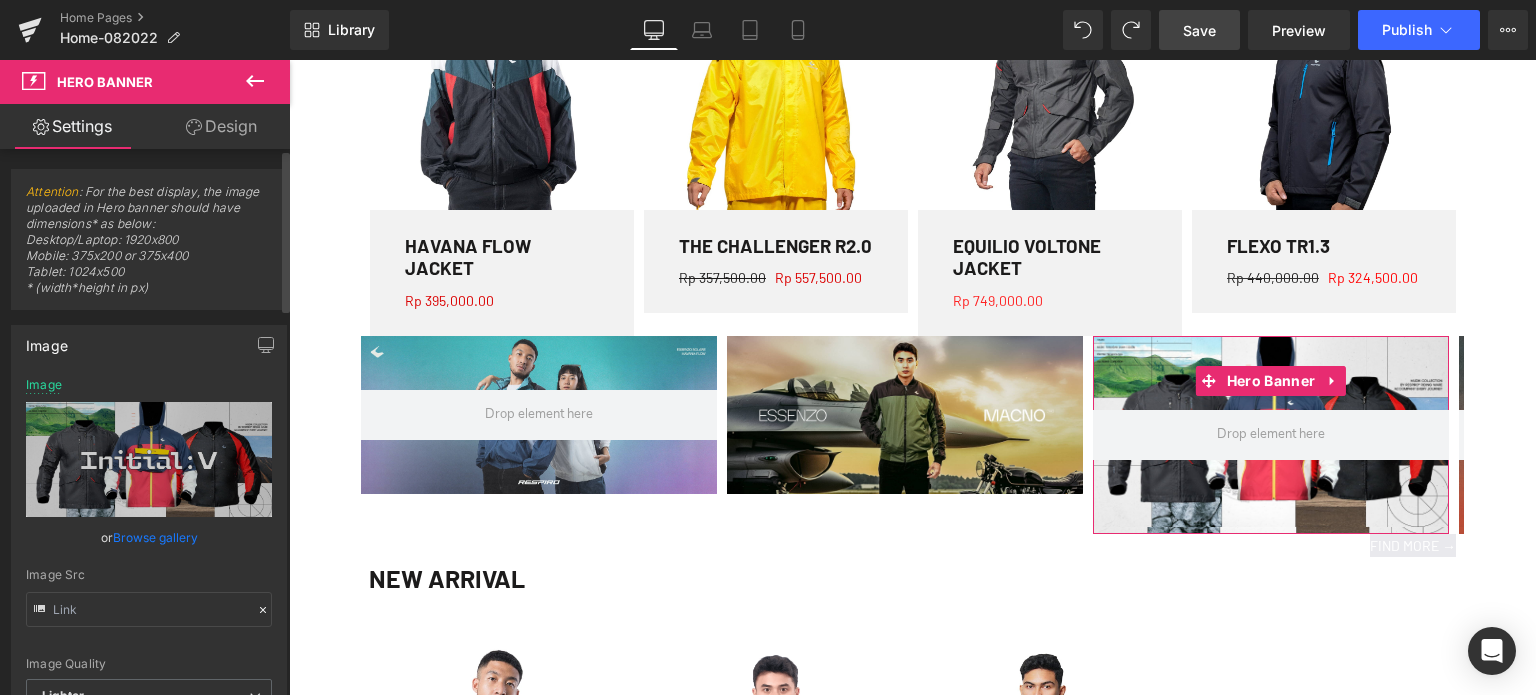 click on "Browse gallery" at bounding box center [155, 537] 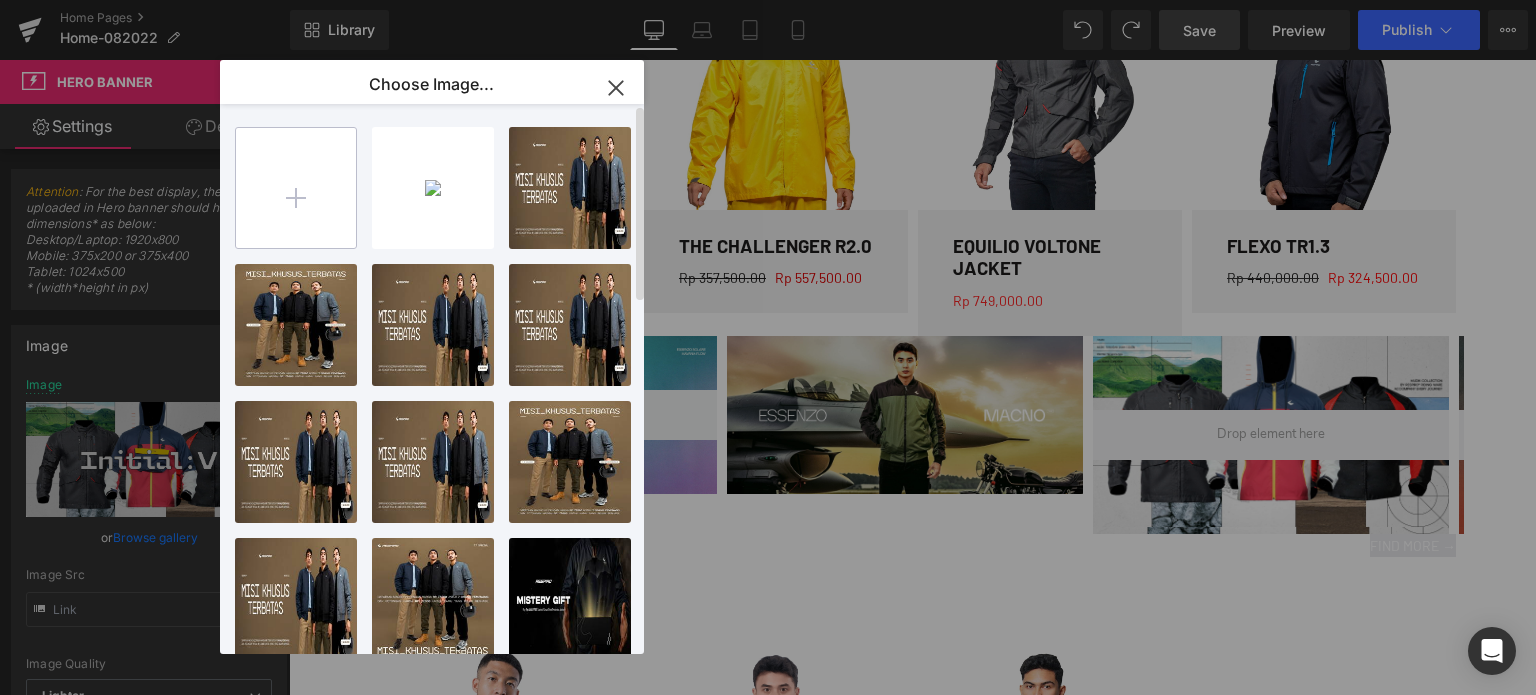 click at bounding box center [296, 188] 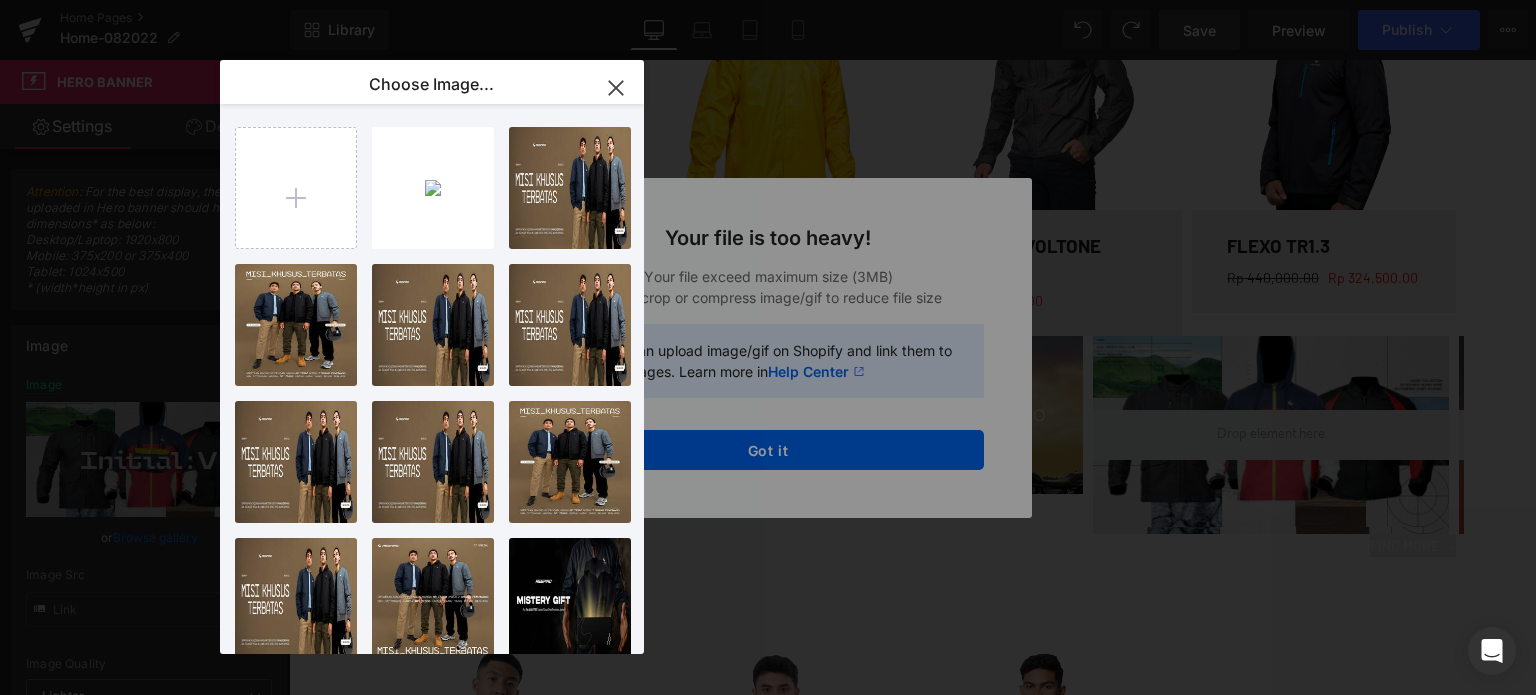 click 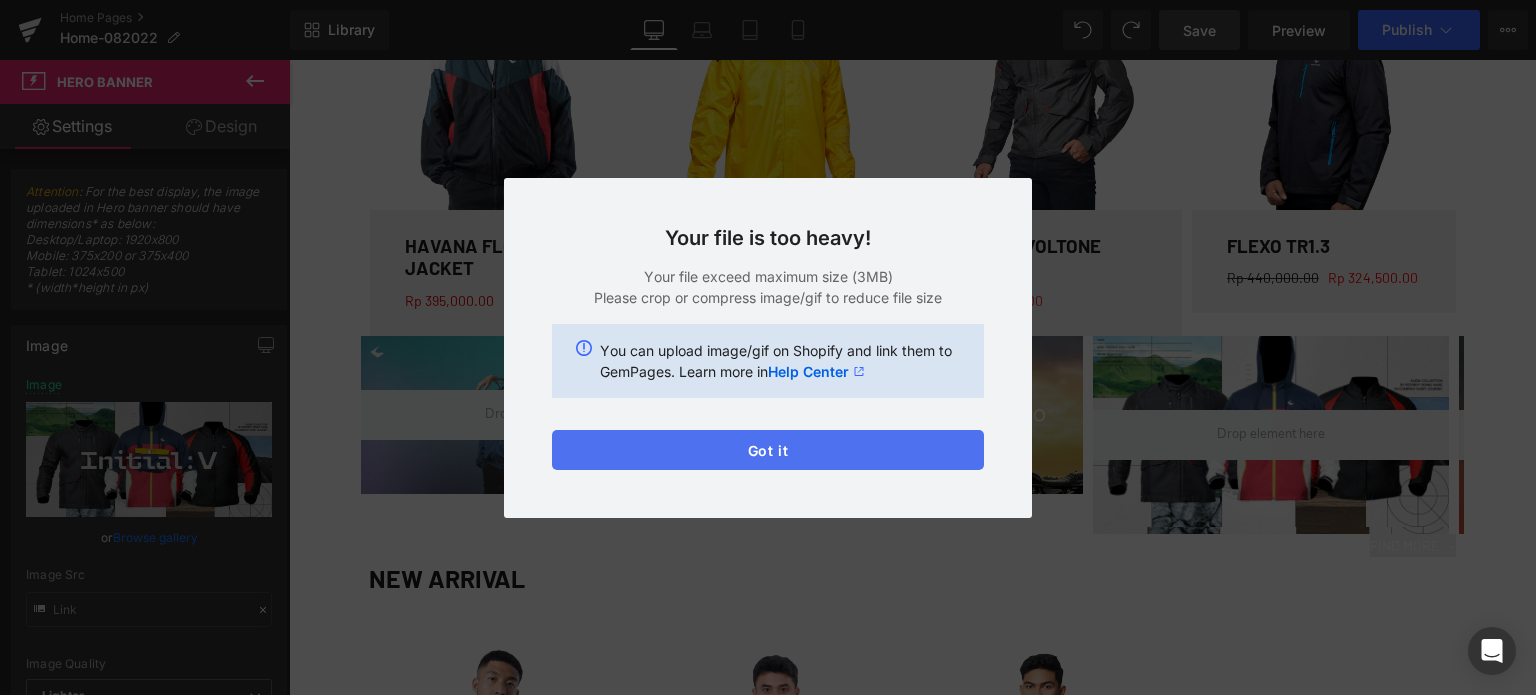 click on "Got it" at bounding box center (768, 450) 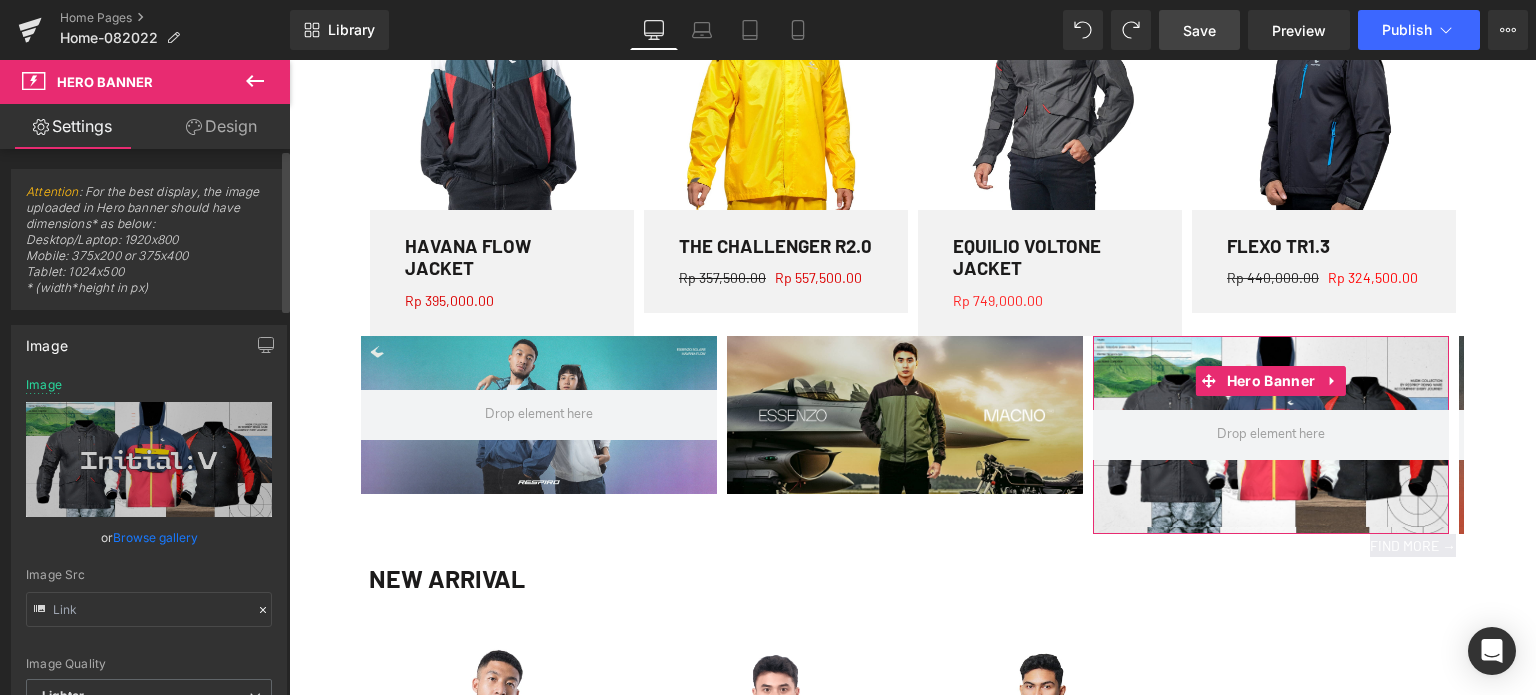 click on "Browse gallery" at bounding box center (155, 537) 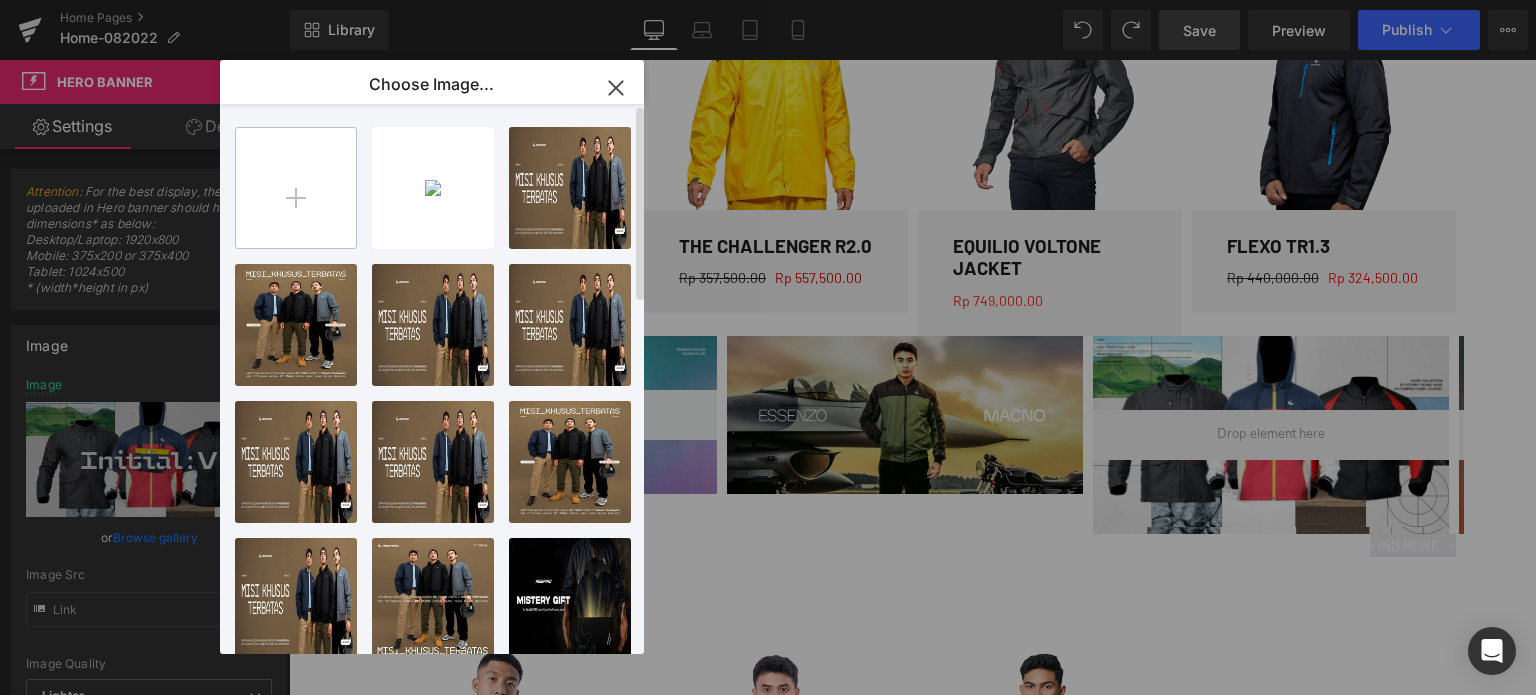 click at bounding box center [296, 188] 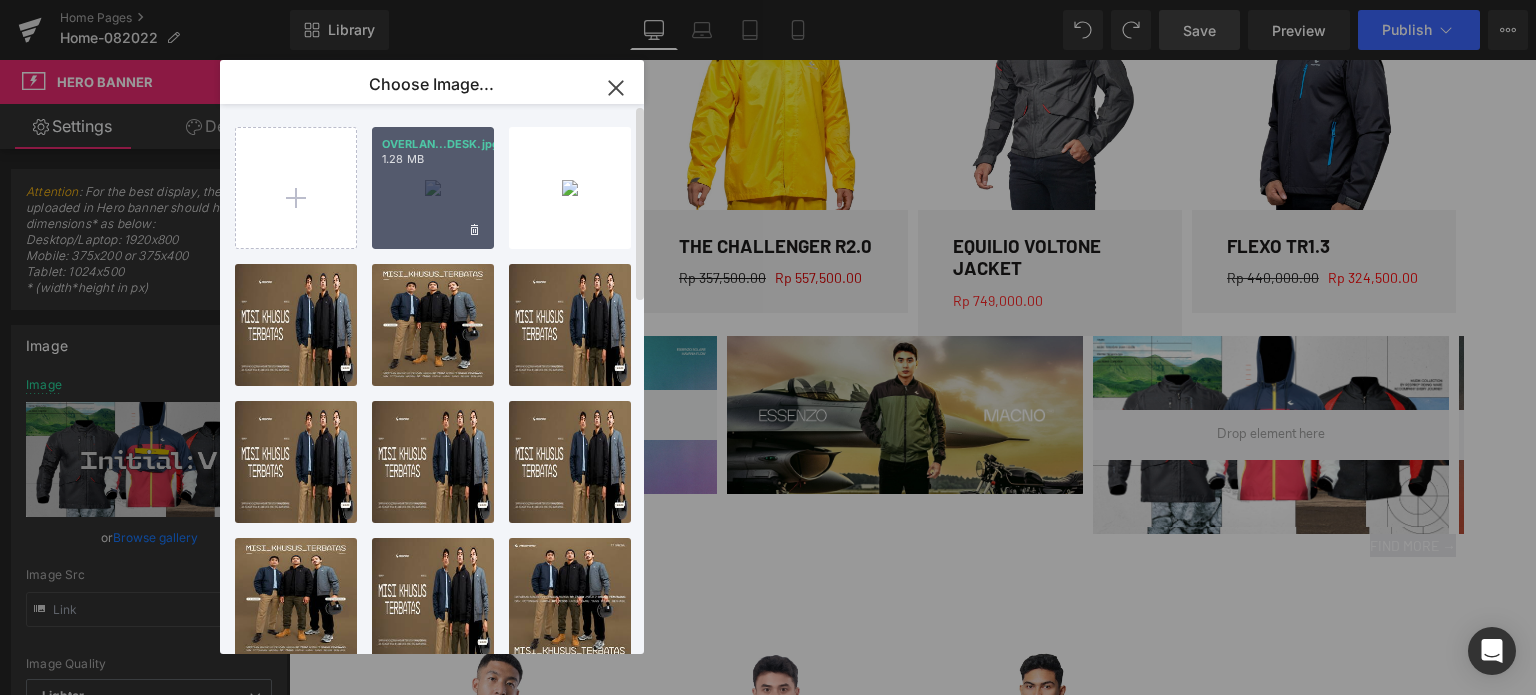 click on "OVERLAN...DESK.jpg 1.28 MB" at bounding box center (433, 188) 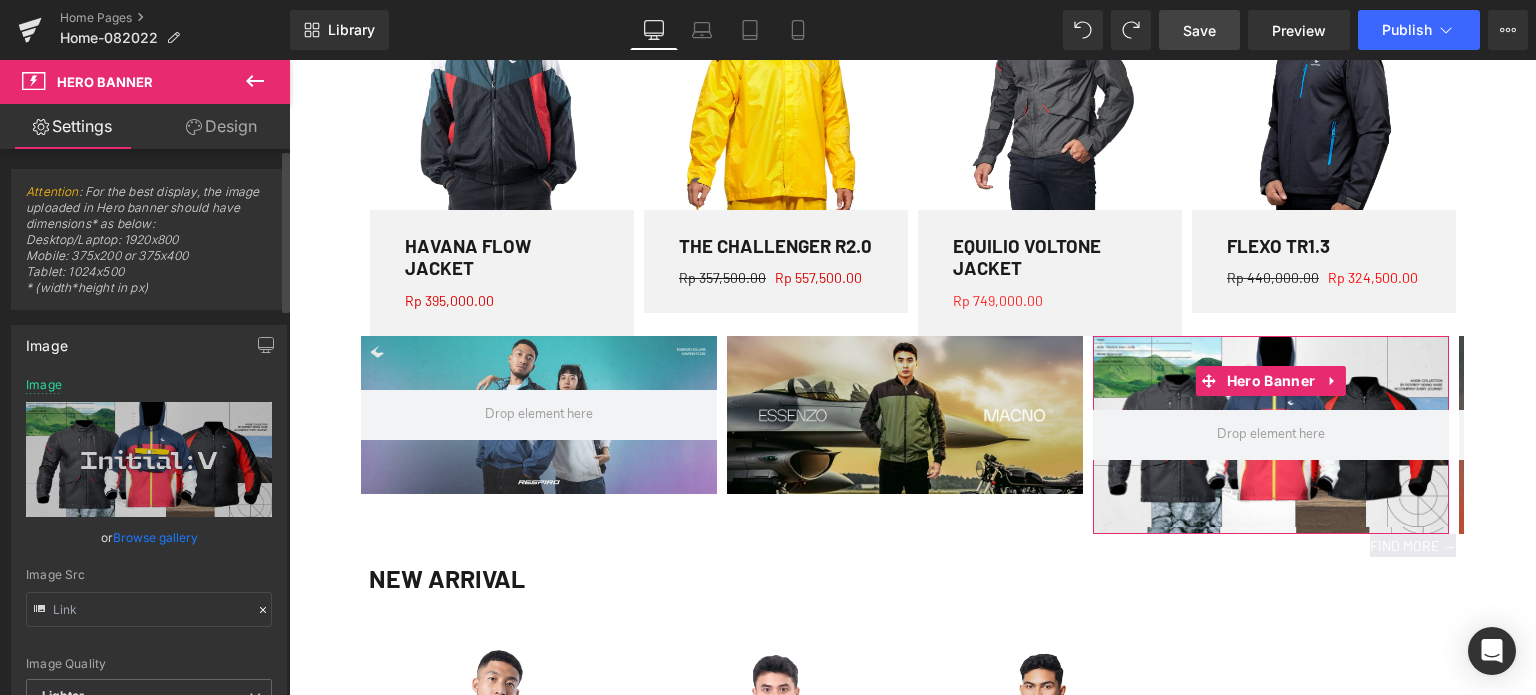 click on "Browse gallery" at bounding box center [155, 537] 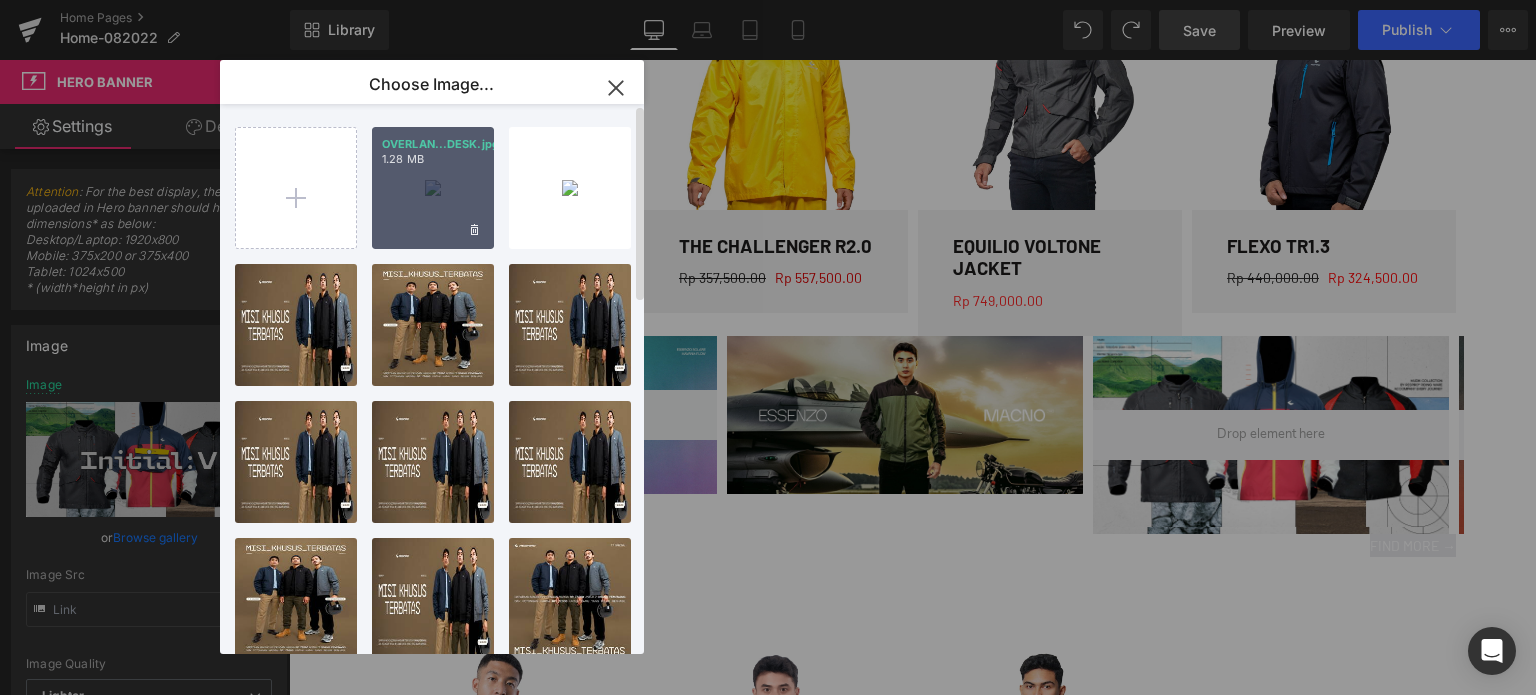click on "1.28 MB" at bounding box center [433, 159] 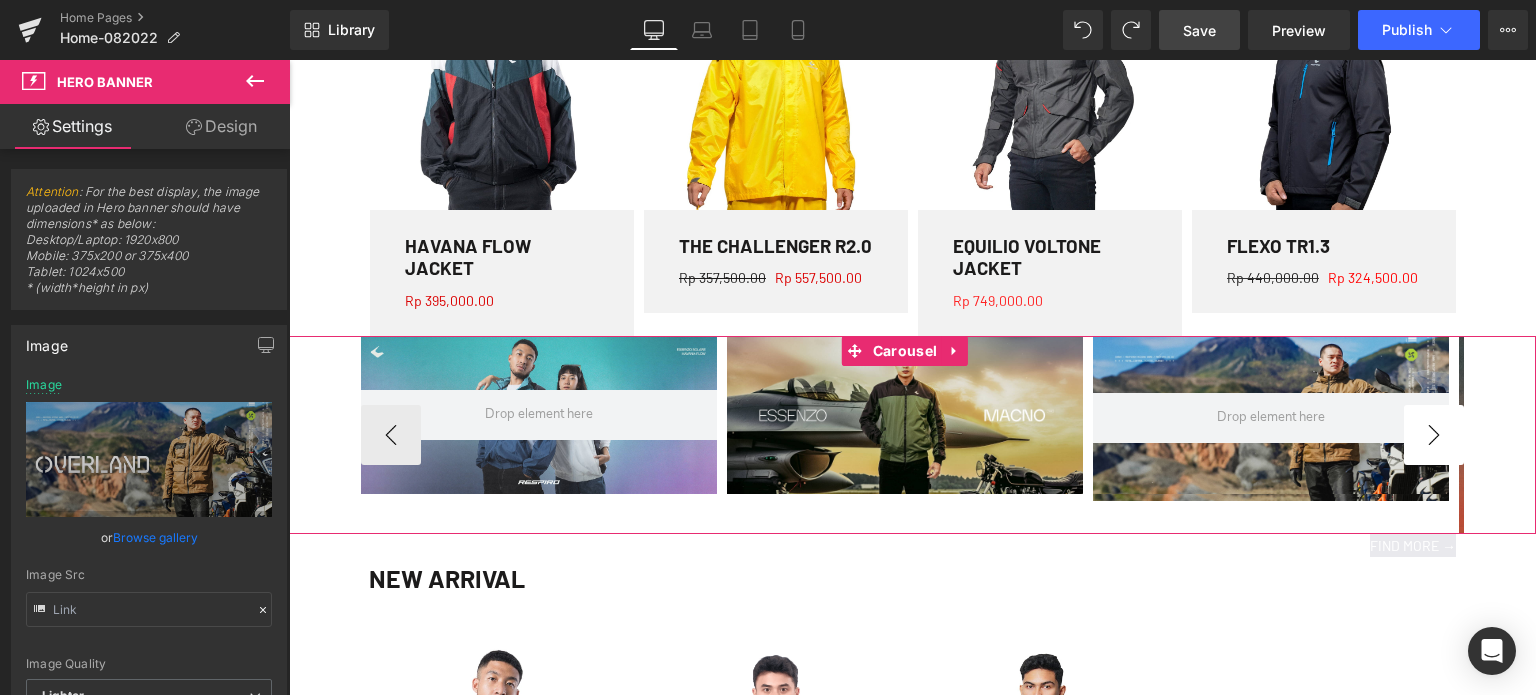 click on "›" at bounding box center (1434, 435) 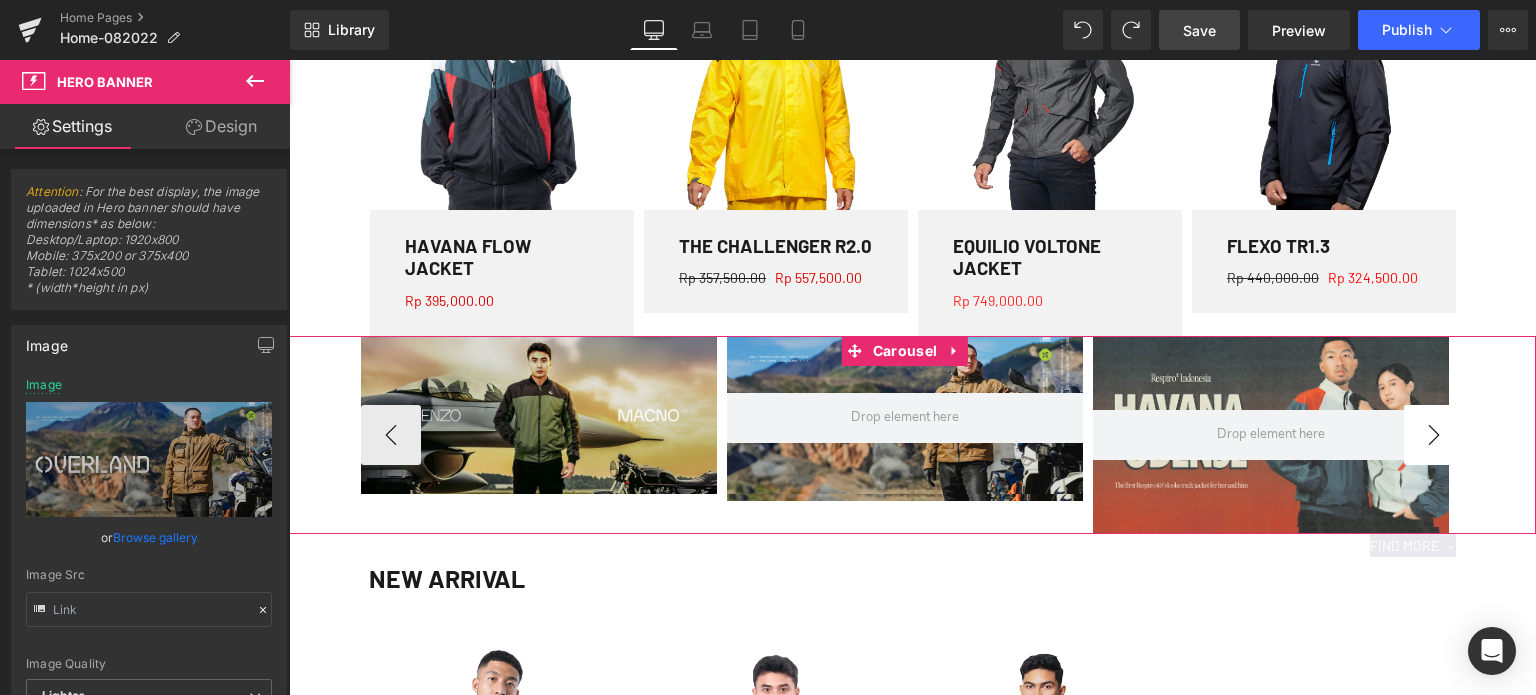 click on "›" at bounding box center (1434, 435) 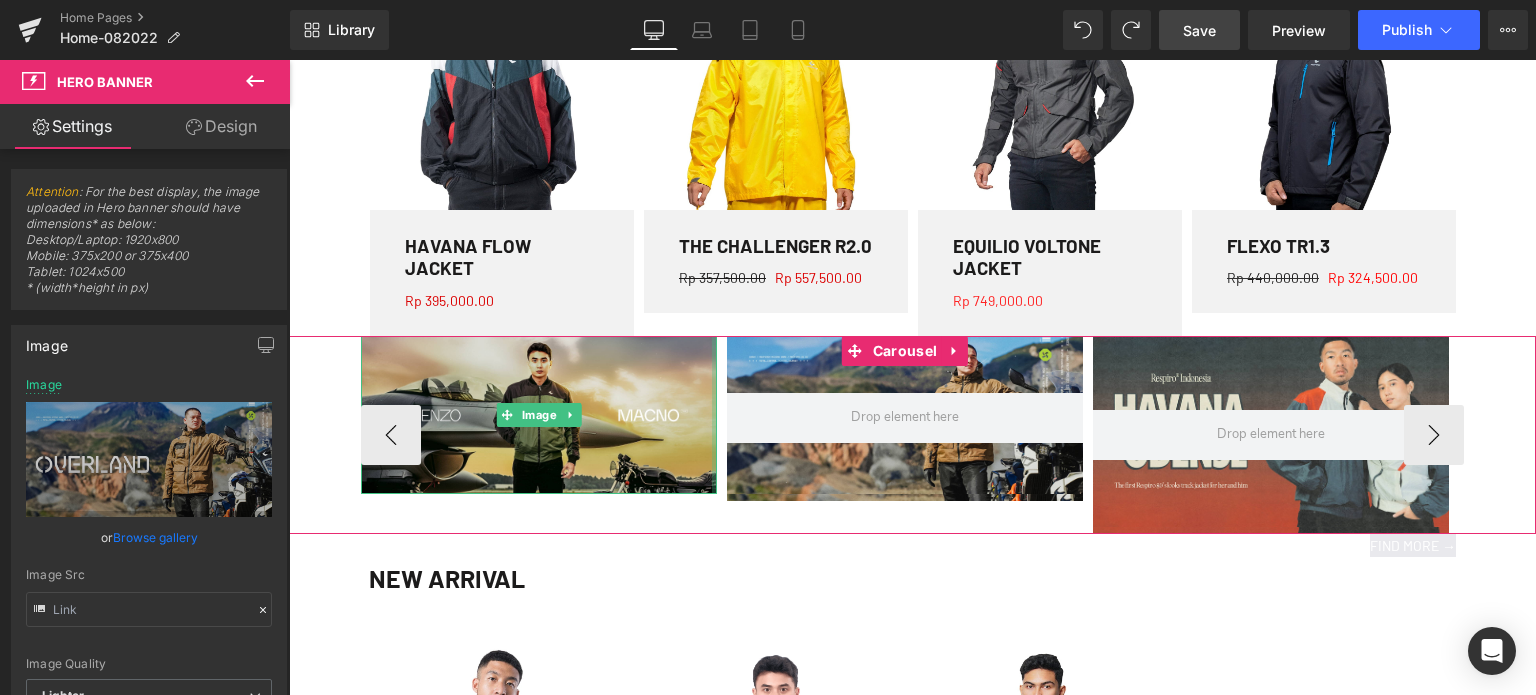 type 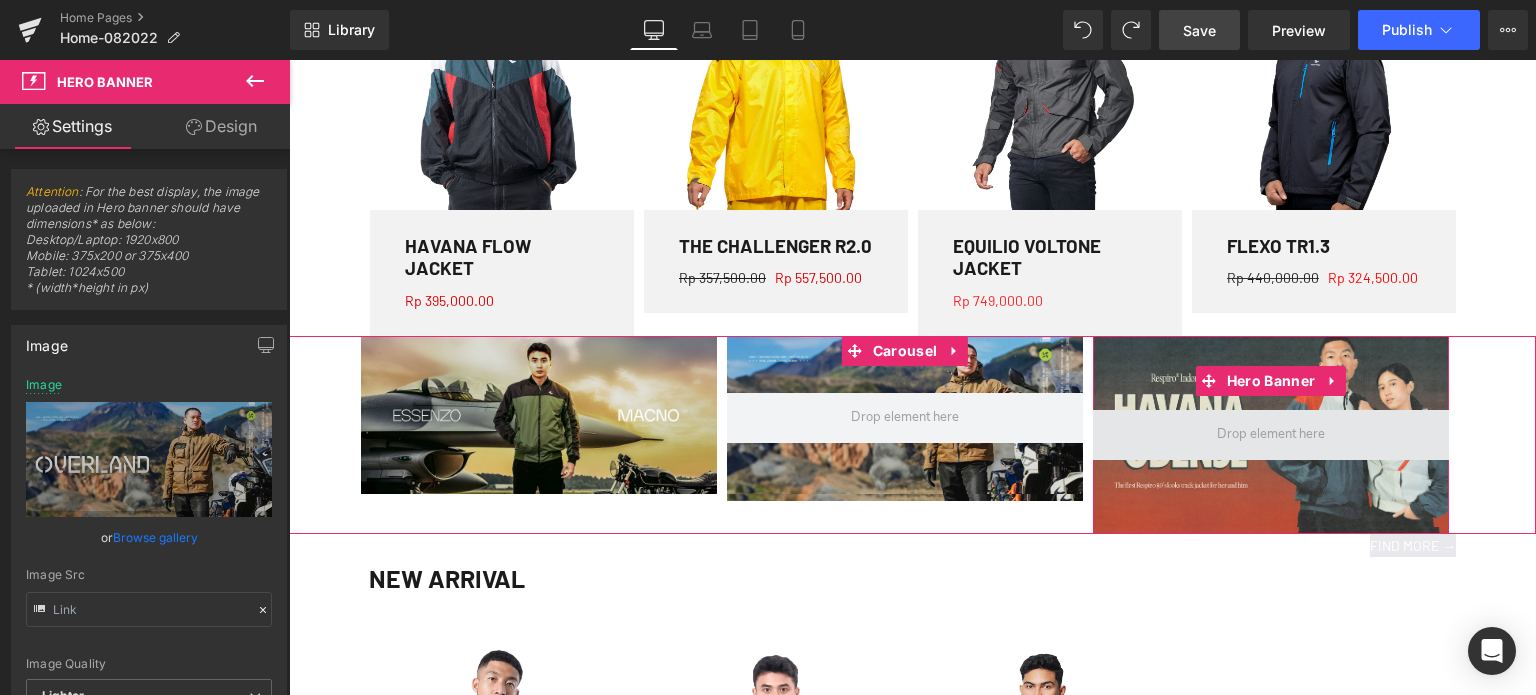click at bounding box center (1271, 435) 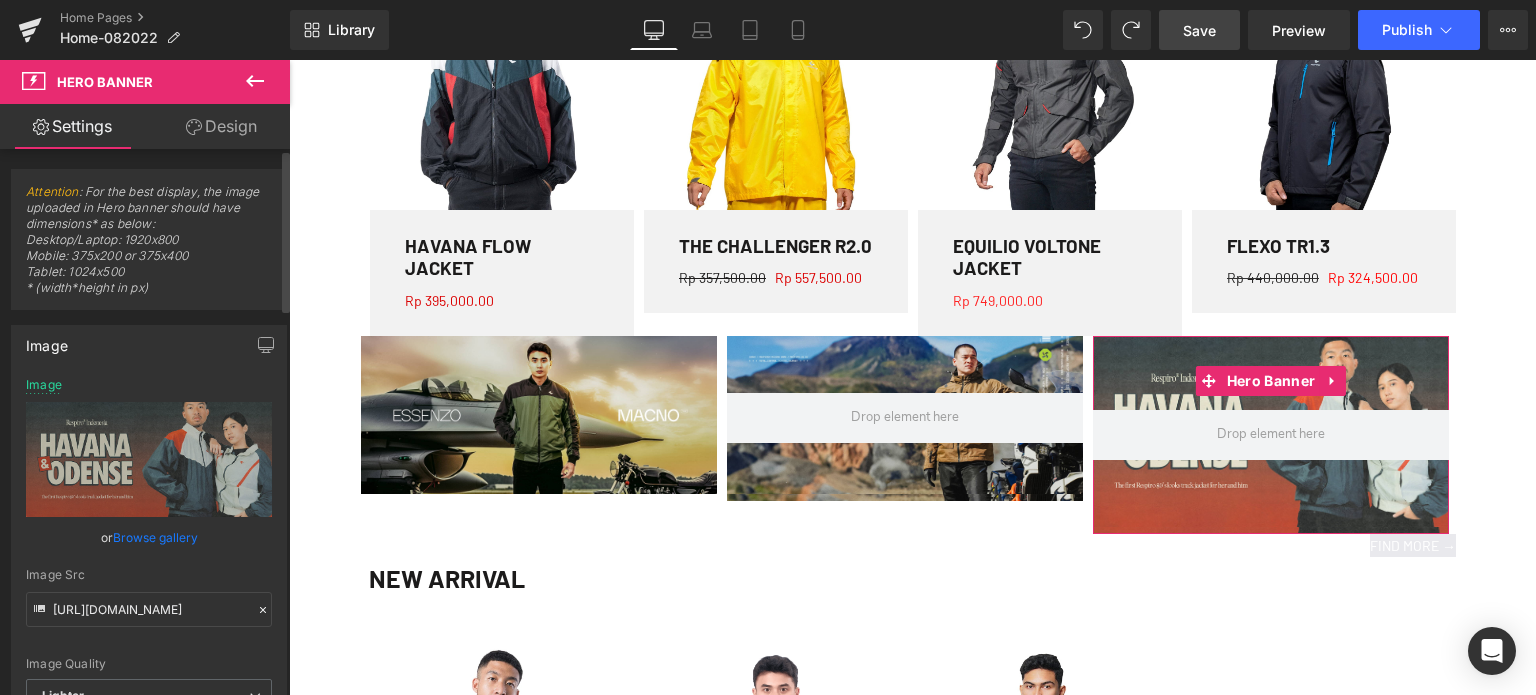 click on "Browse gallery" at bounding box center (155, 537) 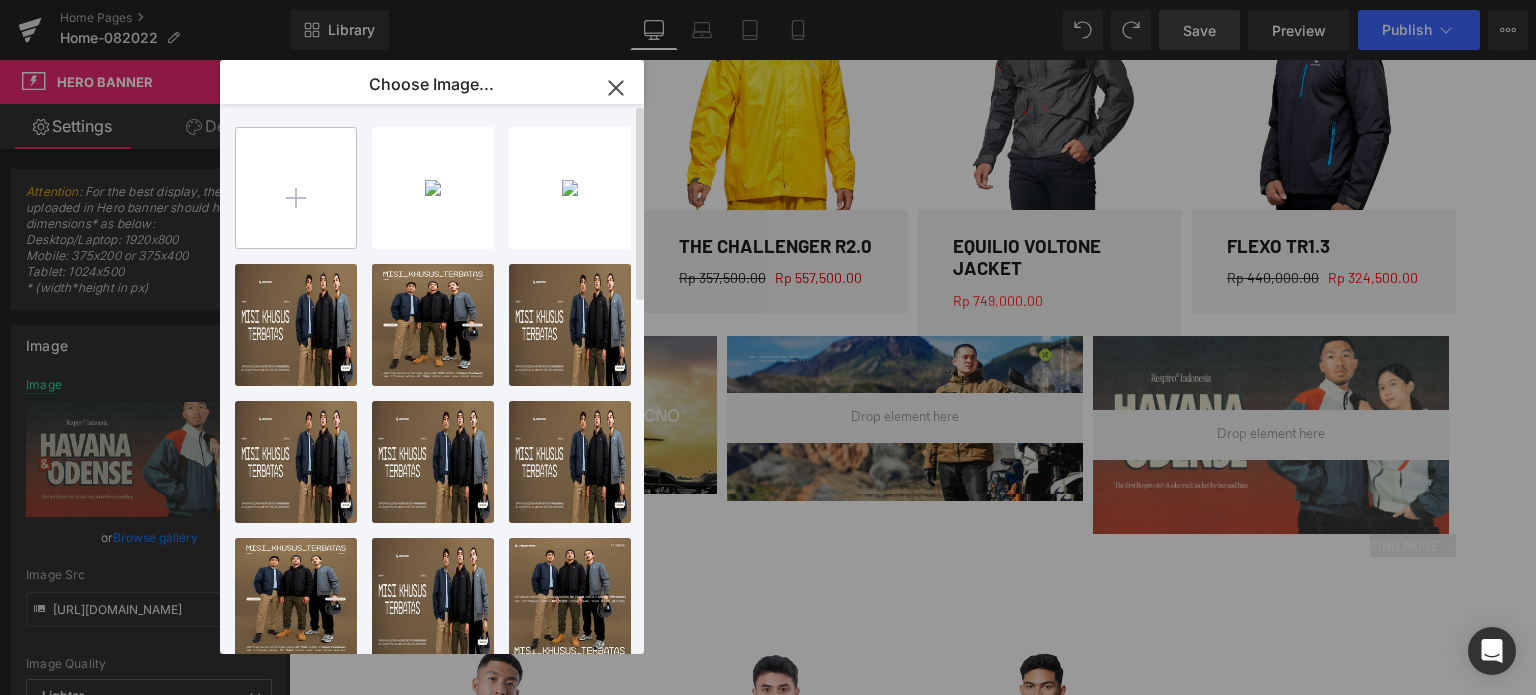 click at bounding box center (296, 188) 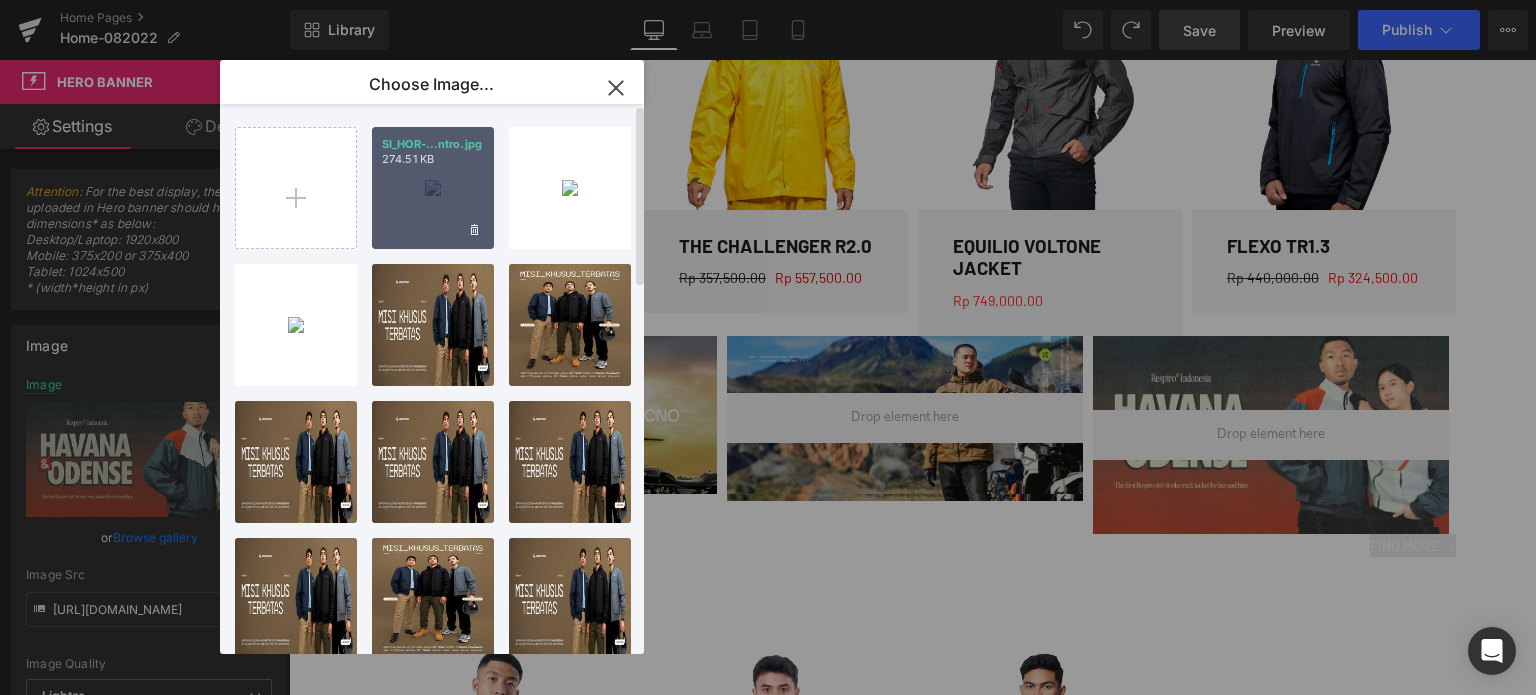 click on "SI_HOR-...ntro.jpg 274.51 KB" at bounding box center (433, 188) 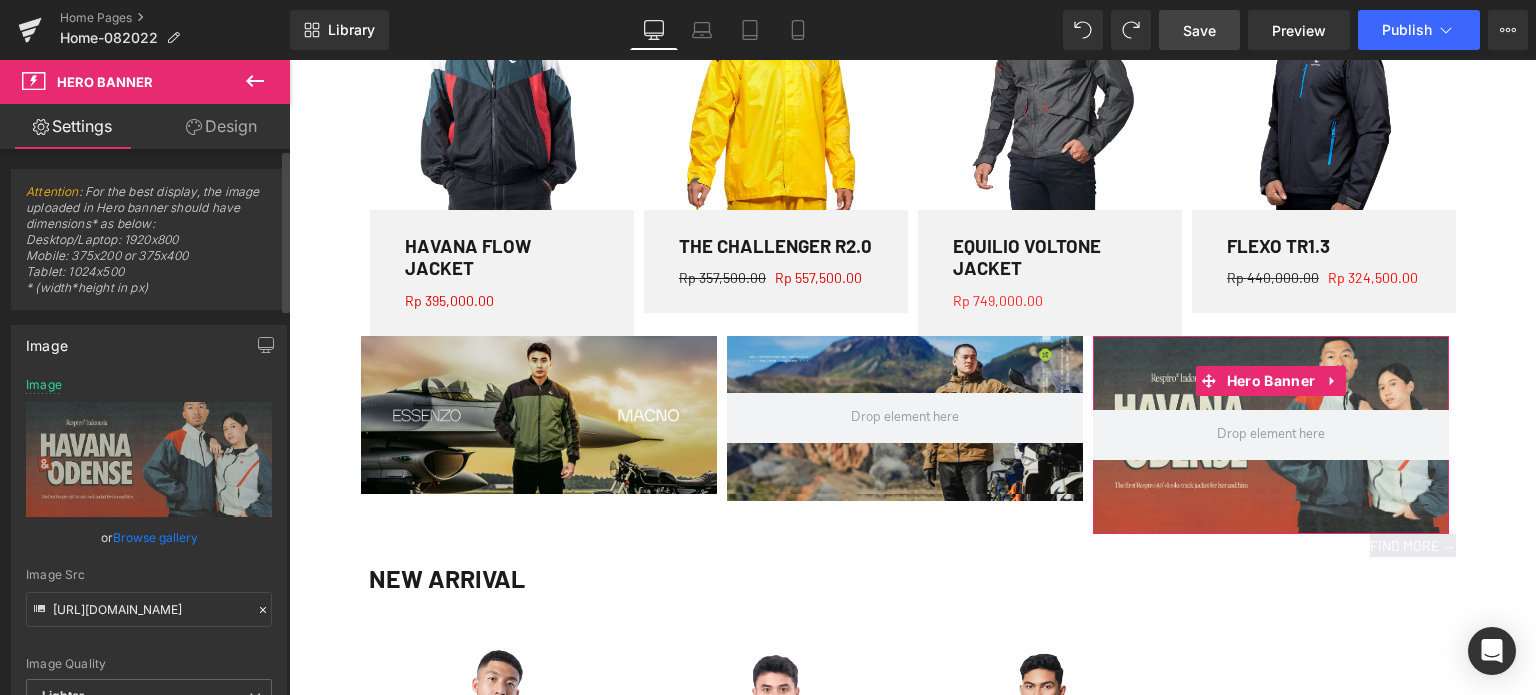 click on "Browse gallery" at bounding box center [155, 537] 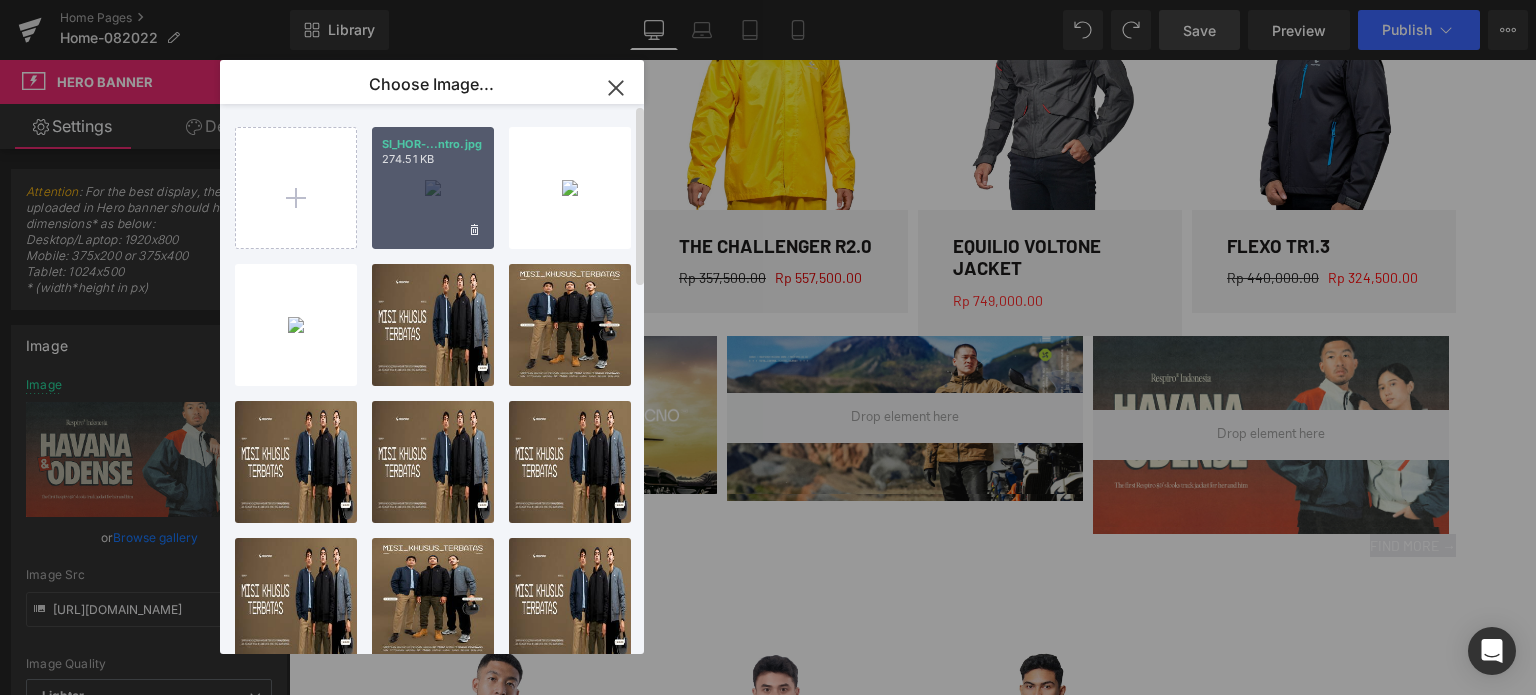 click on "SI_HOR-...ntro.jpg 274.51 KB" at bounding box center [433, 188] 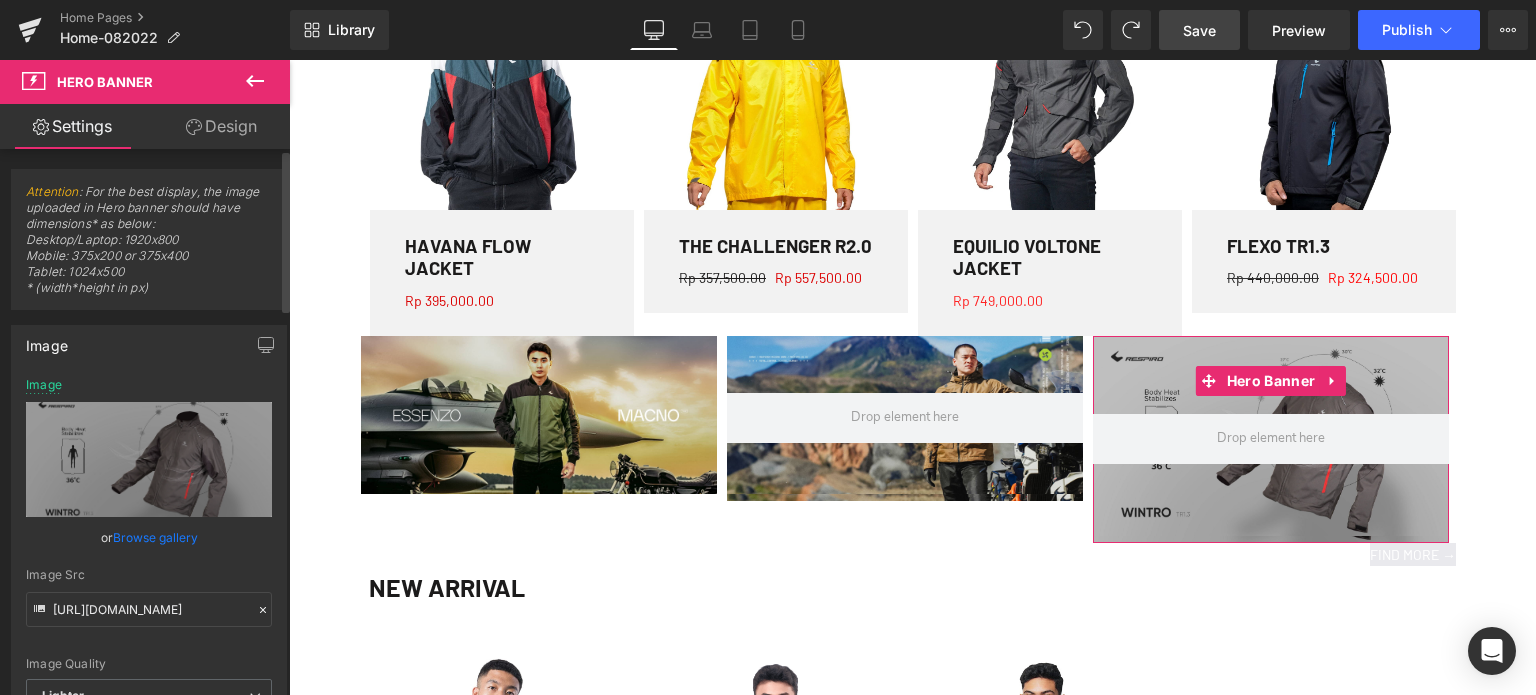 click on "Browse gallery" at bounding box center (155, 537) 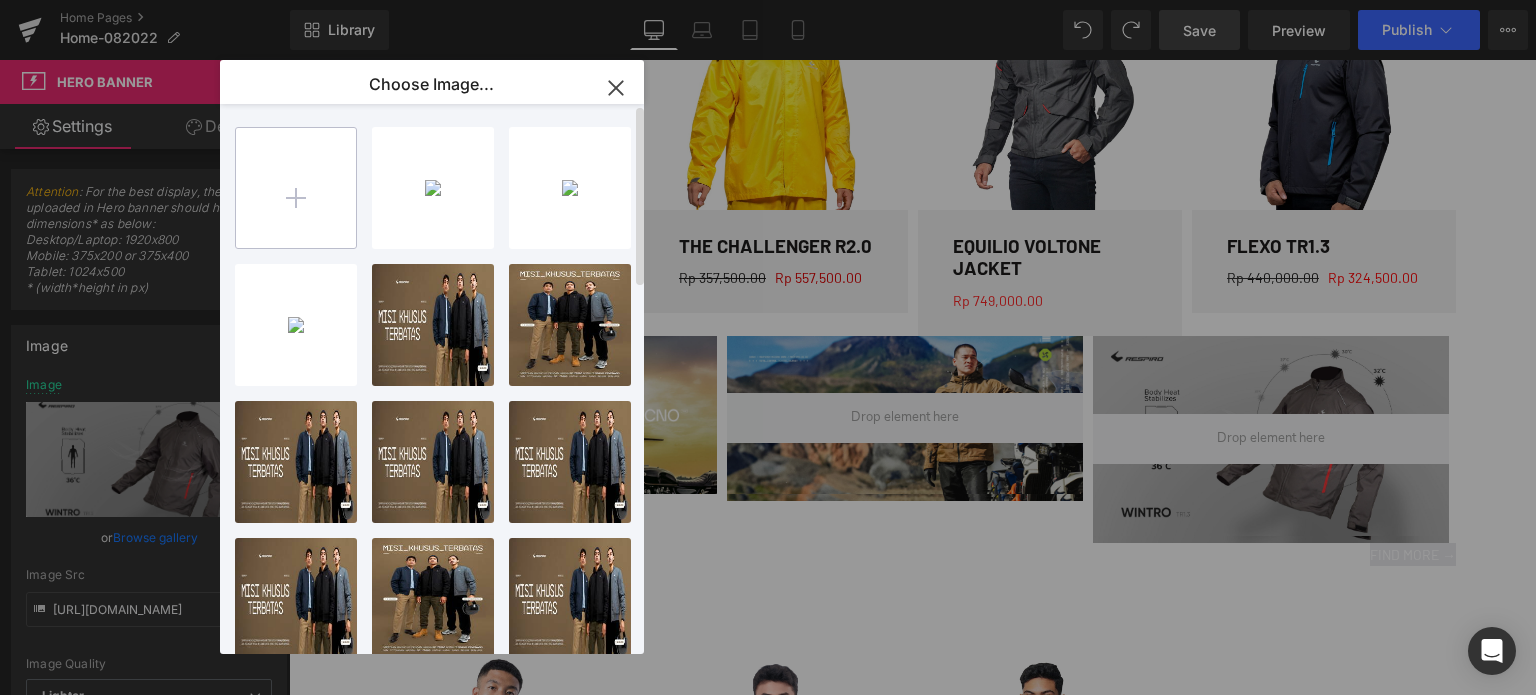 click at bounding box center (296, 188) 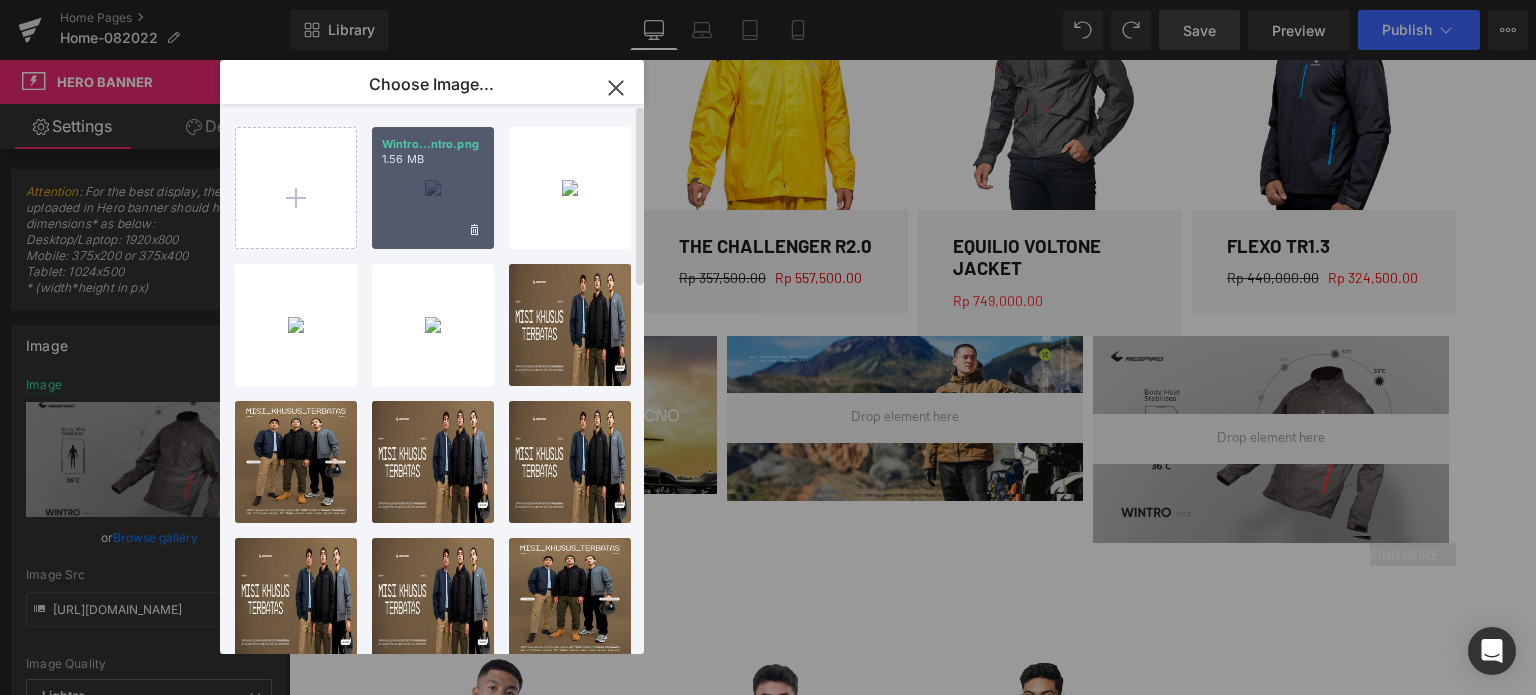 click on "Wintro...ntro.png 1.56 MB" at bounding box center (433, 188) 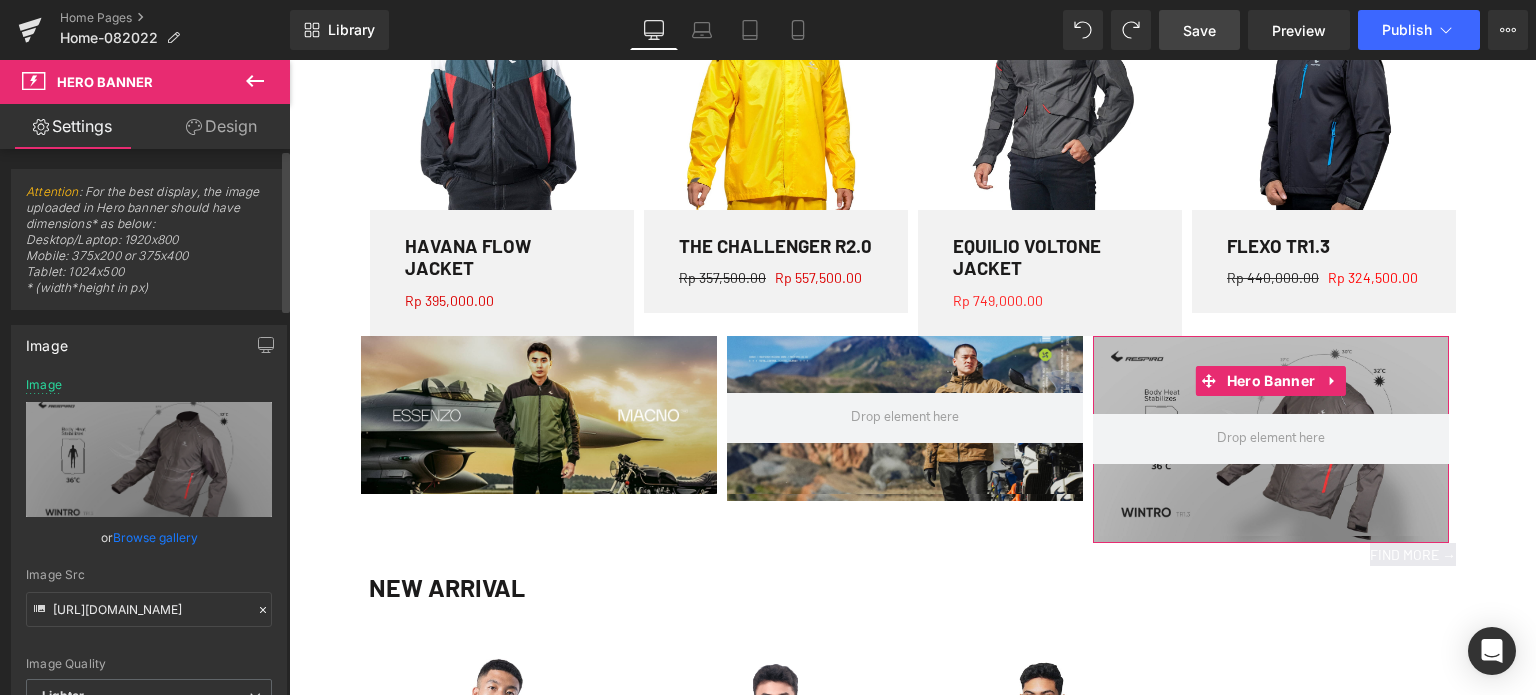 click on "Browse gallery" at bounding box center [155, 537] 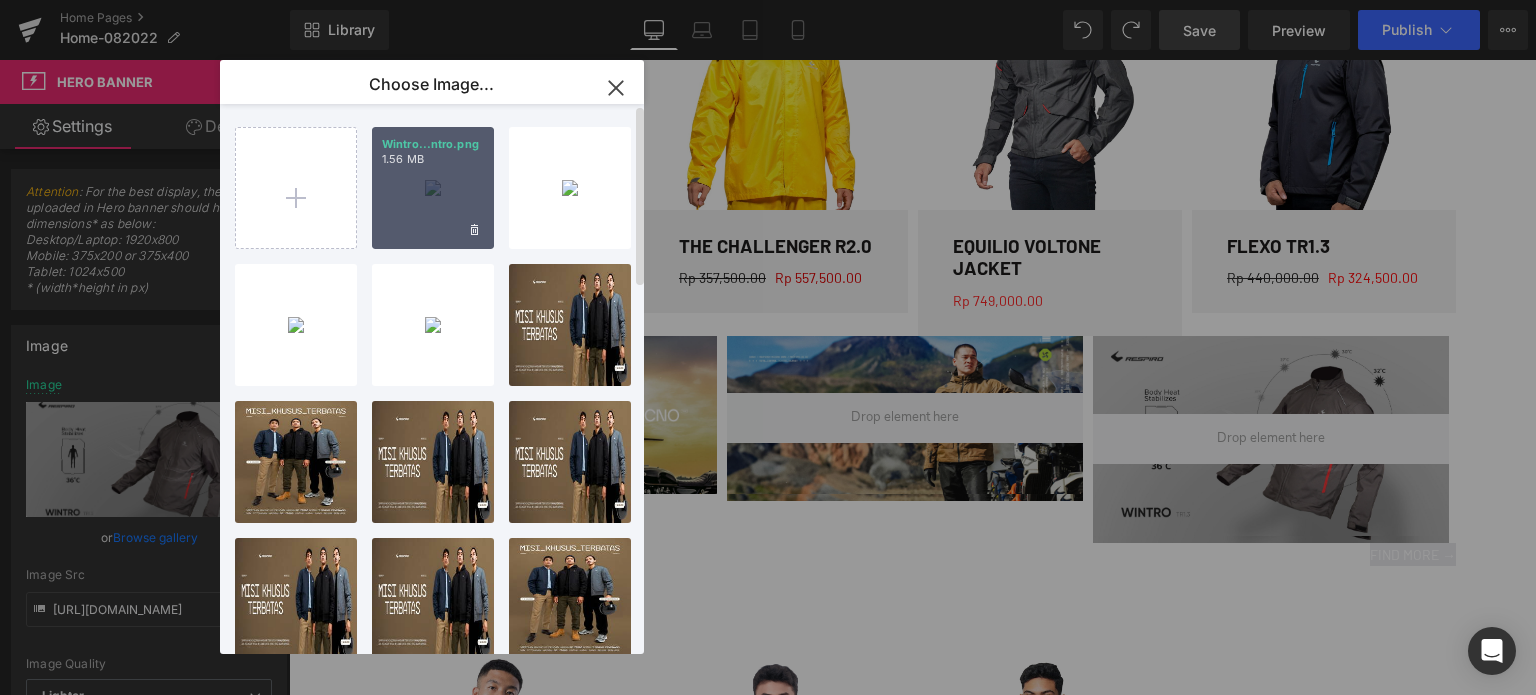 click on "Wintro...ntro.png 1.56 MB" at bounding box center (433, 188) 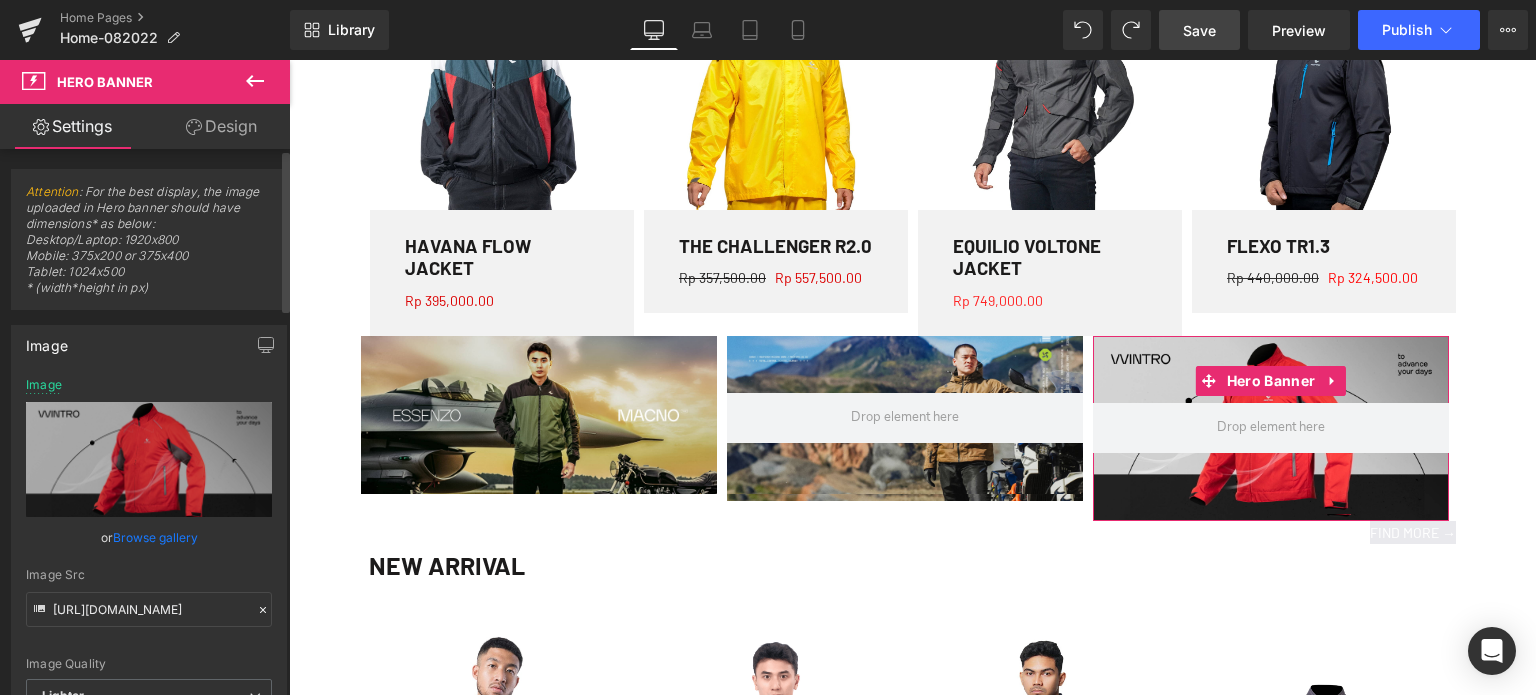 click on "Browse gallery" at bounding box center (155, 537) 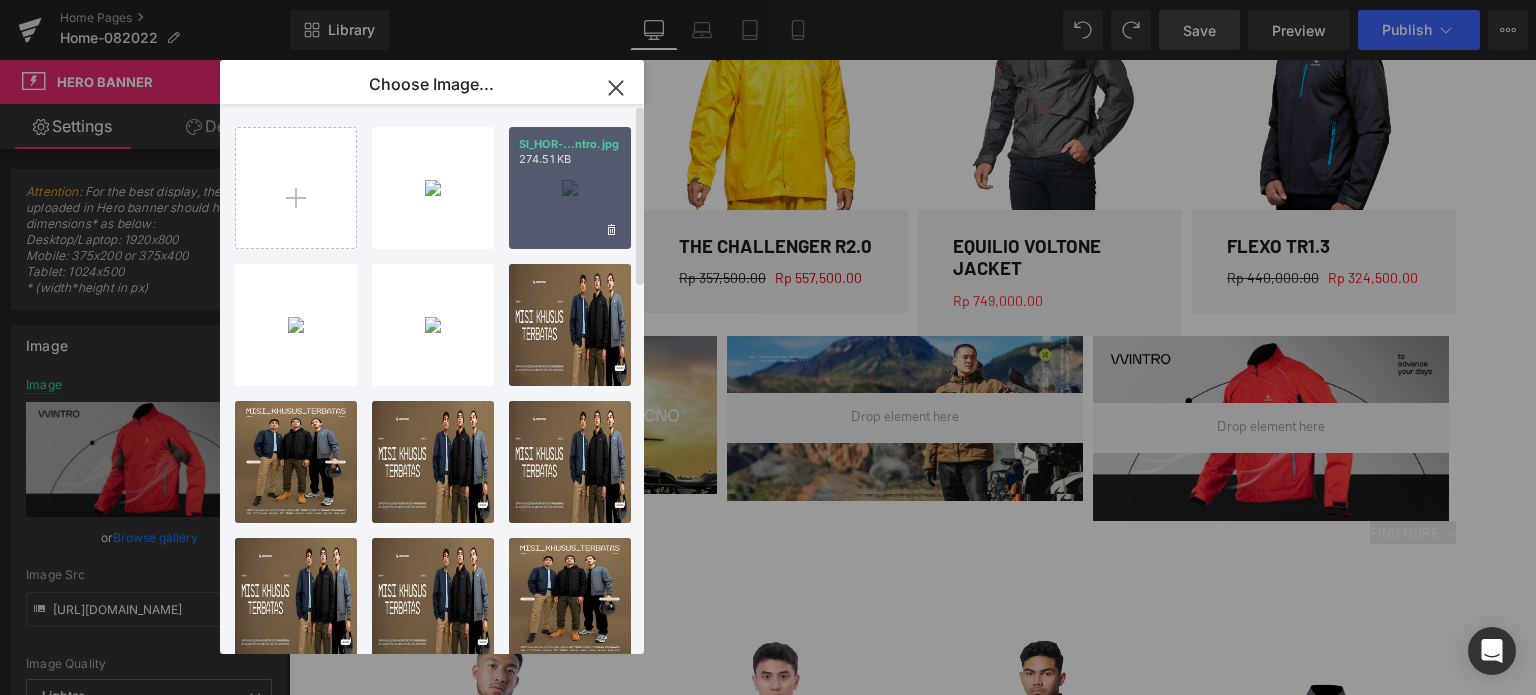click on "SI_HOR-...ntro.jpg 274.51 KB" at bounding box center (570, 188) 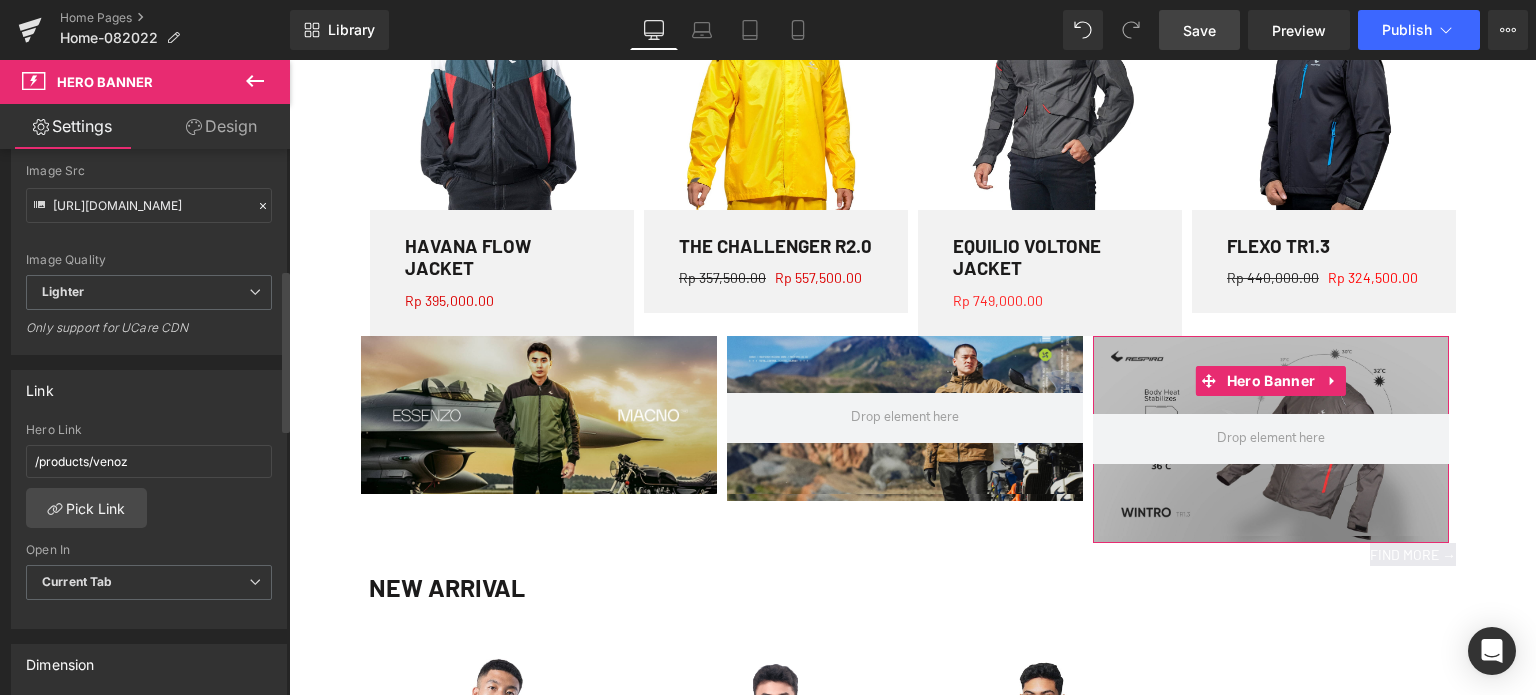 scroll, scrollTop: 404, scrollLeft: 0, axis: vertical 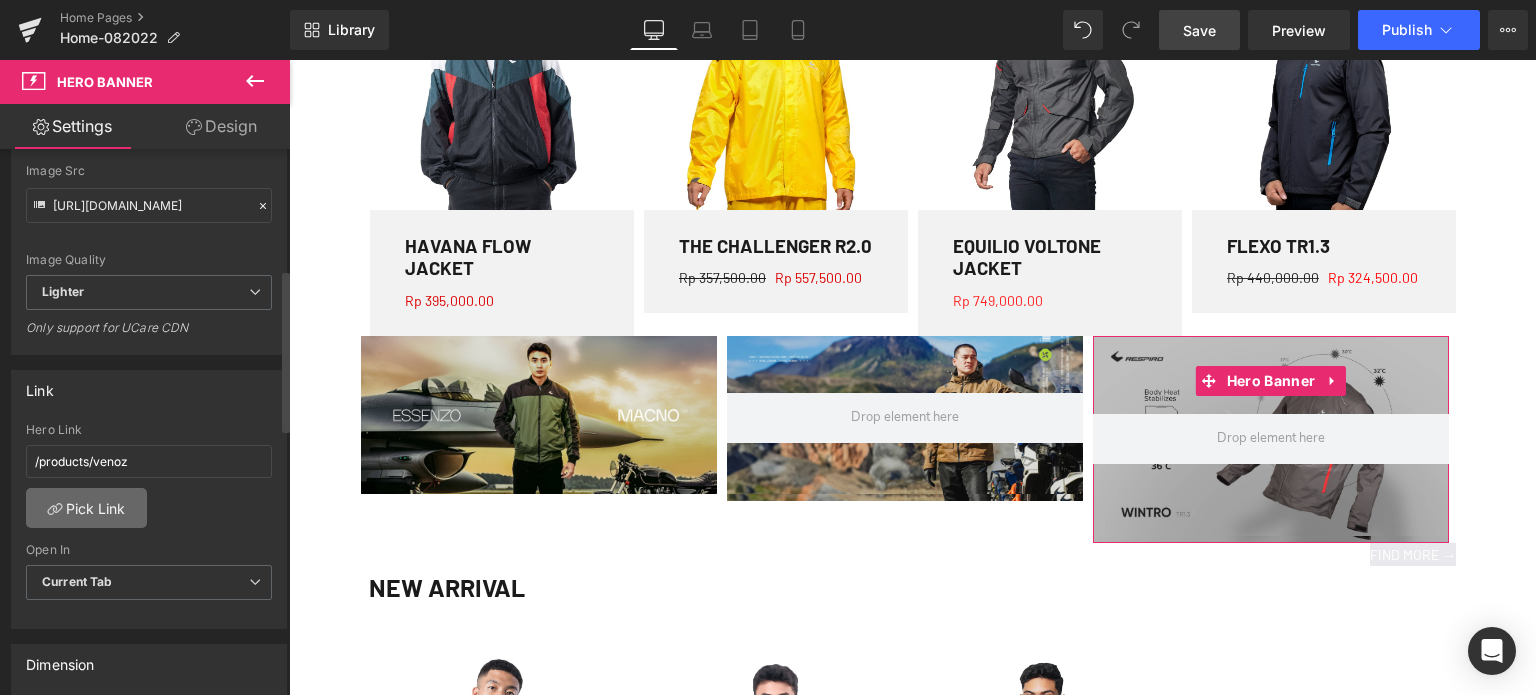 click on "Pick Link" at bounding box center [86, 508] 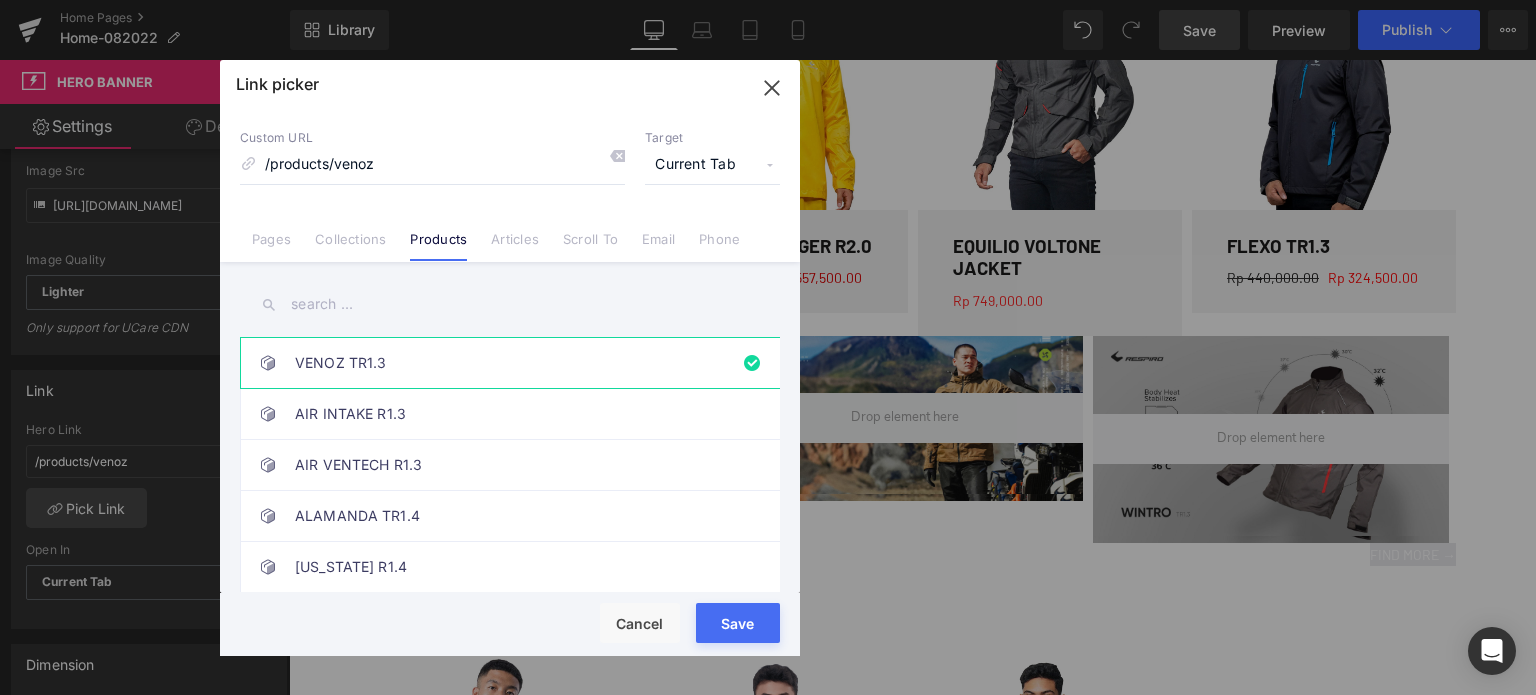 click at bounding box center (510, 304) 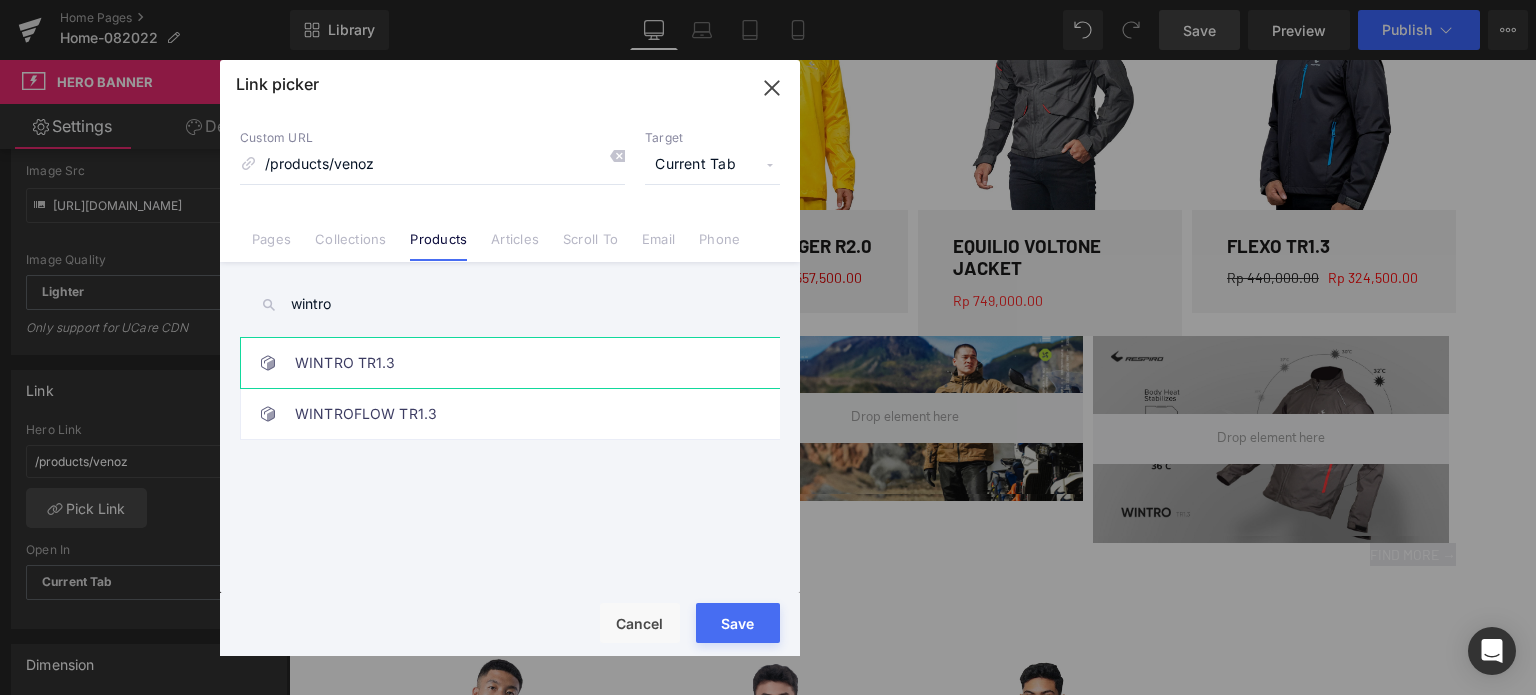 type on "wintro" 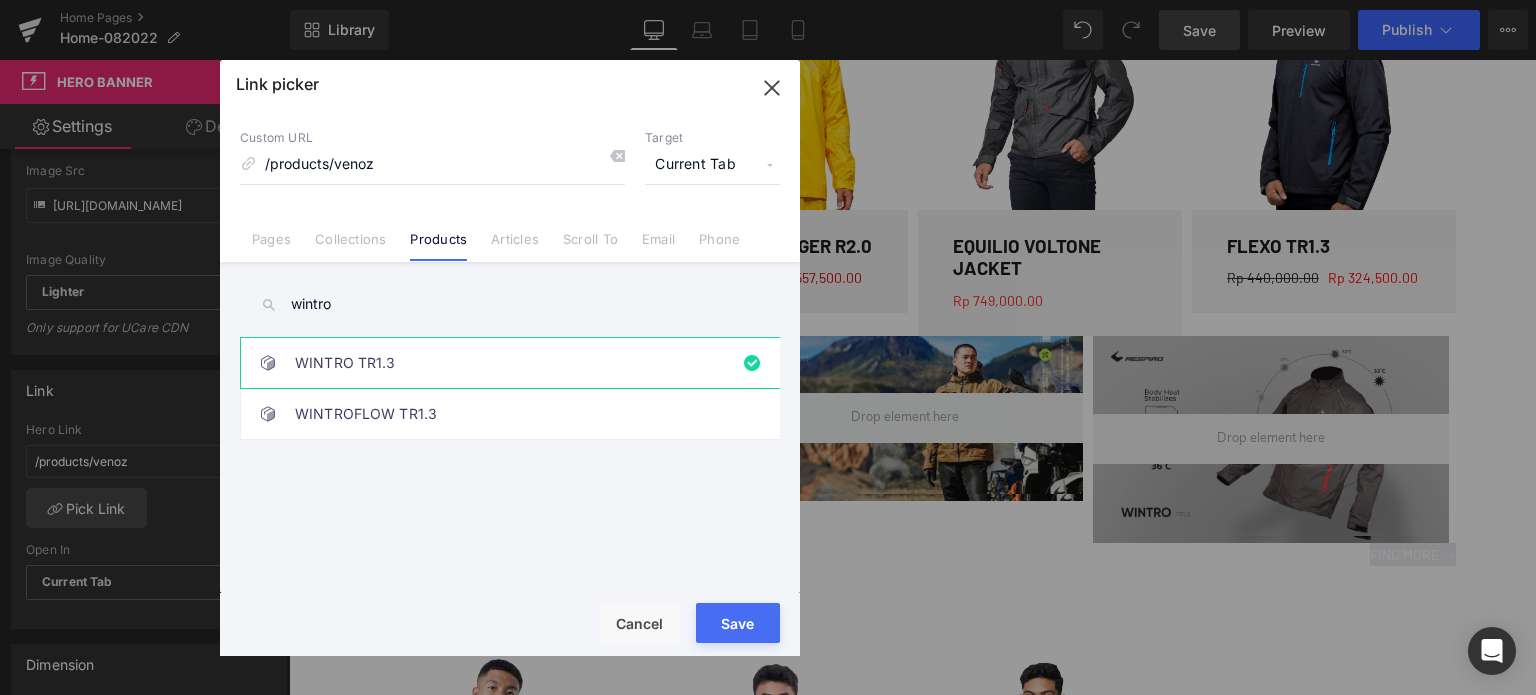 click on "Rendering Content" at bounding box center [768, 616] 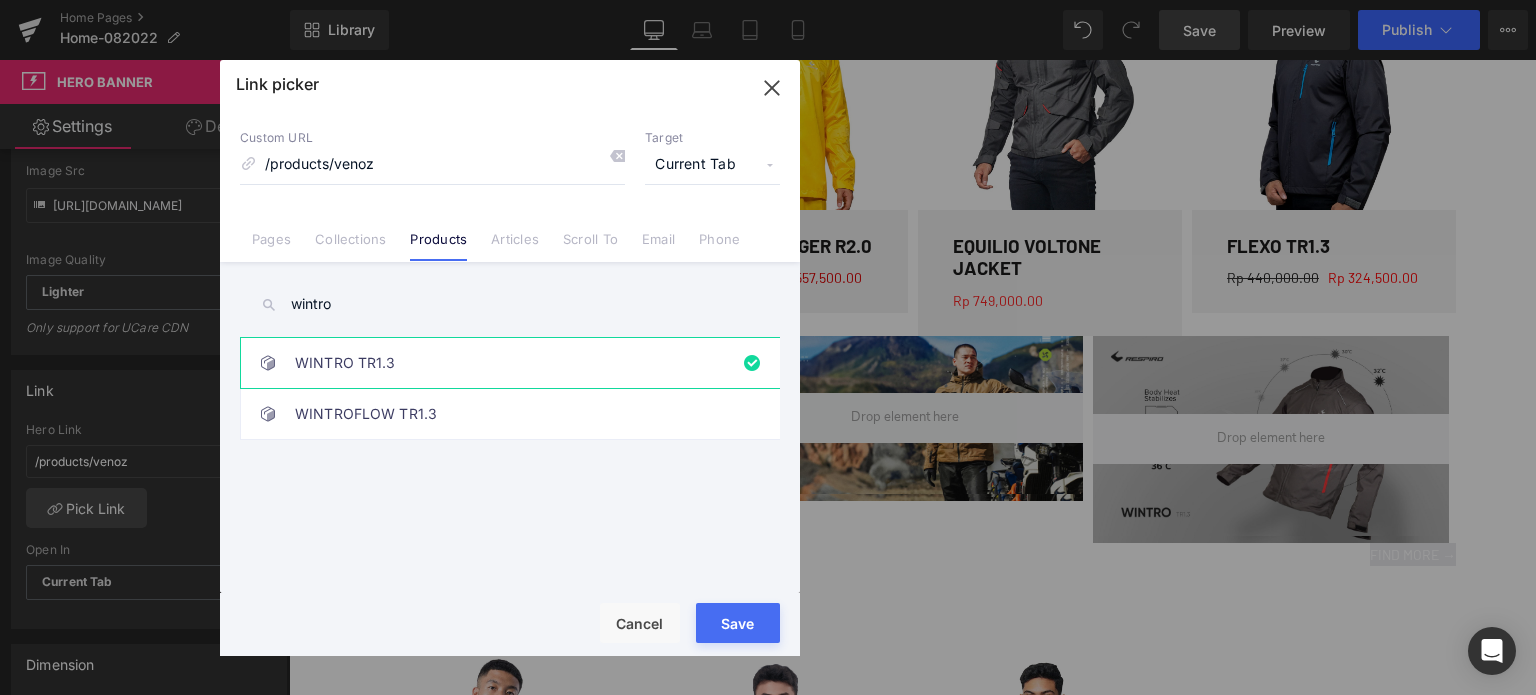 click on "Rendering Content" at bounding box center [768, 616] 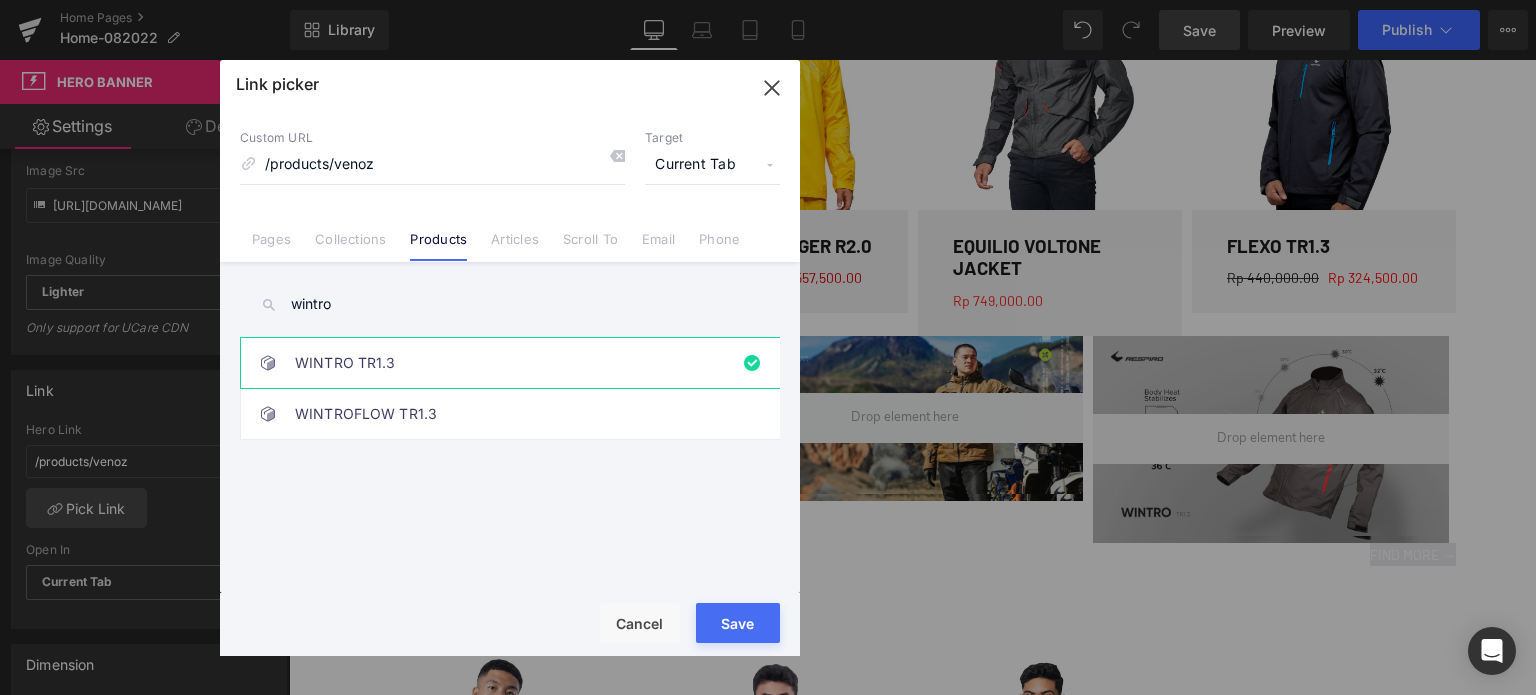 click on "Save" at bounding box center (738, 623) 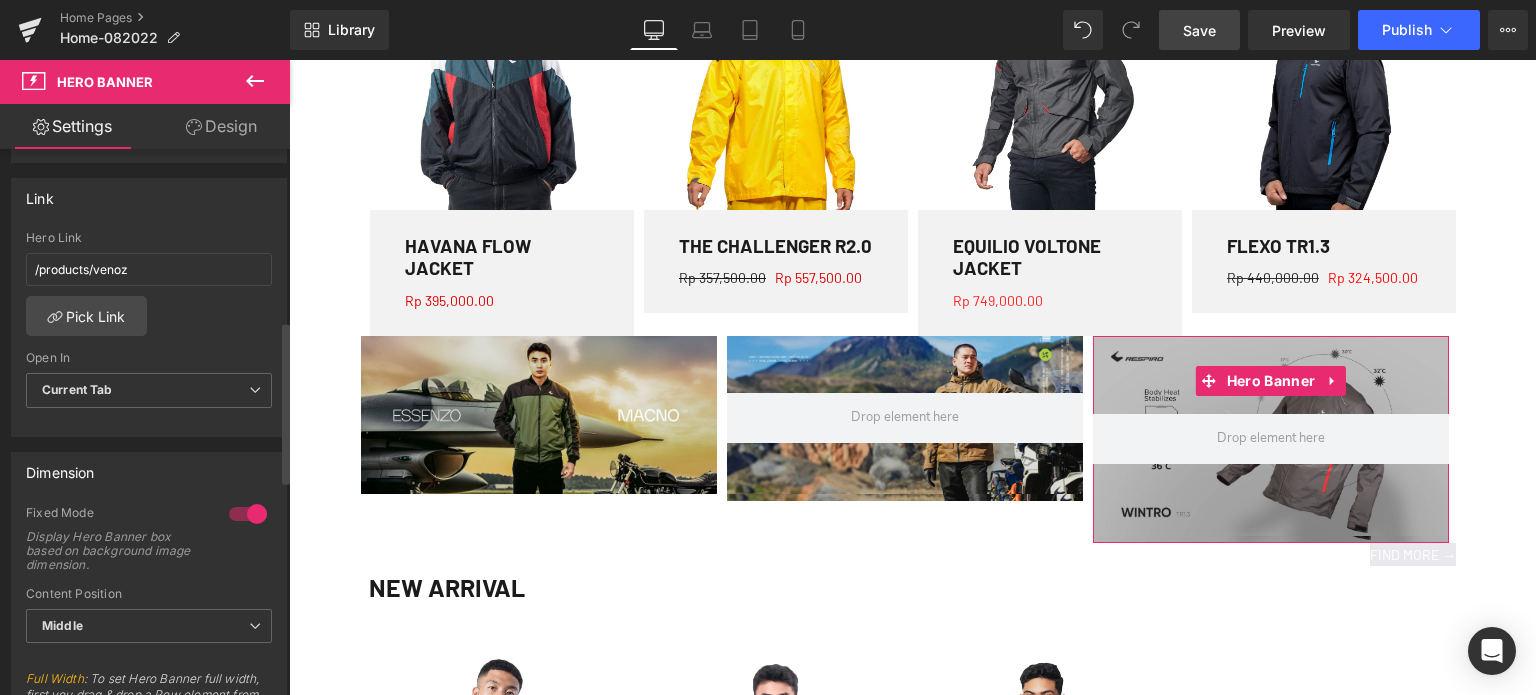 scroll, scrollTop: 248, scrollLeft: 0, axis: vertical 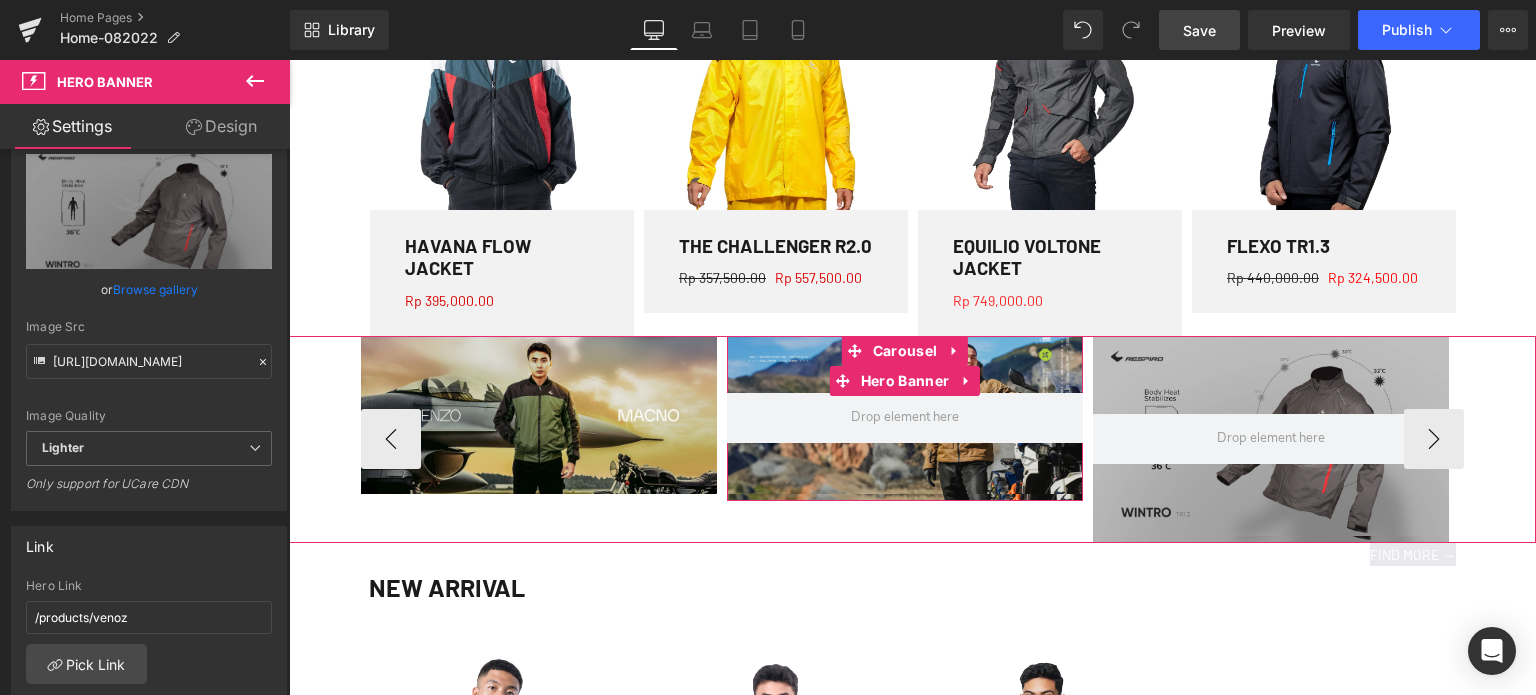 click at bounding box center [905, 418] 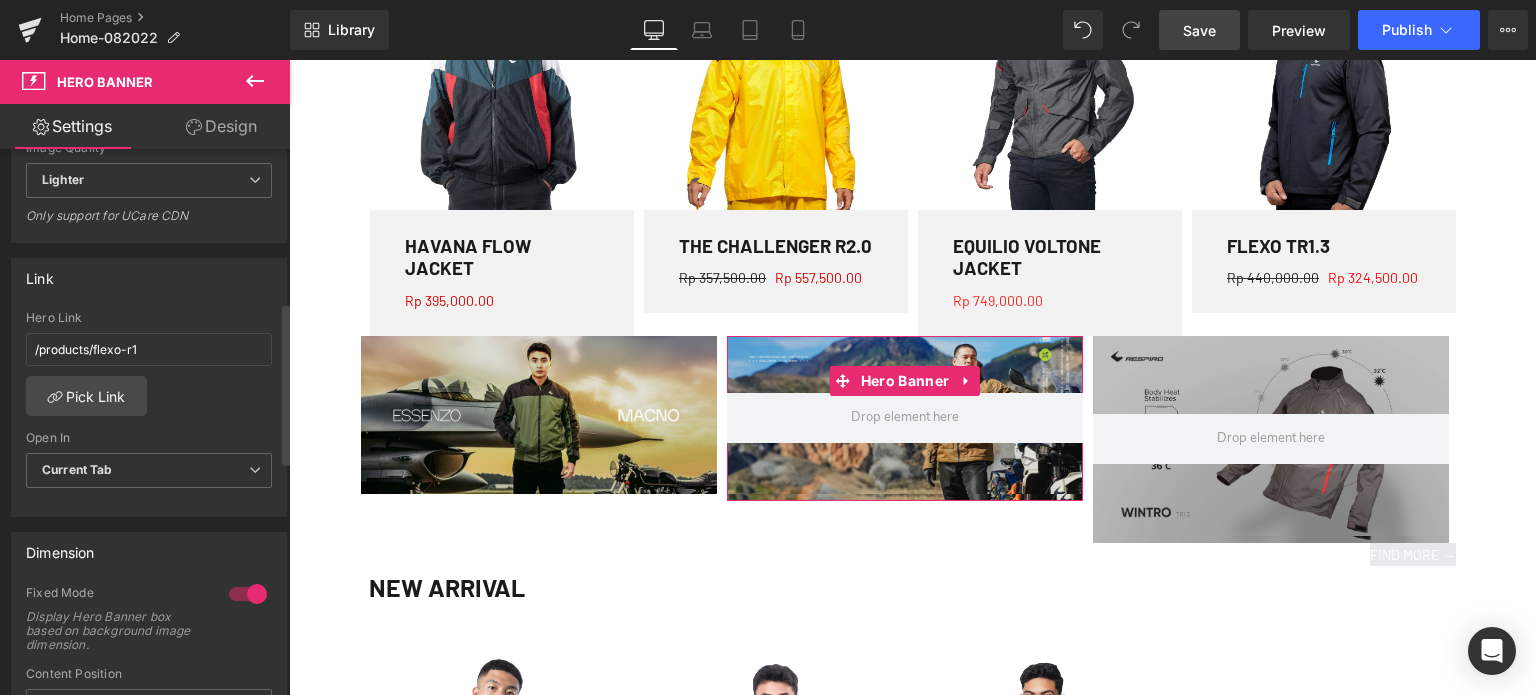 scroll, scrollTop: 518, scrollLeft: 0, axis: vertical 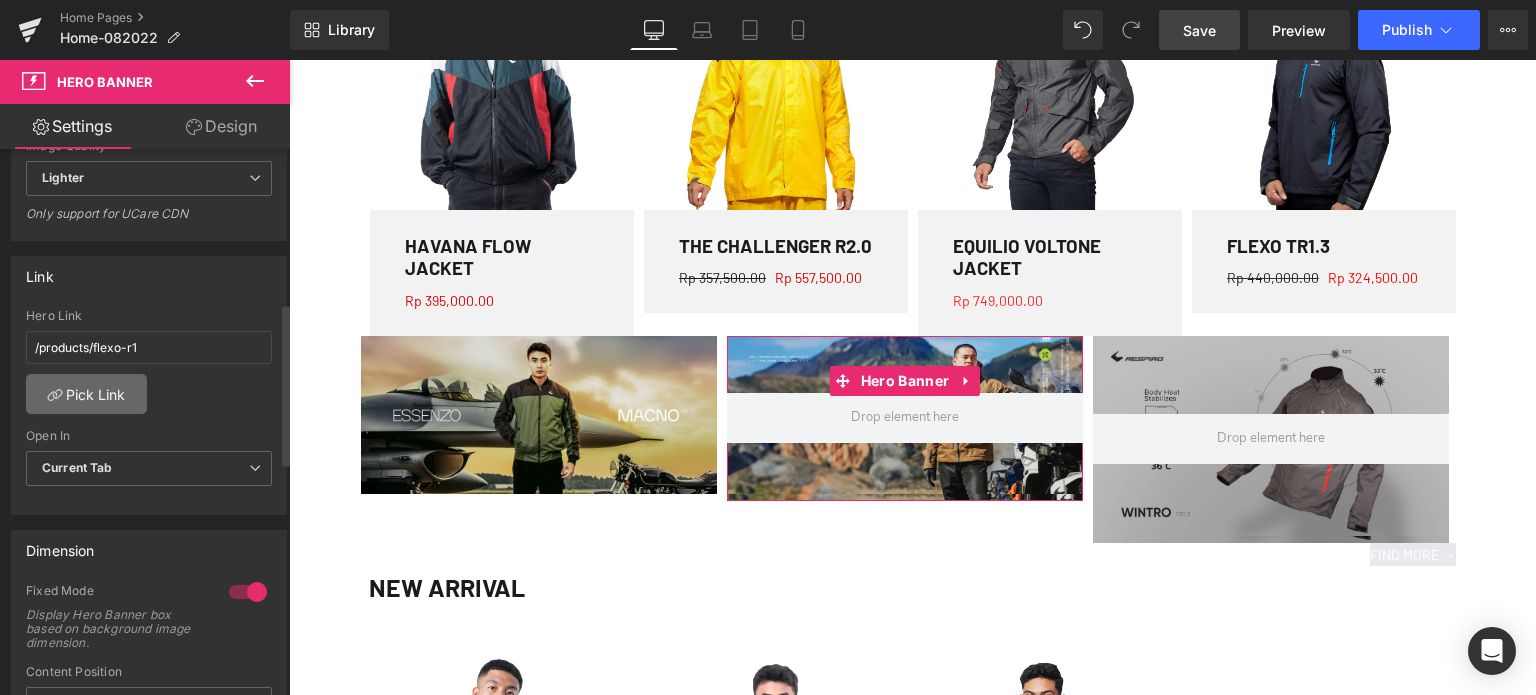 click on "Pick Link" at bounding box center (86, 394) 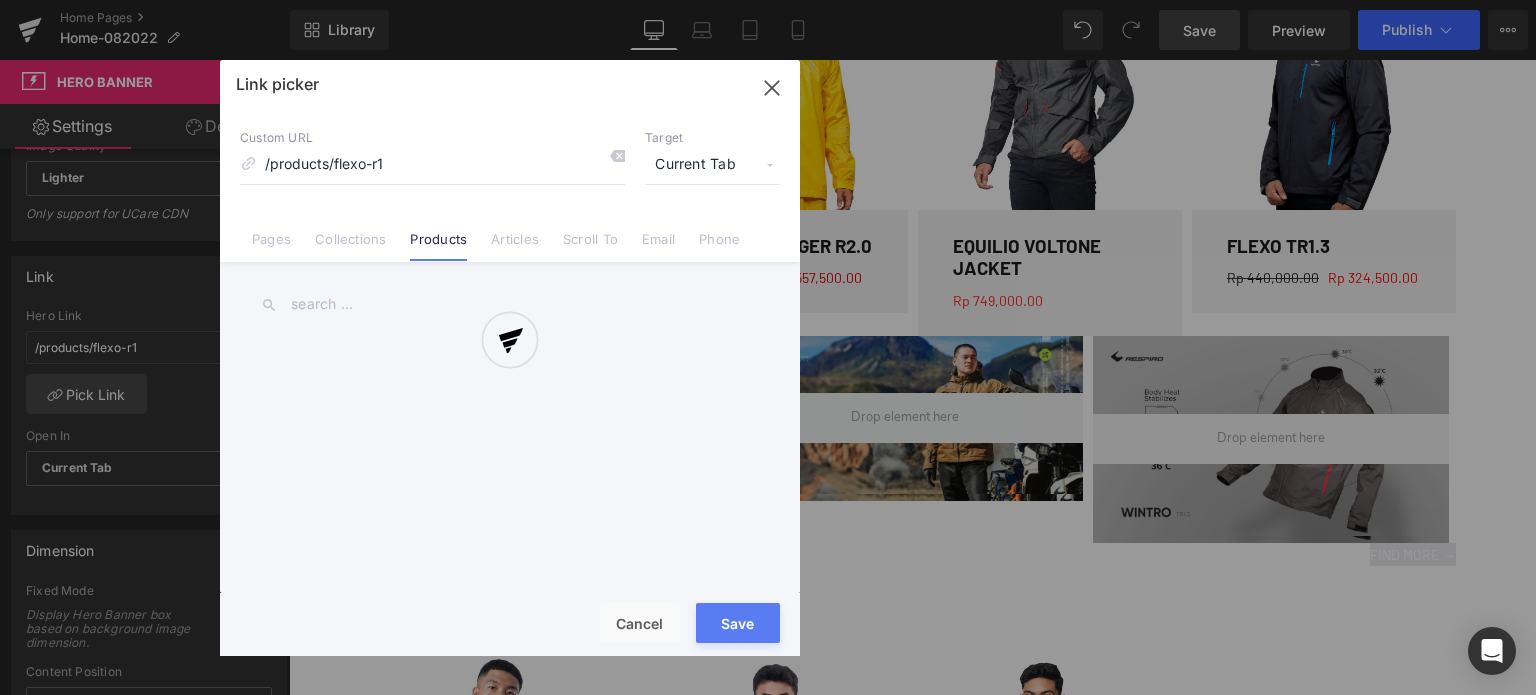 click on "Link picker Back to Library   Insert           Custom URL   /products/flexo-r1                 Target   Current Tab     Current Tab   New Tab                 Pages       Collections       Products       Articles       Scroll To       Email       Phone                                                       Email Address     Subject     Message             Phone Number           Save Cancel" at bounding box center (510, 358) 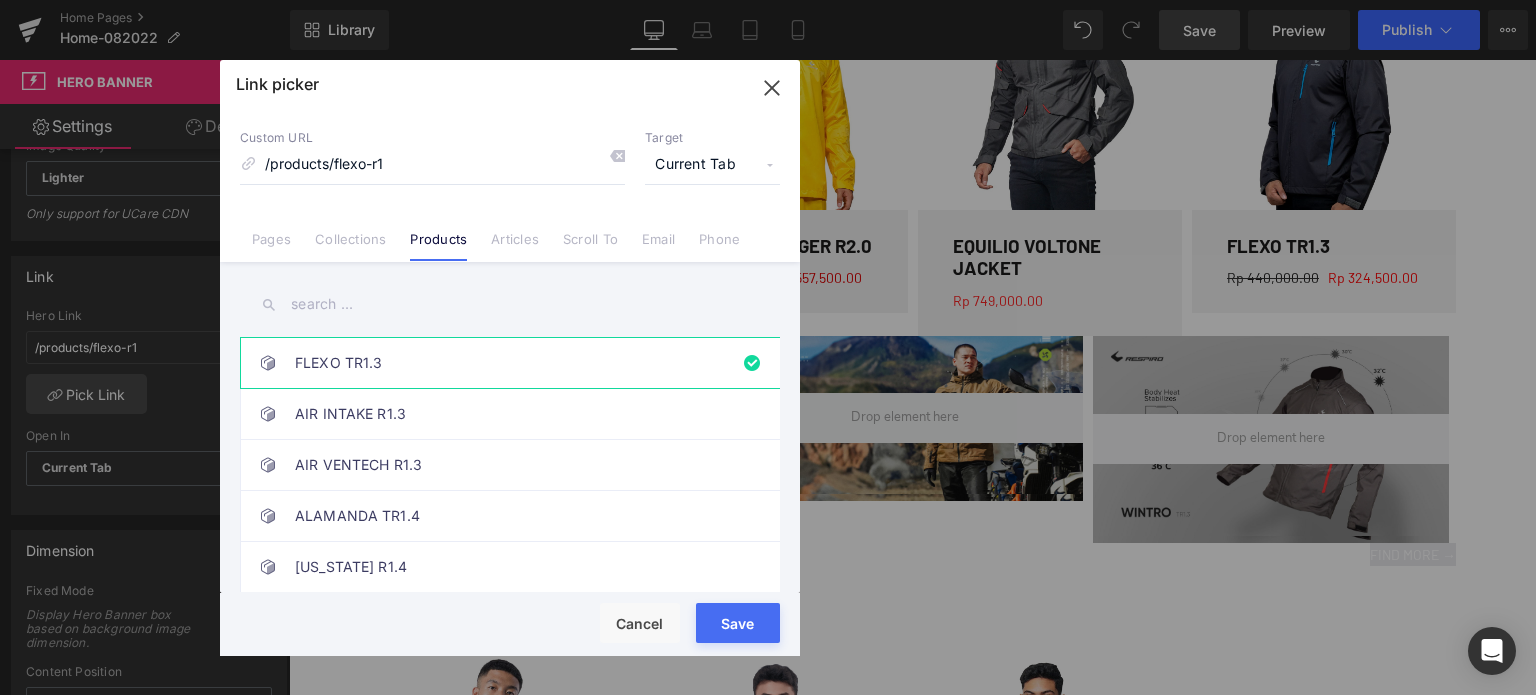 click at bounding box center [510, 304] 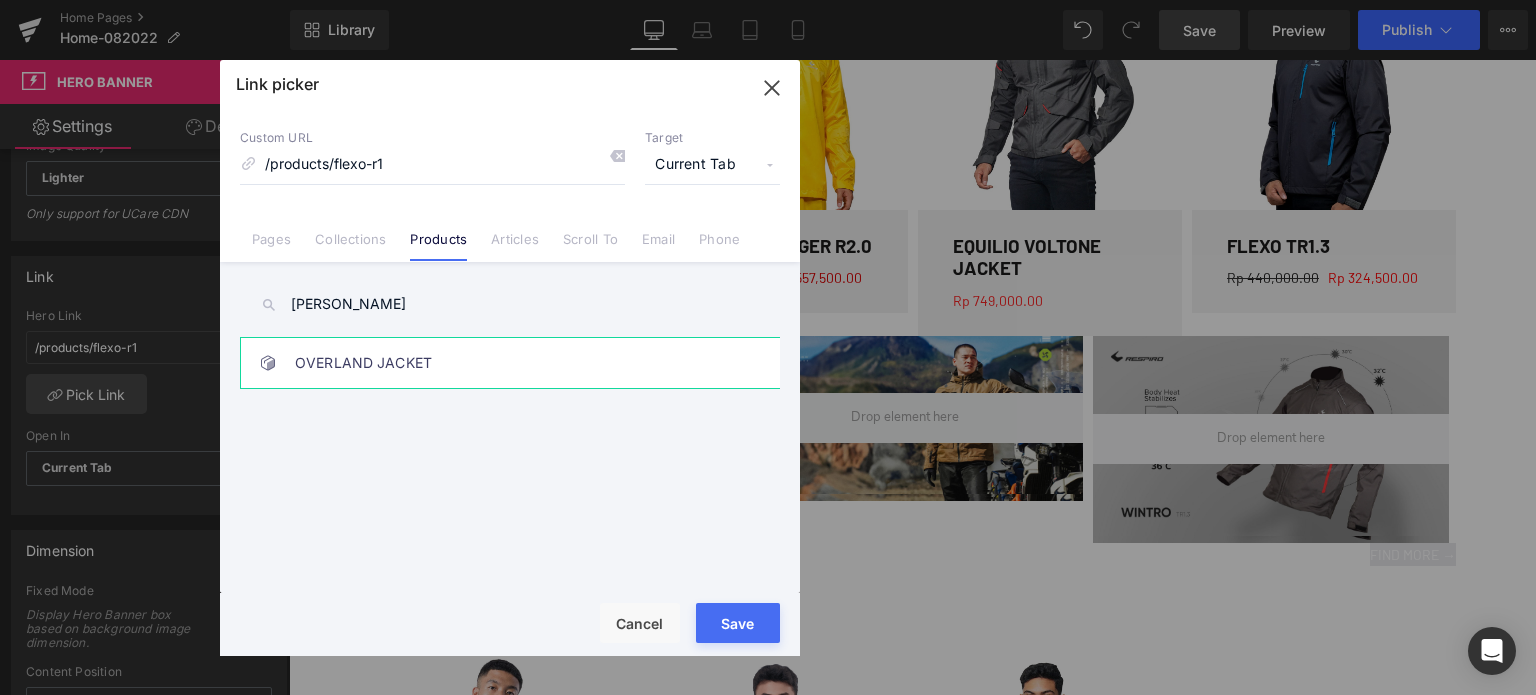 type on "[PERSON_NAME]" 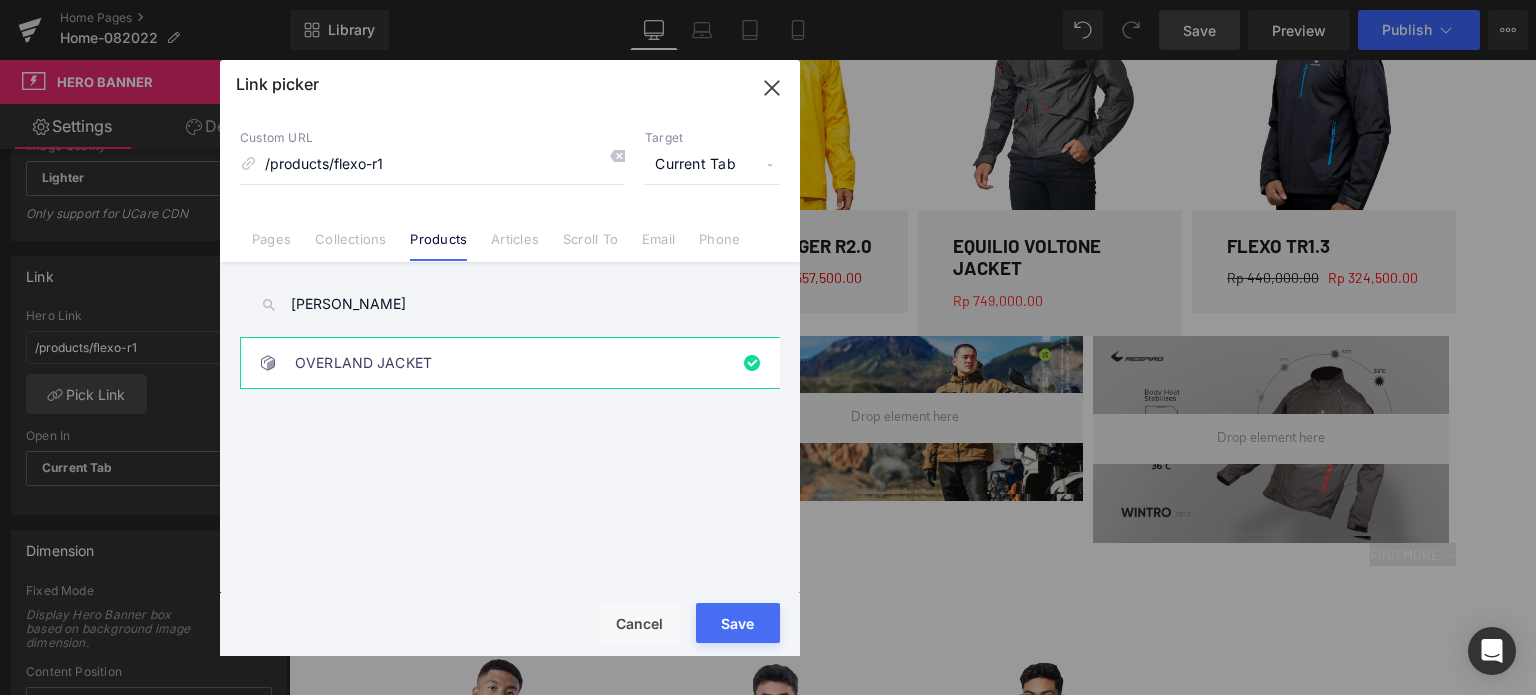 click on "Rendering Content" at bounding box center [768, 616] 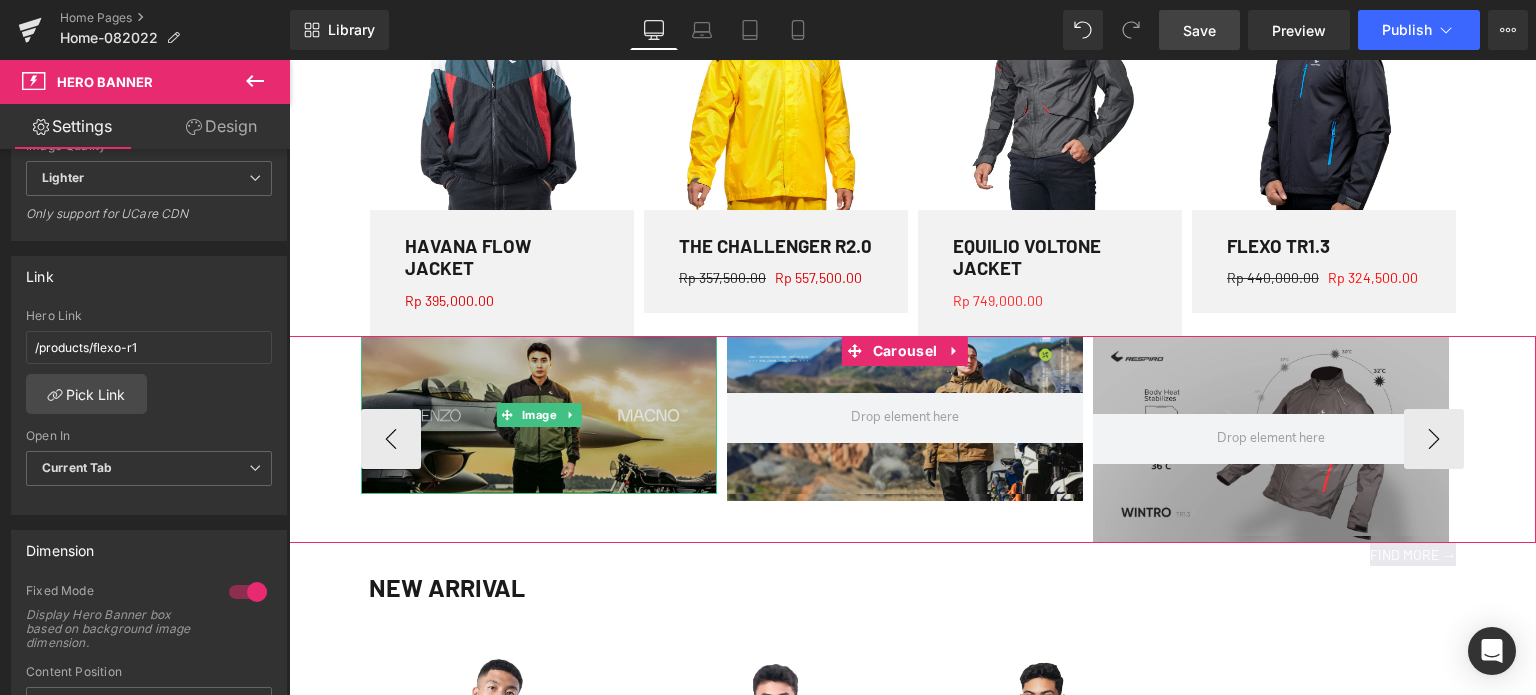 click at bounding box center [539, 415] 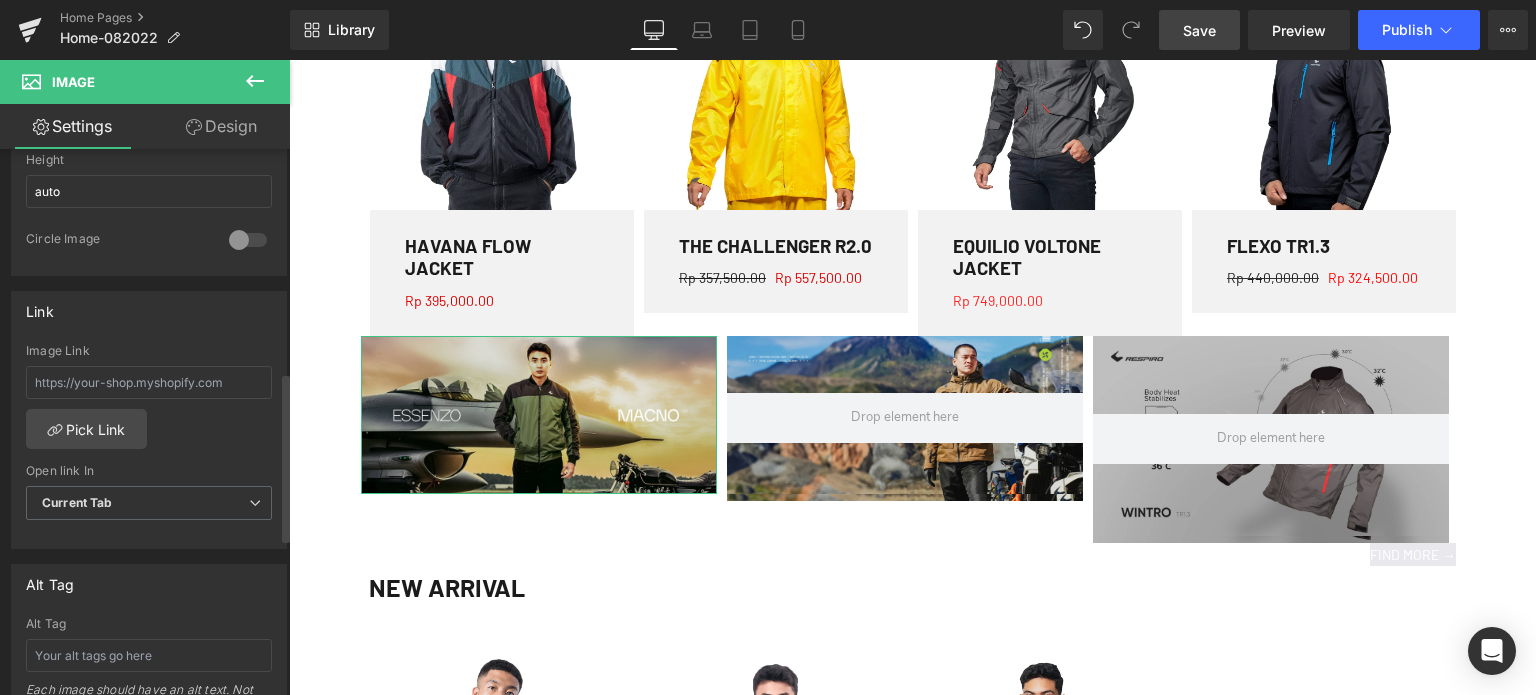 scroll, scrollTop: 740, scrollLeft: 0, axis: vertical 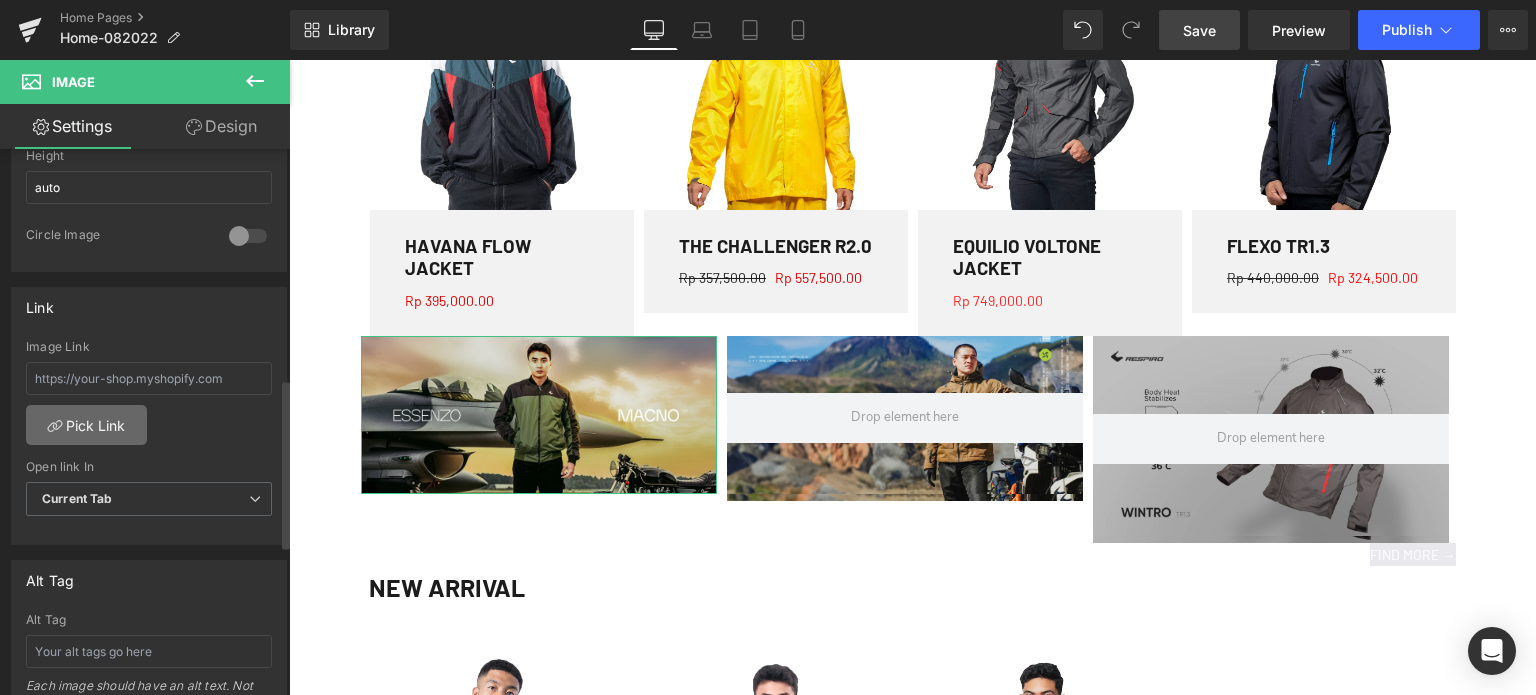 click on "Pick Link" at bounding box center [86, 425] 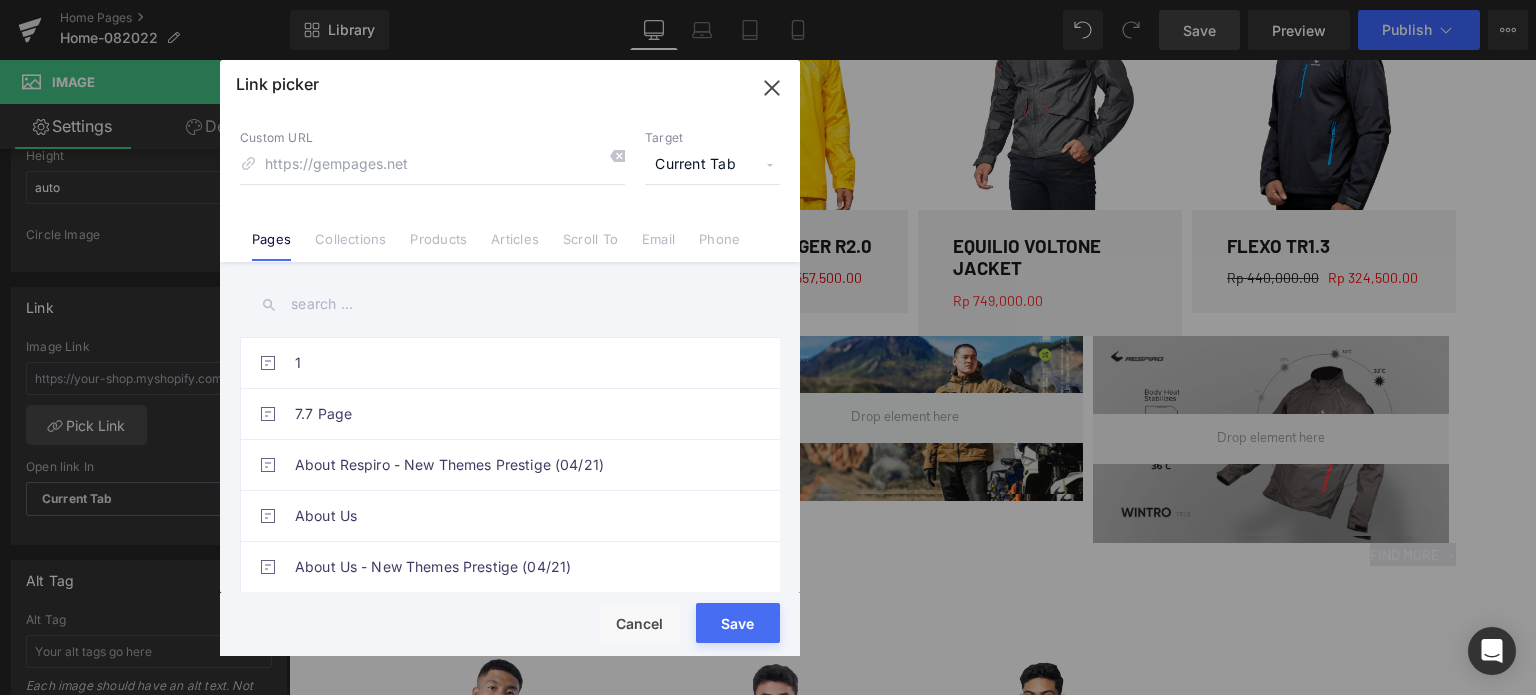click at bounding box center (510, 304) 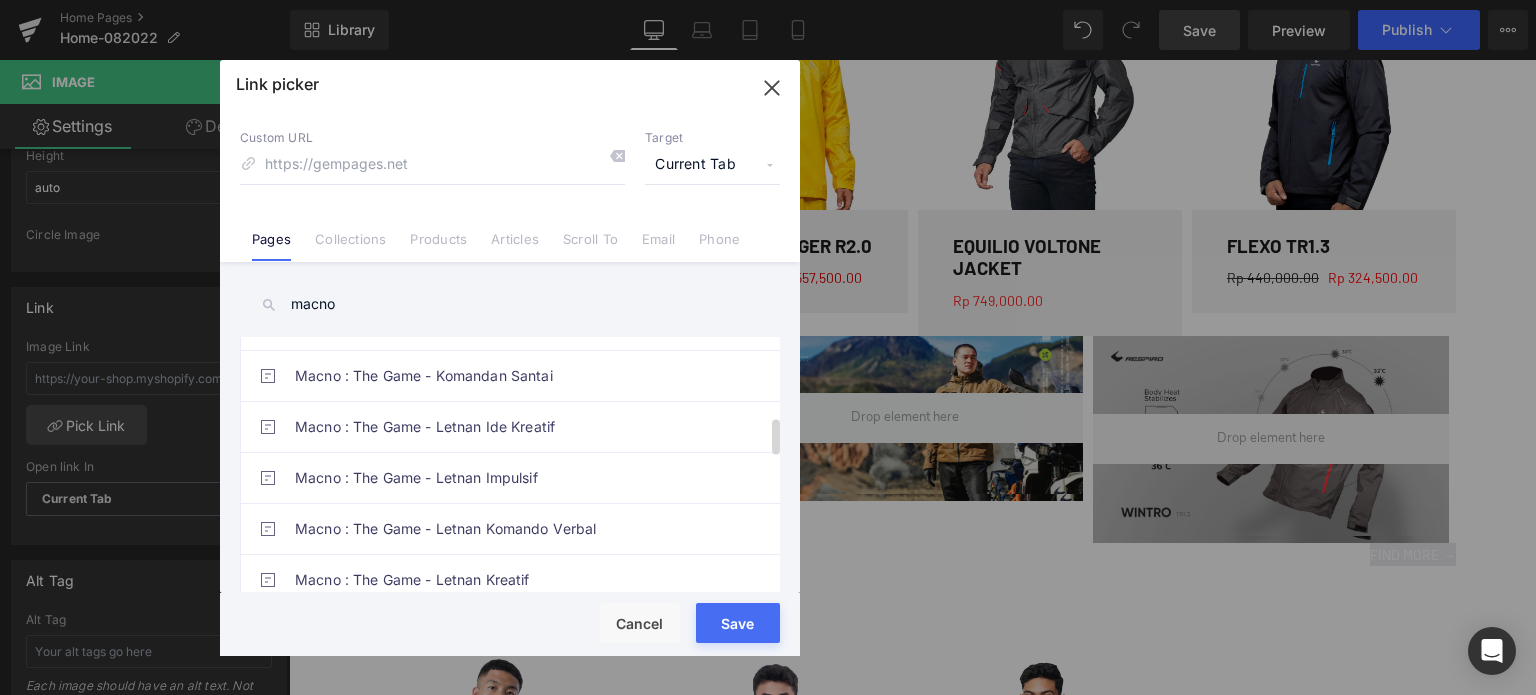 scroll, scrollTop: 548, scrollLeft: 0, axis: vertical 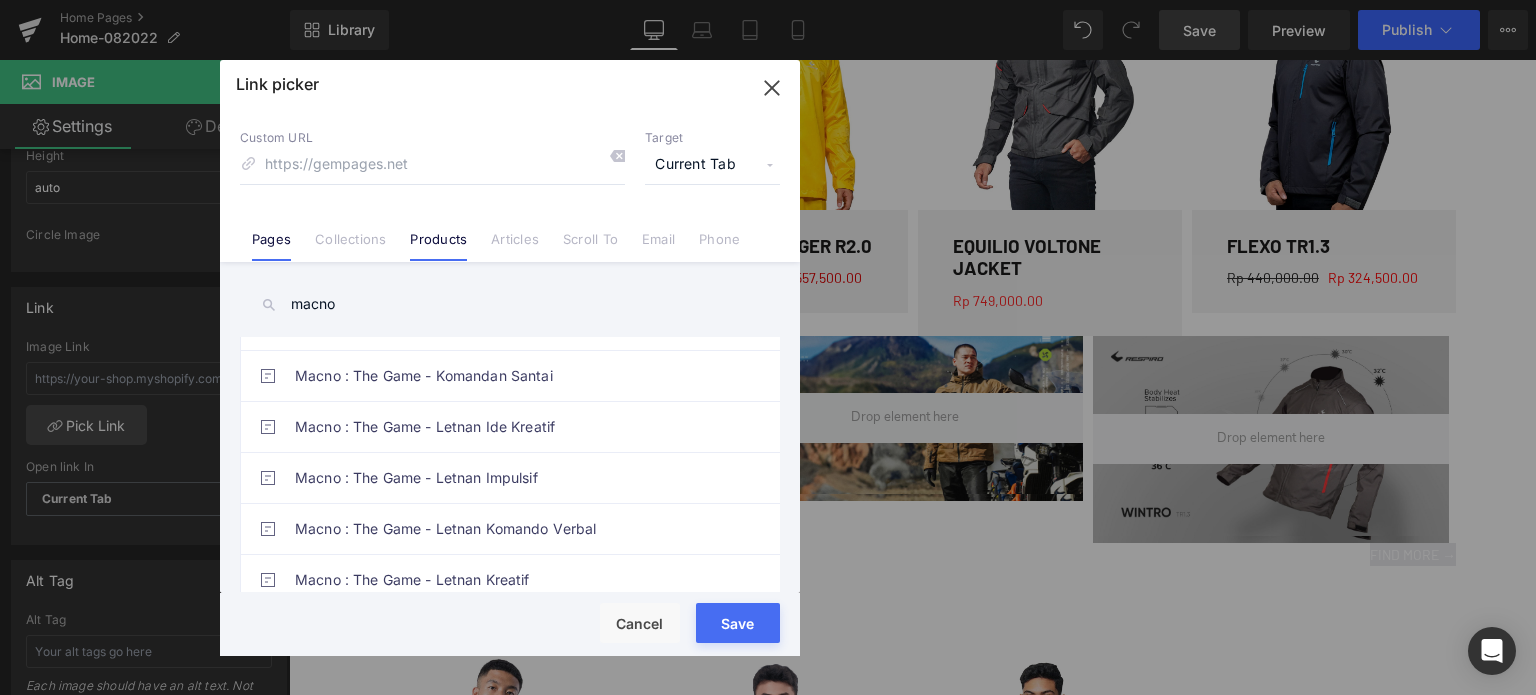 click on "Products" at bounding box center (438, 246) 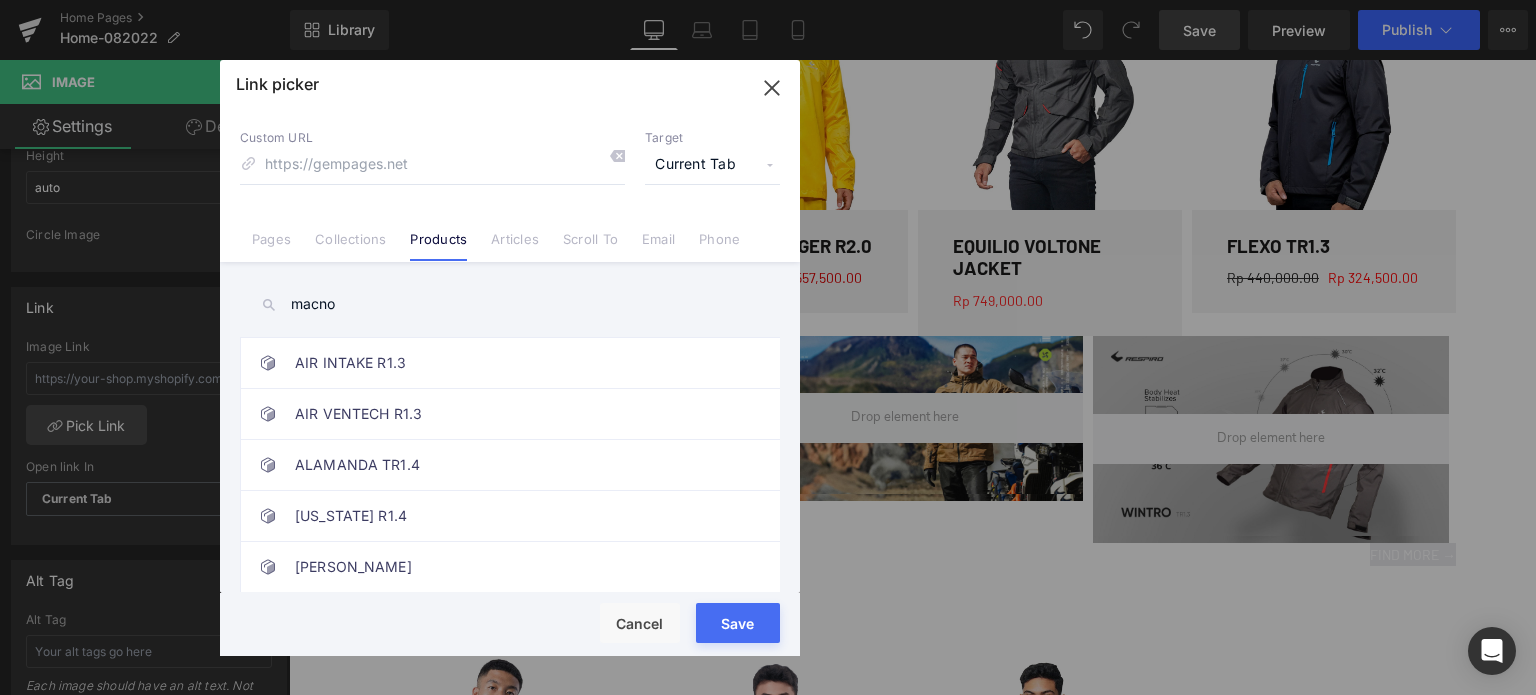 click on "macno" at bounding box center (510, 304) 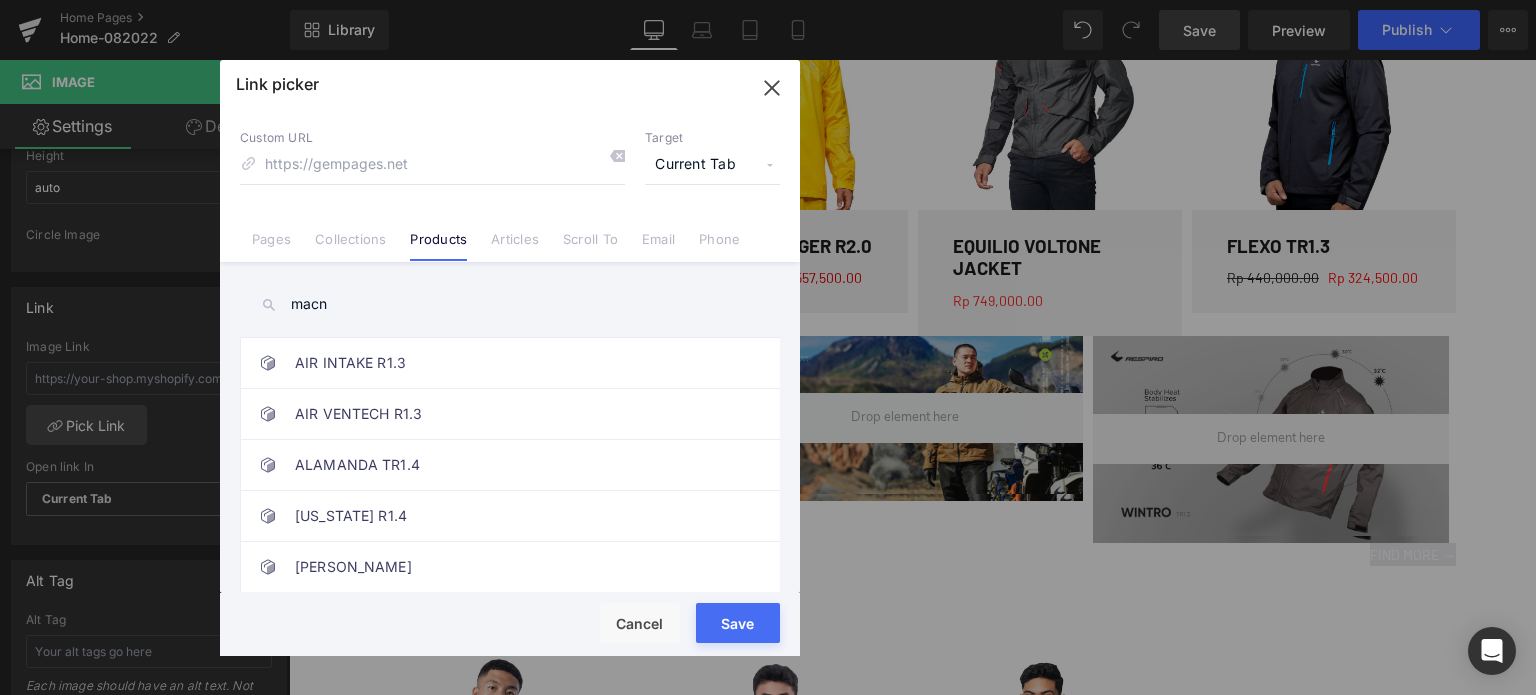 type on "macno" 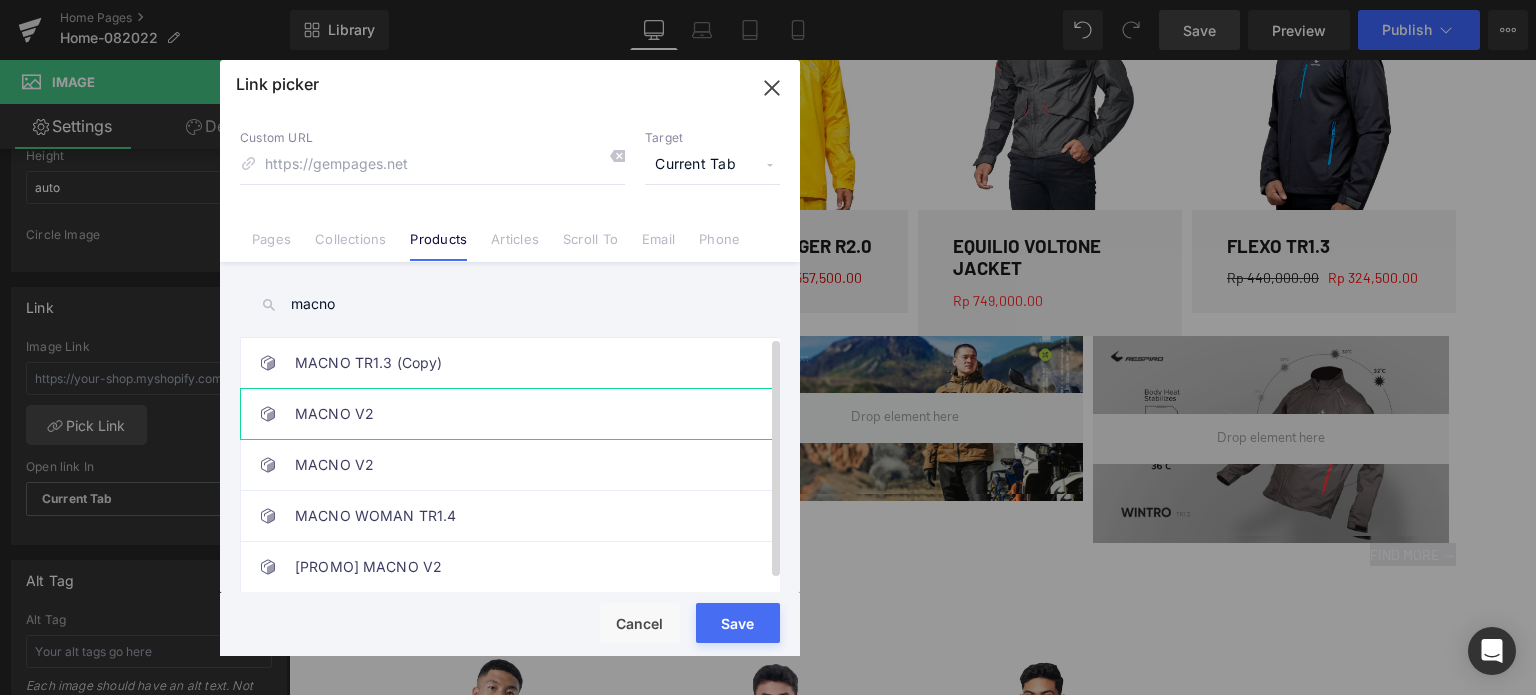 click on "MACNO V2" at bounding box center [515, 414] 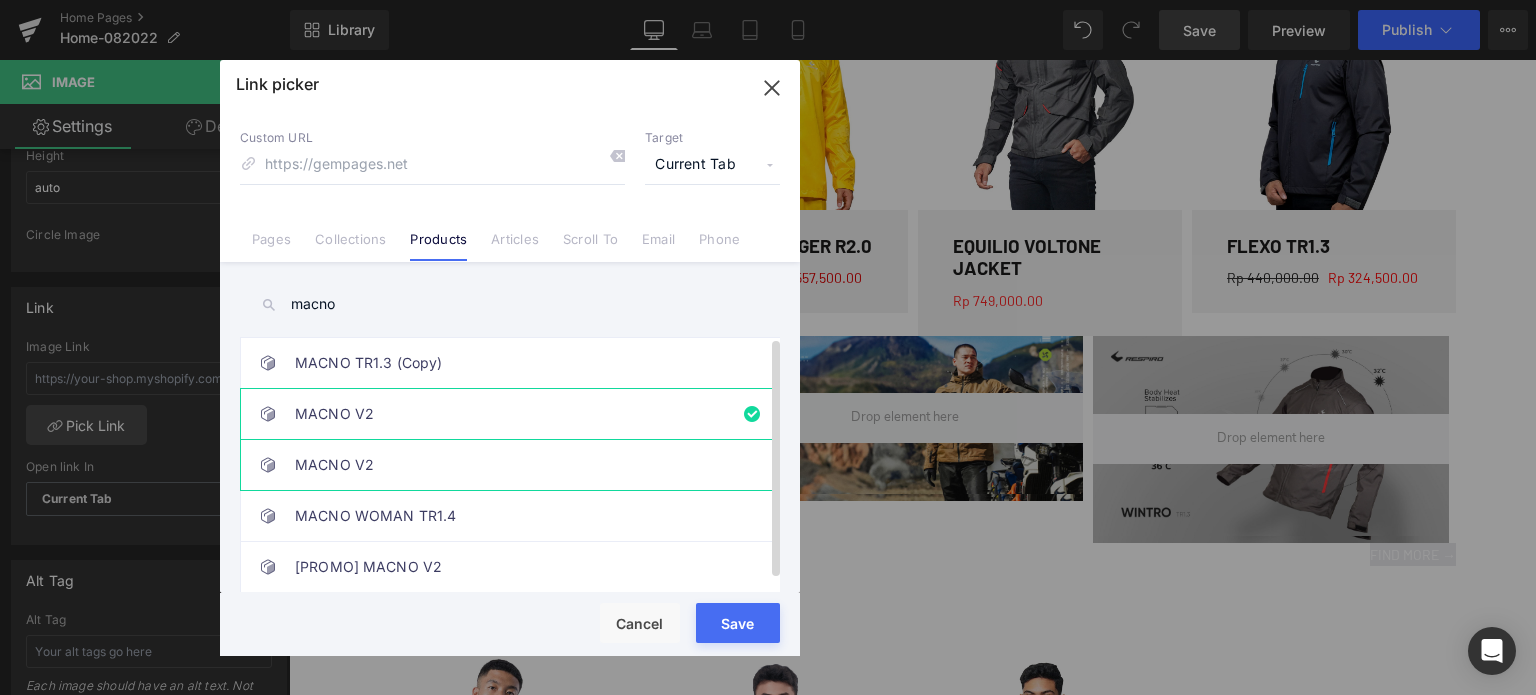 click on "MACNO V2" at bounding box center (515, 465) 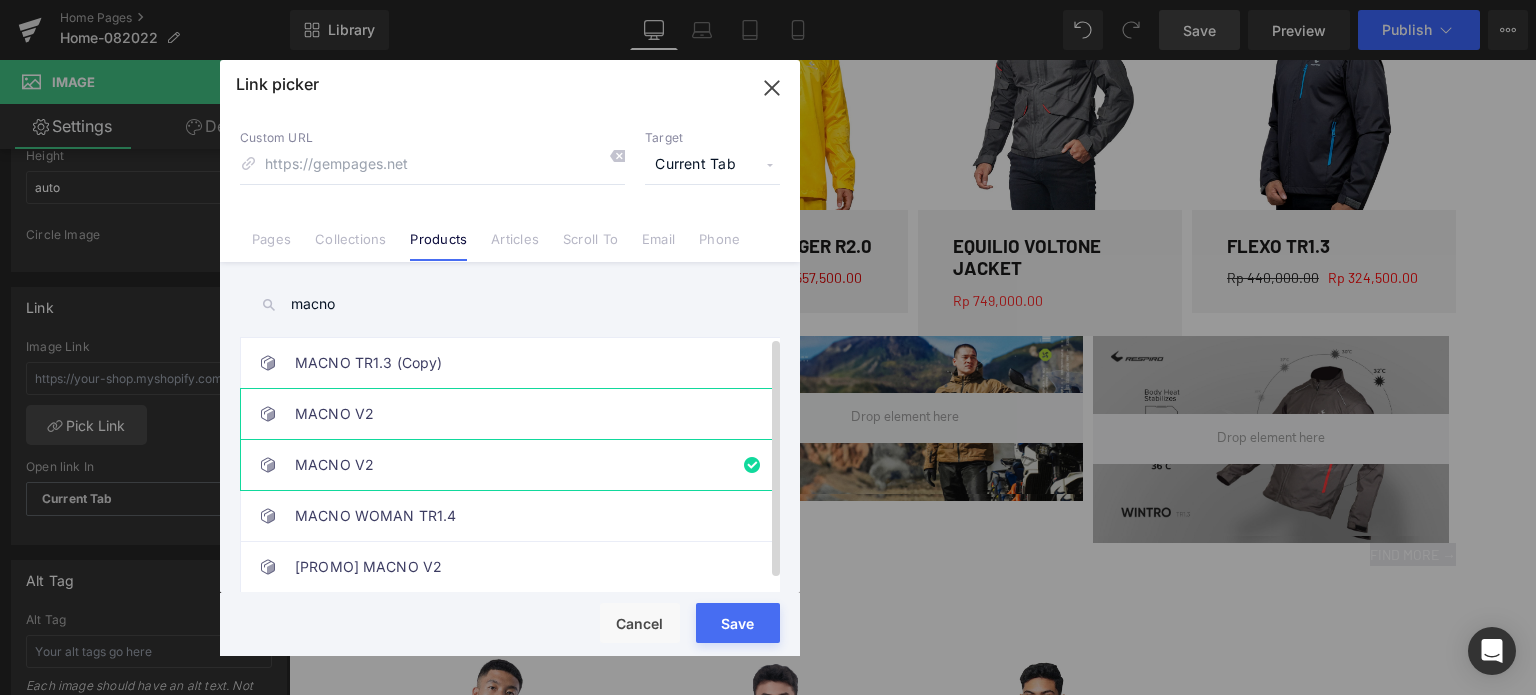 click on "MACNO V2" at bounding box center (515, 414) 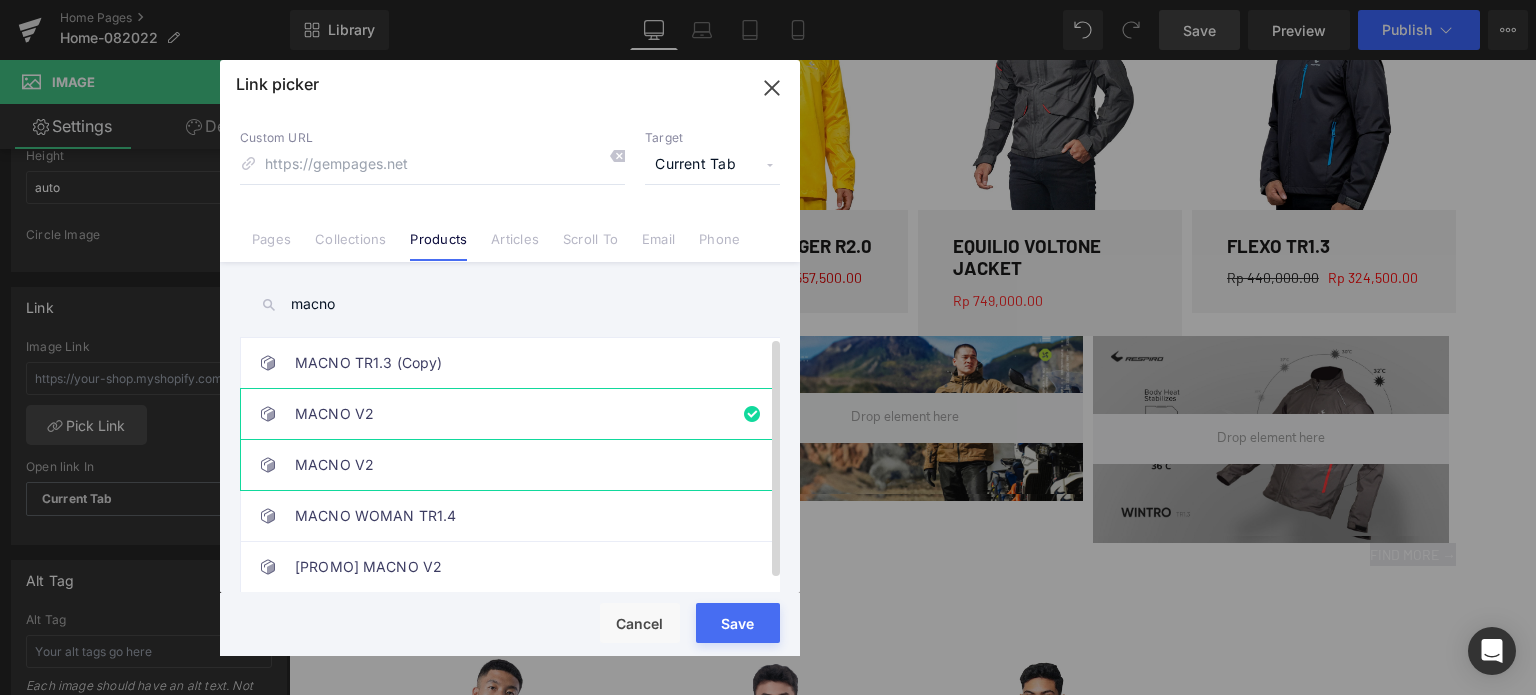 click on "MACNO V2" at bounding box center [515, 465] 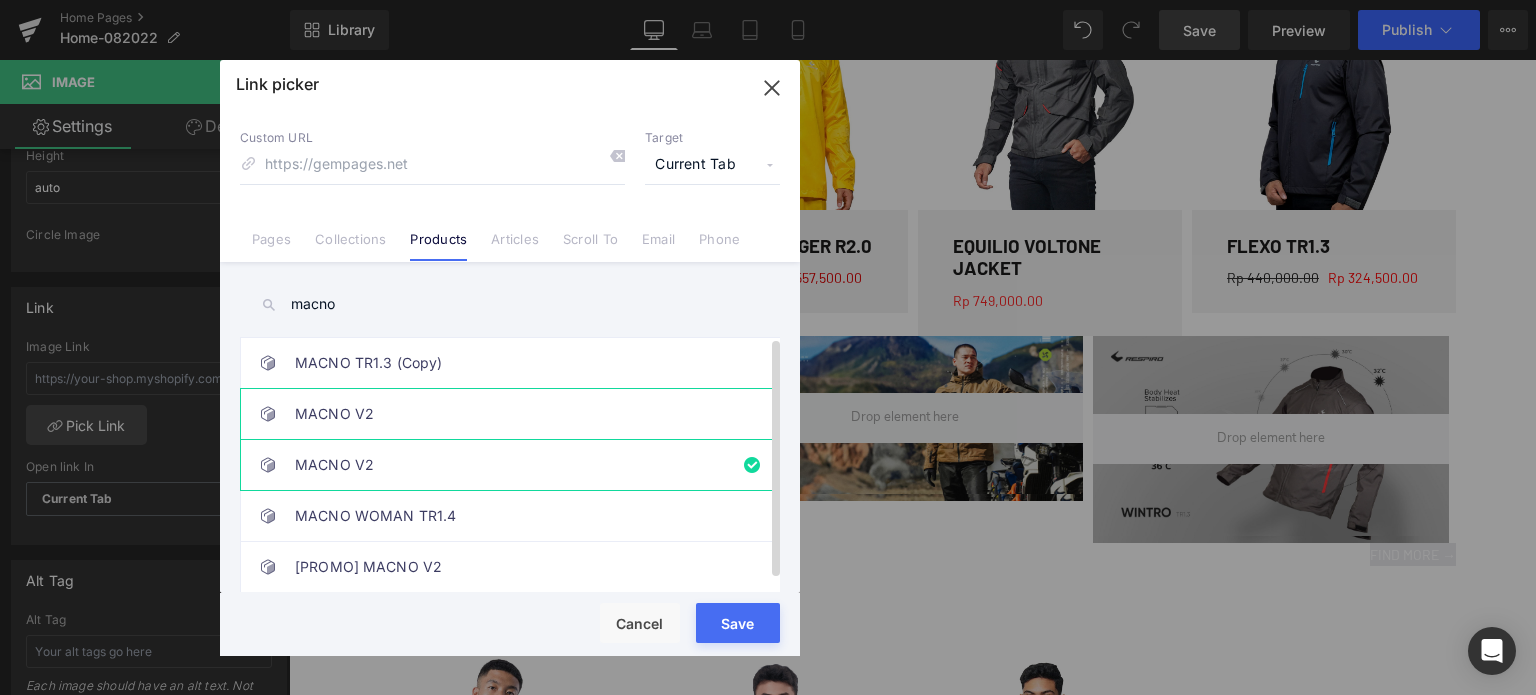 click on "MACNO V2" at bounding box center (515, 414) 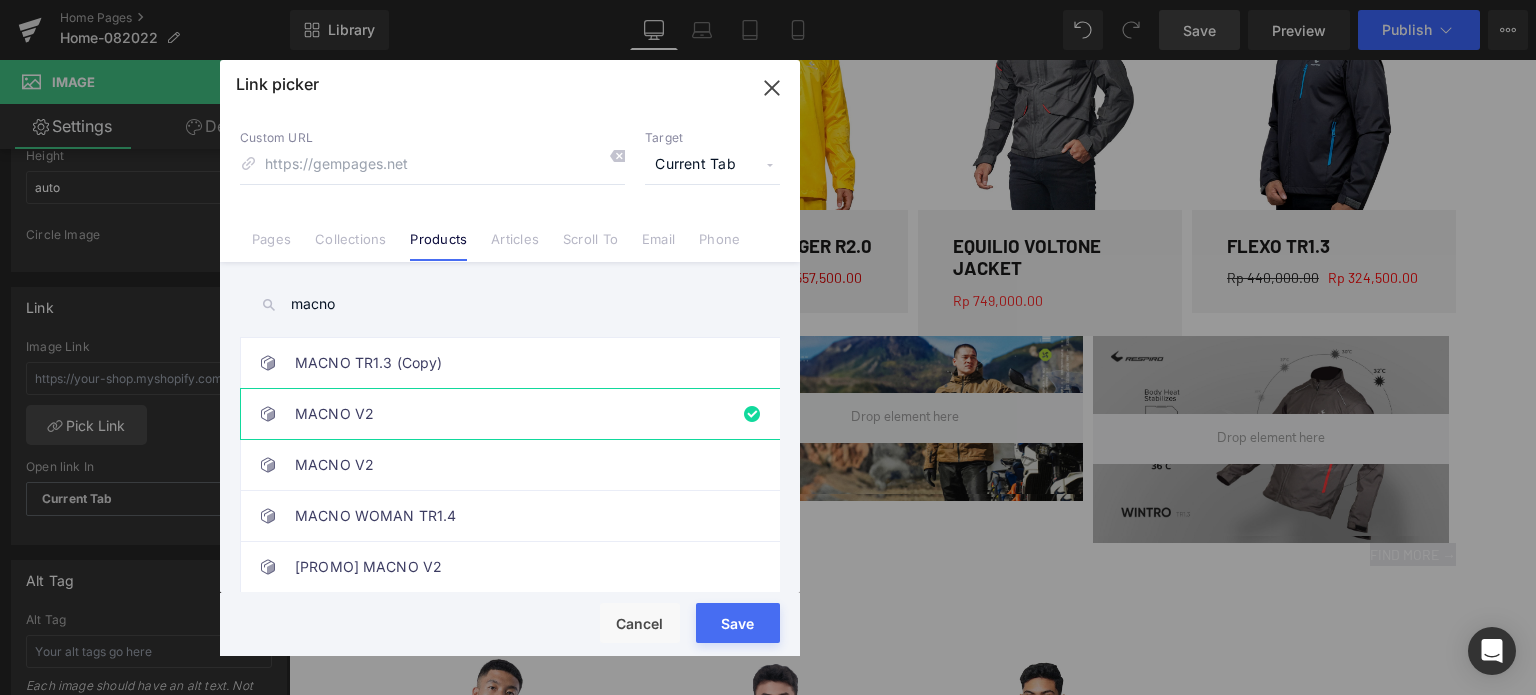 click on "Rendering Content" at bounding box center [768, 616] 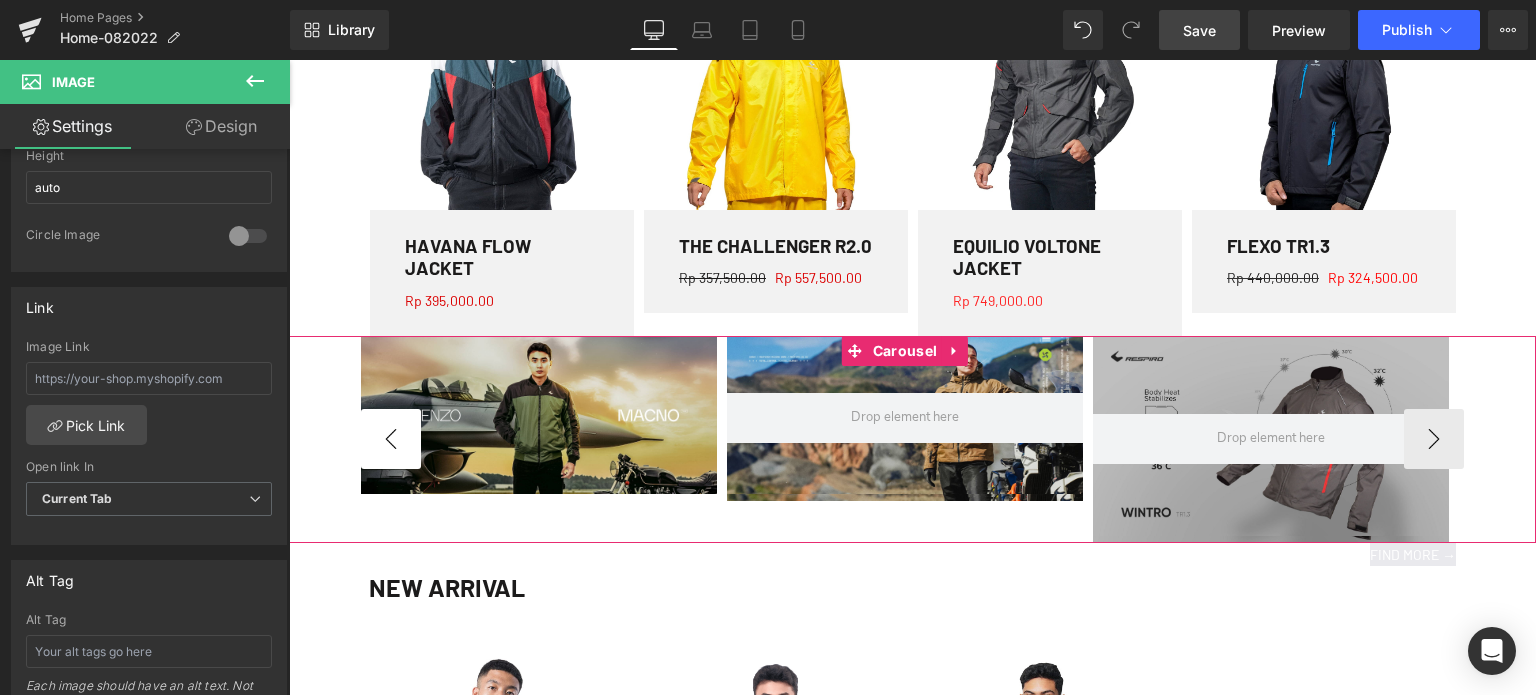 click on "‹" at bounding box center (391, 439) 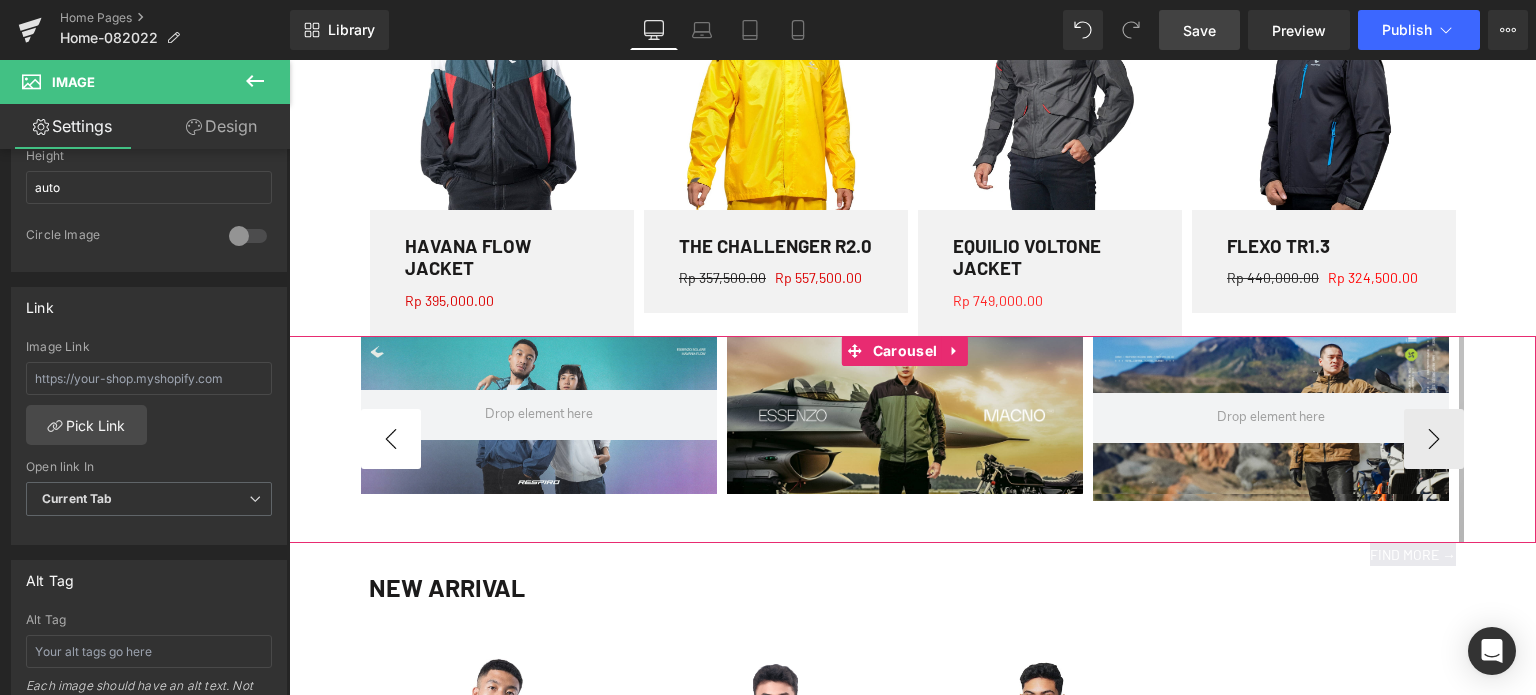 click on "‹" at bounding box center (391, 439) 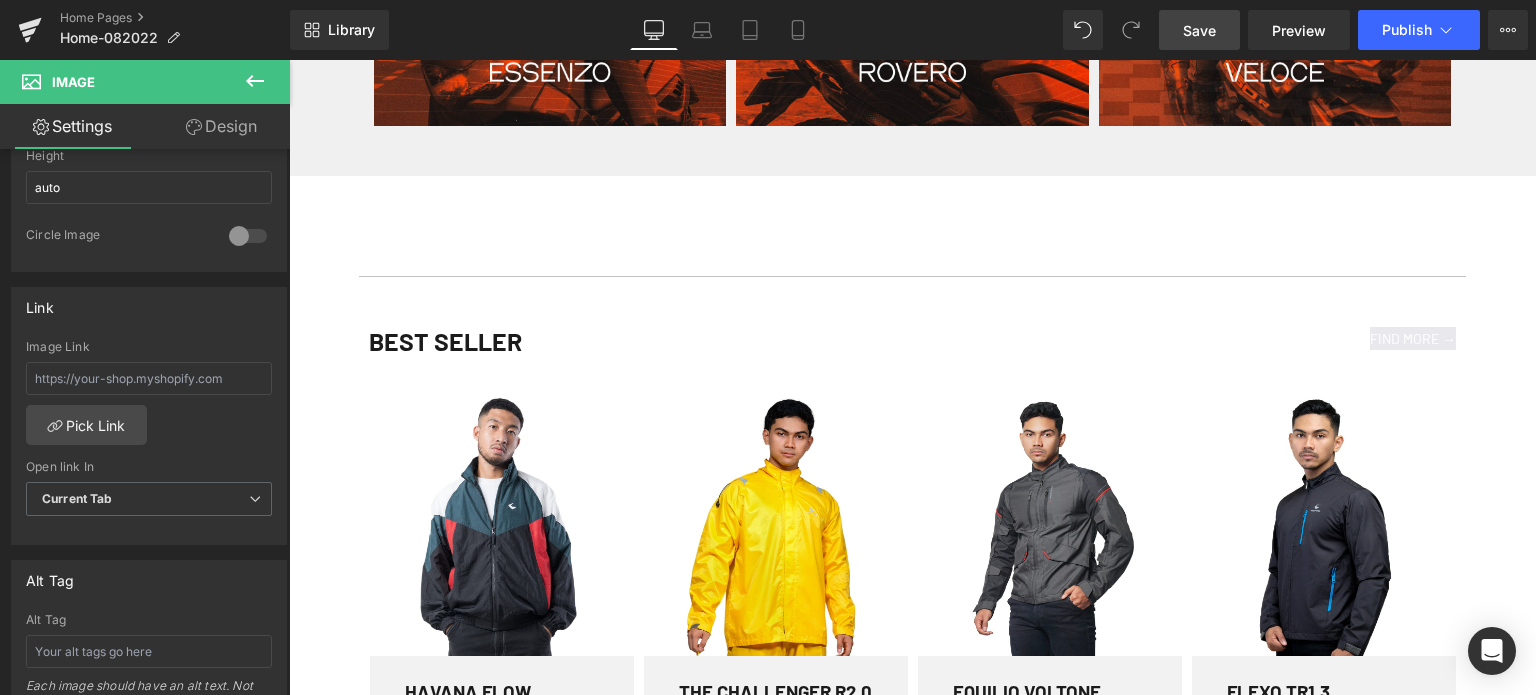 scroll, scrollTop: 1042, scrollLeft: 0, axis: vertical 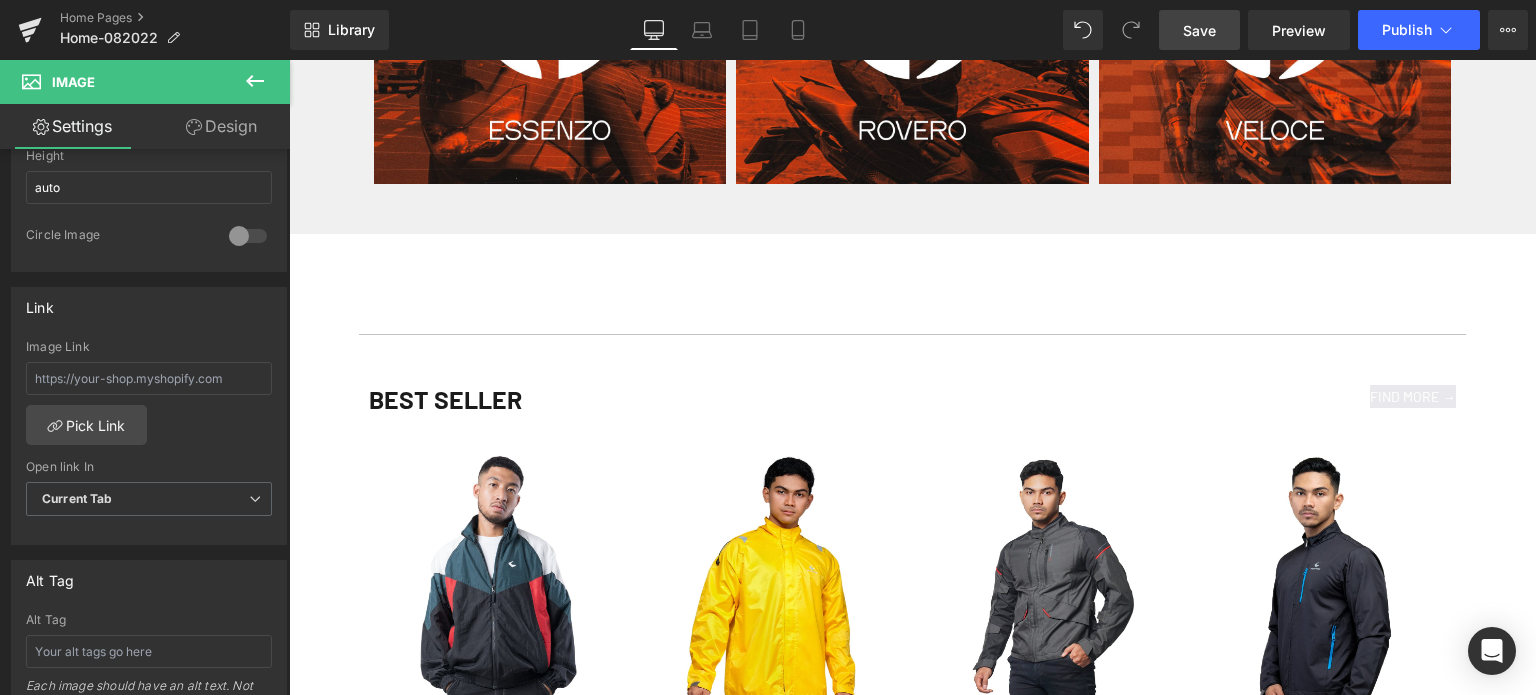 click on "Save" at bounding box center (1199, 30) 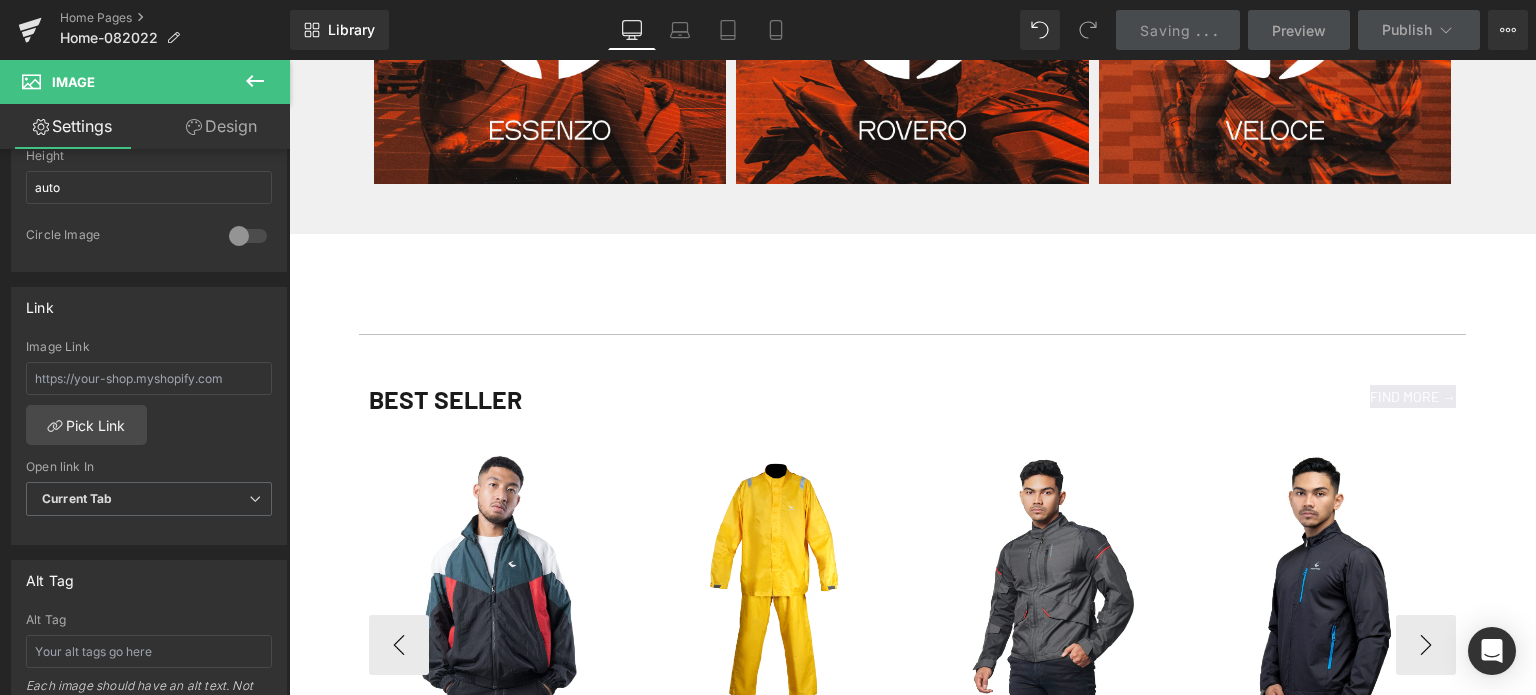 scroll, scrollTop: 1400, scrollLeft: 0, axis: vertical 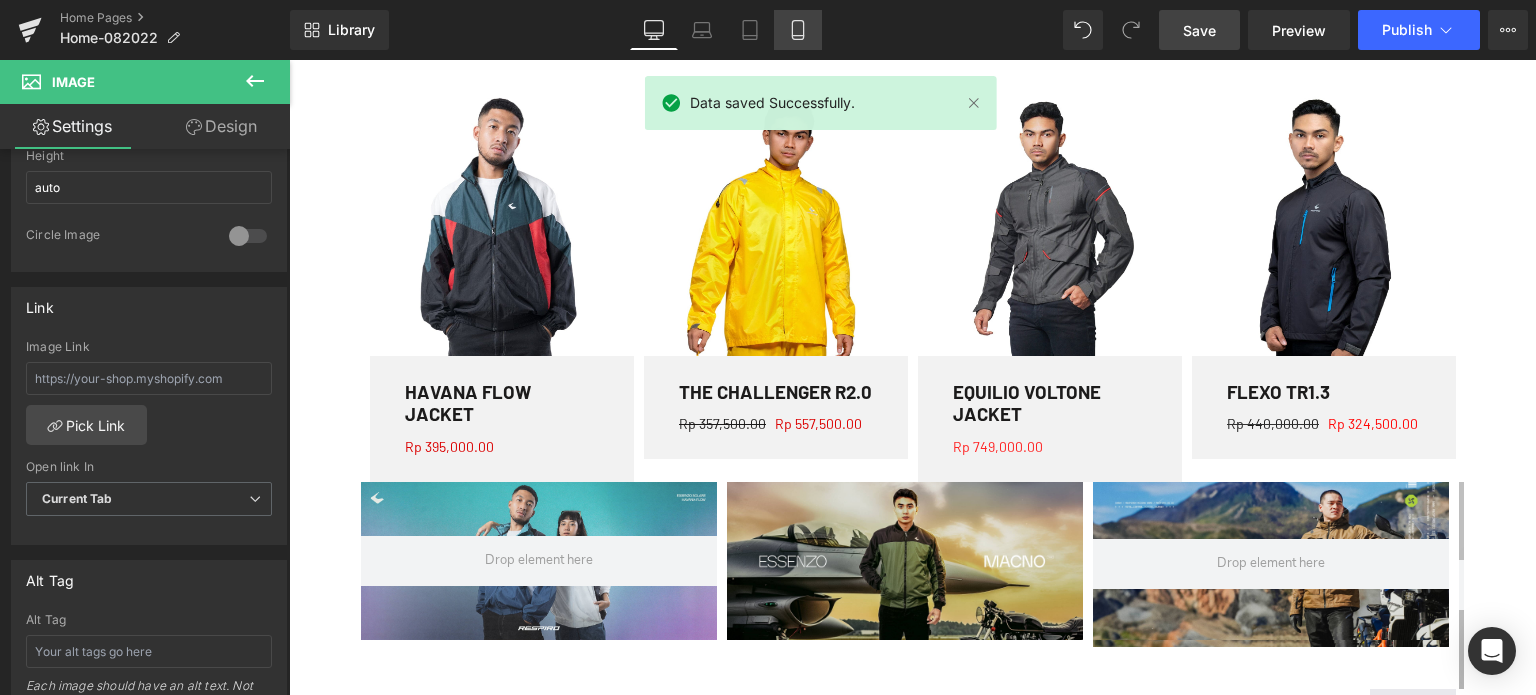 click 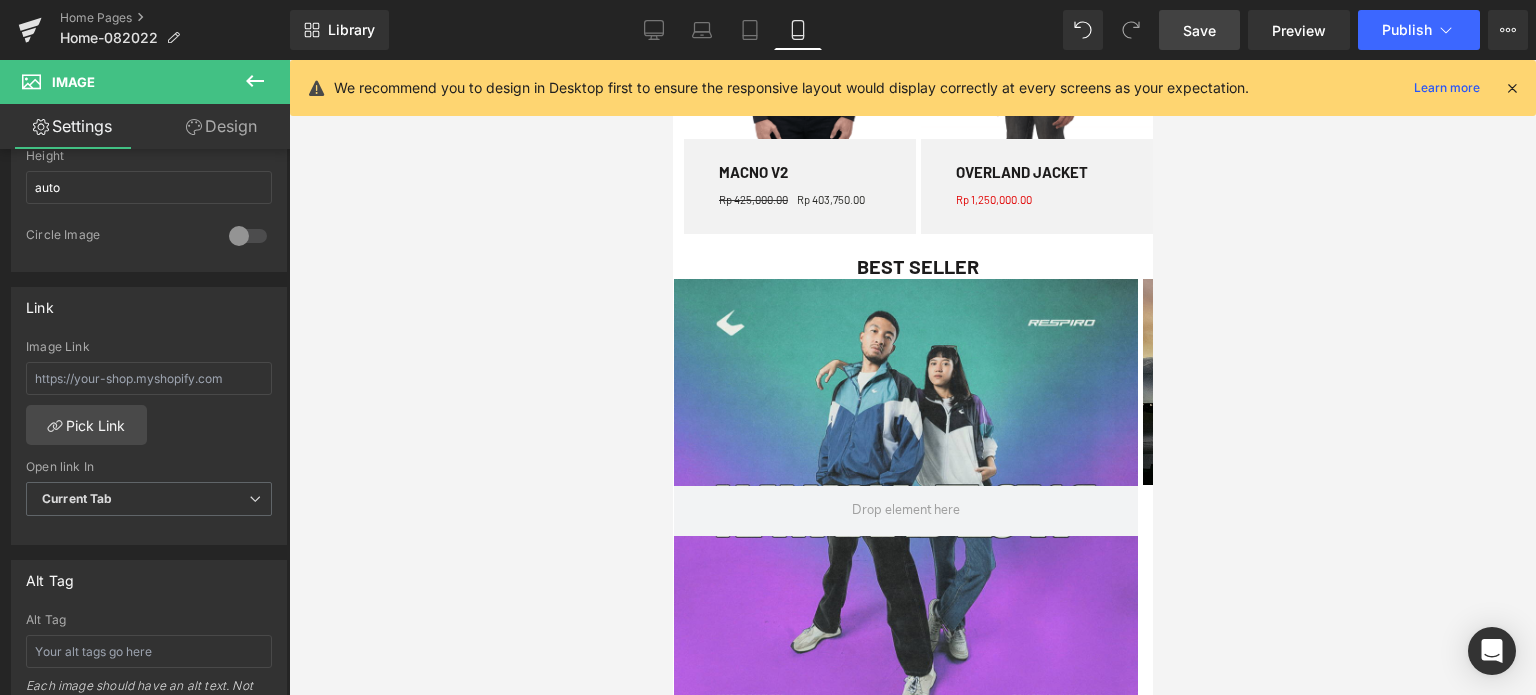 scroll, scrollTop: 1568, scrollLeft: 0, axis: vertical 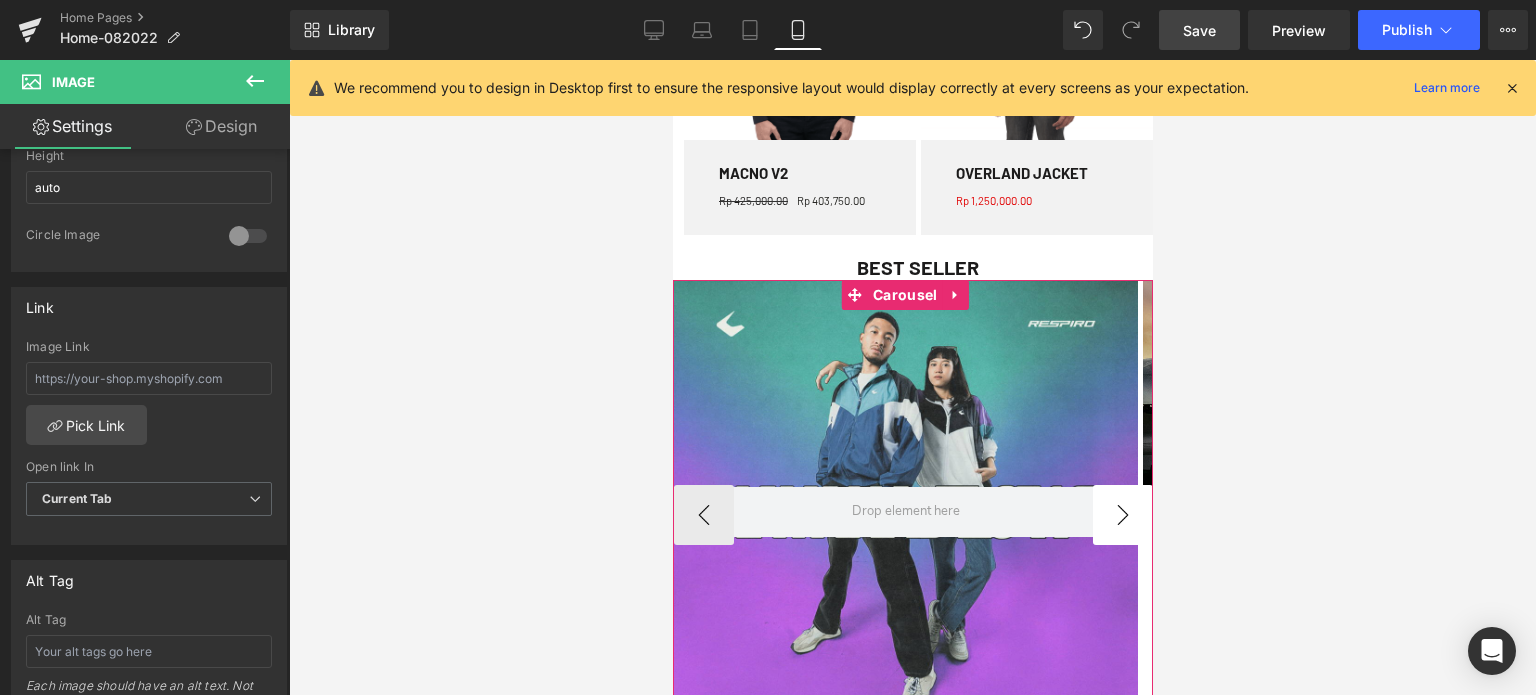 click on "›" at bounding box center [1122, 515] 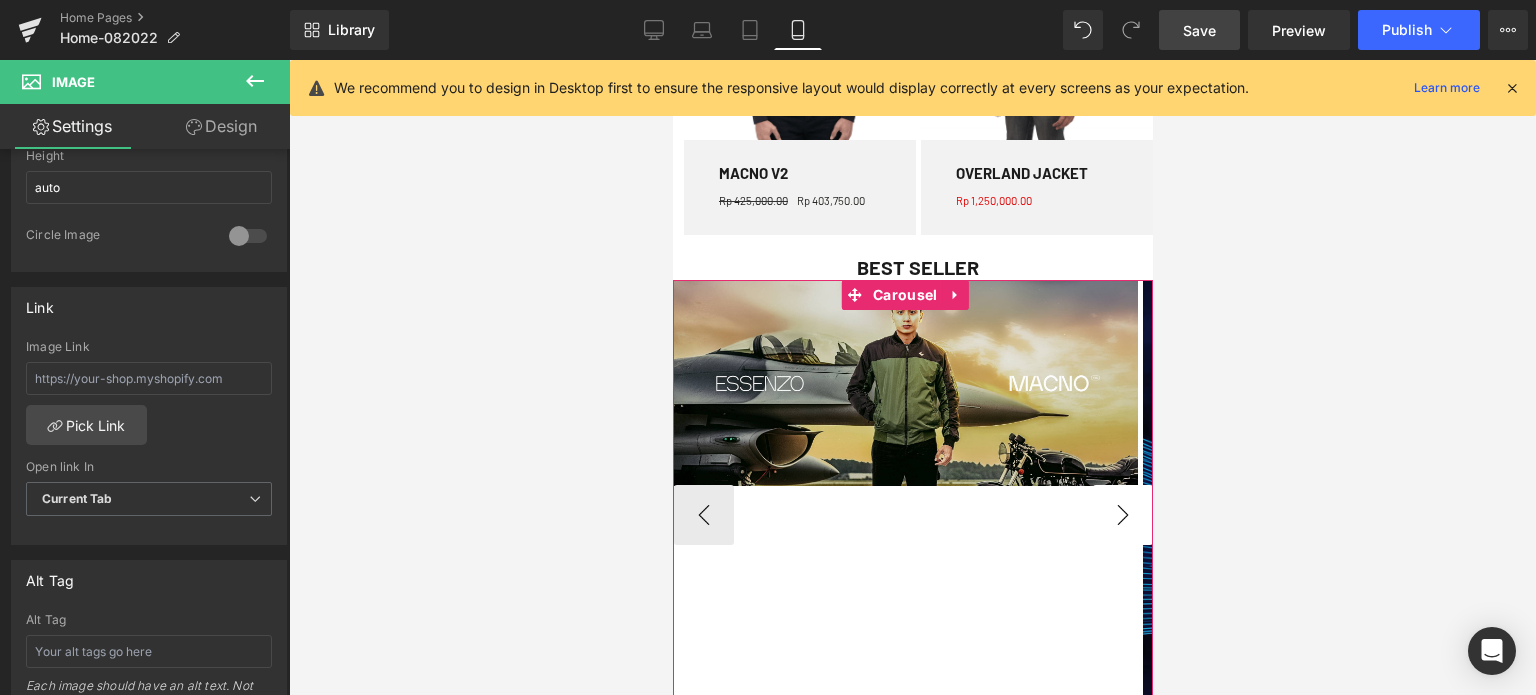 click on "›" at bounding box center (1122, 515) 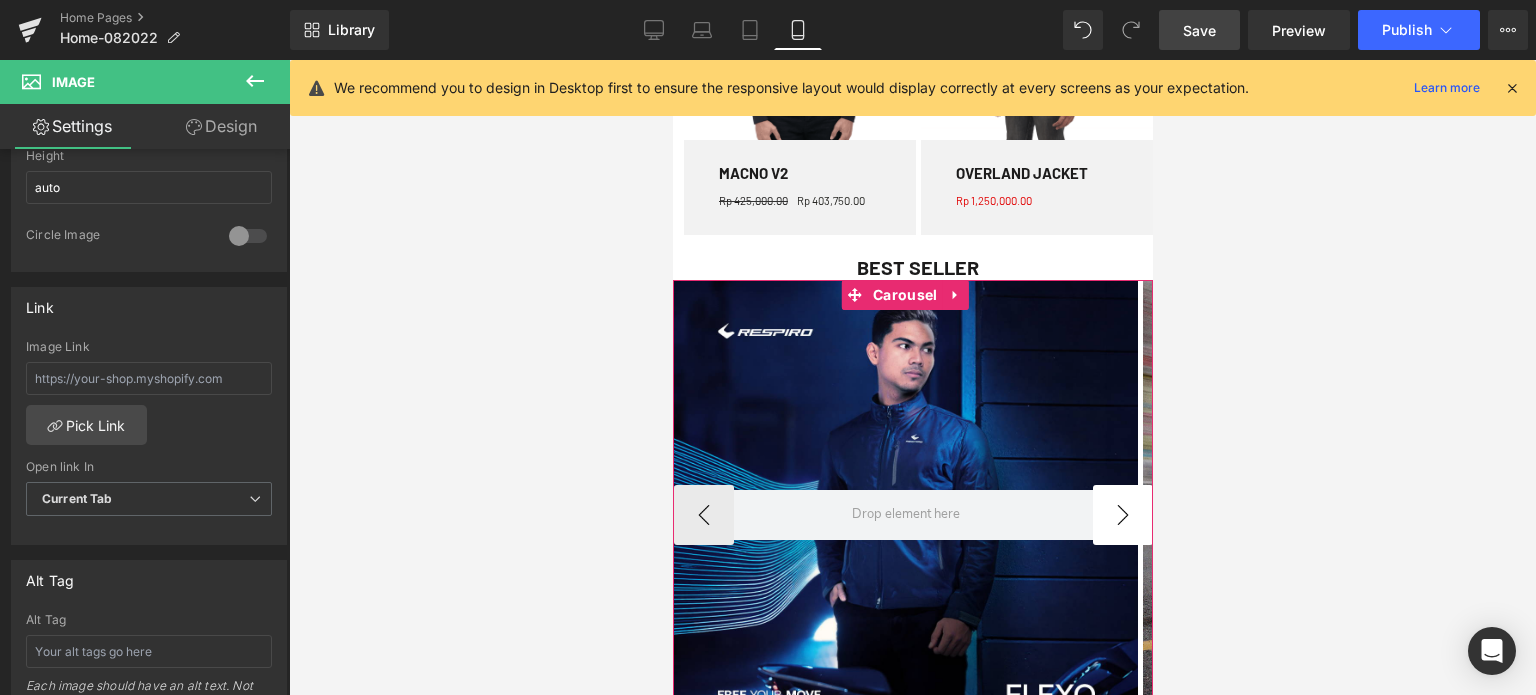 click on "›" at bounding box center [1122, 515] 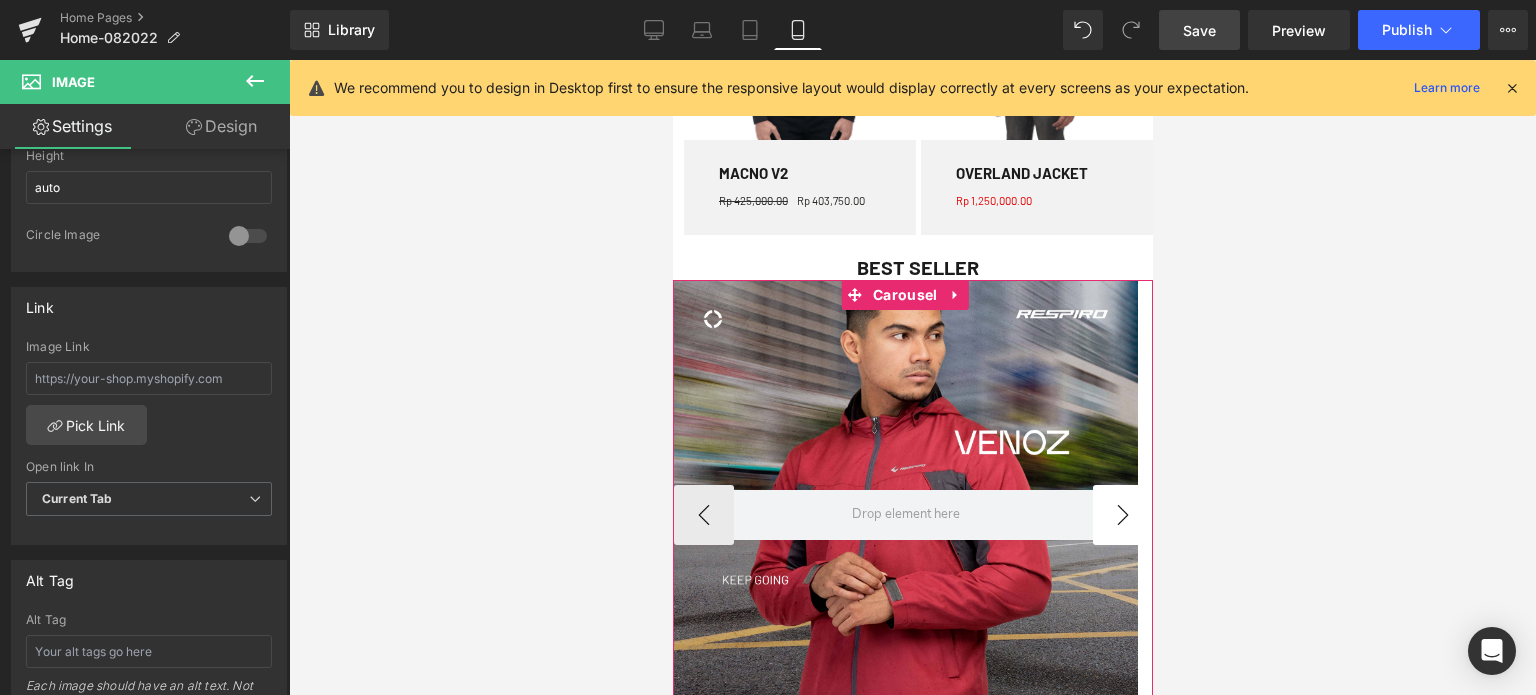click on "›" at bounding box center [1122, 515] 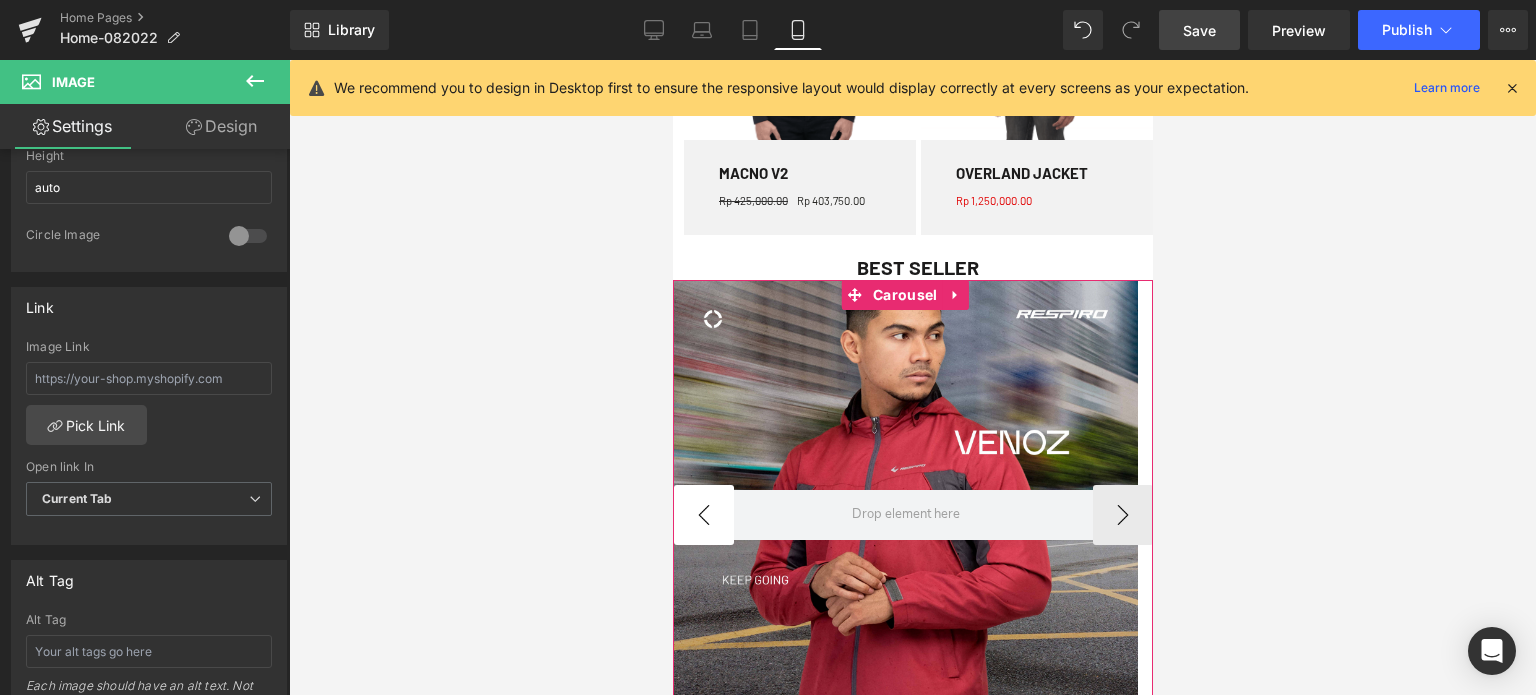 click on "‹" at bounding box center [703, 515] 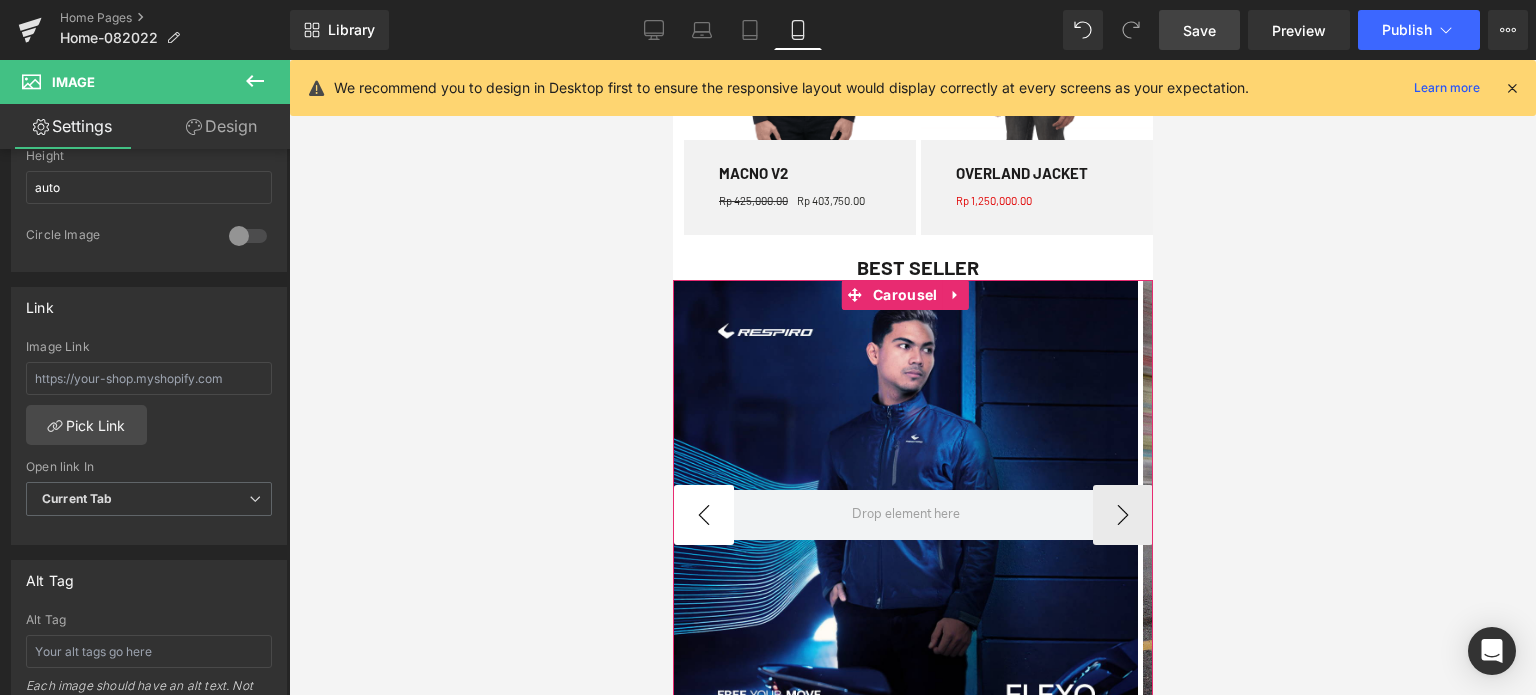 click on "‹" at bounding box center [703, 515] 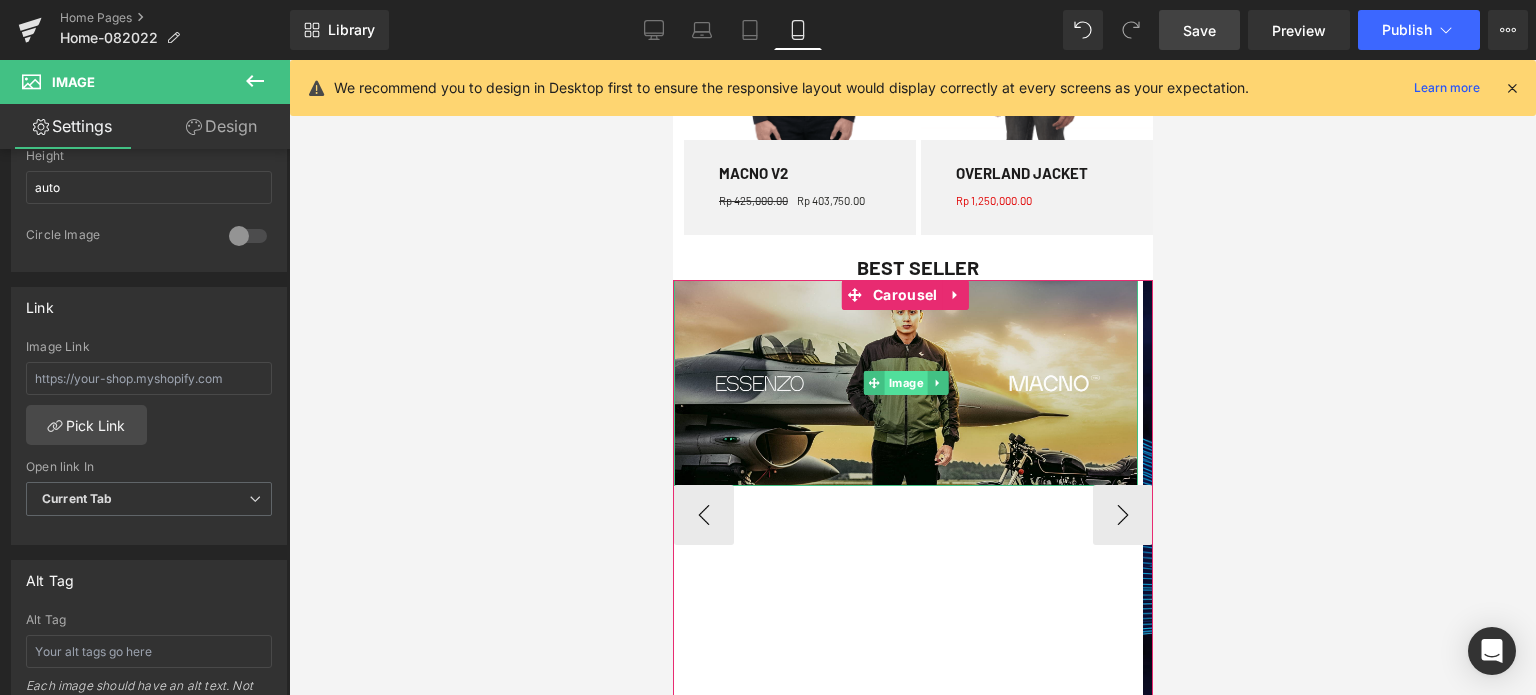 click on "Image" at bounding box center (904, 383) 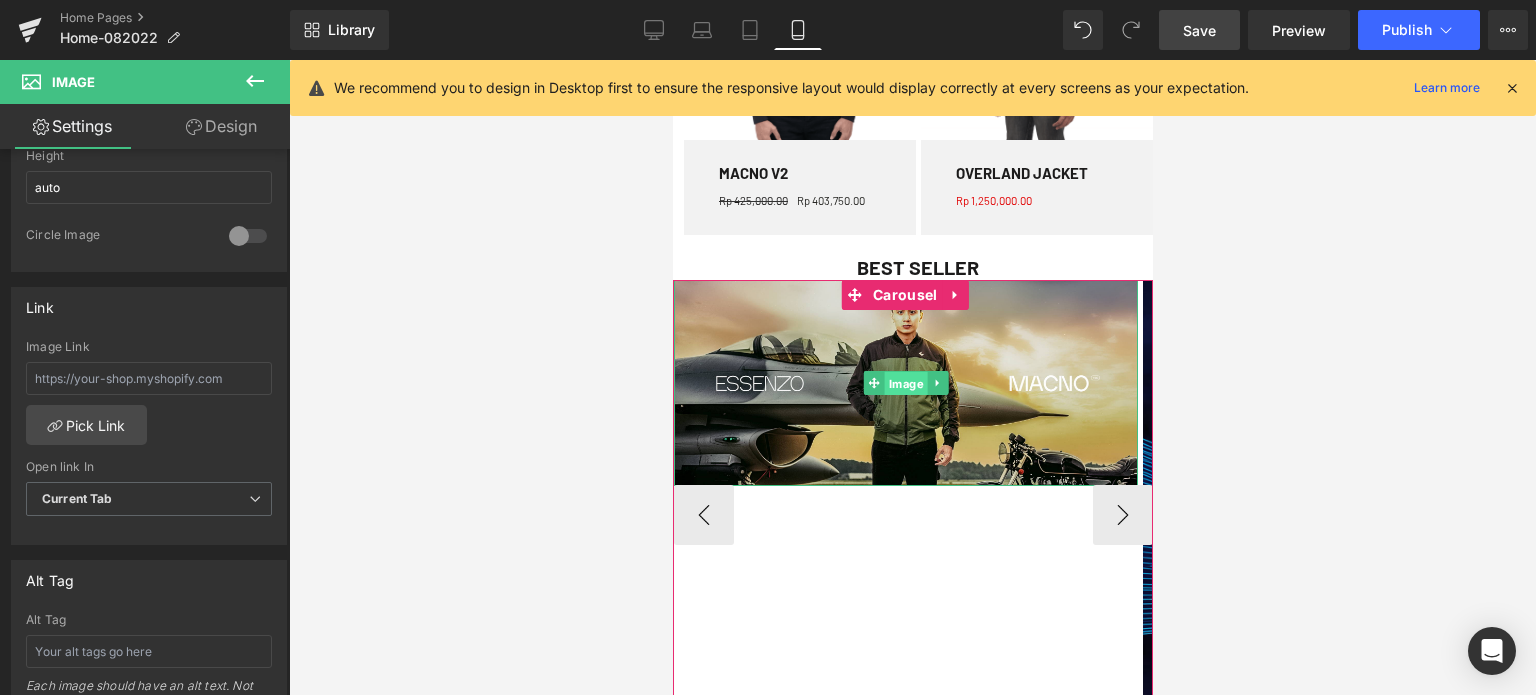 click on "Image" at bounding box center [904, 384] 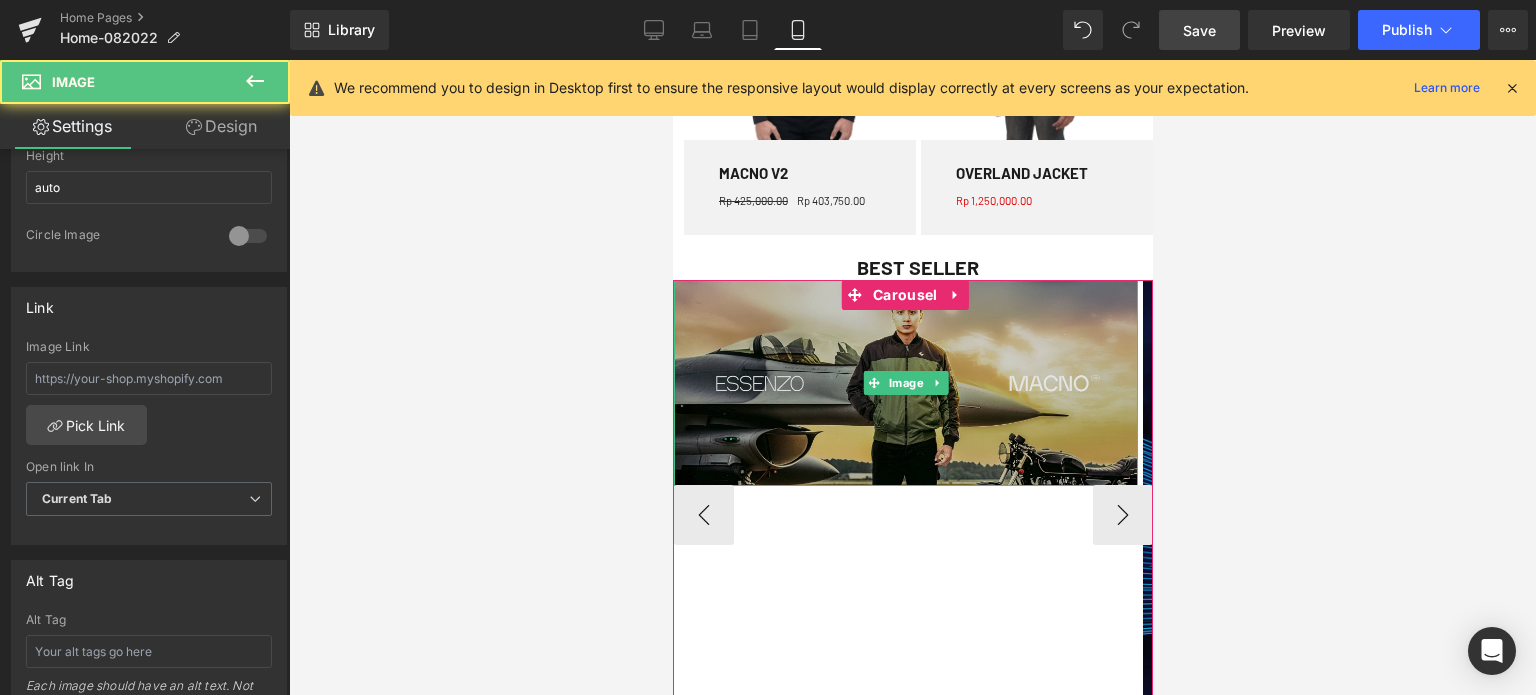 click at bounding box center (905, 383) 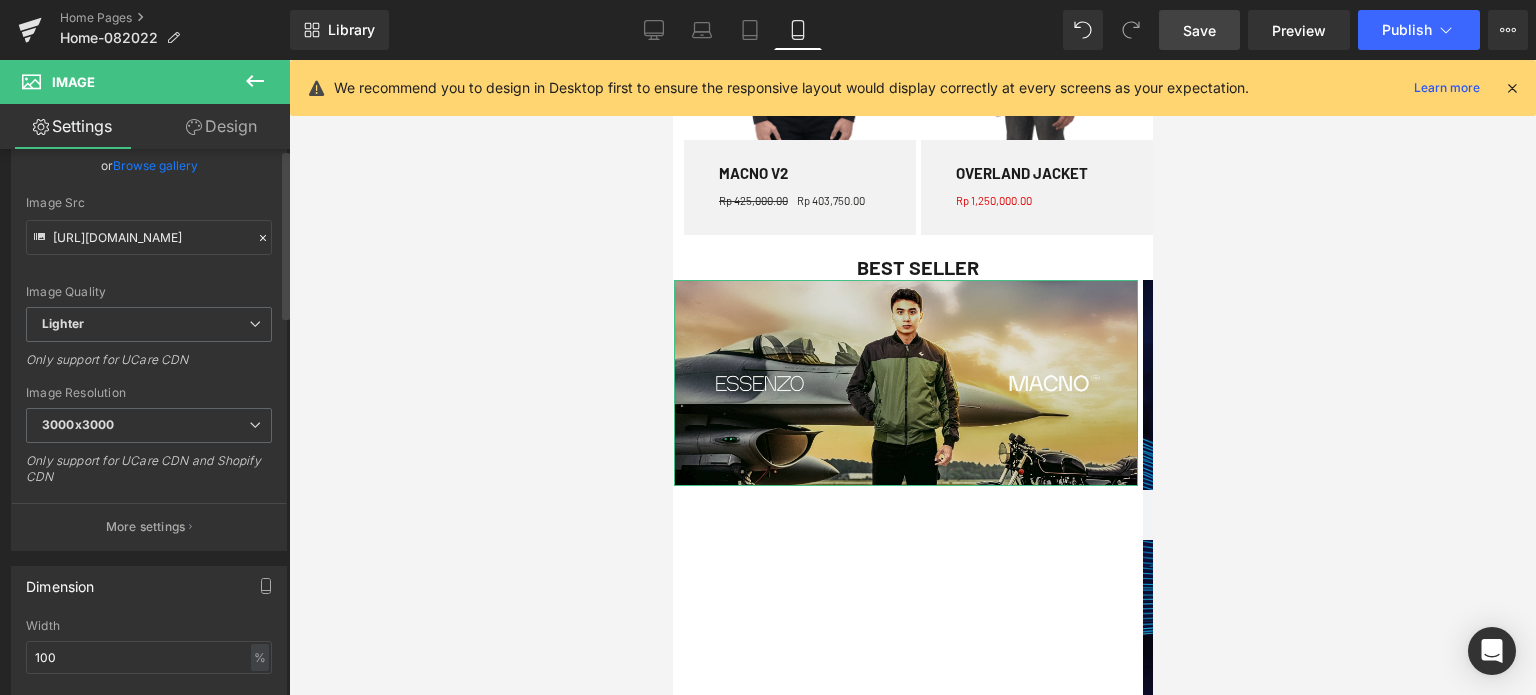 scroll, scrollTop: 0, scrollLeft: 0, axis: both 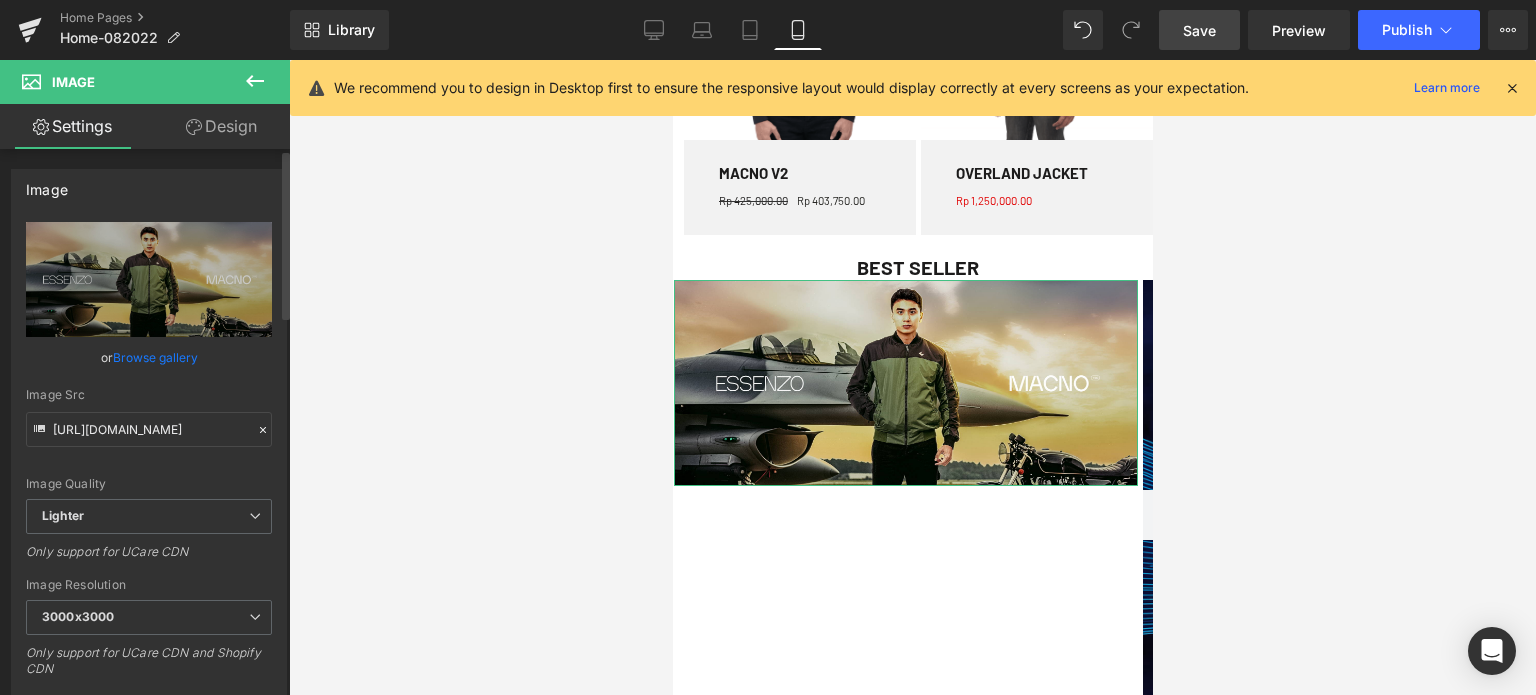 click on "Browse gallery" at bounding box center (155, 357) 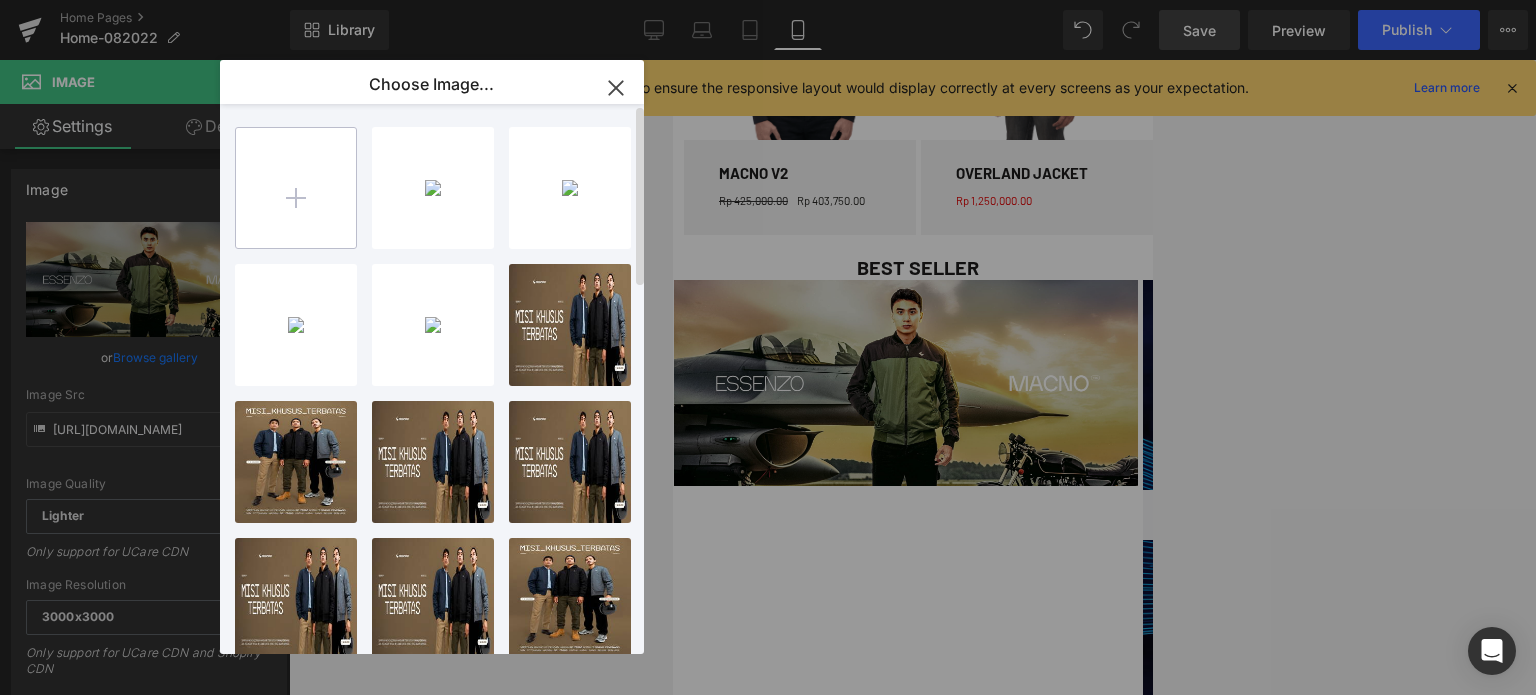 click at bounding box center (296, 188) 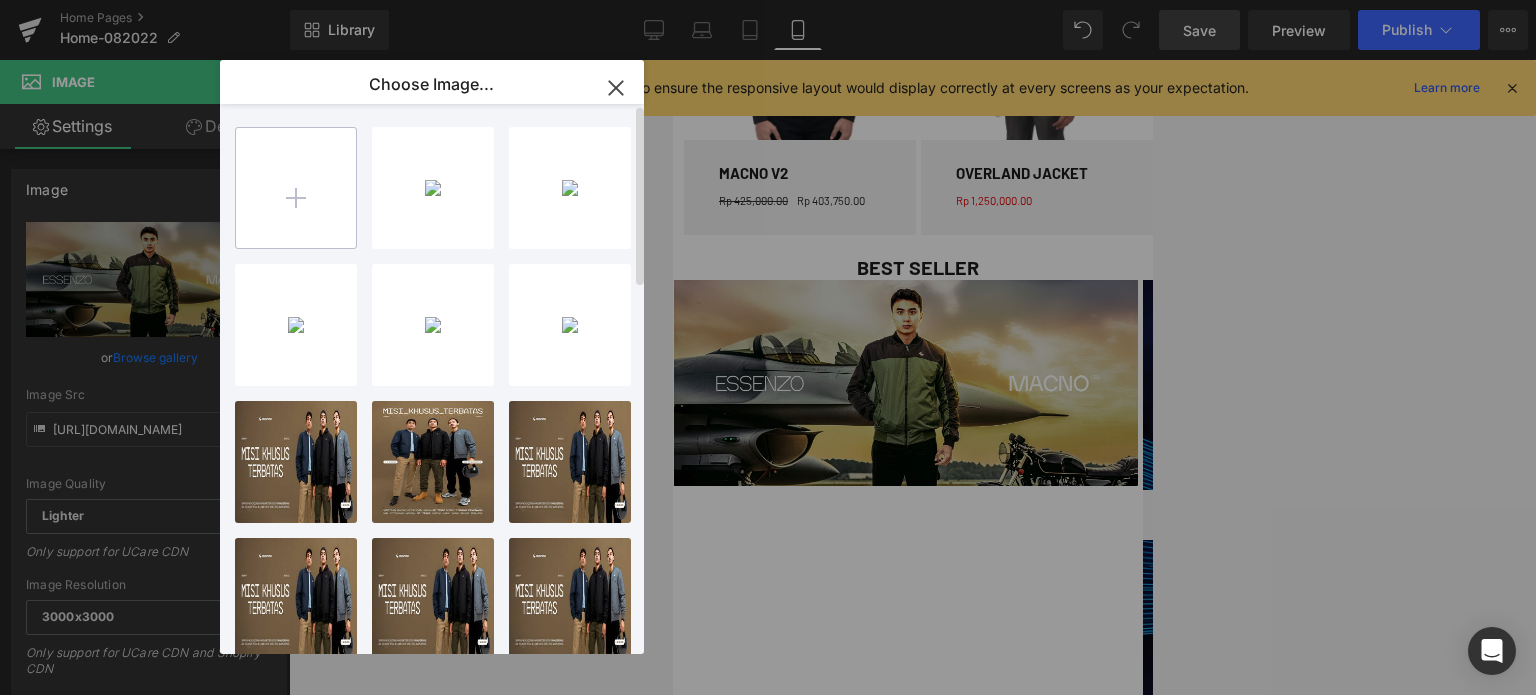 click at bounding box center (296, 188) 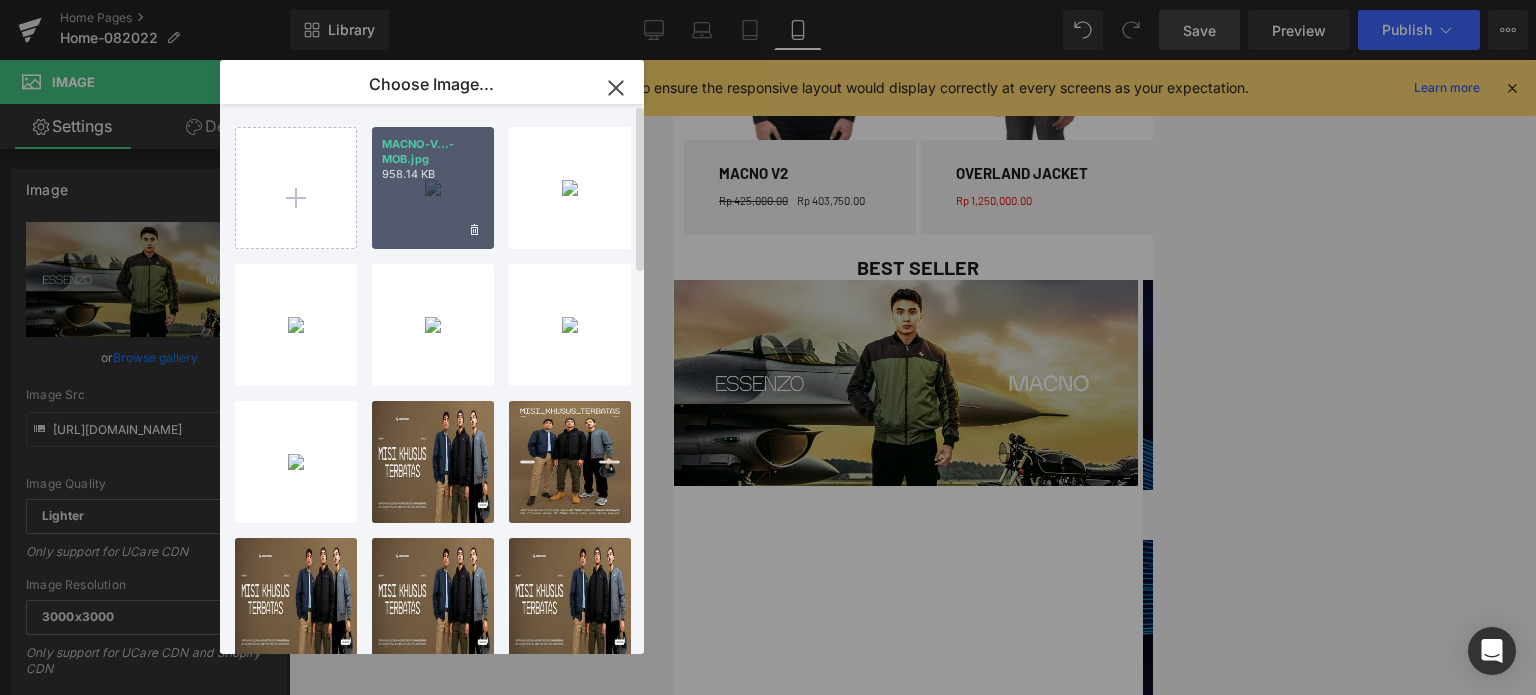 click on "MACNO-V...-MOB.jpg 958.14 KB" at bounding box center (433, 188) 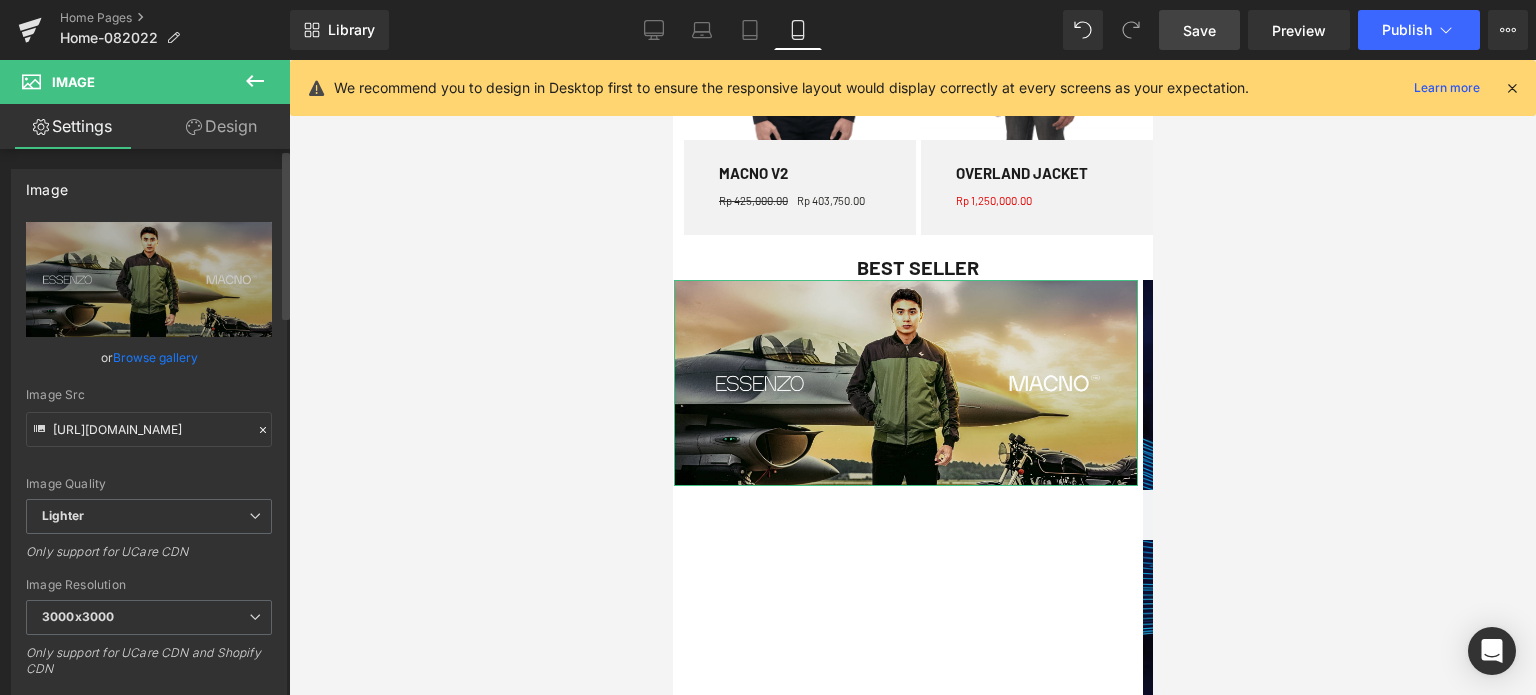 click on "Browse gallery" at bounding box center (155, 357) 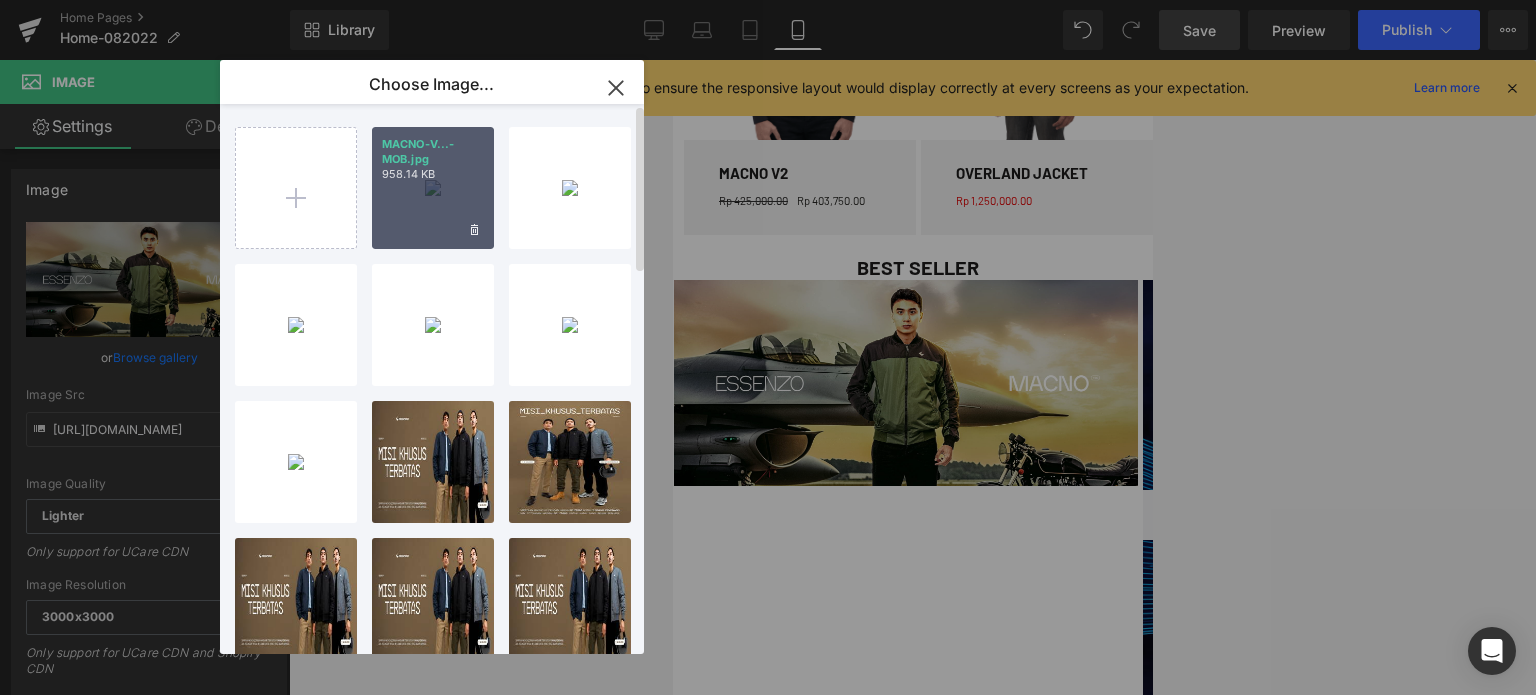 click on "MACNO-V...-MOB.jpg 958.14 KB" at bounding box center (433, 188) 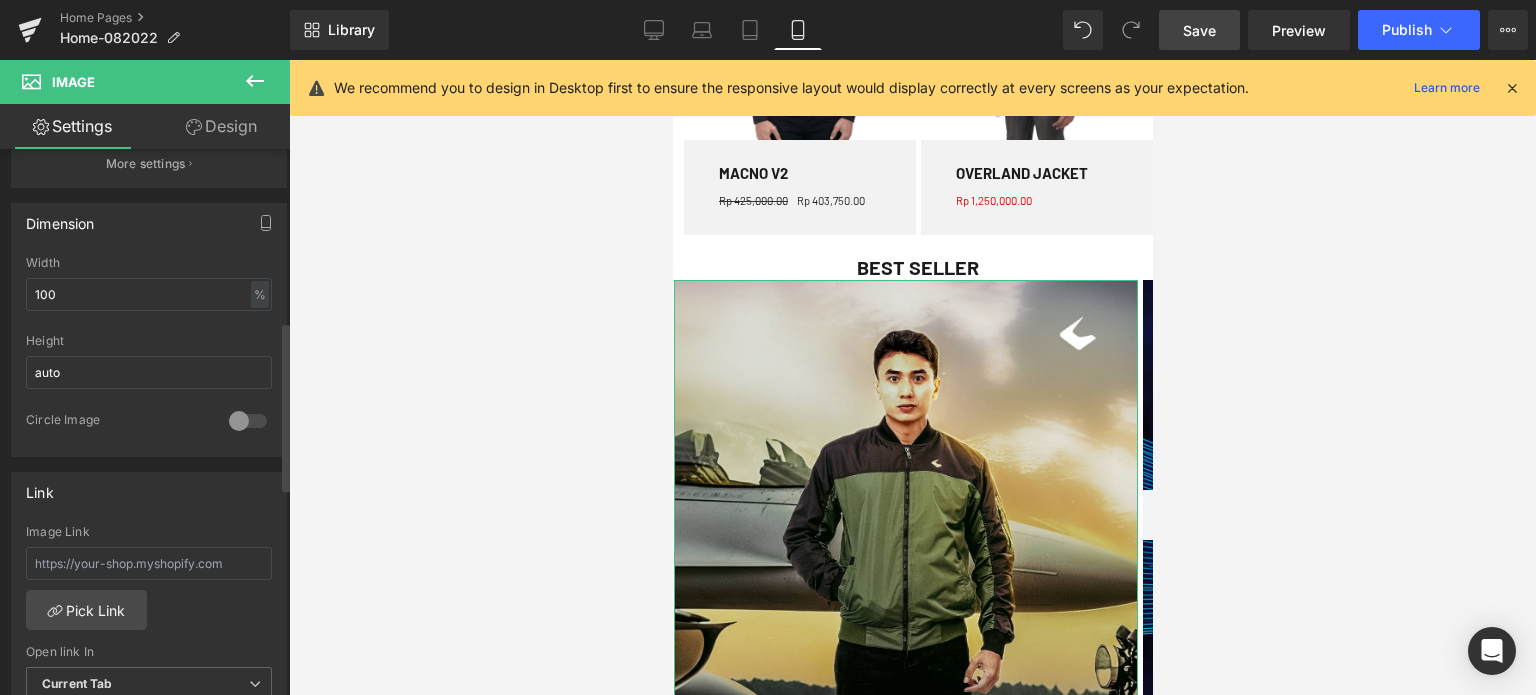scroll, scrollTop: 556, scrollLeft: 0, axis: vertical 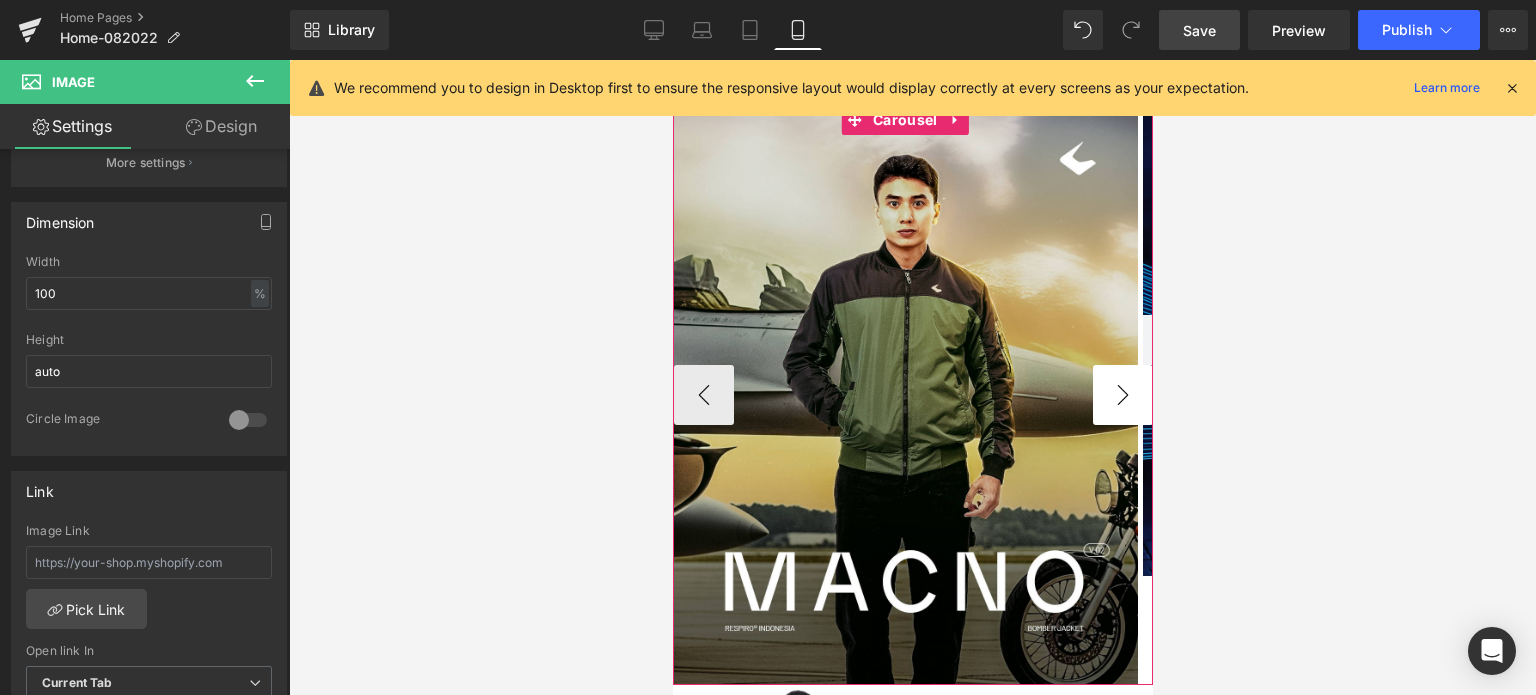 click on "›" at bounding box center [1122, 395] 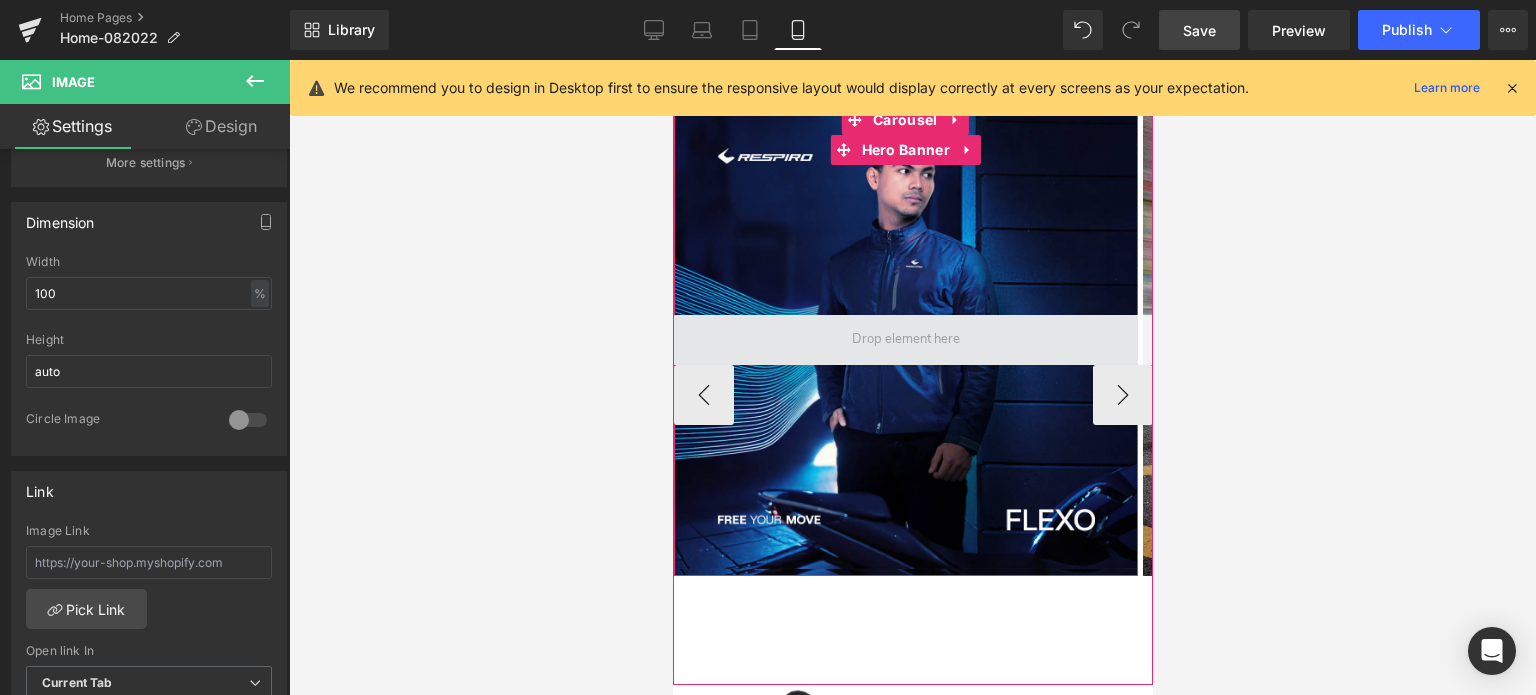 click at bounding box center [905, 340] 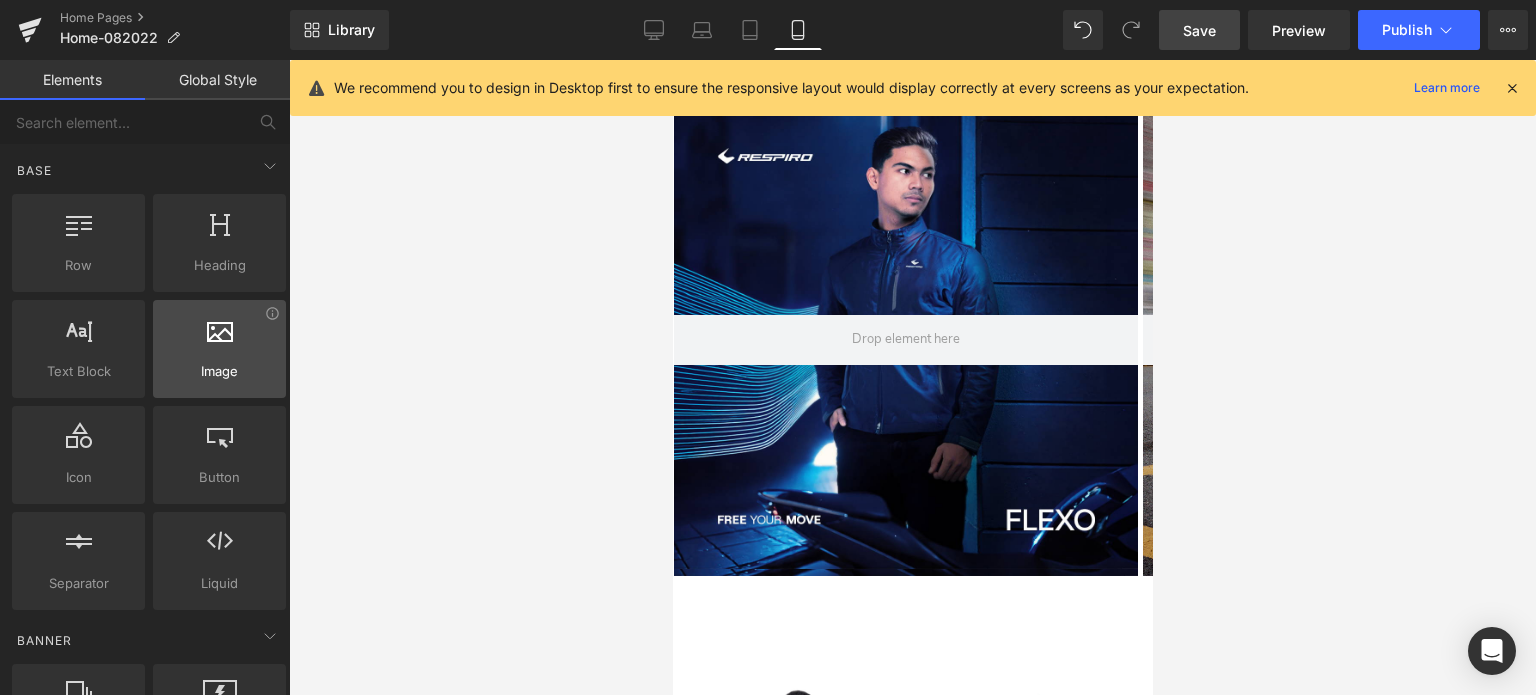 click at bounding box center [219, 338] 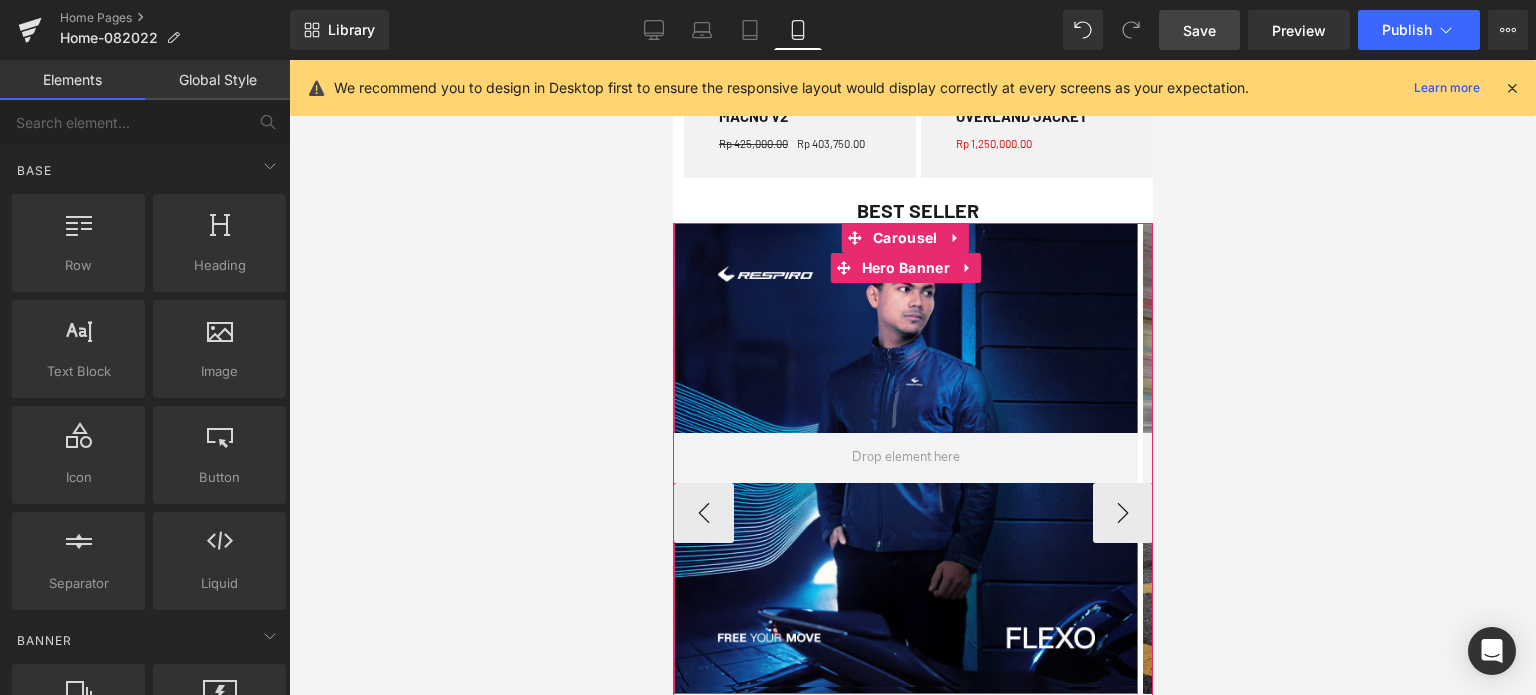 scroll, scrollTop: 1621, scrollLeft: 0, axis: vertical 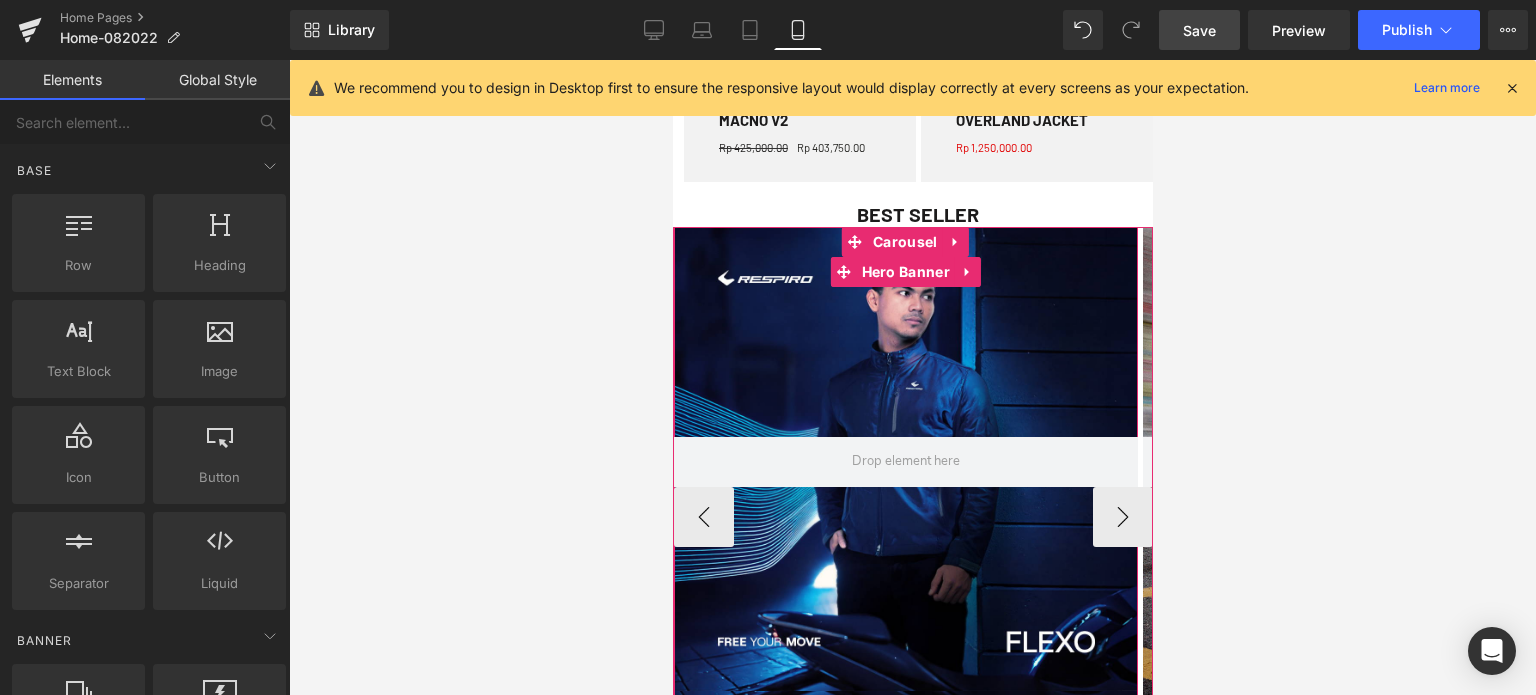 click at bounding box center [905, 462] 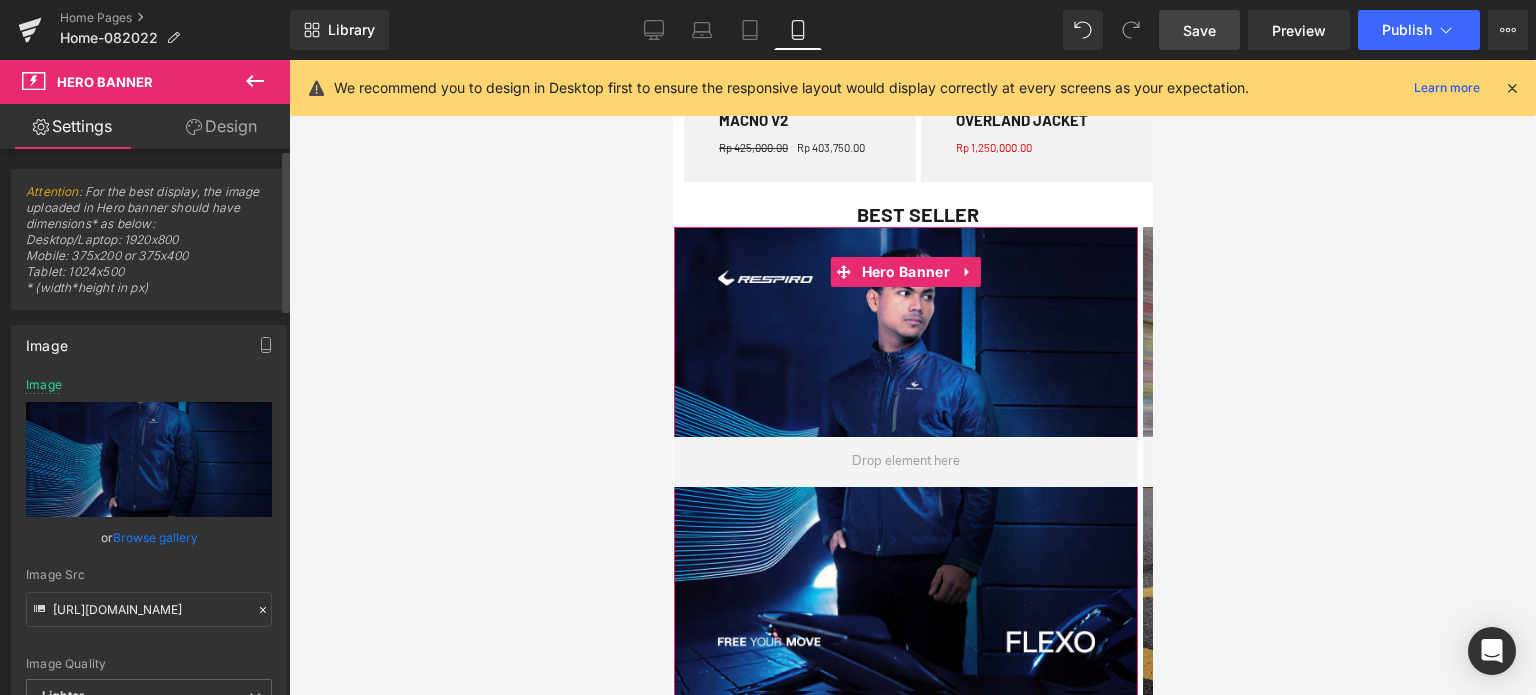 click on "Browse gallery" at bounding box center (155, 537) 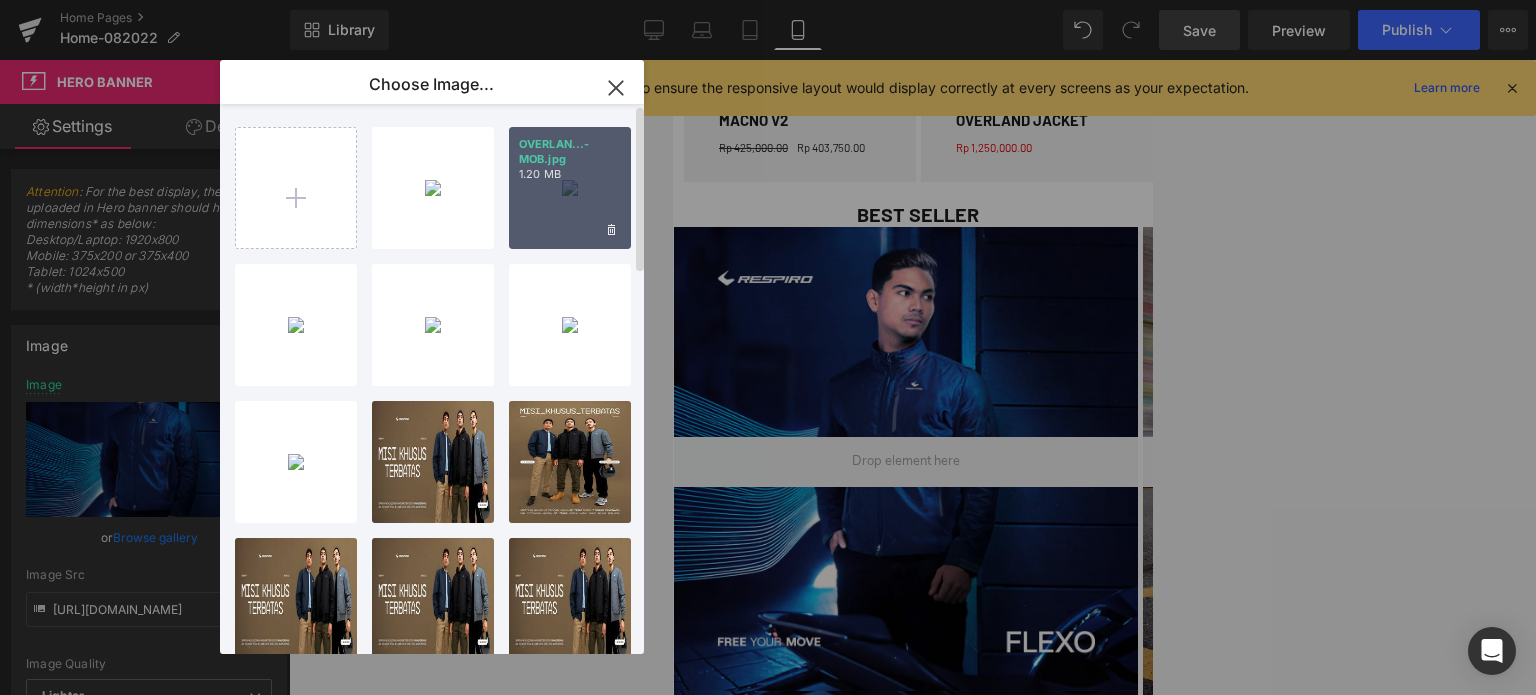 click on "OVERLAN...-MOB.jpg 1.20 MB" at bounding box center (570, 188) 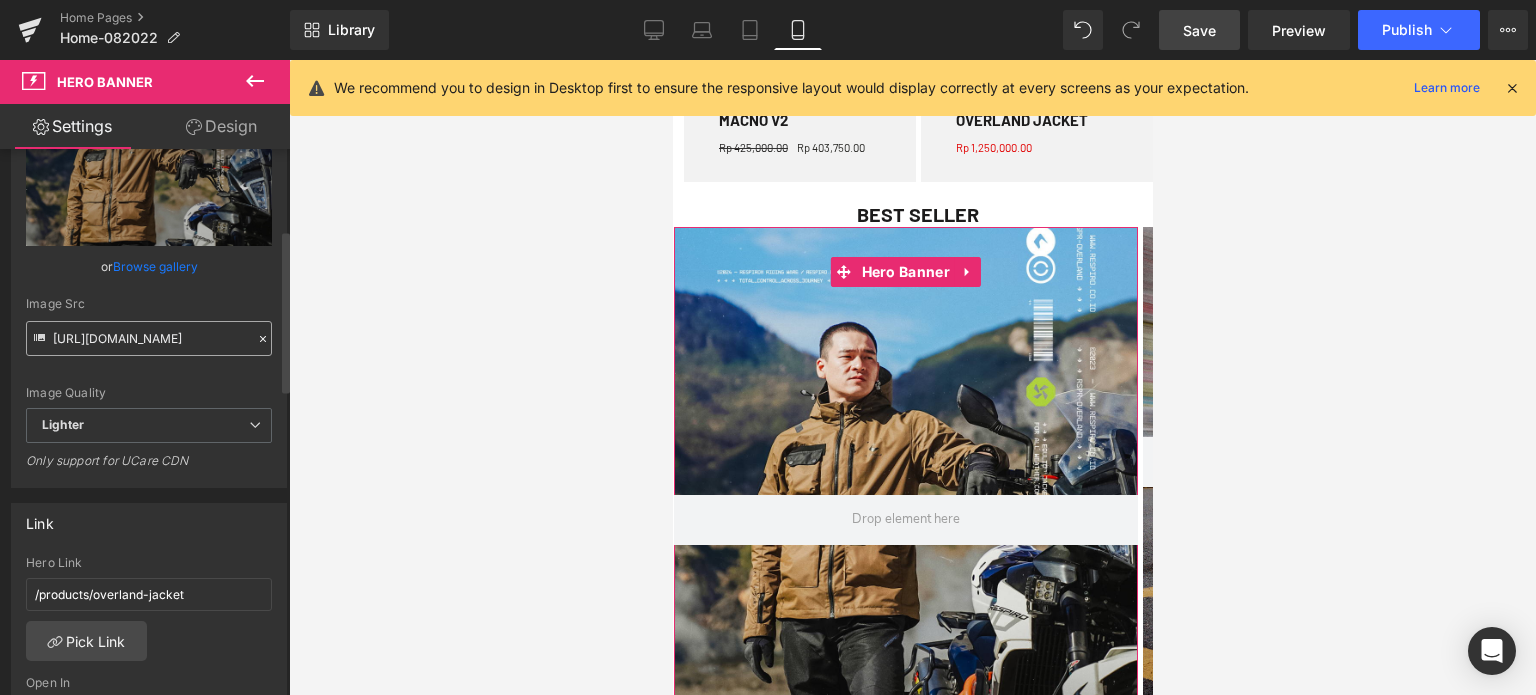 scroll, scrollTop: 274, scrollLeft: 0, axis: vertical 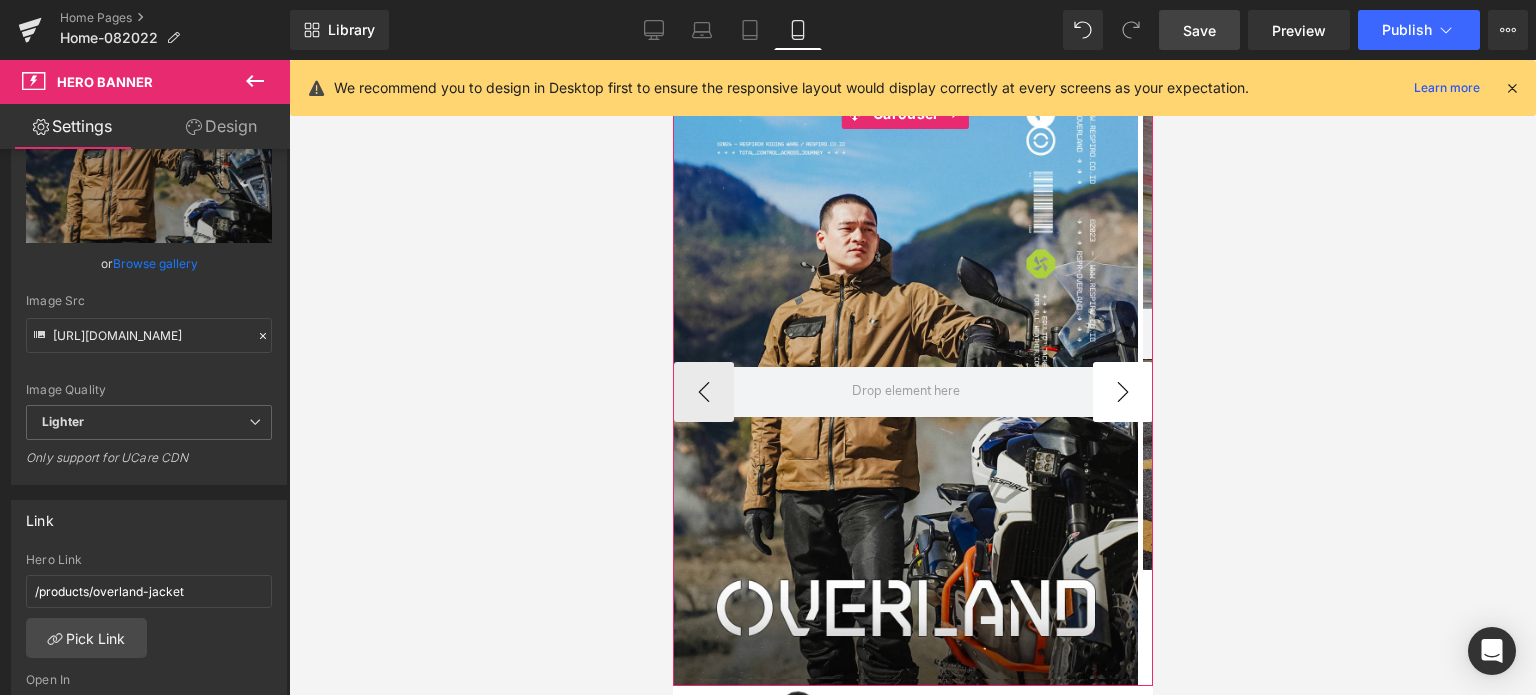 click on "›" at bounding box center [1122, 392] 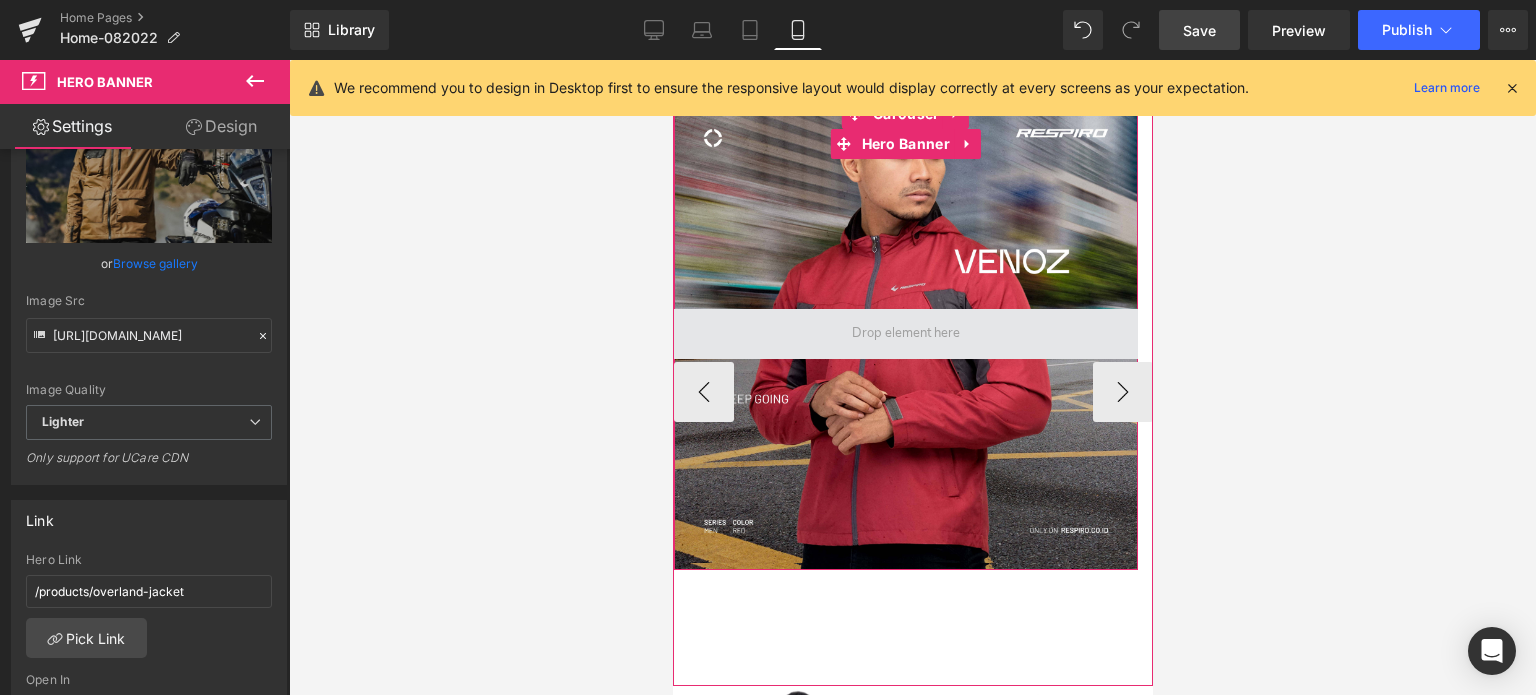 click at bounding box center [905, 334] 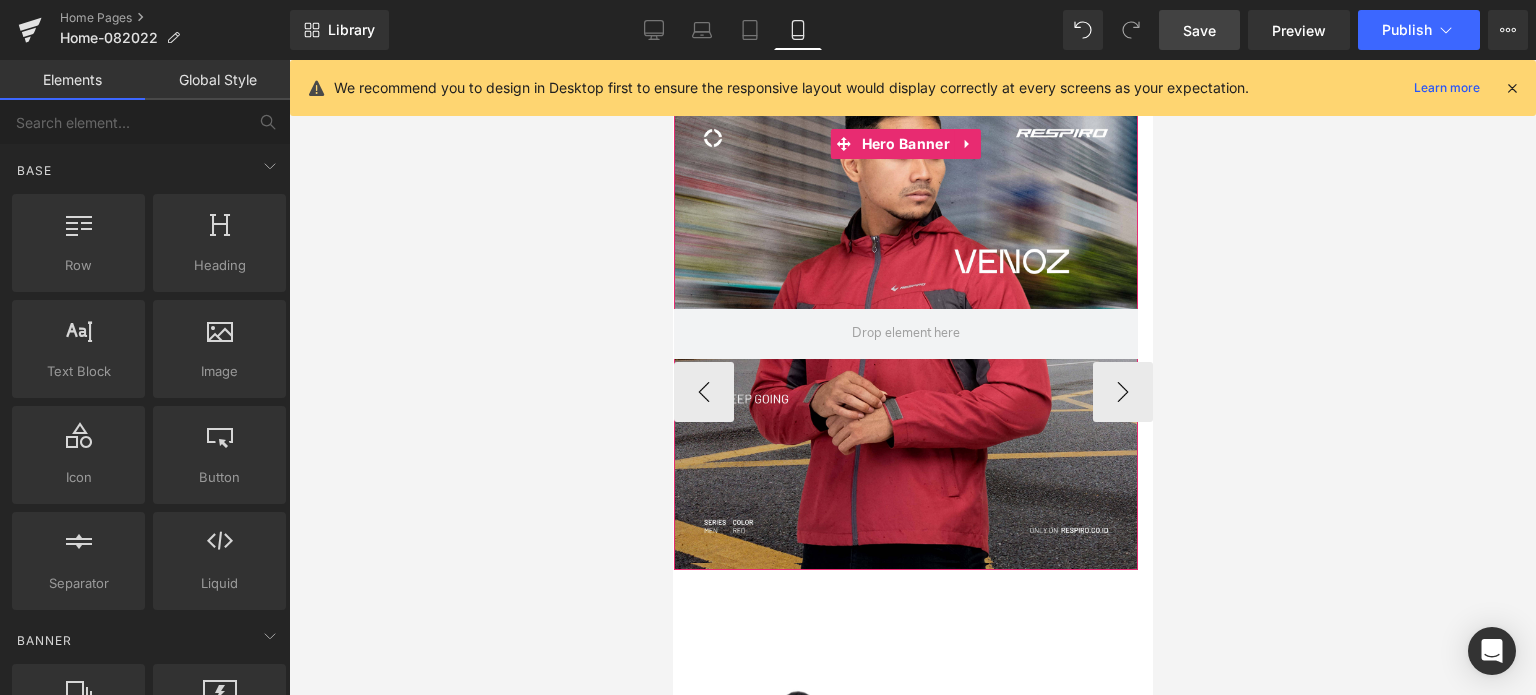 click at bounding box center [905, 334] 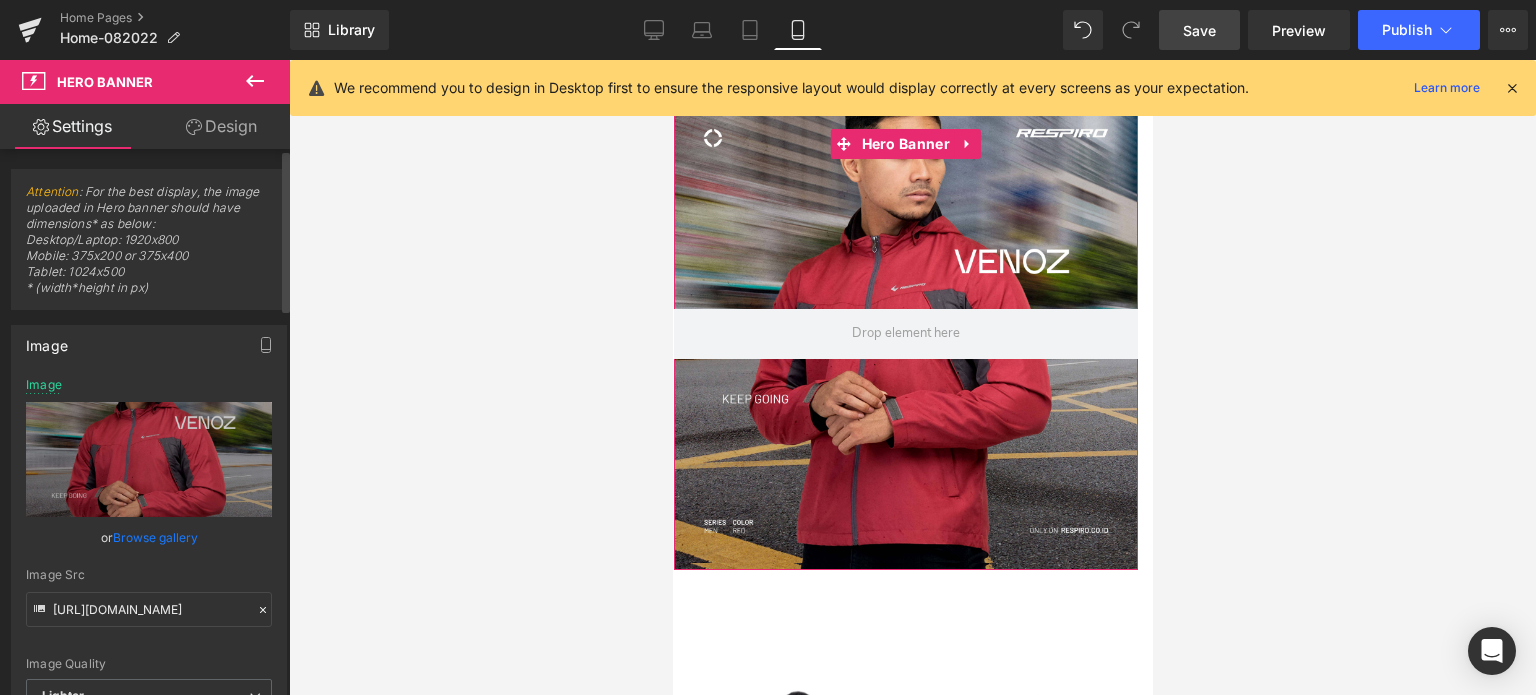 click on "Browse gallery" at bounding box center (155, 537) 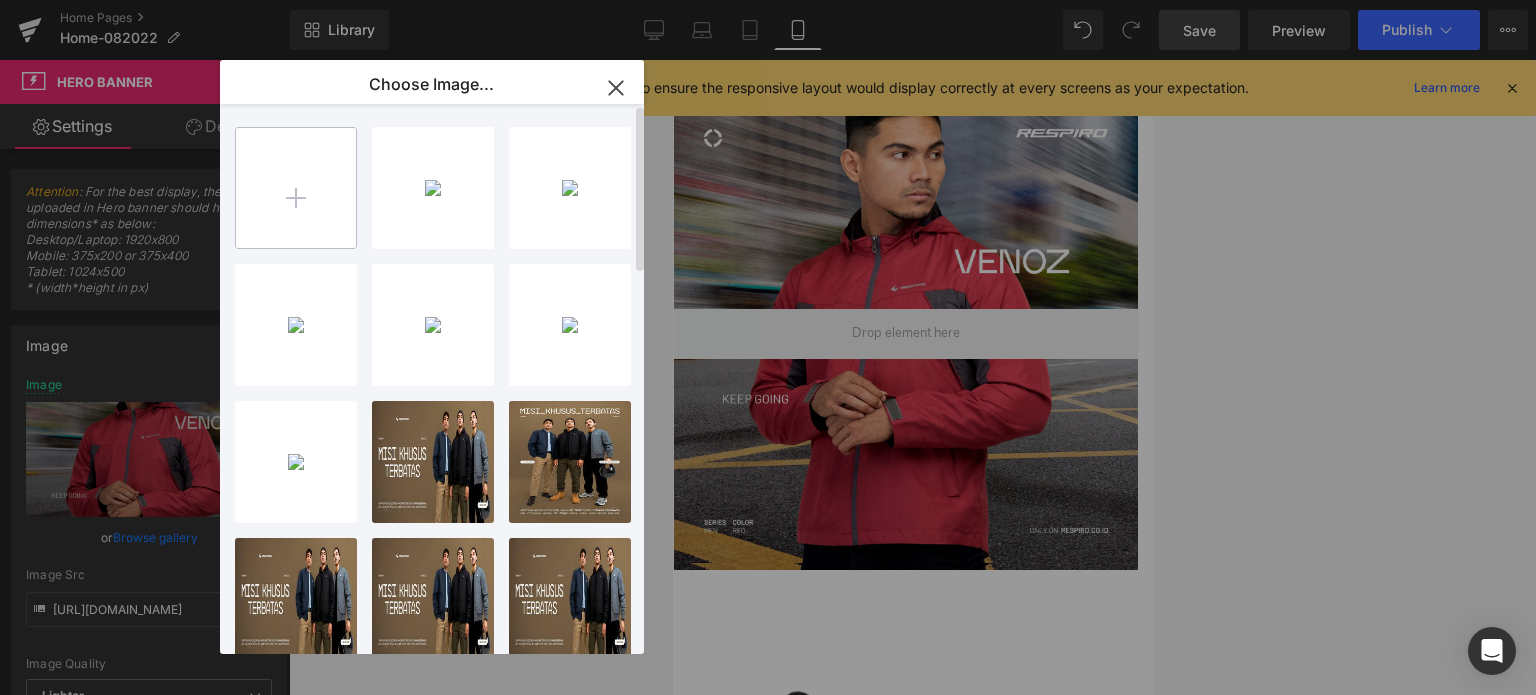 click at bounding box center (296, 188) 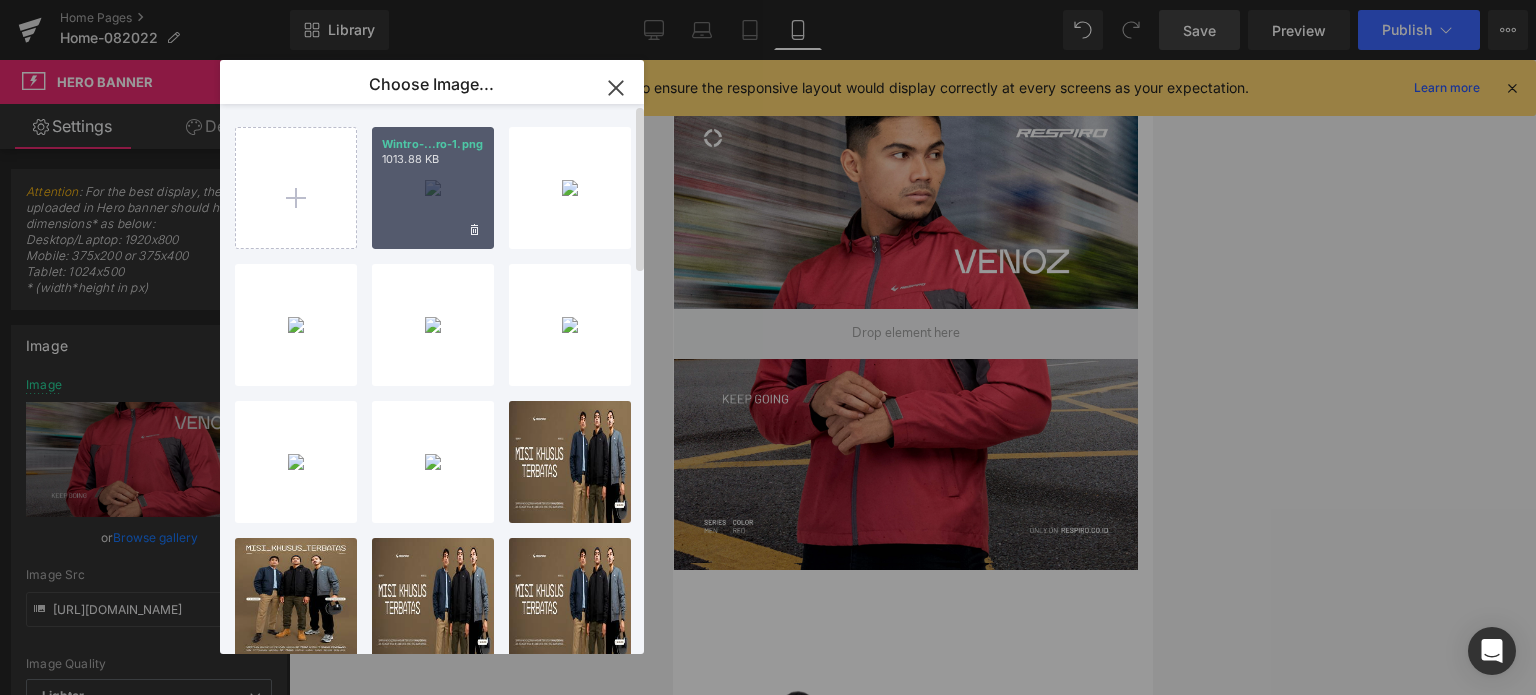 click on "Wintro-...ro-1.png 1013.88 KB" at bounding box center [433, 188] 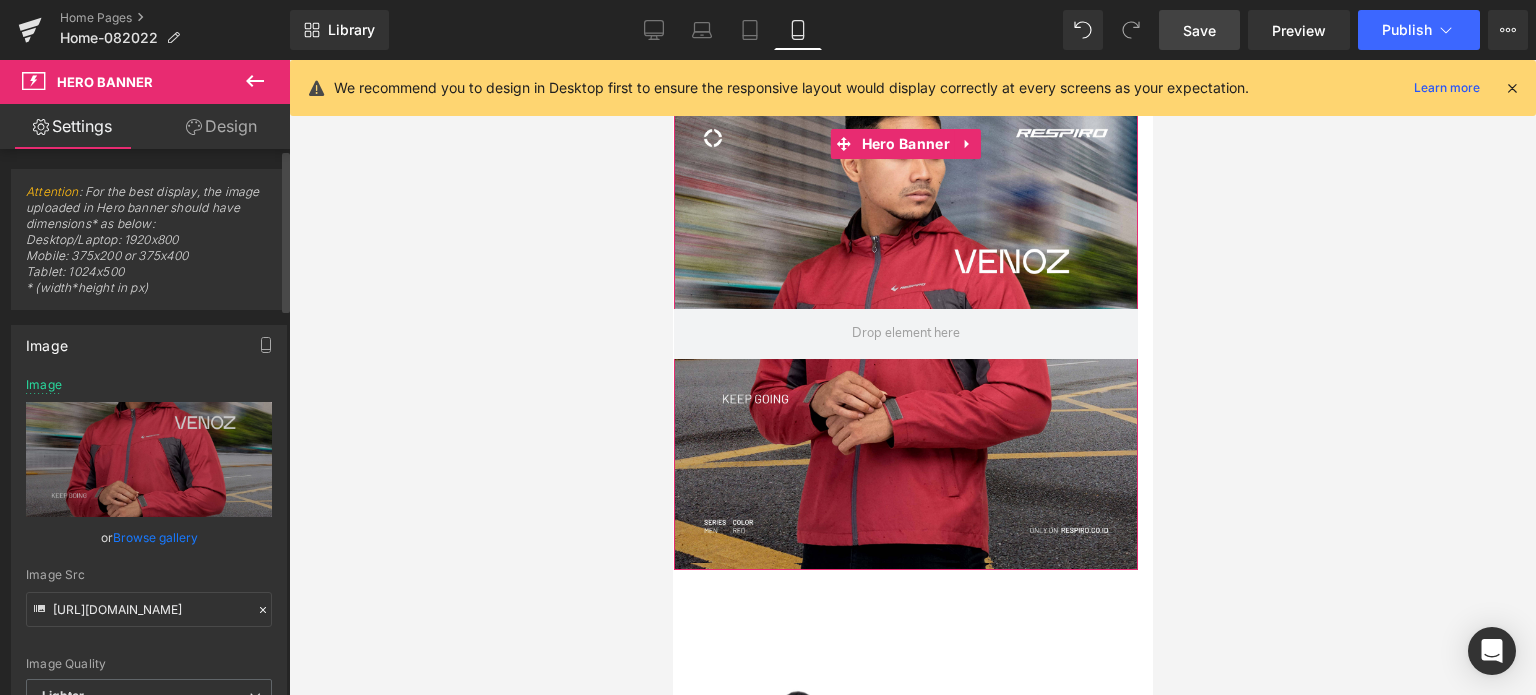 click on "Browse gallery" at bounding box center [155, 537] 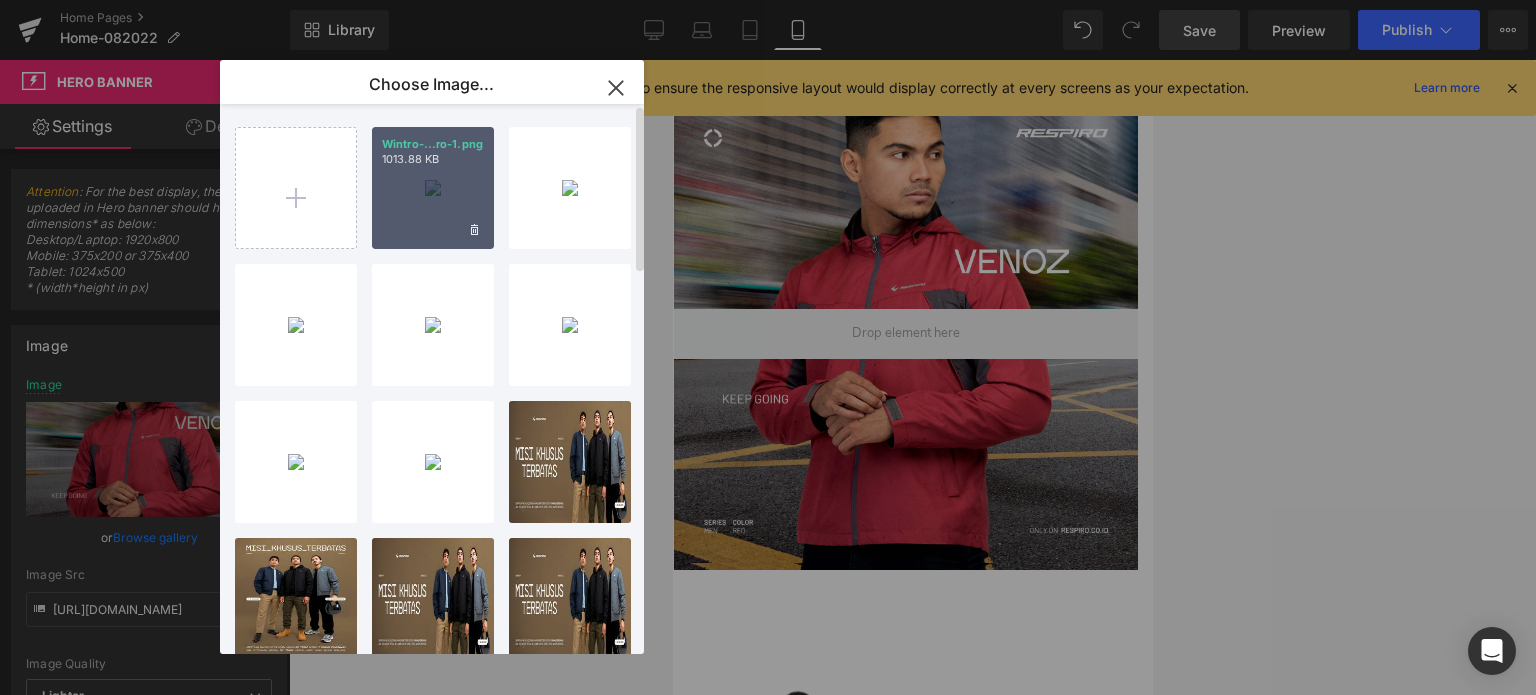 click on "Wintro-...ro-1.png 1013.88 KB" at bounding box center [433, 188] 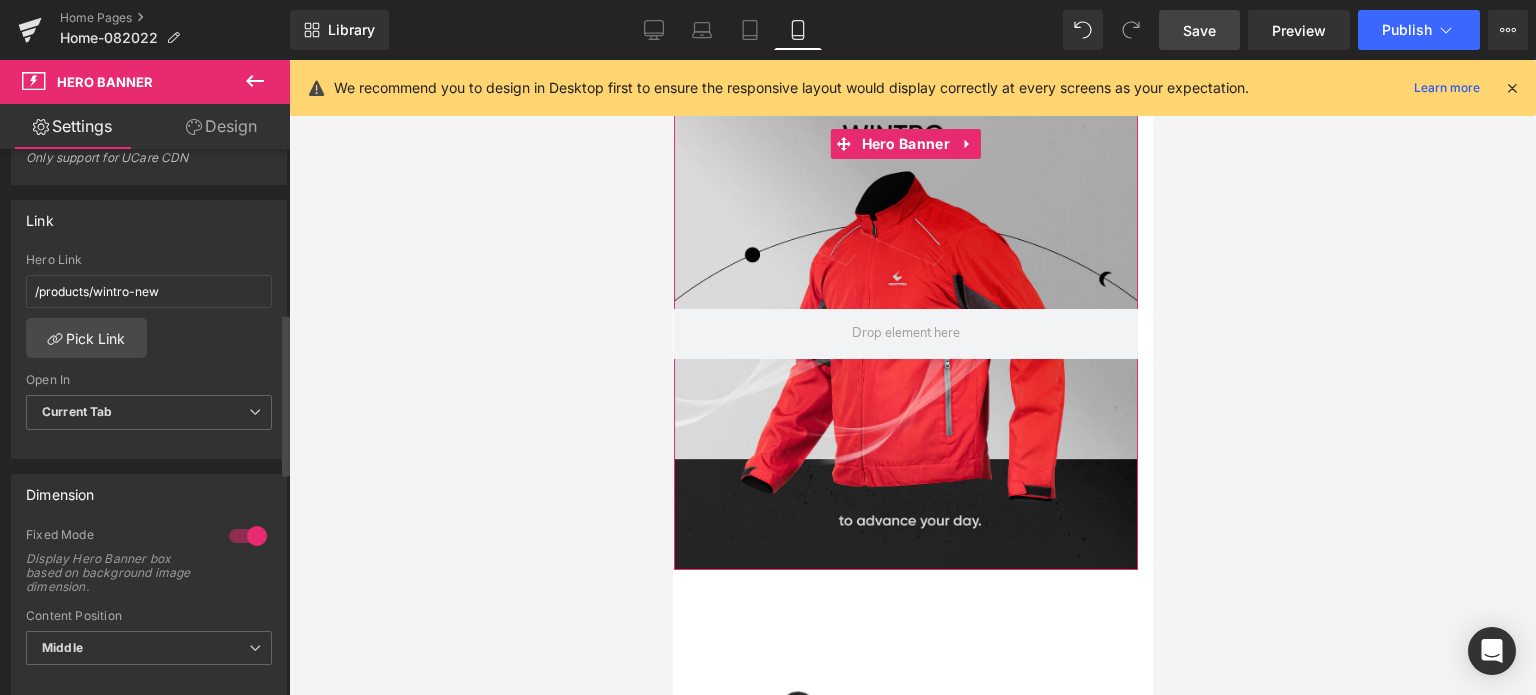 scroll, scrollTop: 583, scrollLeft: 0, axis: vertical 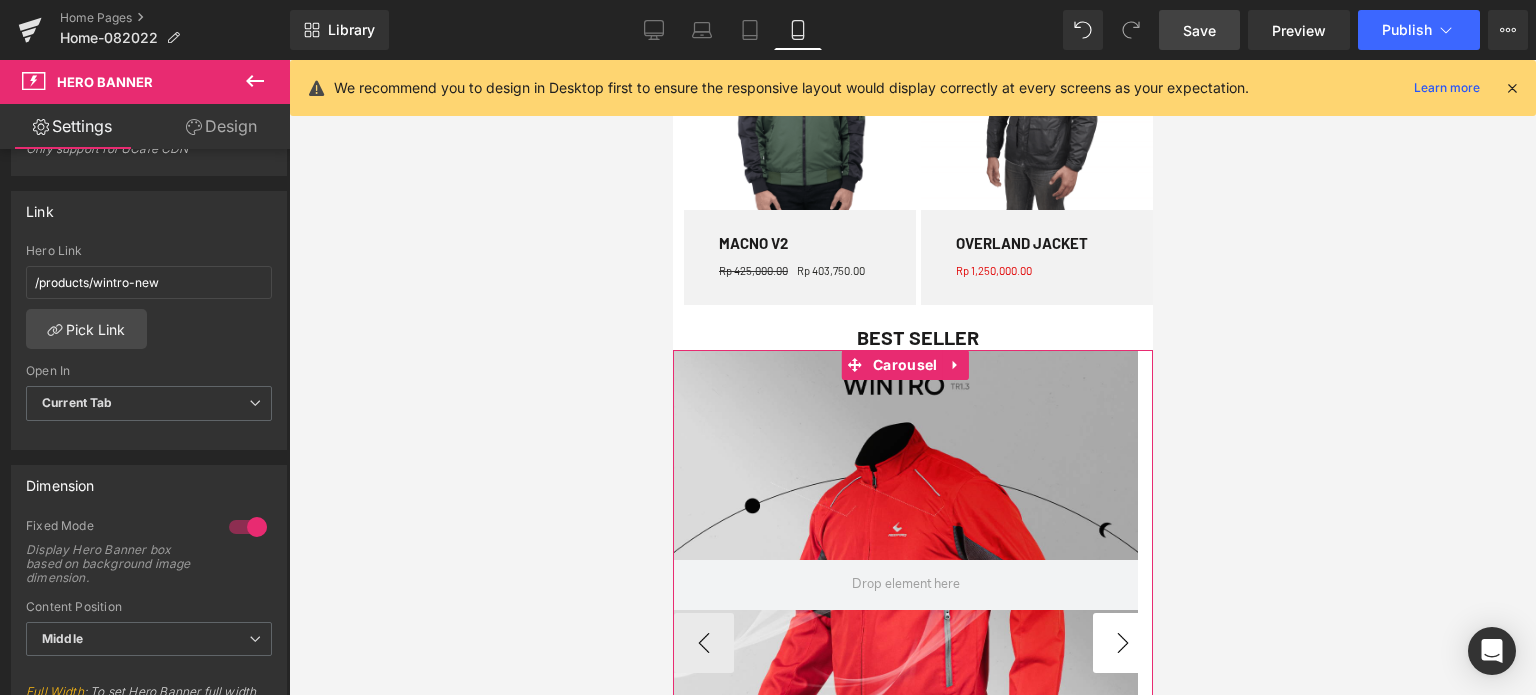 click on "›" at bounding box center (1122, 643) 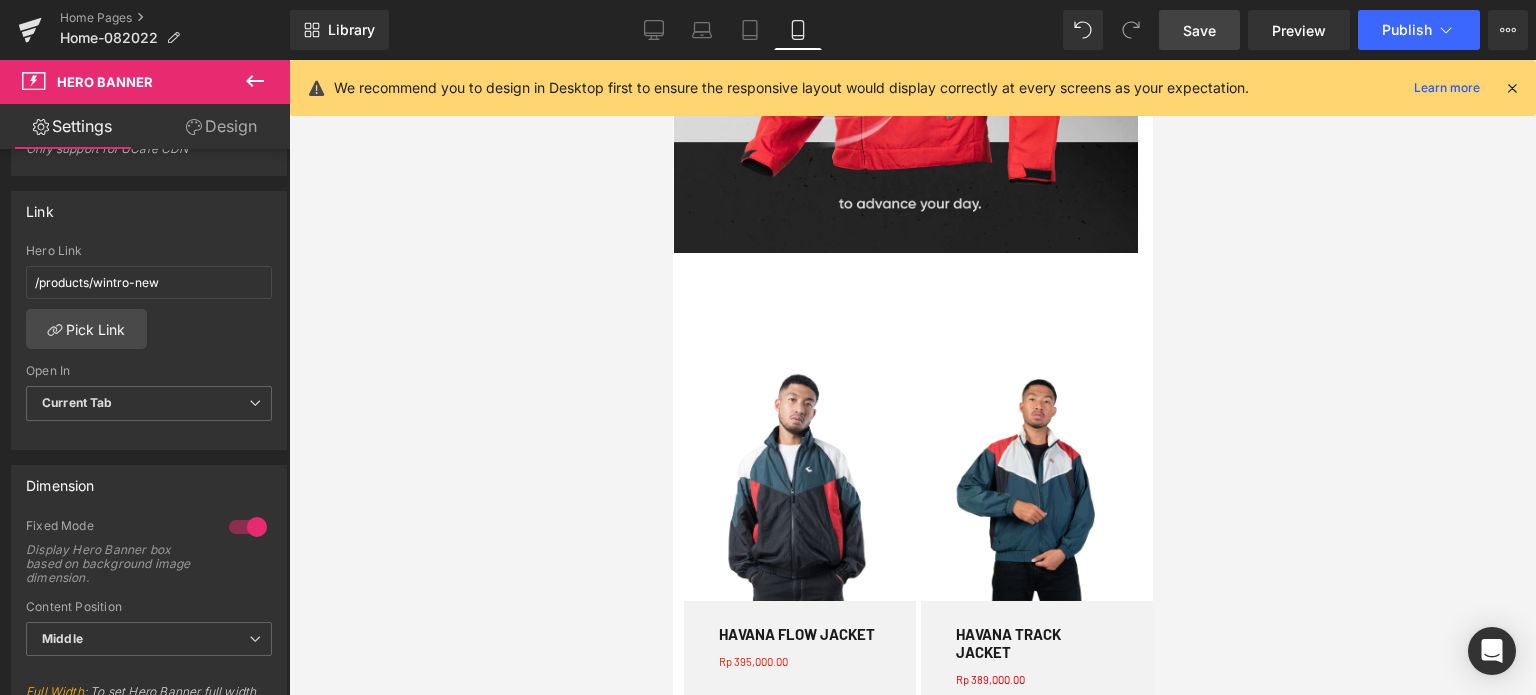 scroll, scrollTop: 2067, scrollLeft: 0, axis: vertical 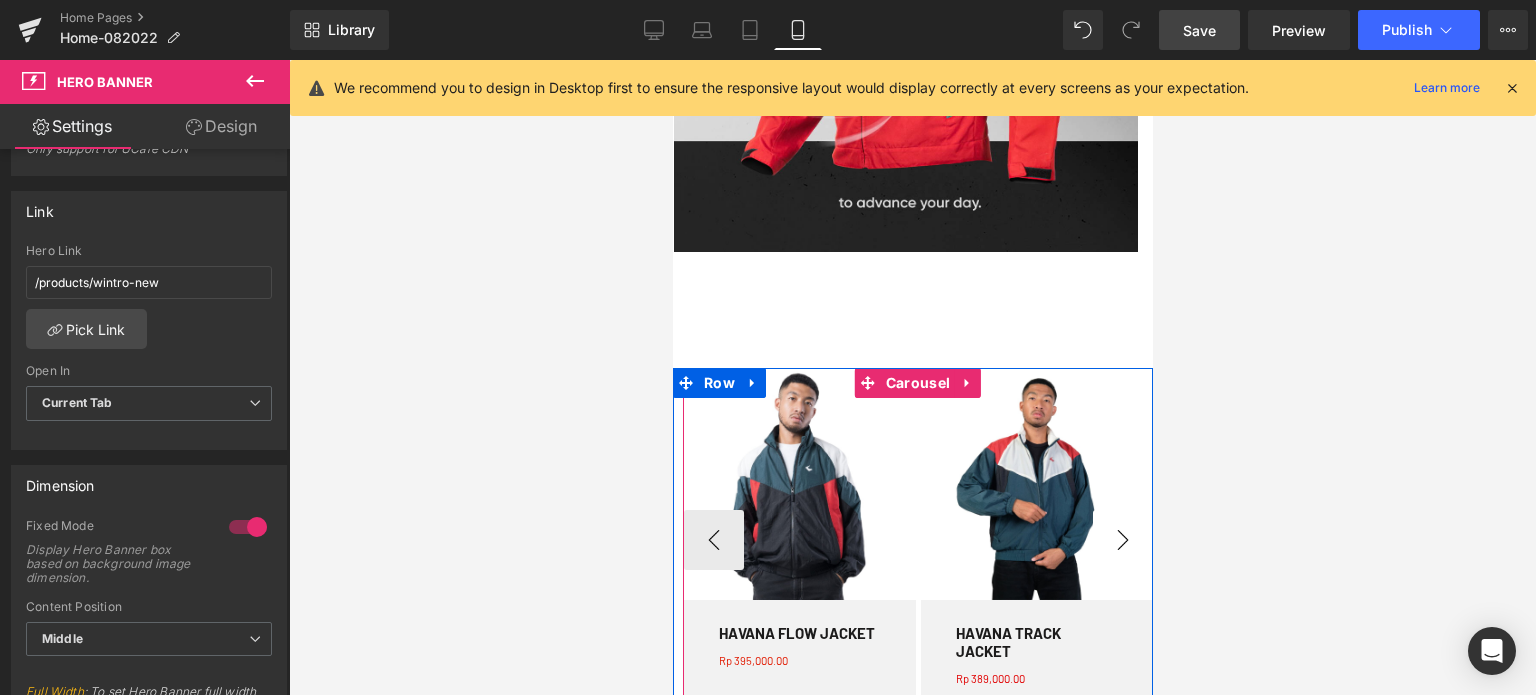 click on "›" at bounding box center [1122, 540] 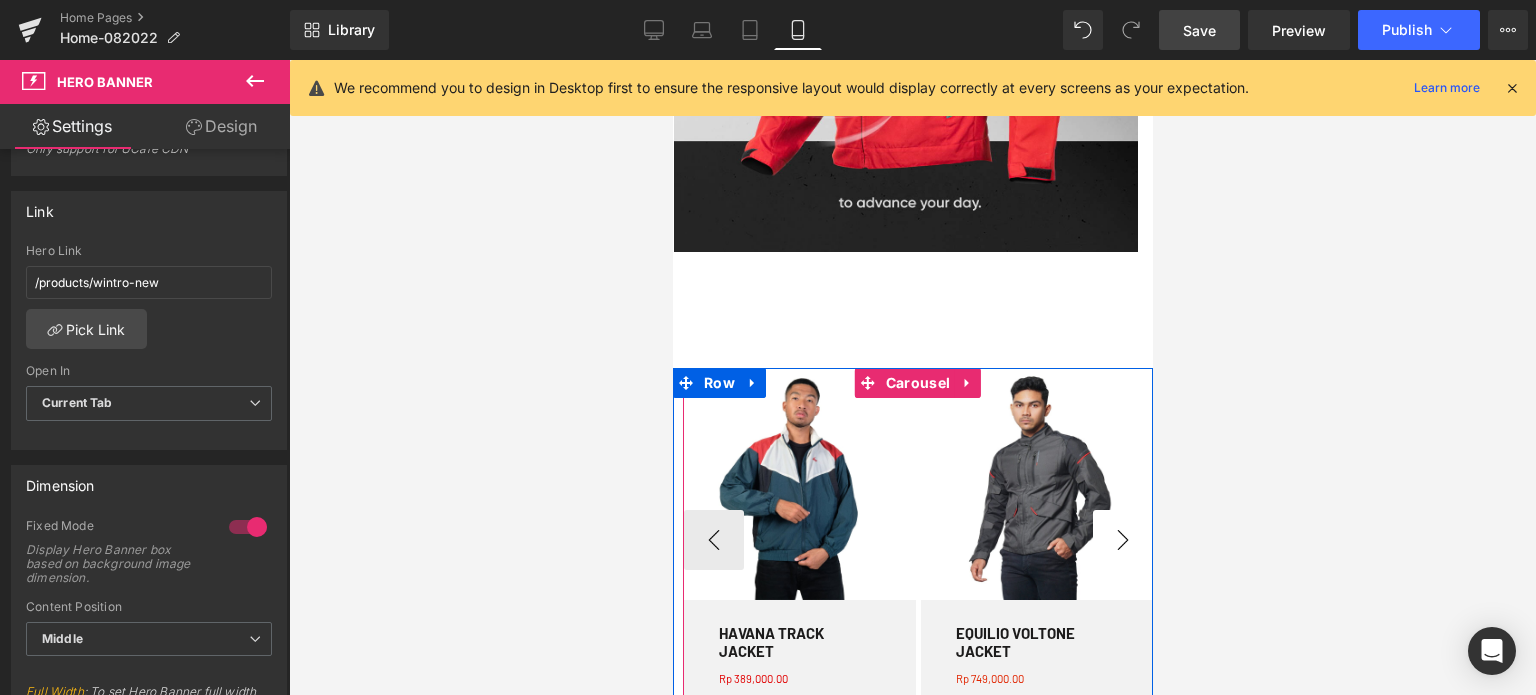 click on "›" at bounding box center [1122, 540] 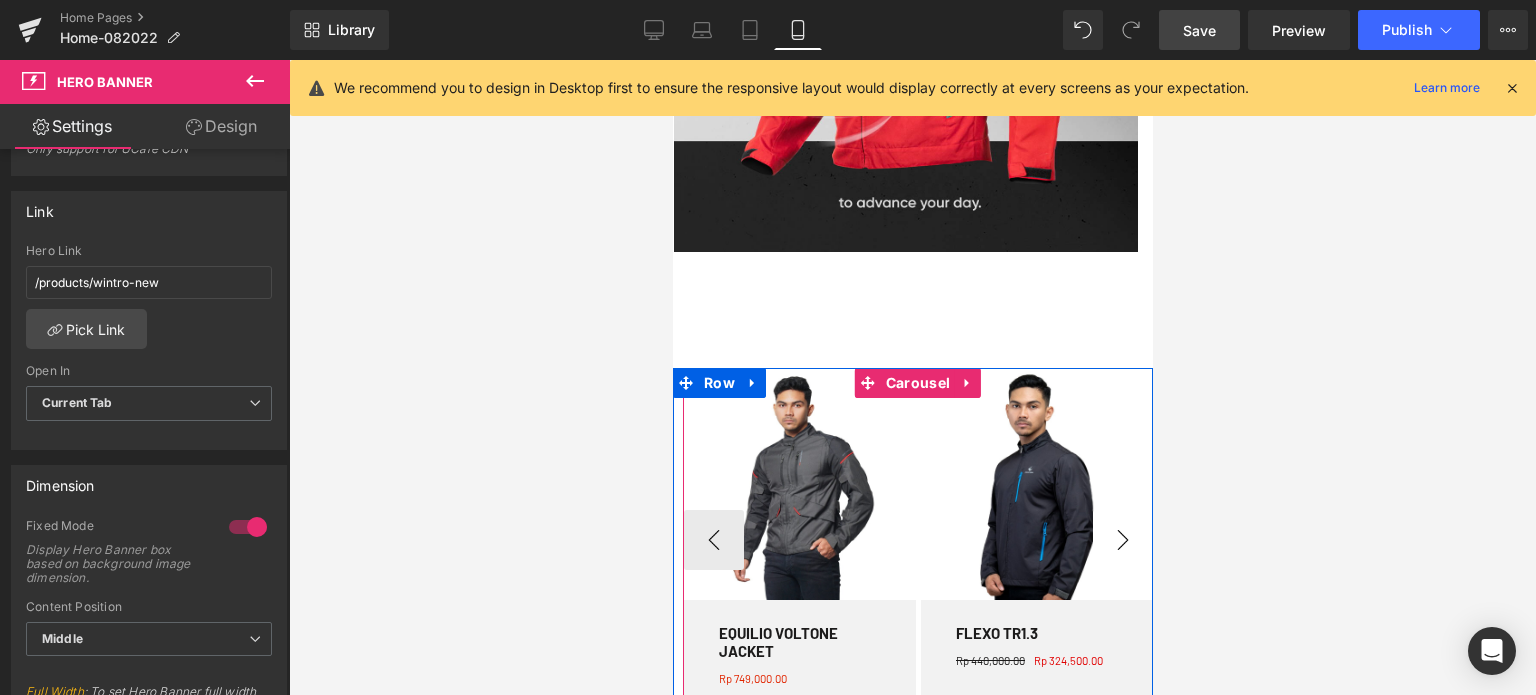 click on "›" at bounding box center [1122, 540] 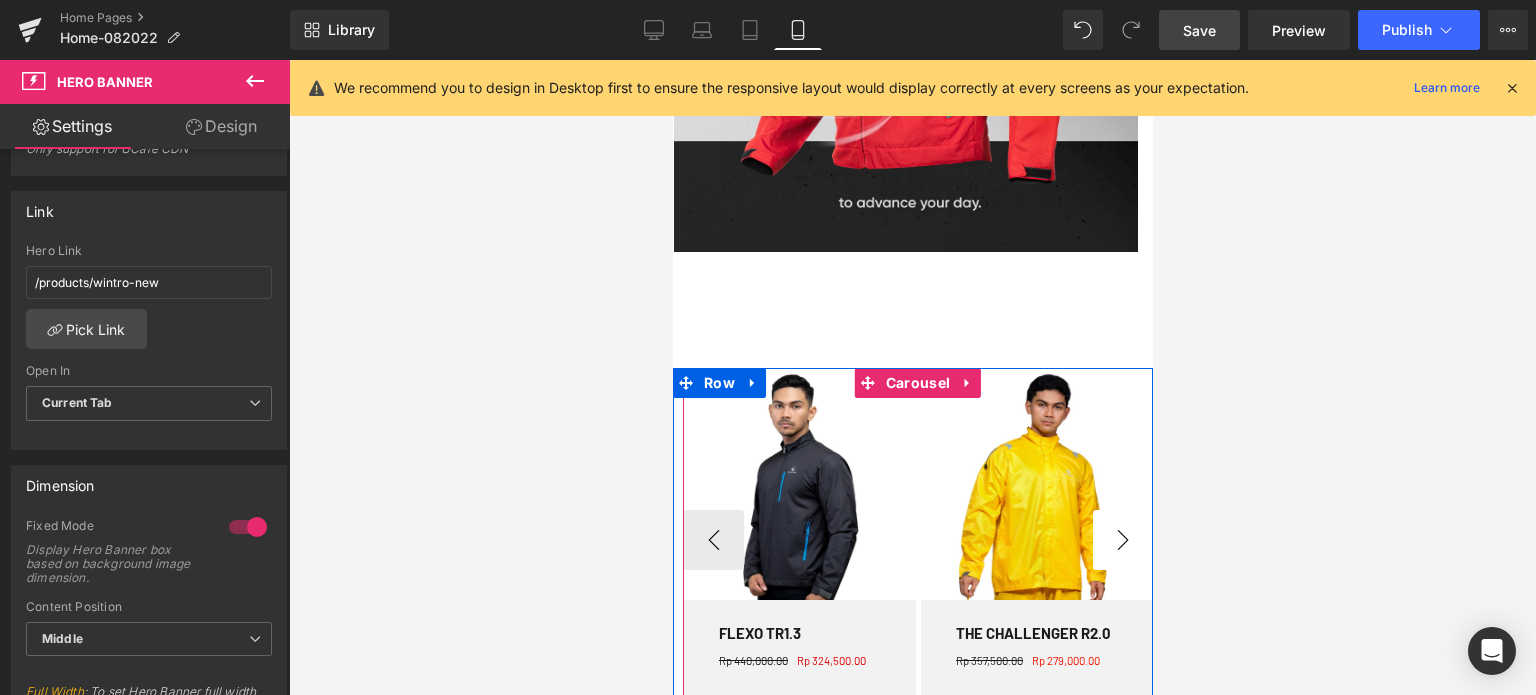 click on "›" at bounding box center (1122, 540) 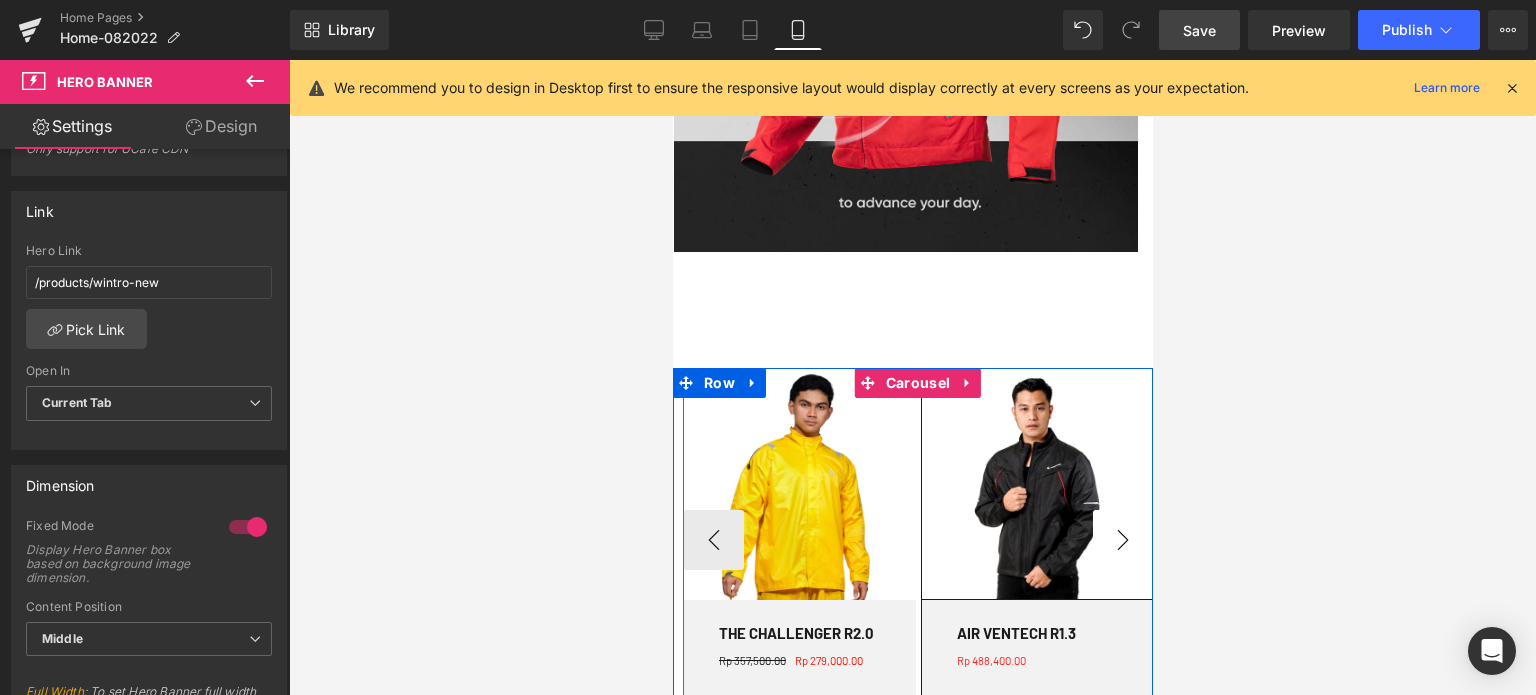 click on "›" at bounding box center (1122, 540) 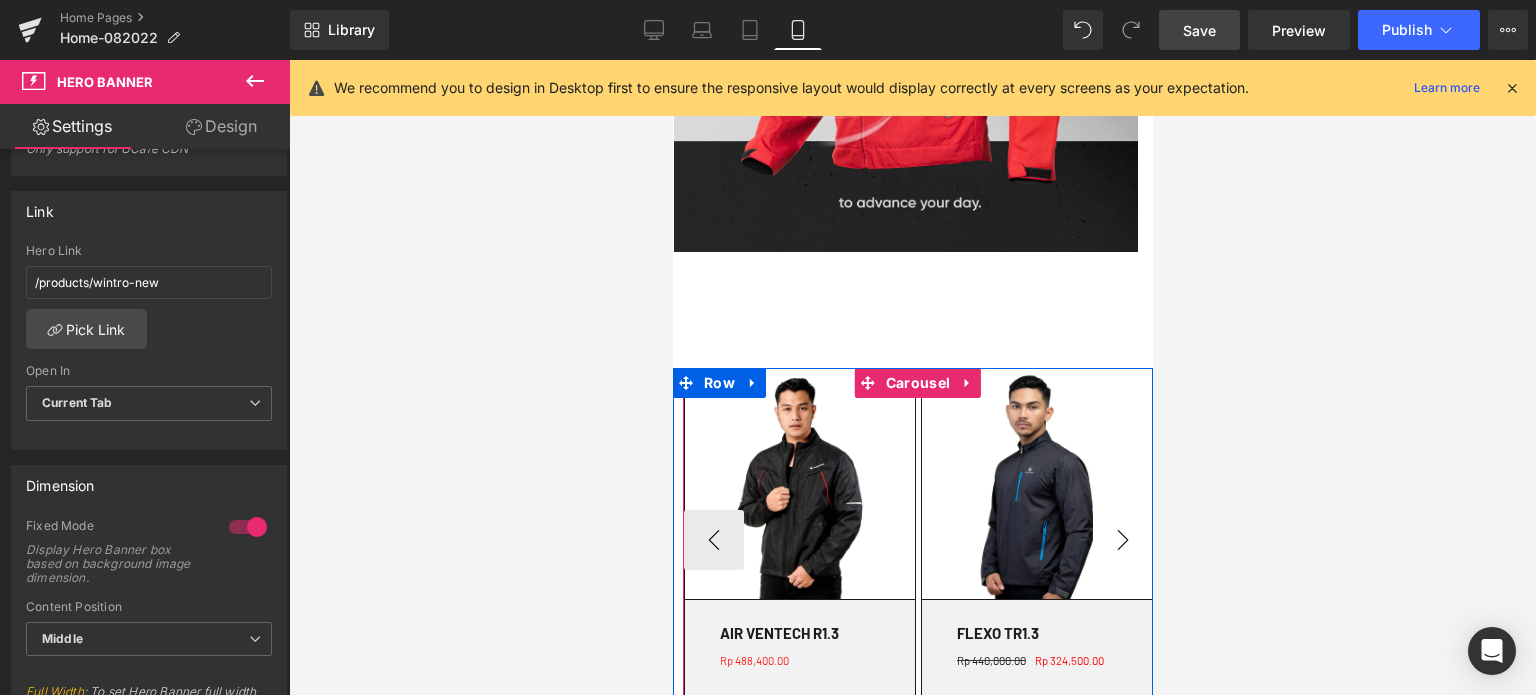 click on "›" at bounding box center (1122, 540) 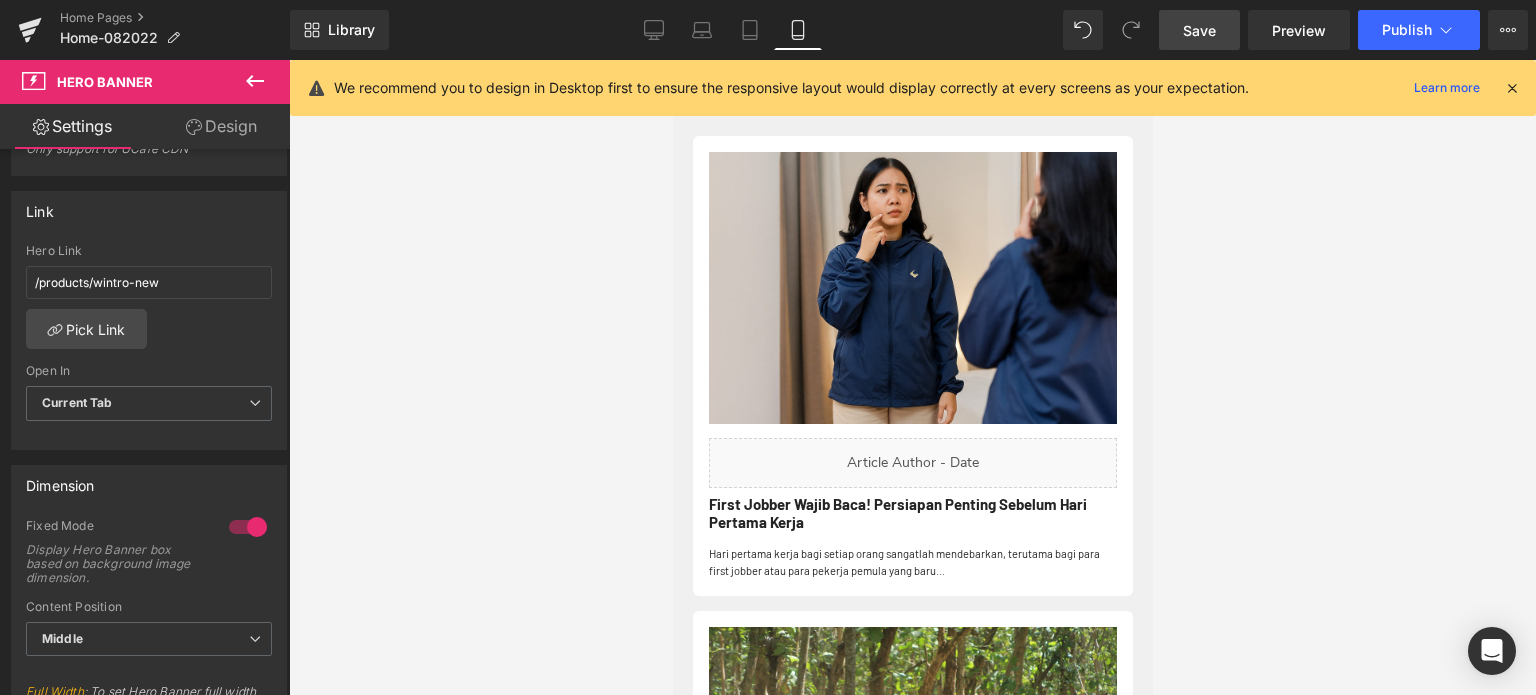 scroll, scrollTop: 3745, scrollLeft: 0, axis: vertical 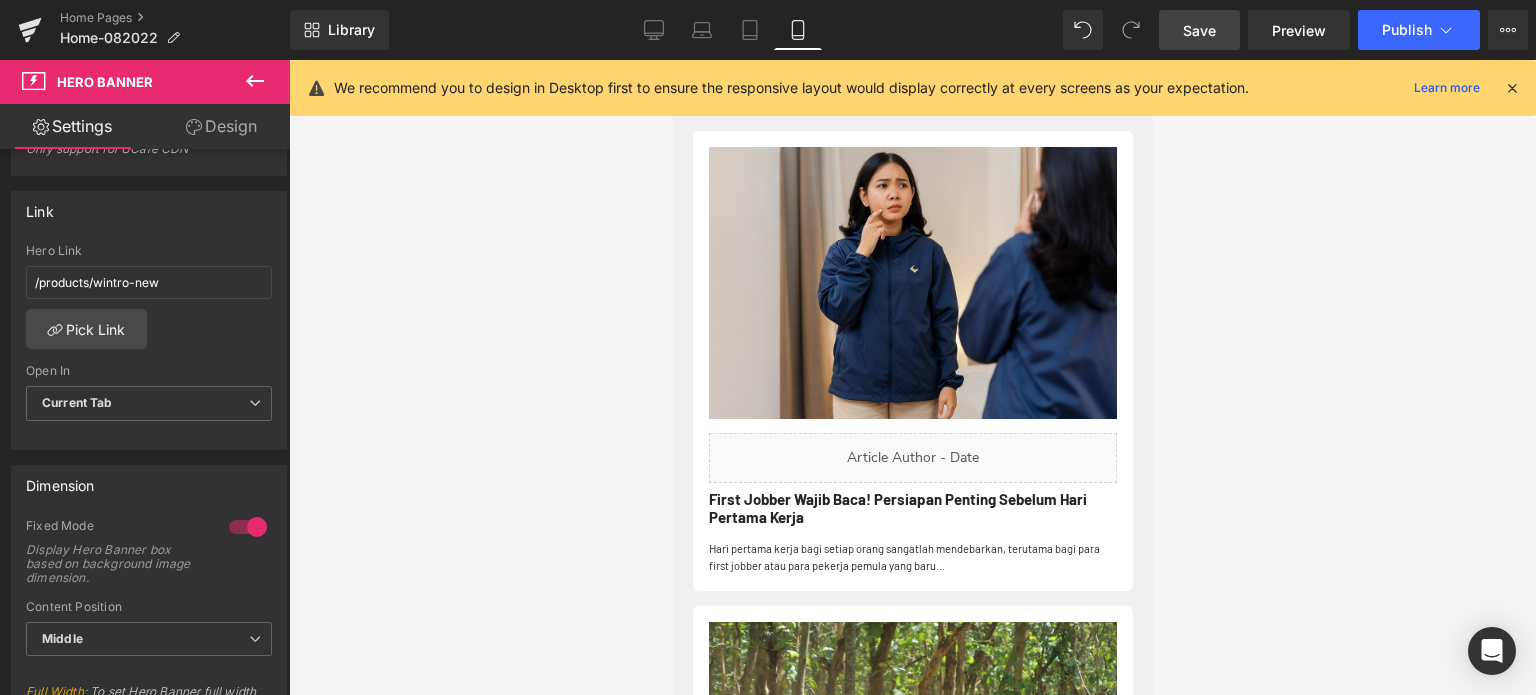 click on "Save" at bounding box center (1199, 30) 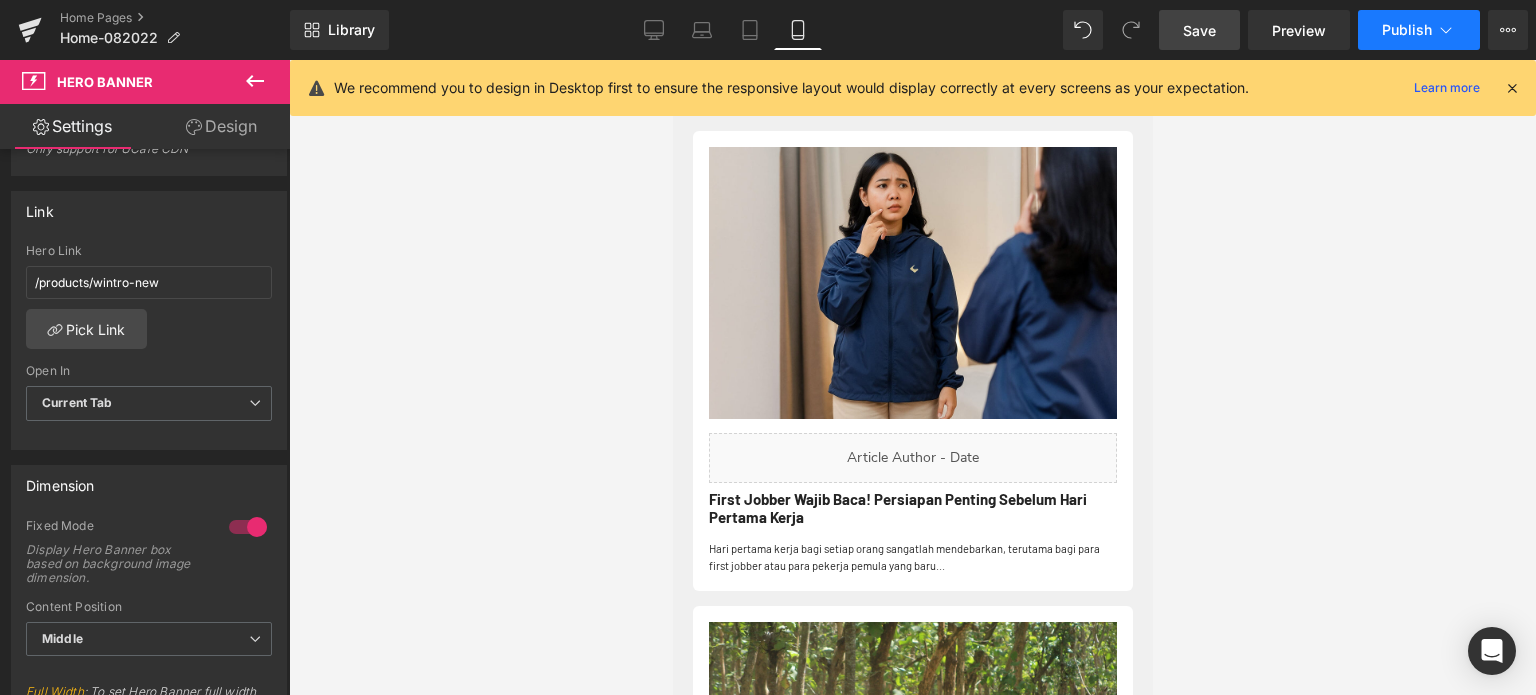 click on "Publish" at bounding box center [1407, 30] 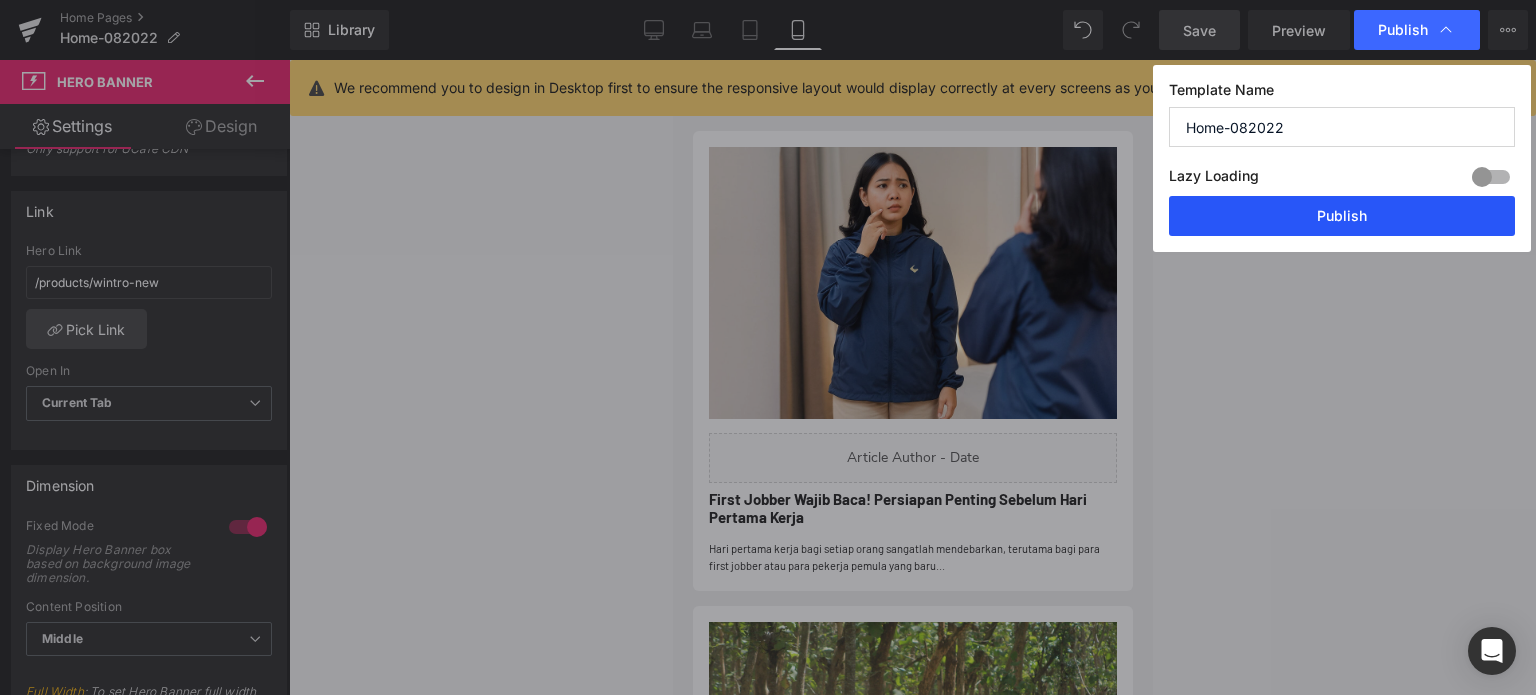click on "Publish" at bounding box center (1342, 216) 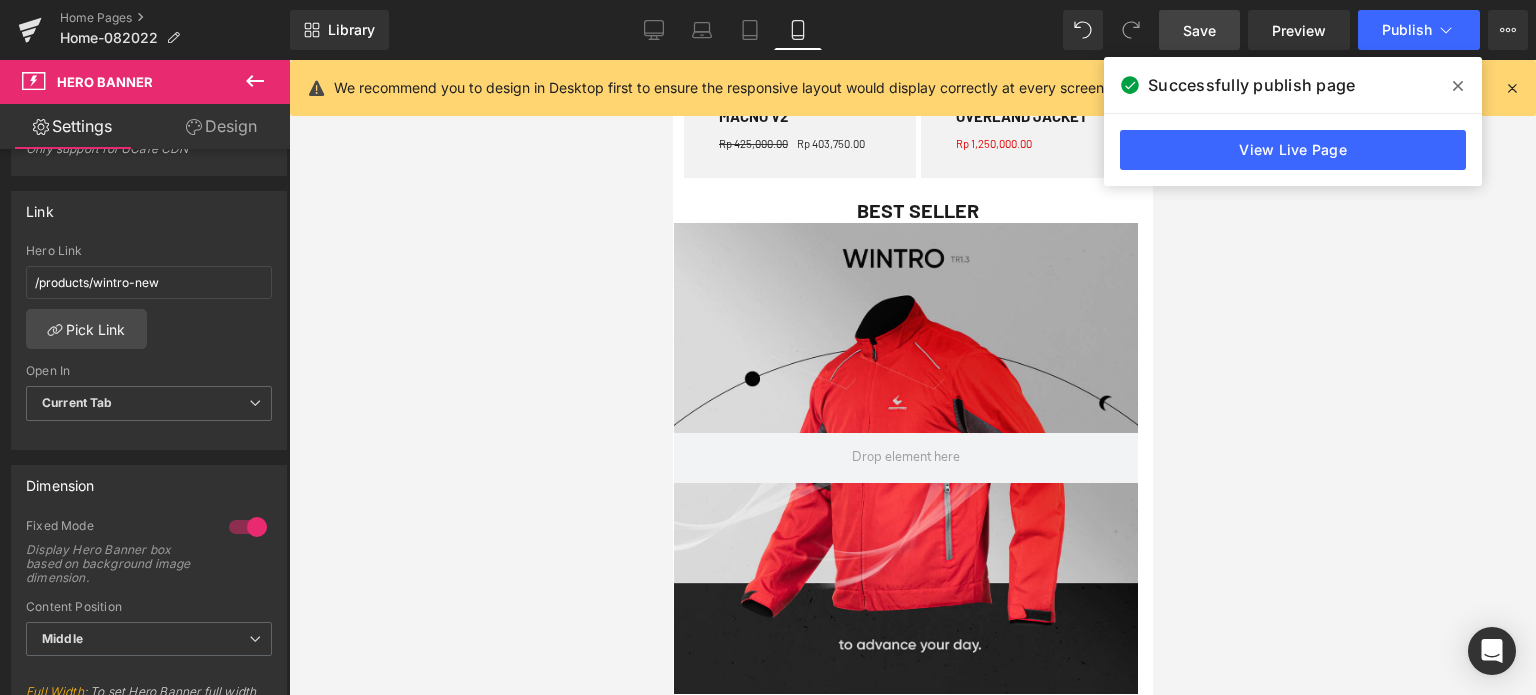 scroll, scrollTop: 1581, scrollLeft: 0, axis: vertical 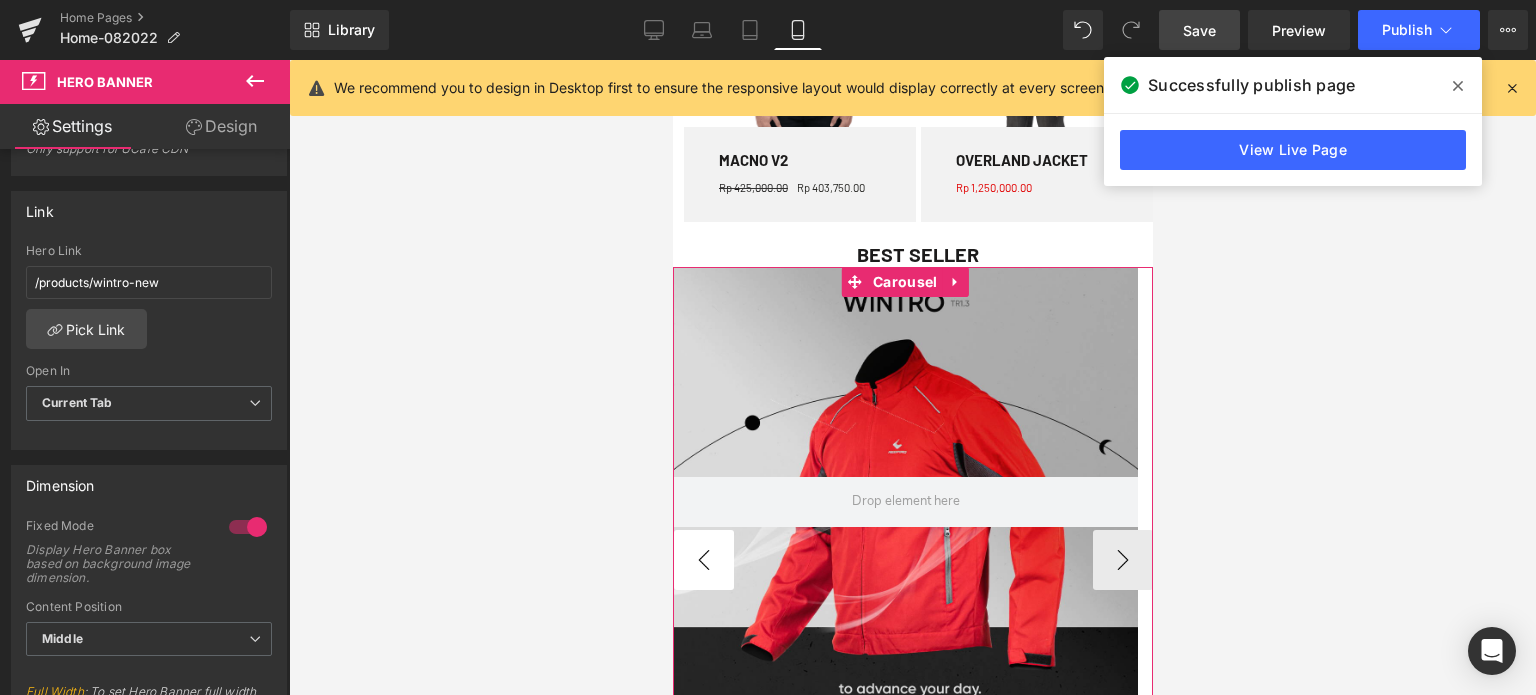 click on "‹" at bounding box center (703, 560) 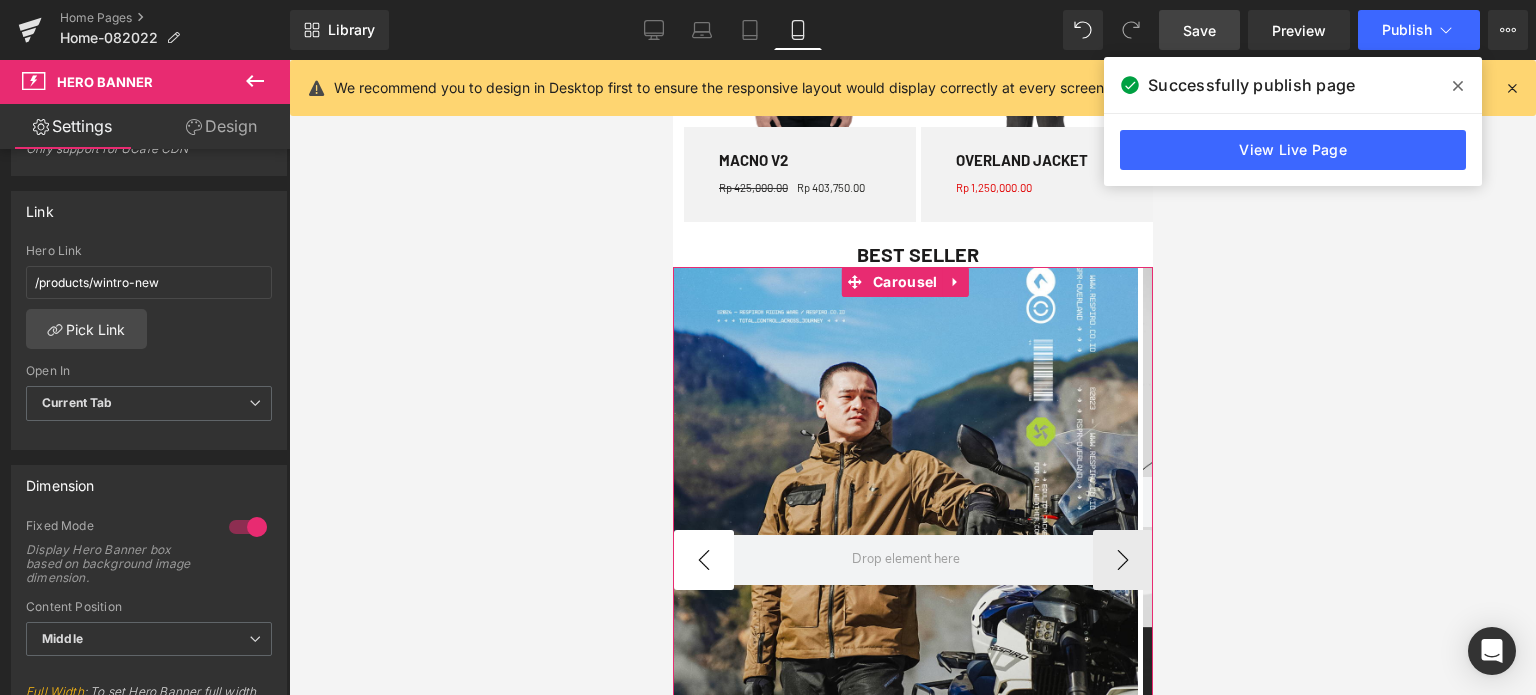 click on "‹" at bounding box center [703, 560] 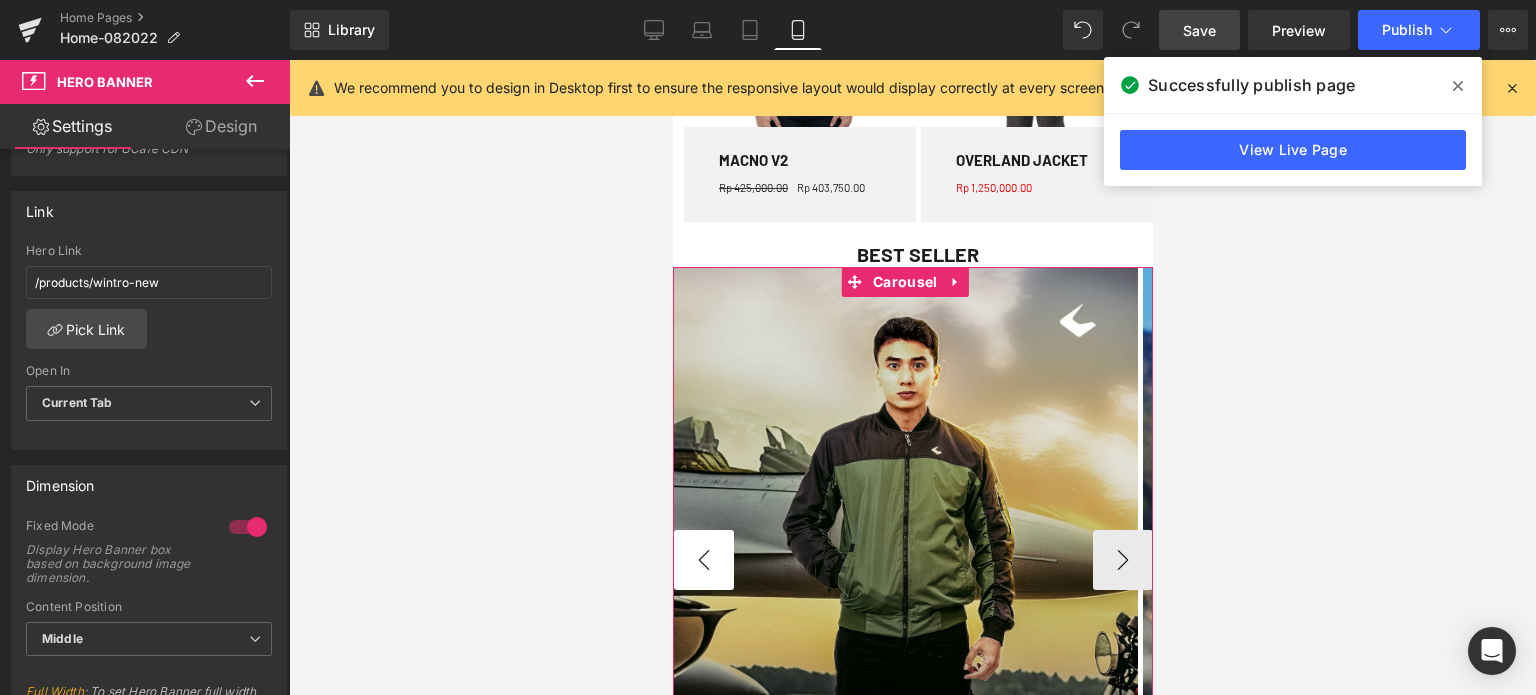 click on "‹" at bounding box center (703, 560) 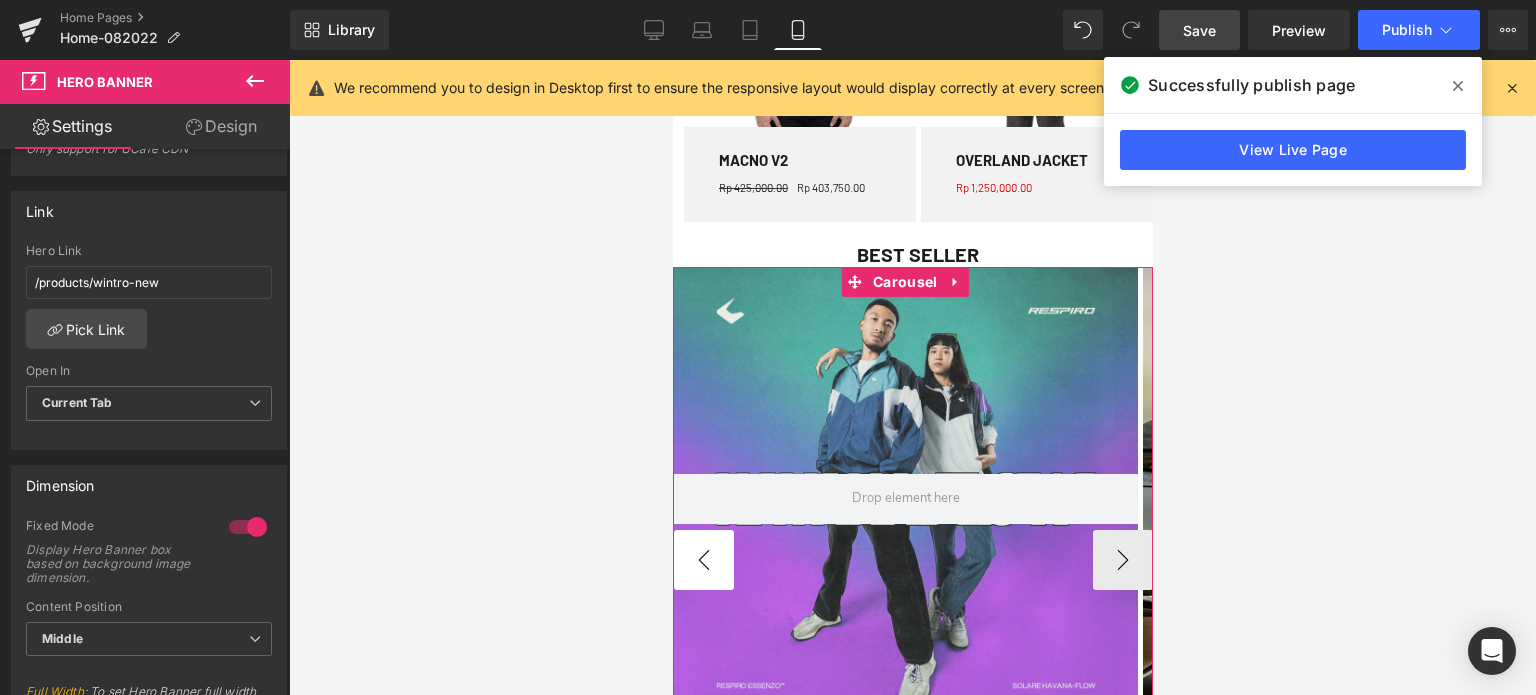 click on "‹" at bounding box center (703, 560) 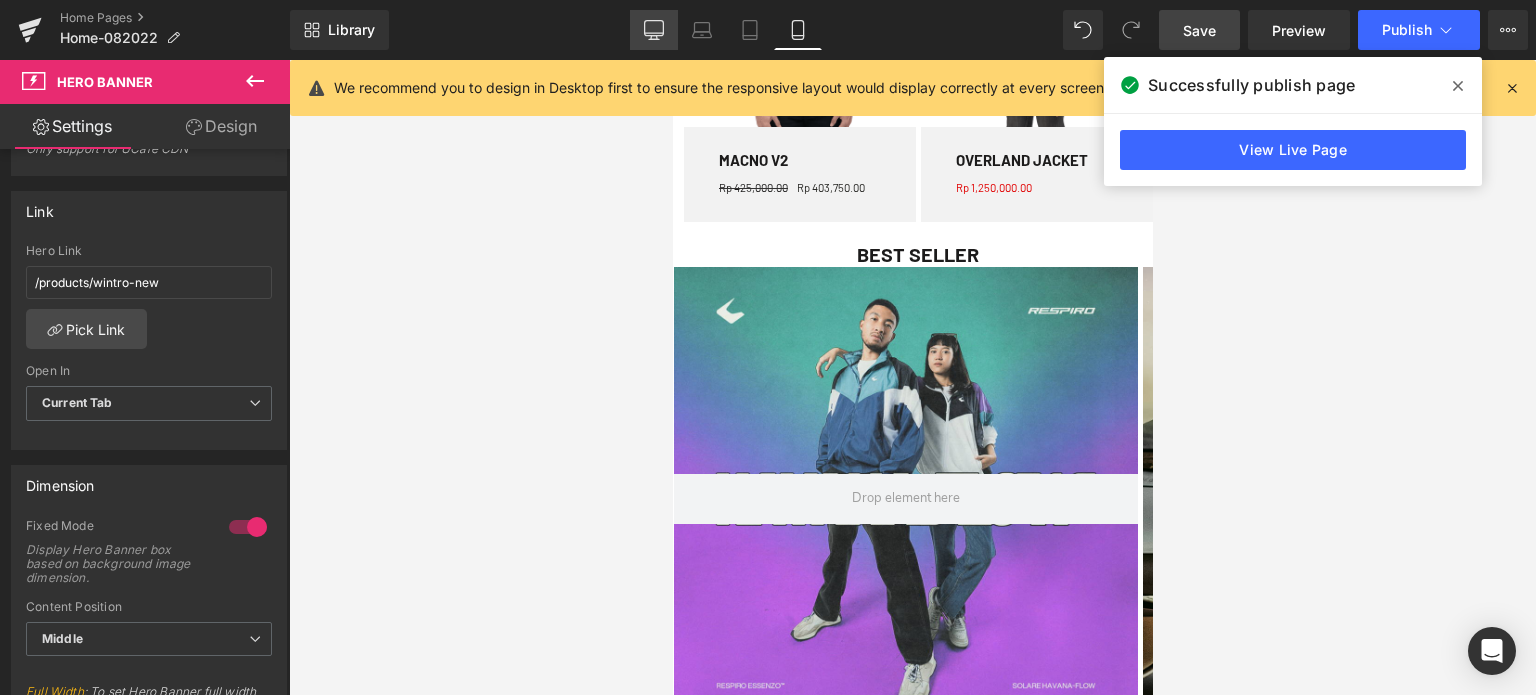 click on "Desktop" at bounding box center (654, 30) 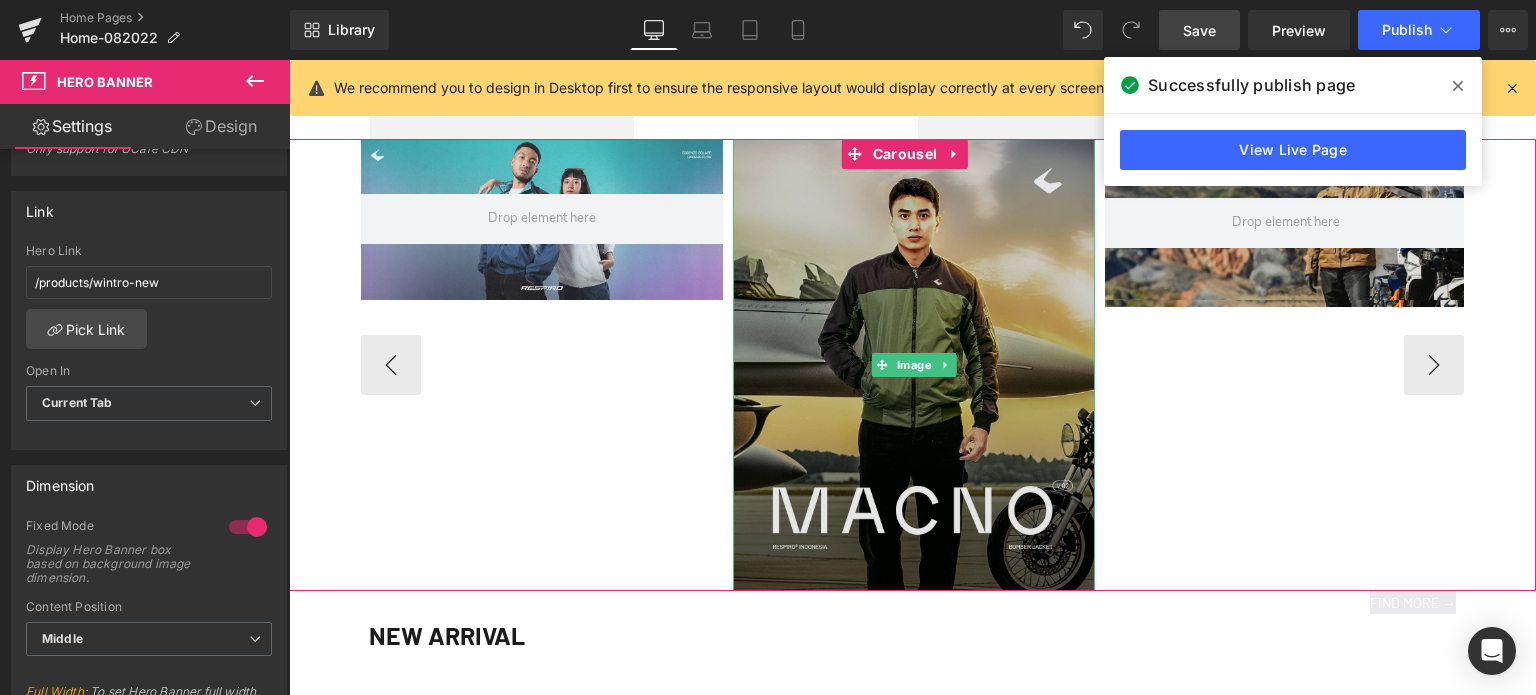 scroll, scrollTop: 1744, scrollLeft: 0, axis: vertical 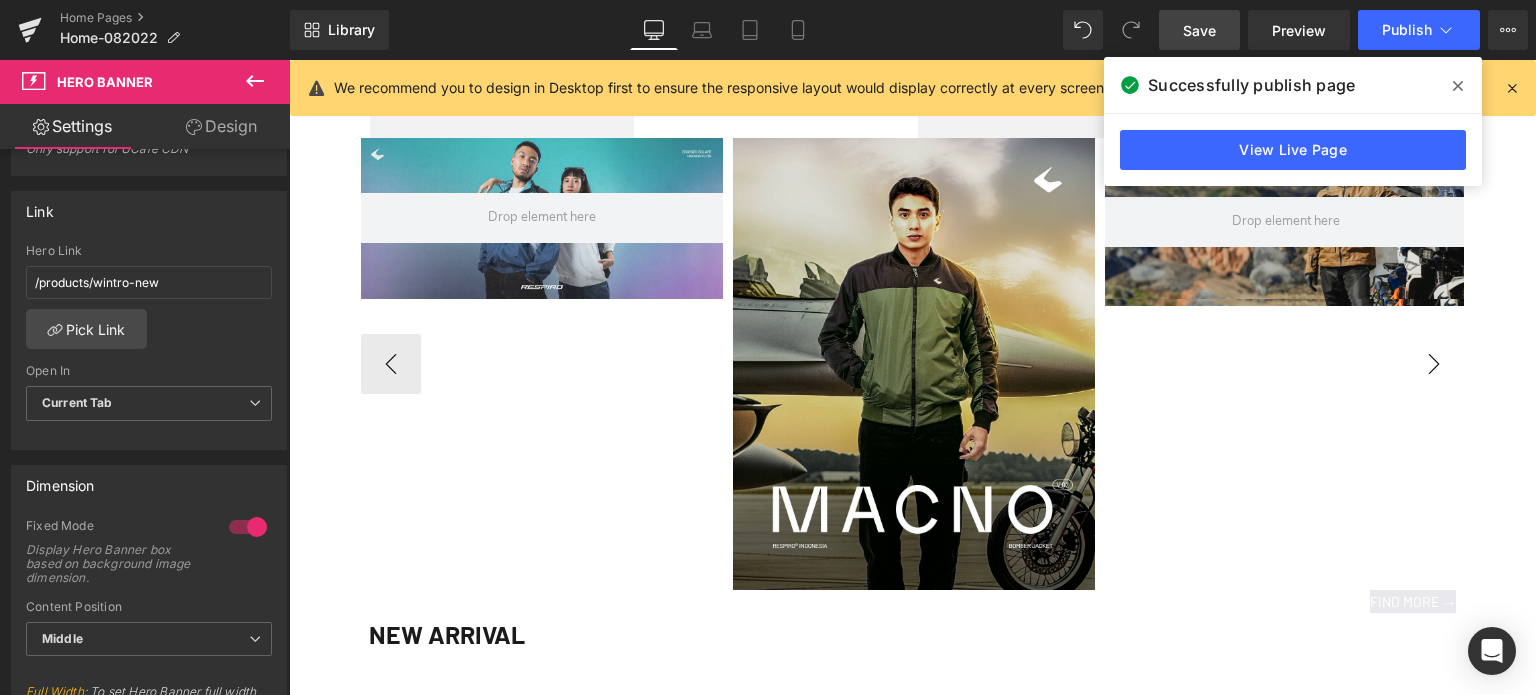 click on "›" at bounding box center [1434, 364] 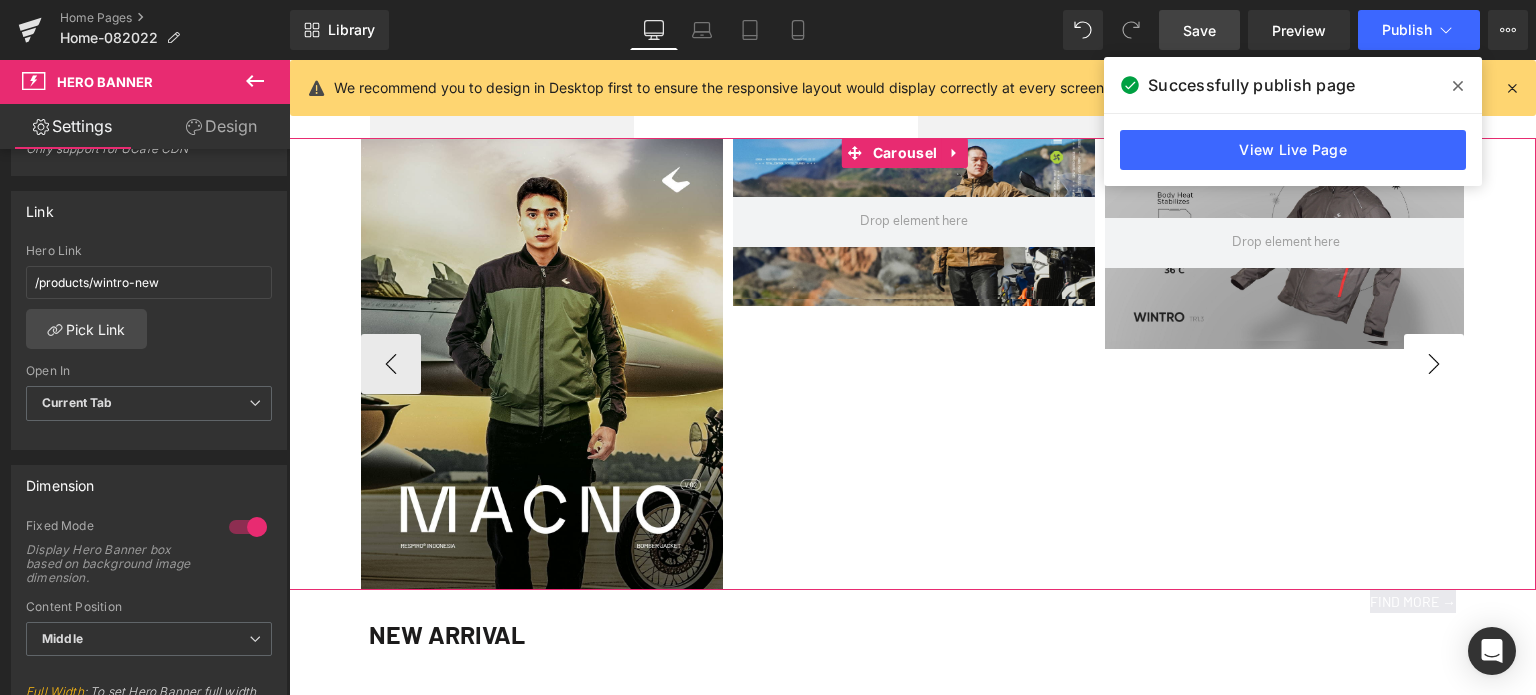 click on "›" at bounding box center [1434, 364] 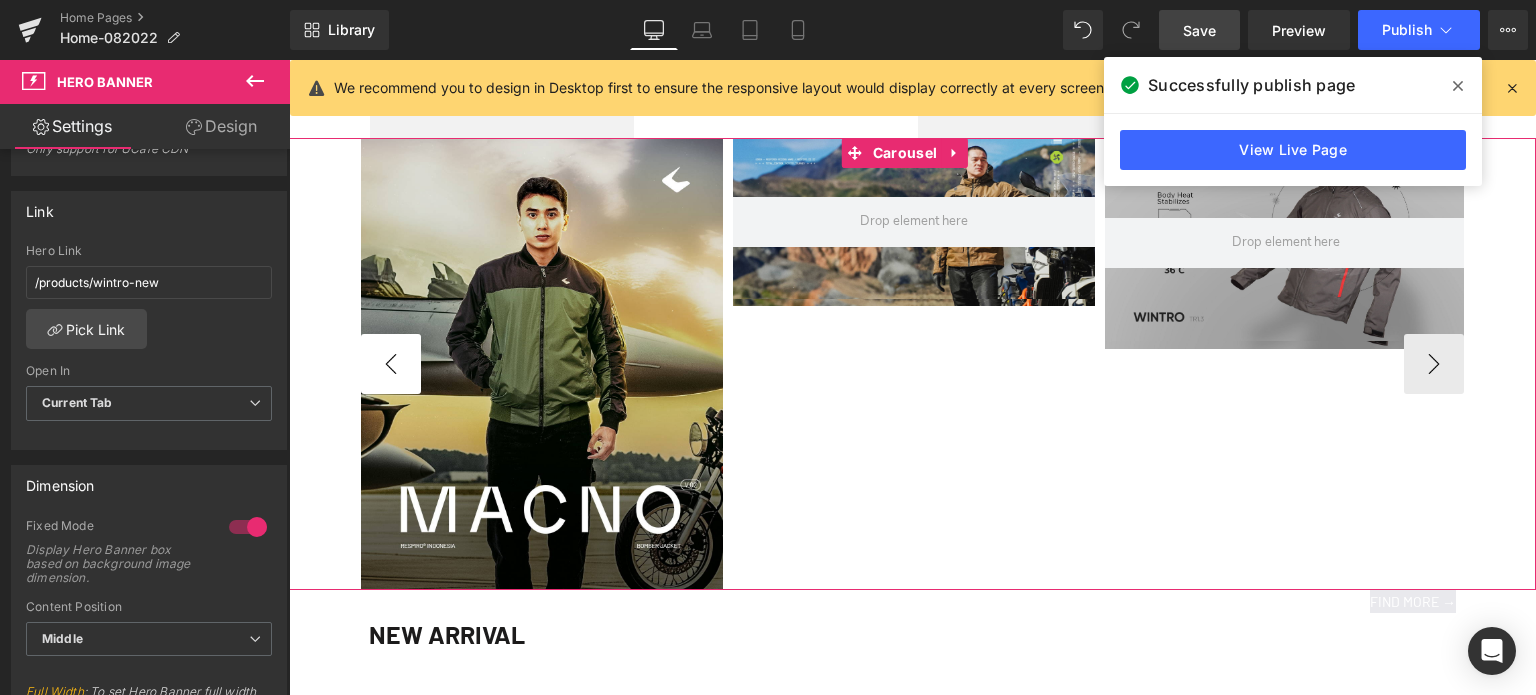 click on "‹" at bounding box center (391, 364) 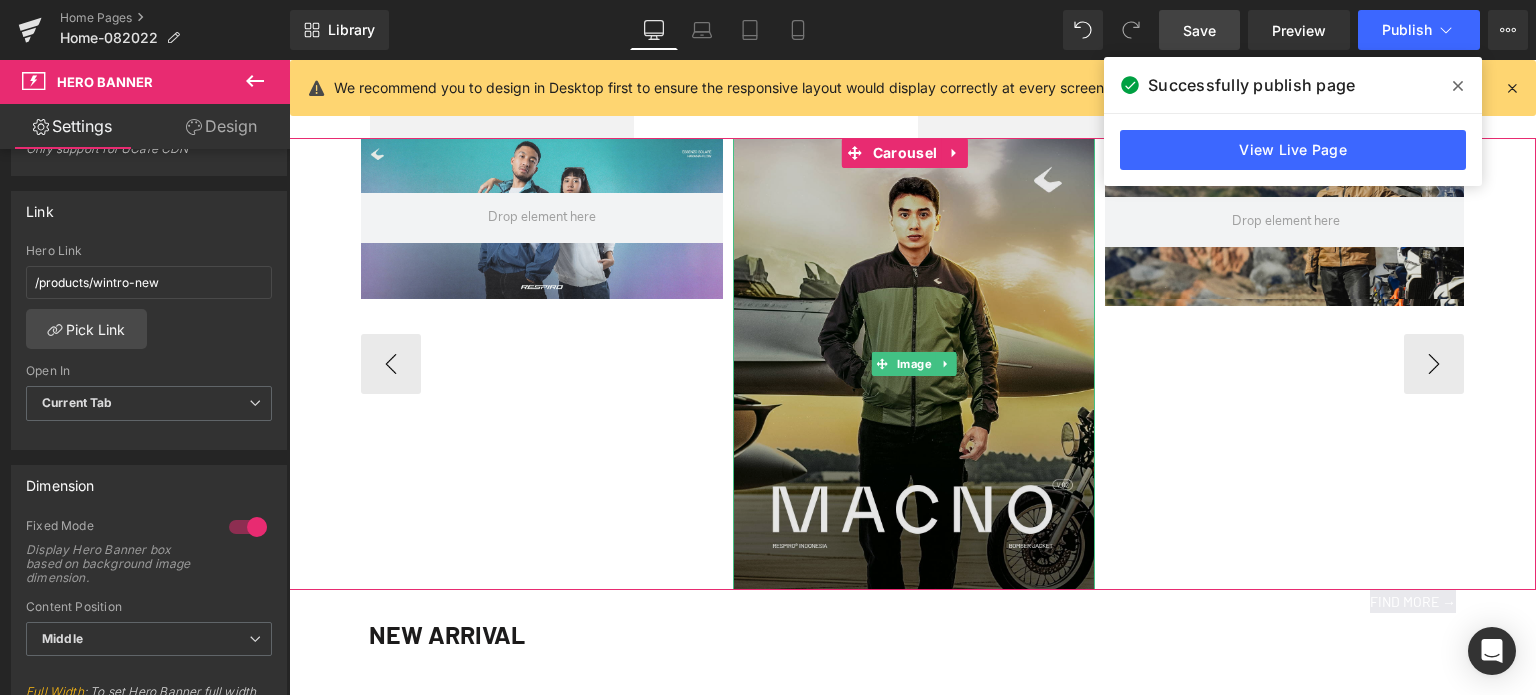 click at bounding box center (914, 364) 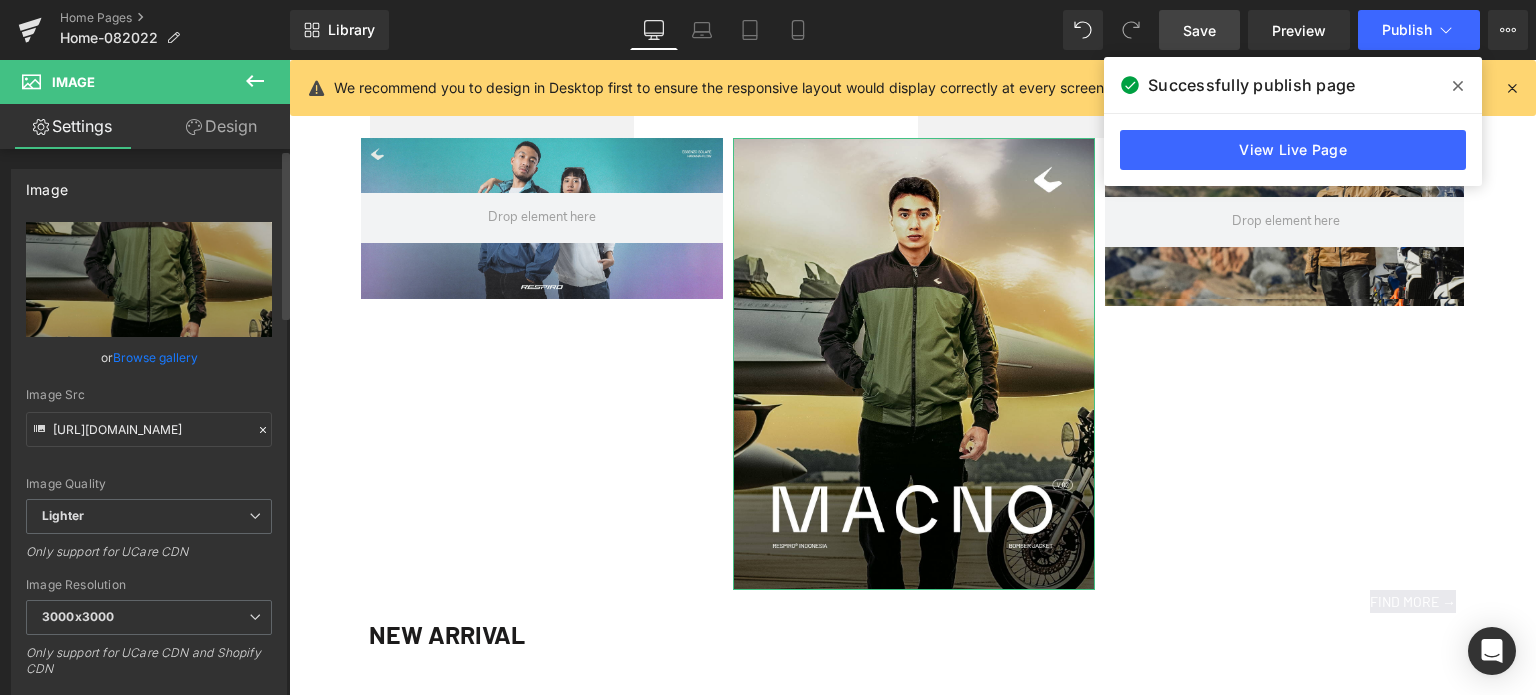 click on "Browse gallery" at bounding box center (155, 357) 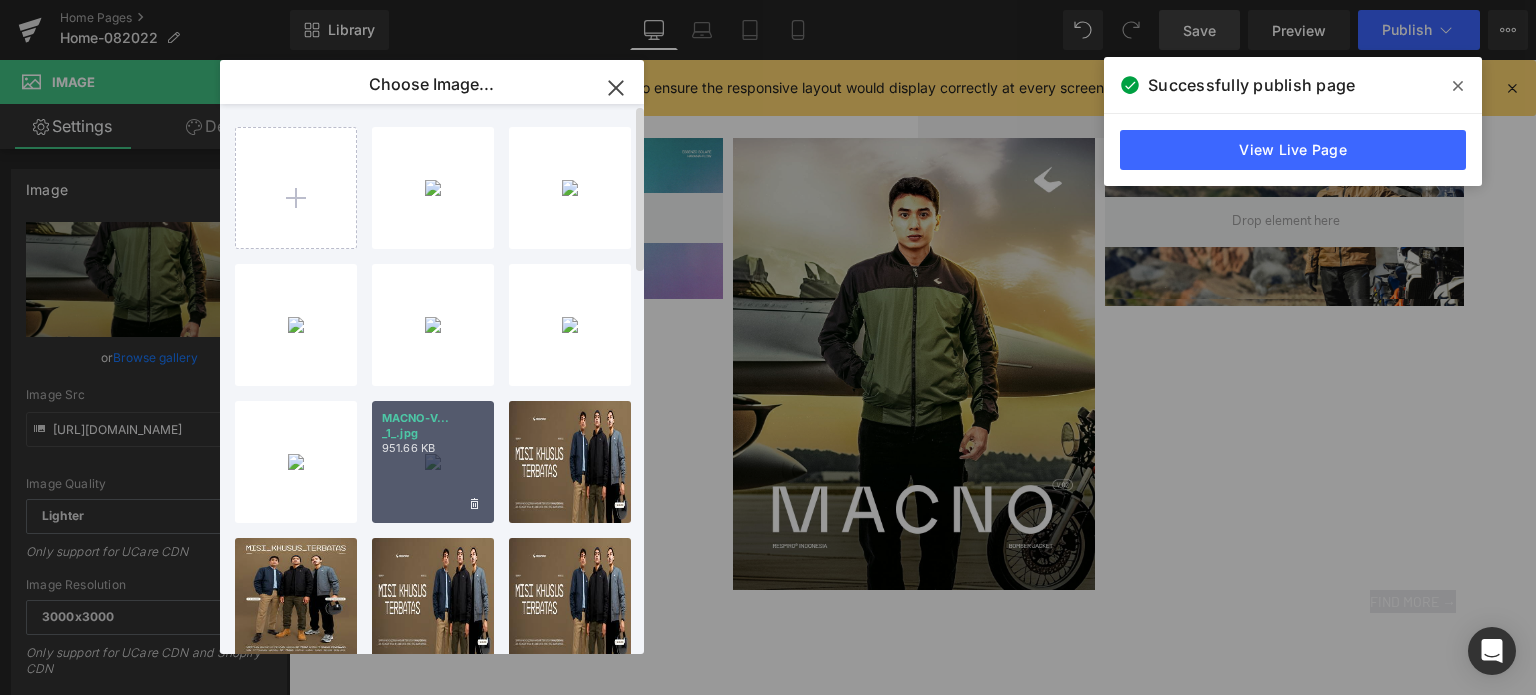 click on "MACNO-V... _1_.jpg 951.66 KB" at bounding box center (433, 462) 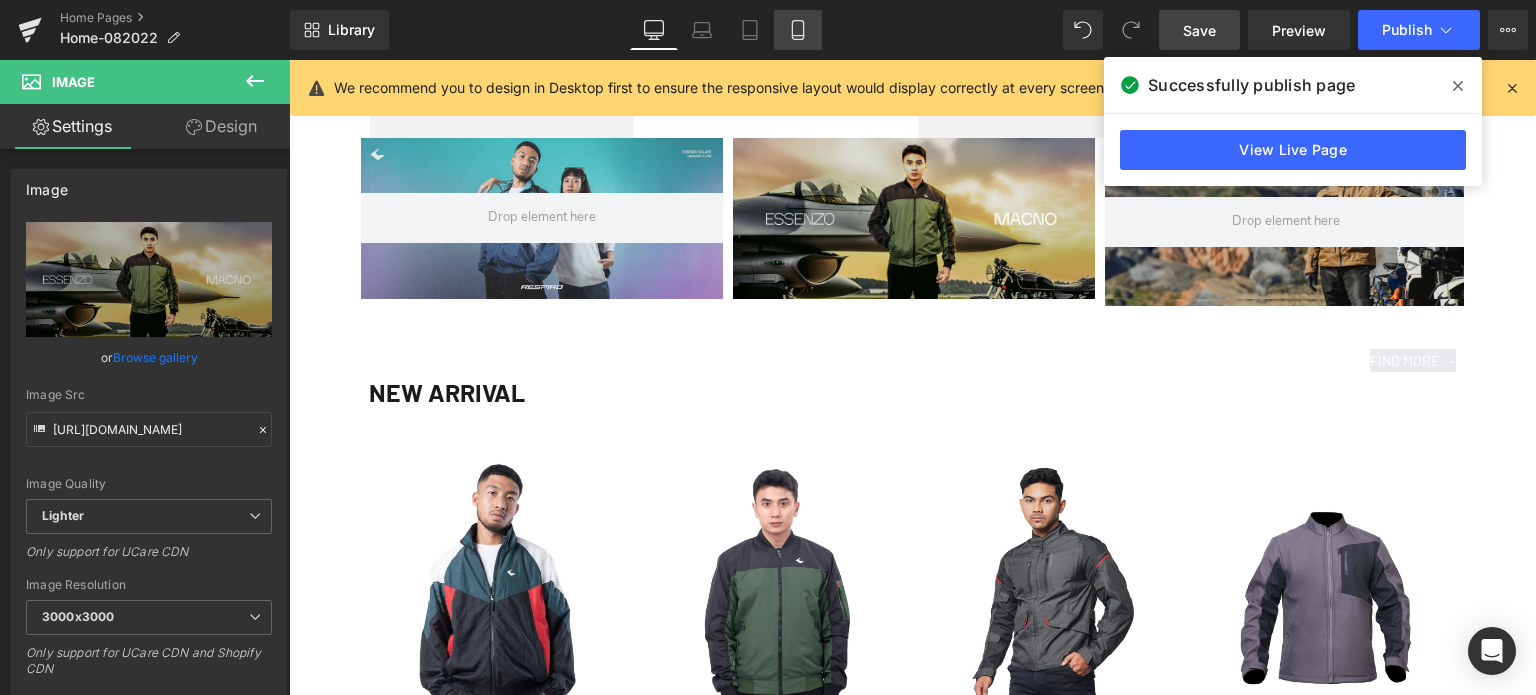 click on "Mobile" at bounding box center [798, 30] 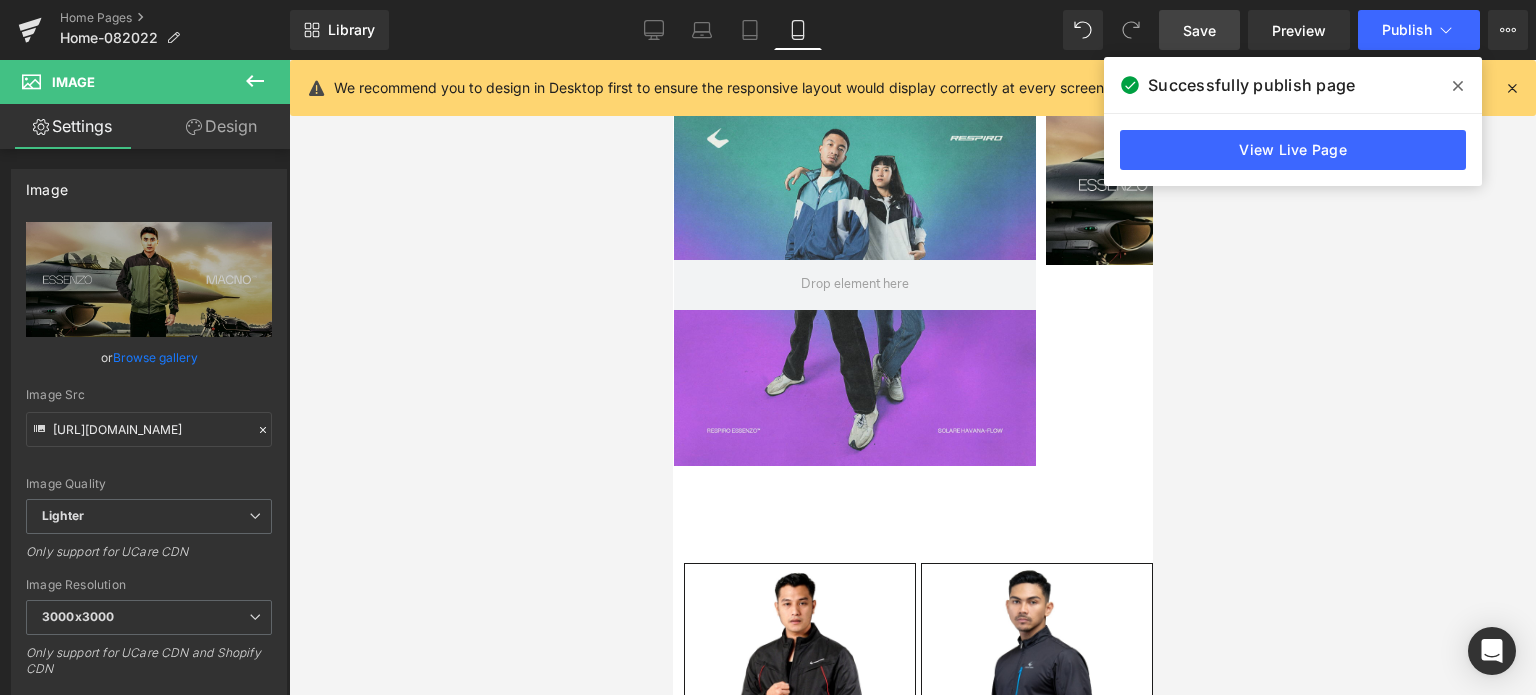 scroll, scrollTop: 1711, scrollLeft: 0, axis: vertical 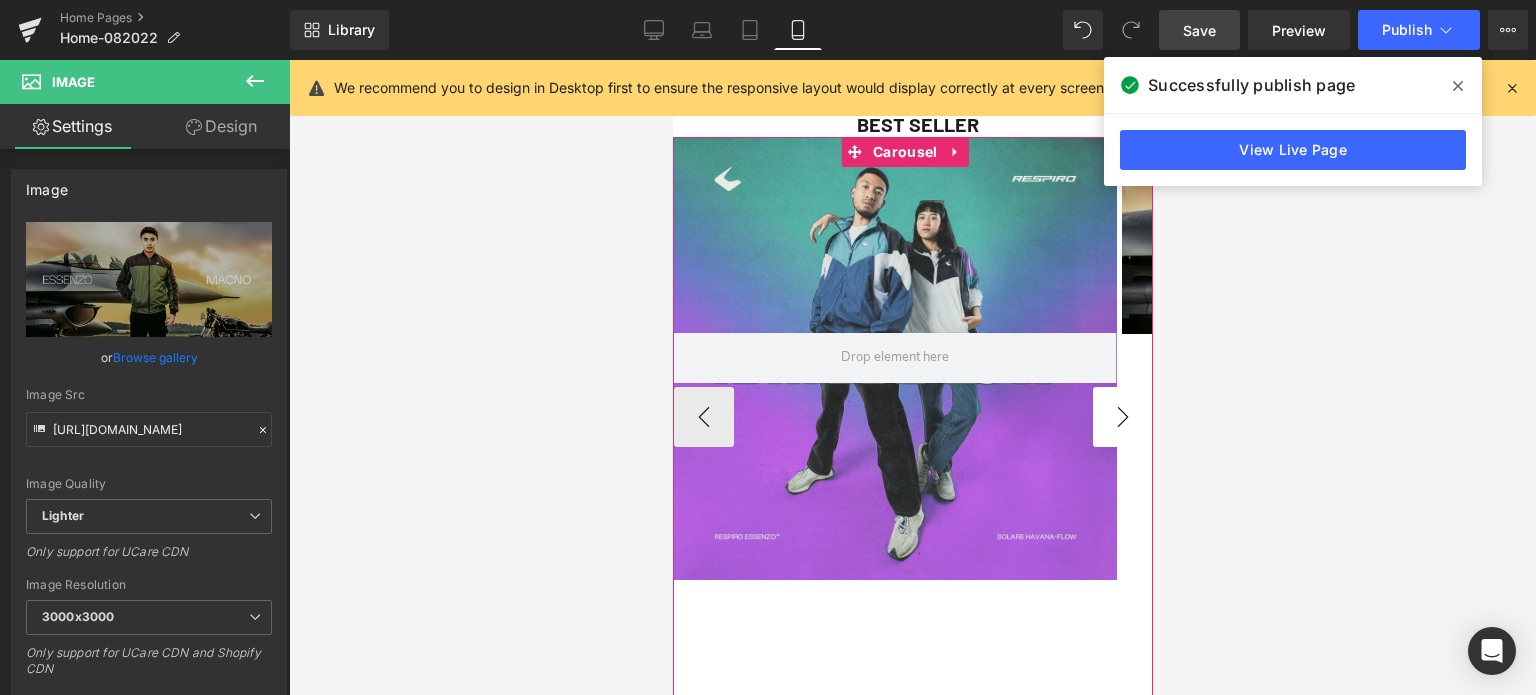 click on "›" at bounding box center (1122, 417) 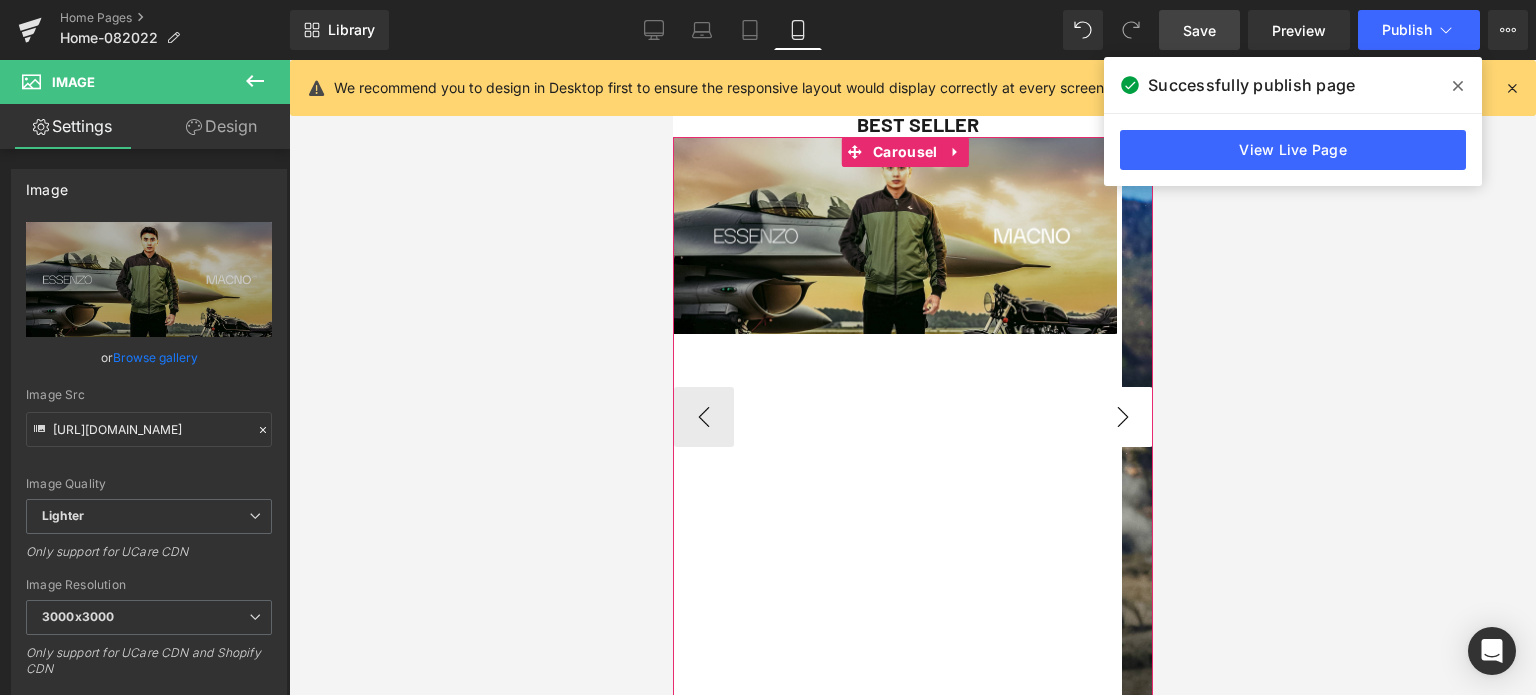 click on "›" at bounding box center (1122, 417) 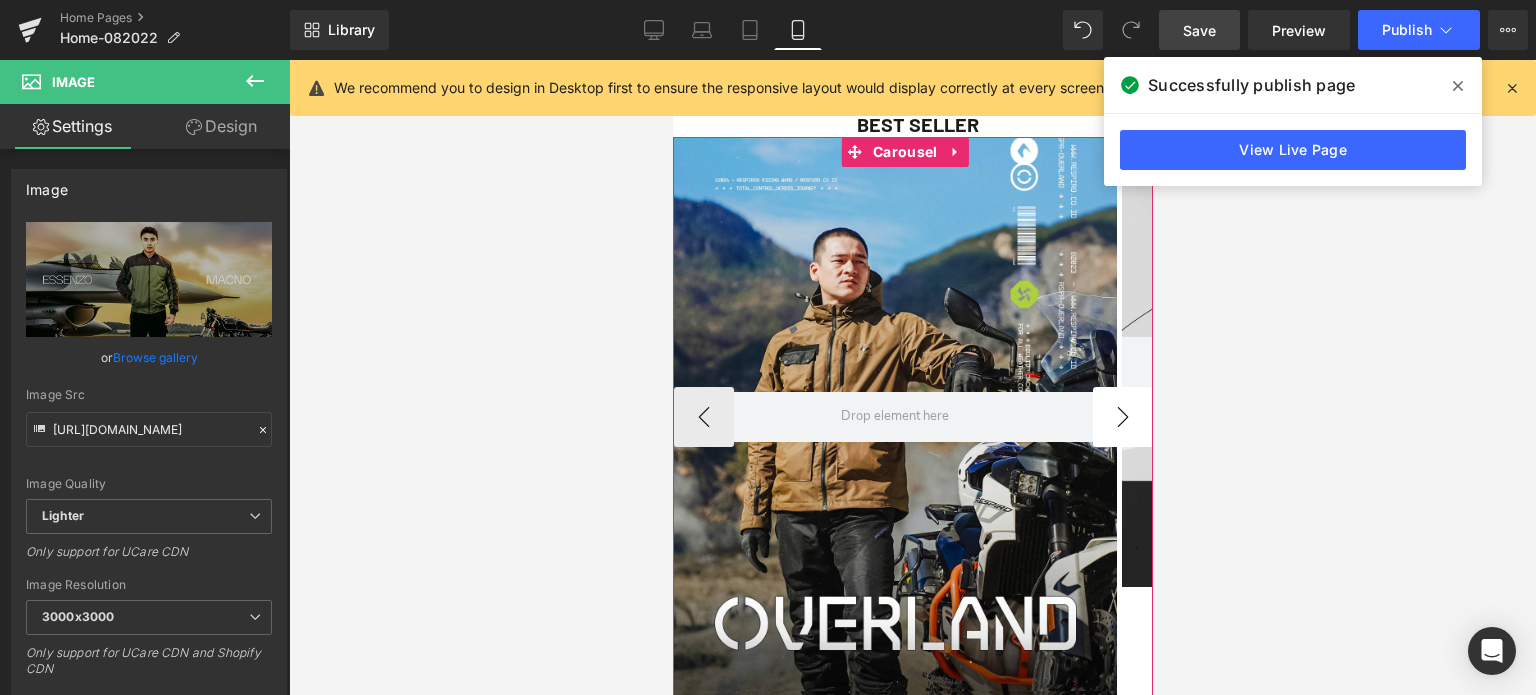 click on "›" at bounding box center [1122, 417] 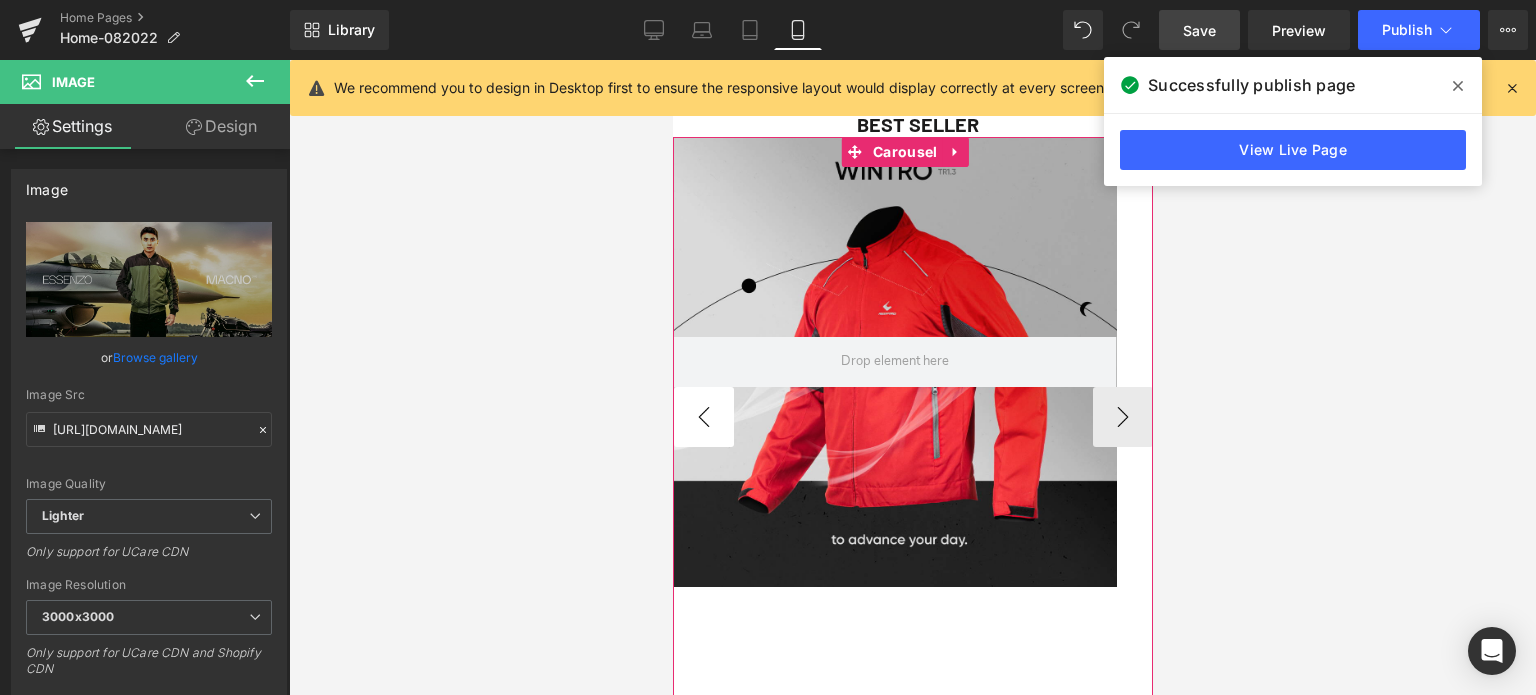 click on "‹" at bounding box center [703, 417] 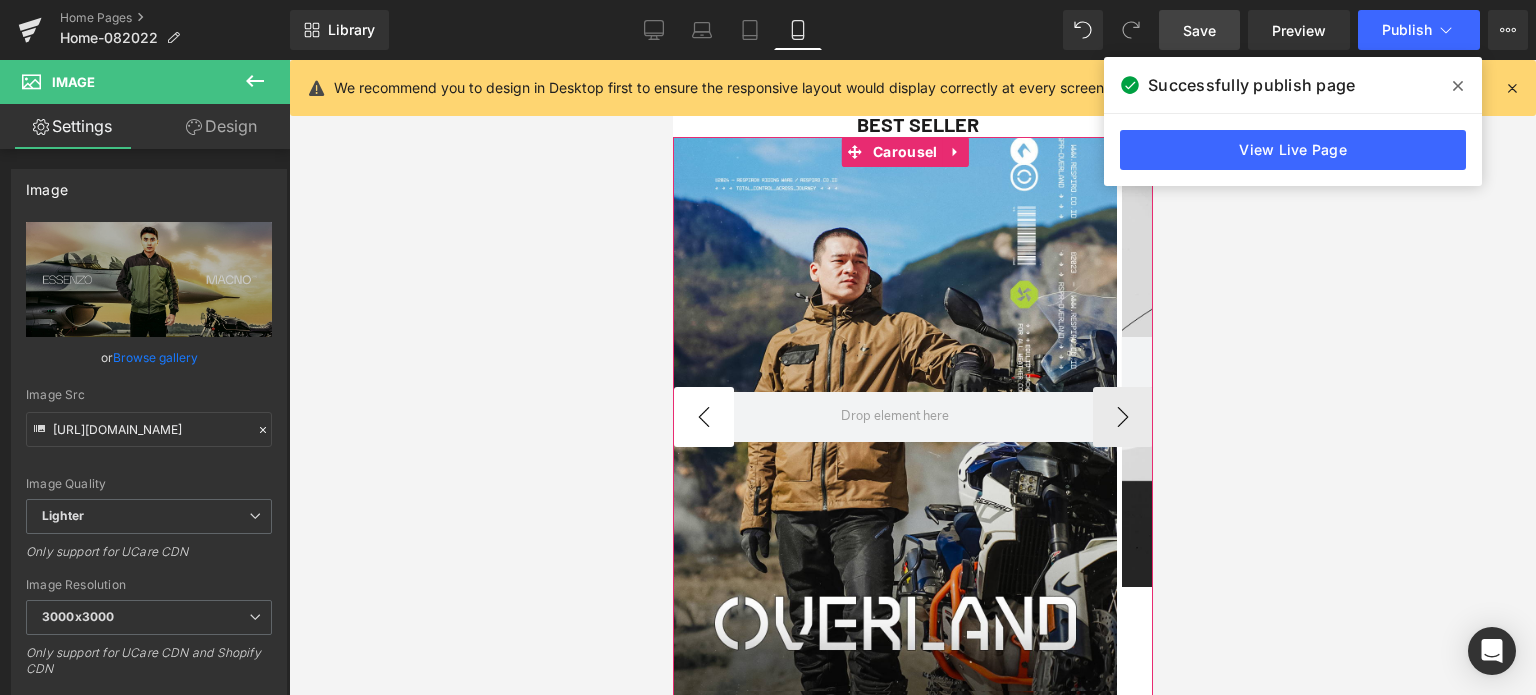 click on "‹" at bounding box center [703, 417] 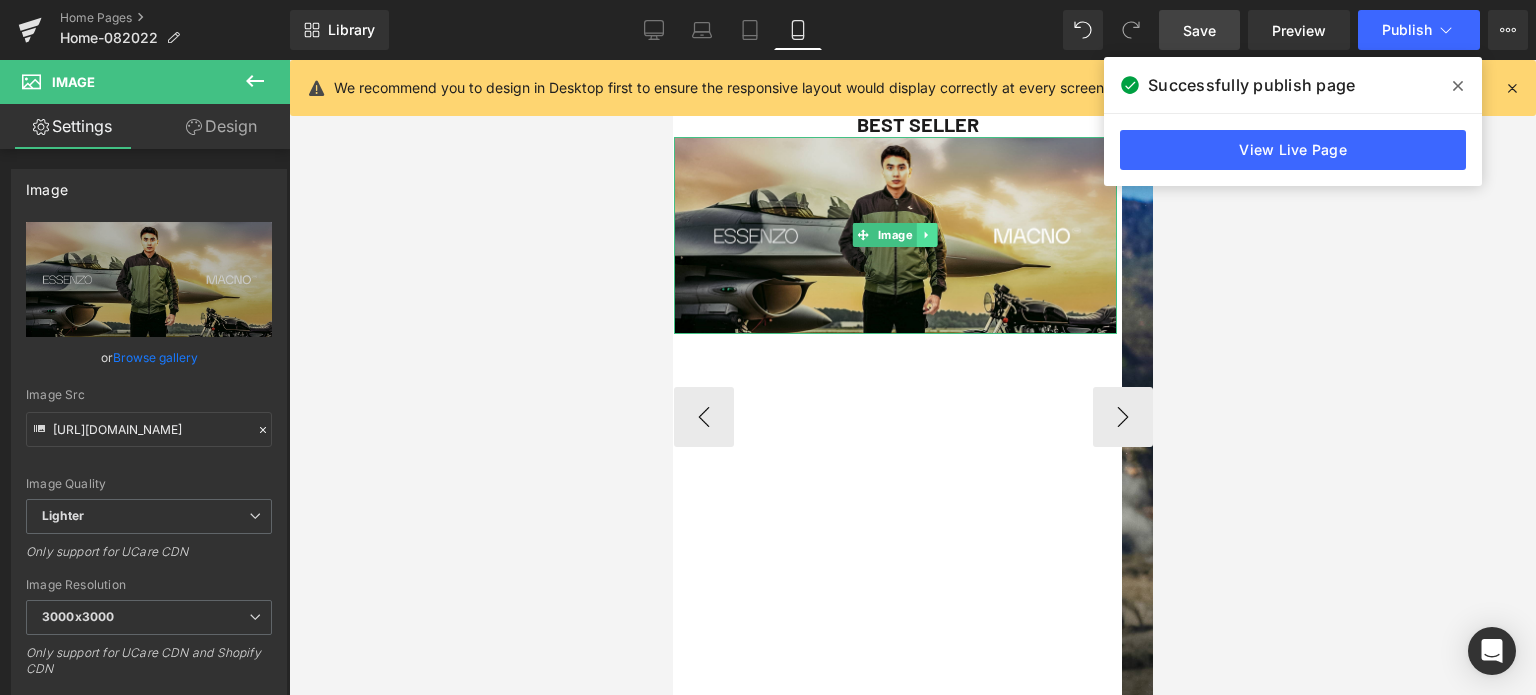 click 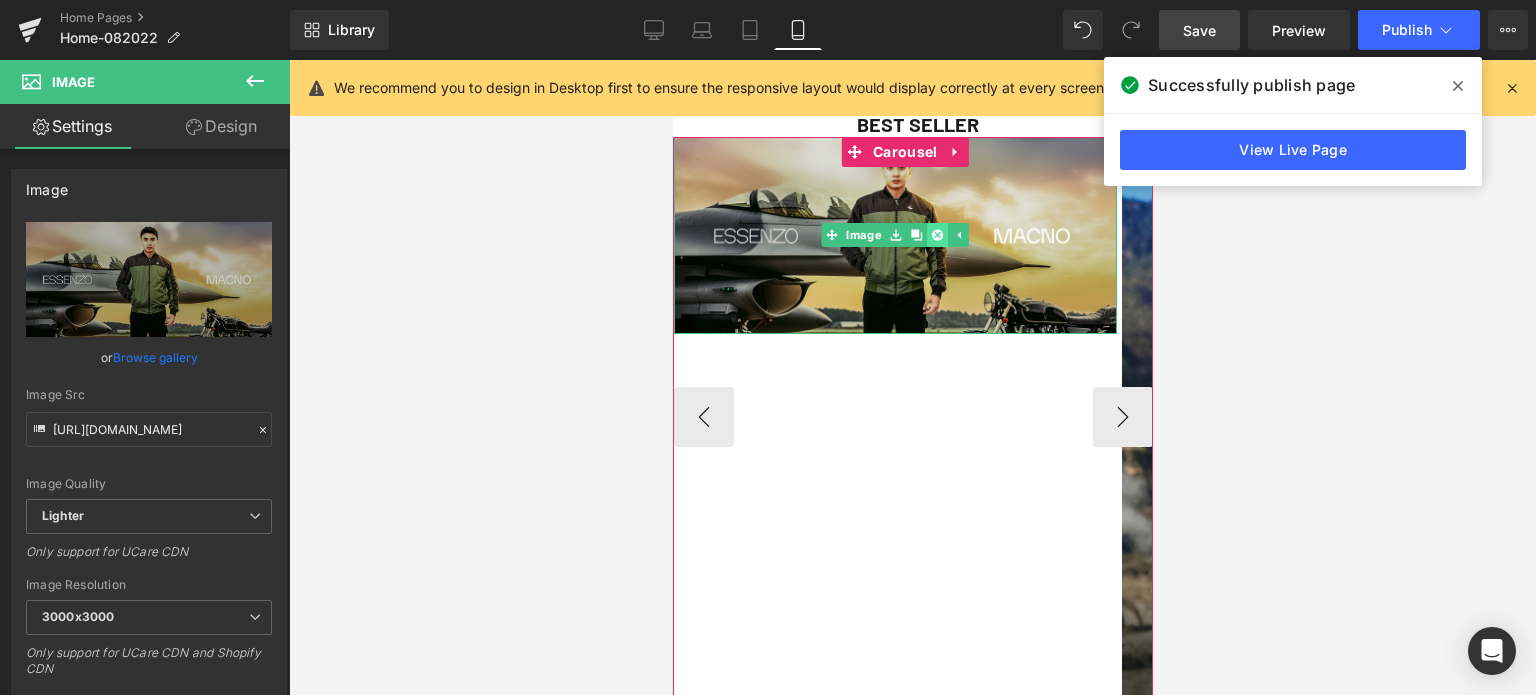 click 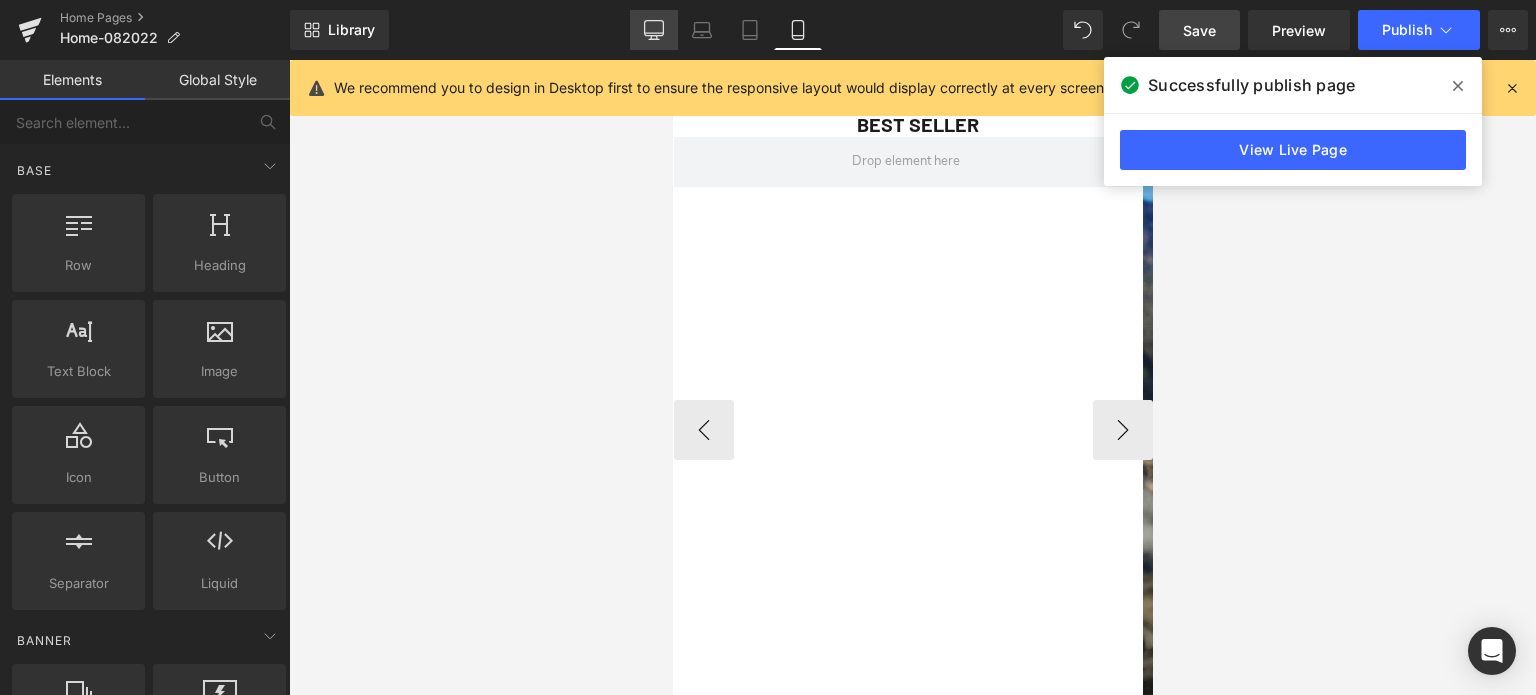 click 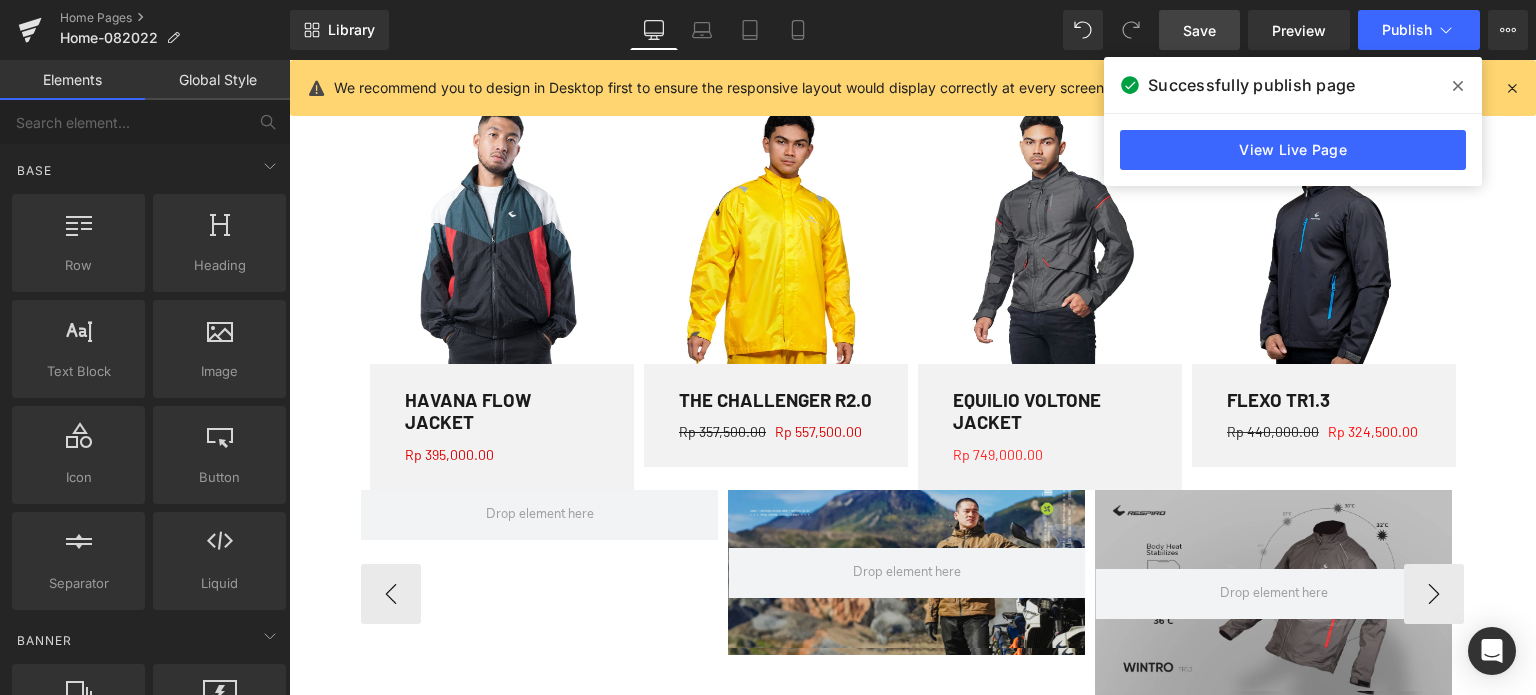scroll, scrollTop: 1534, scrollLeft: 0, axis: vertical 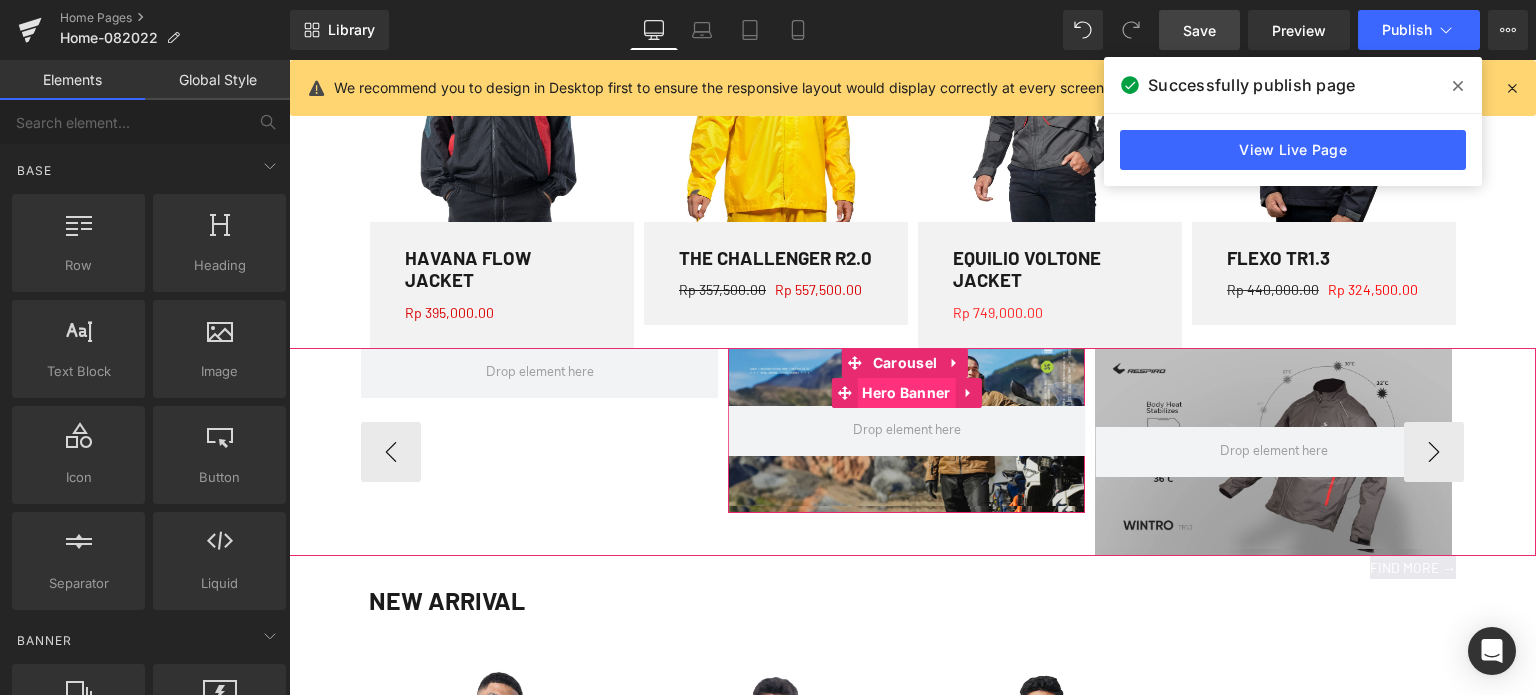 click on "Hero Banner" at bounding box center [906, 393] 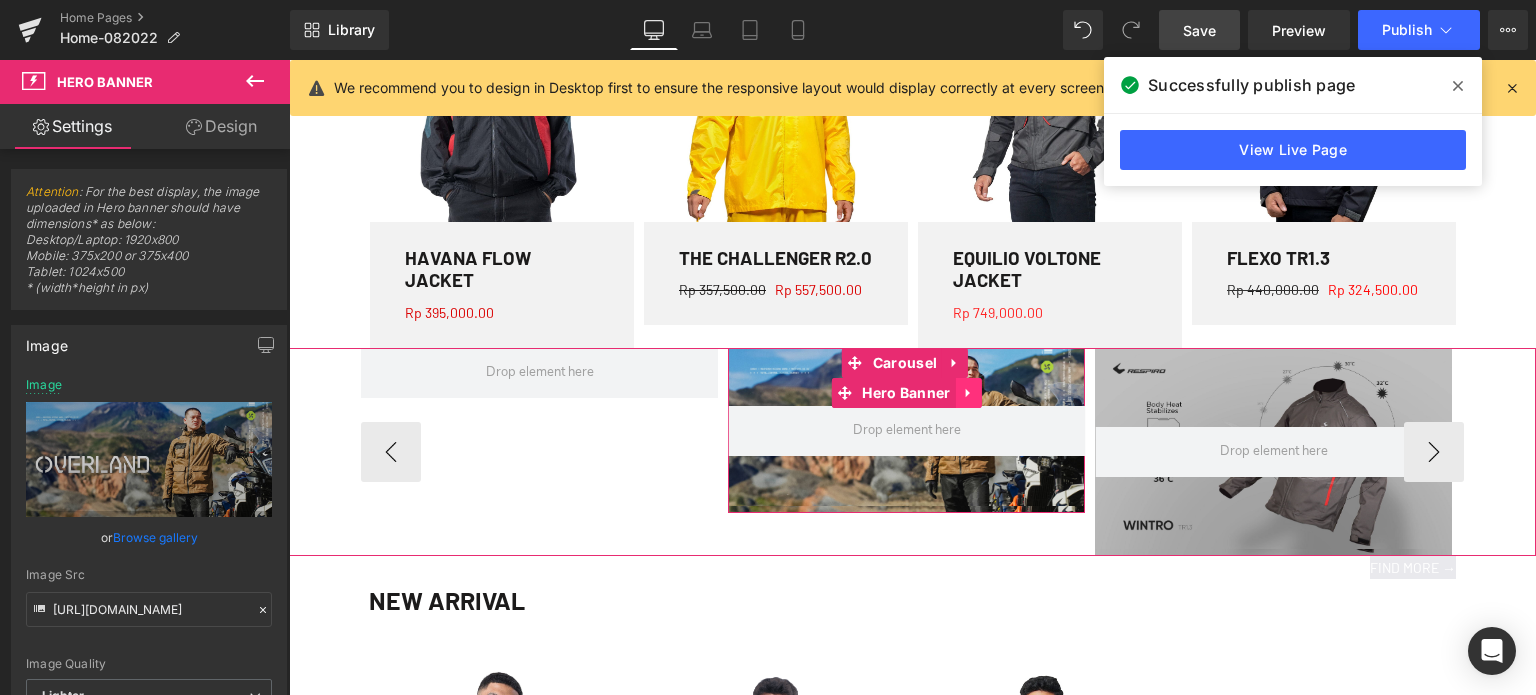 click 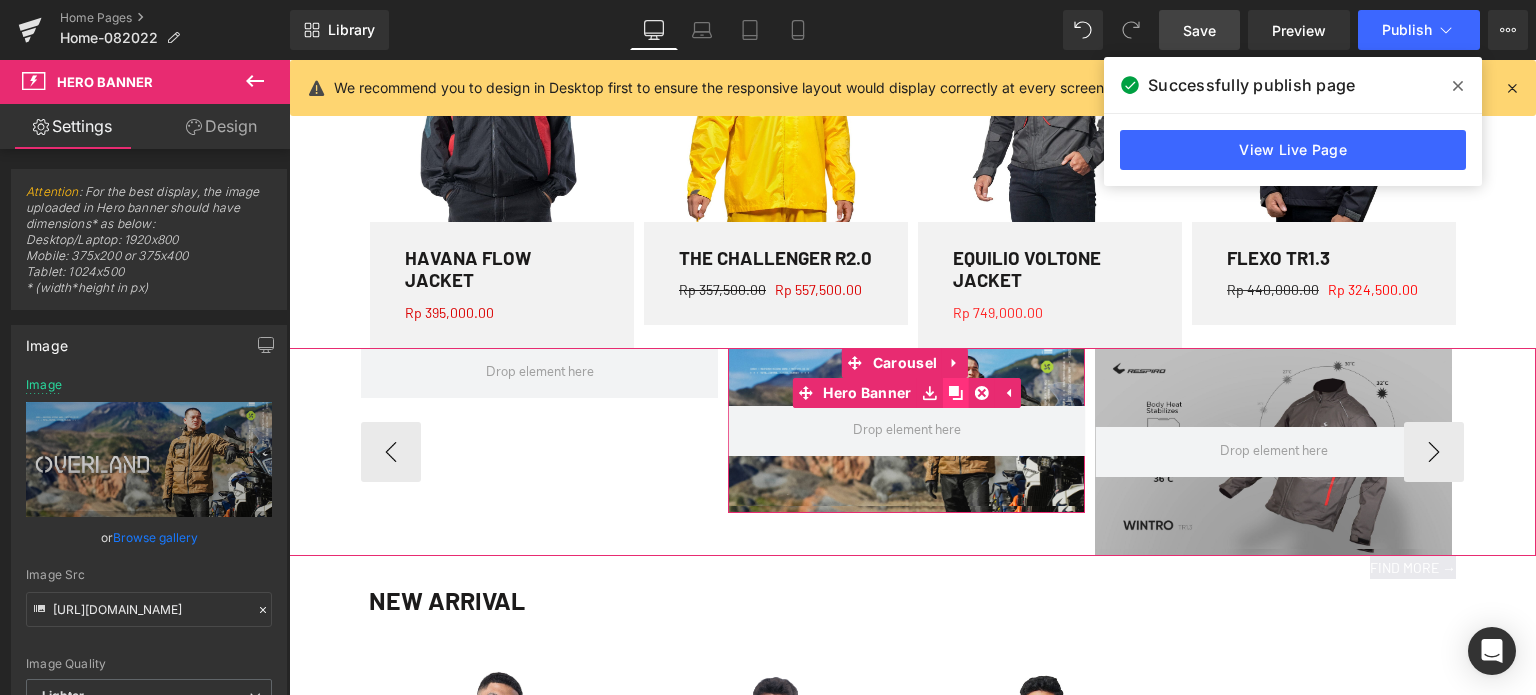 click 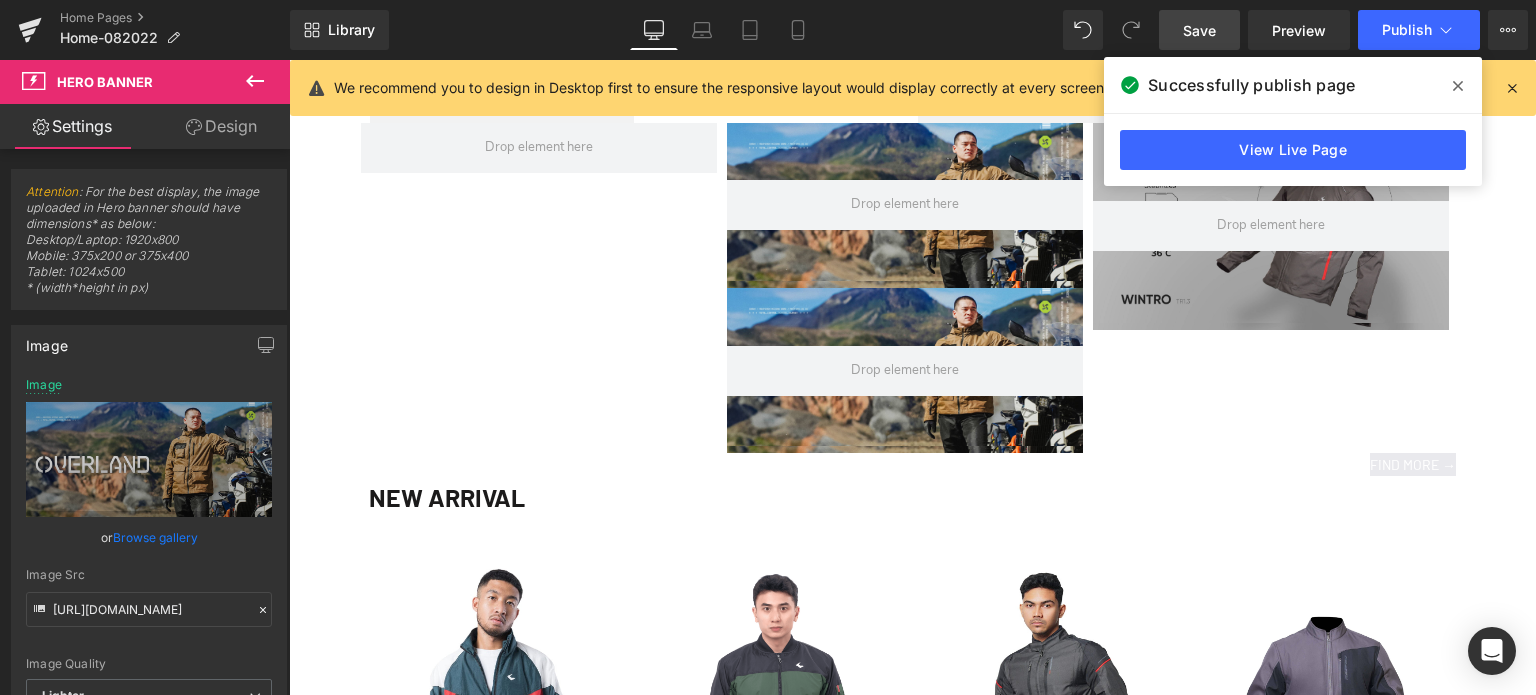 scroll, scrollTop: 1751, scrollLeft: 0, axis: vertical 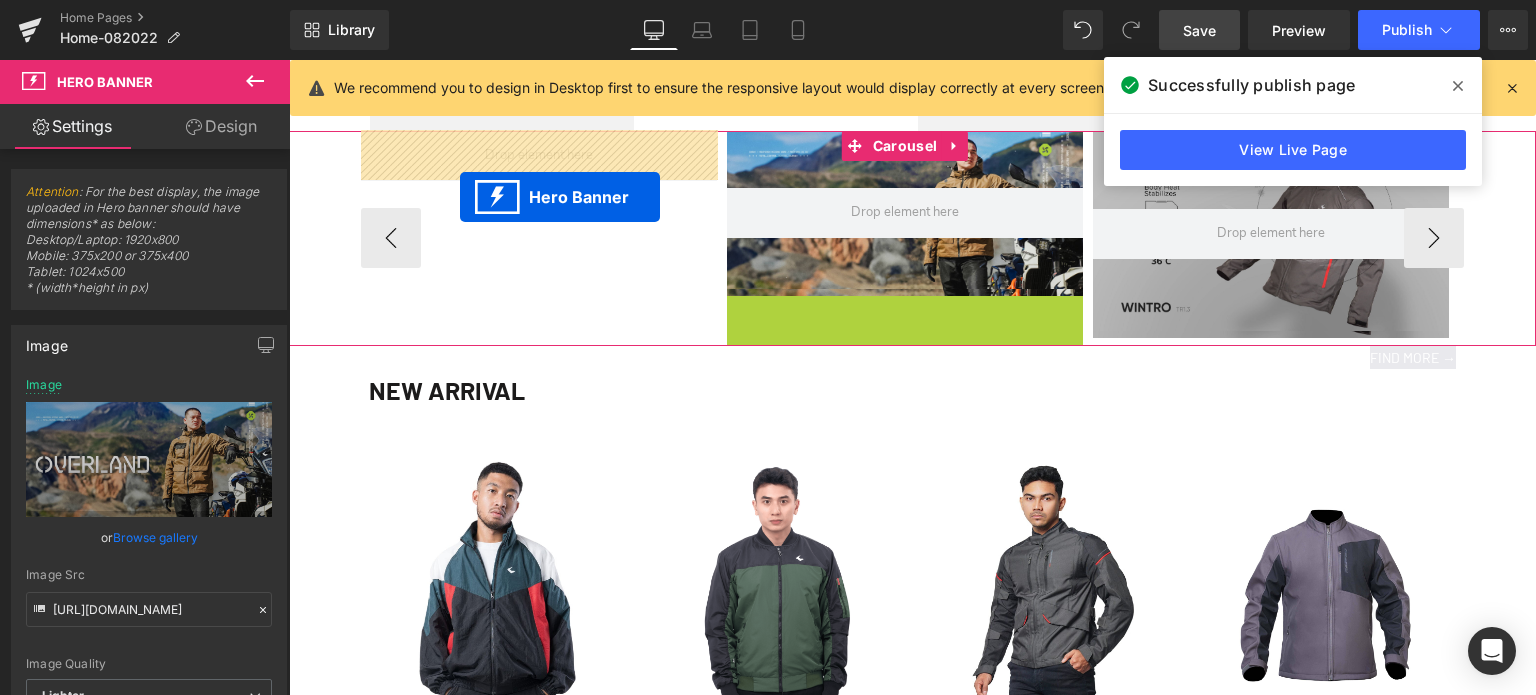 drag, startPoint x: 842, startPoint y: 336, endPoint x: 456, endPoint y: 196, distance: 410.60443 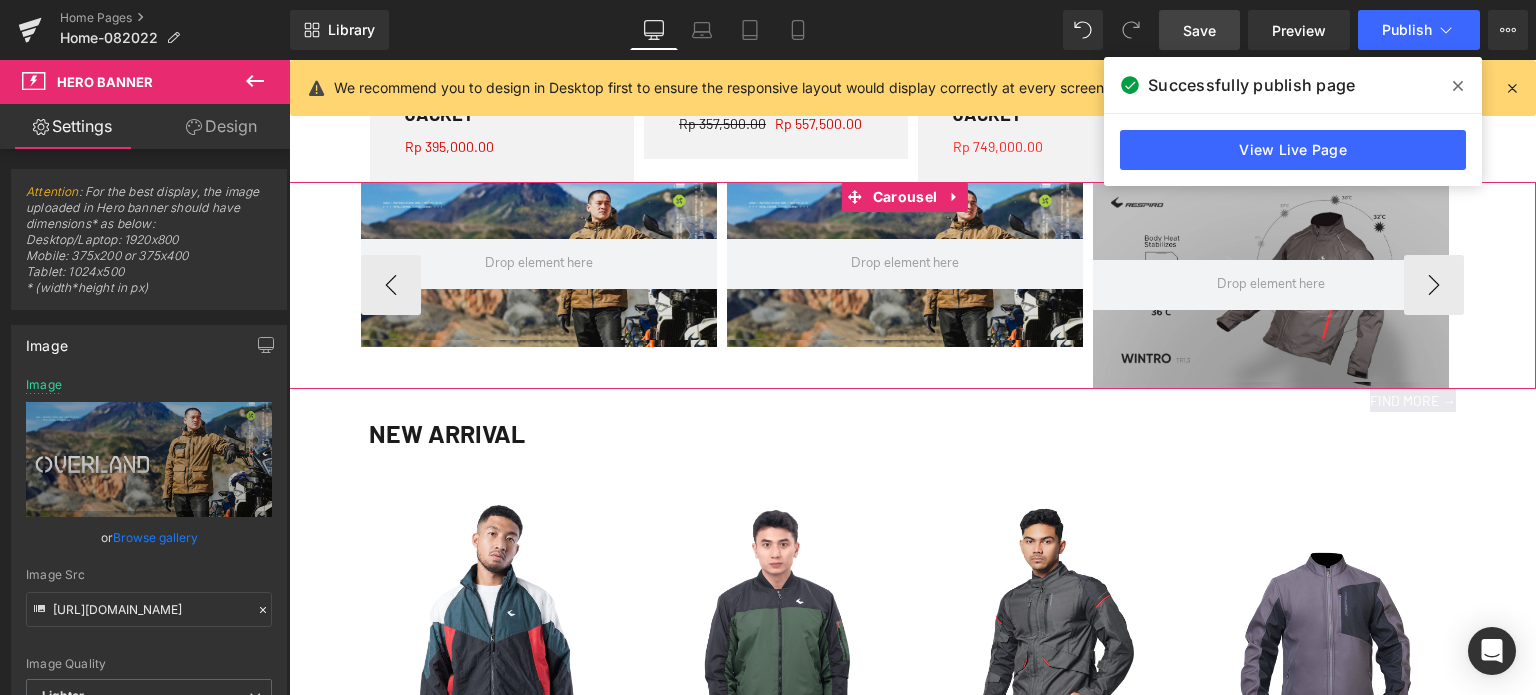 scroll, scrollTop: 1649, scrollLeft: 0, axis: vertical 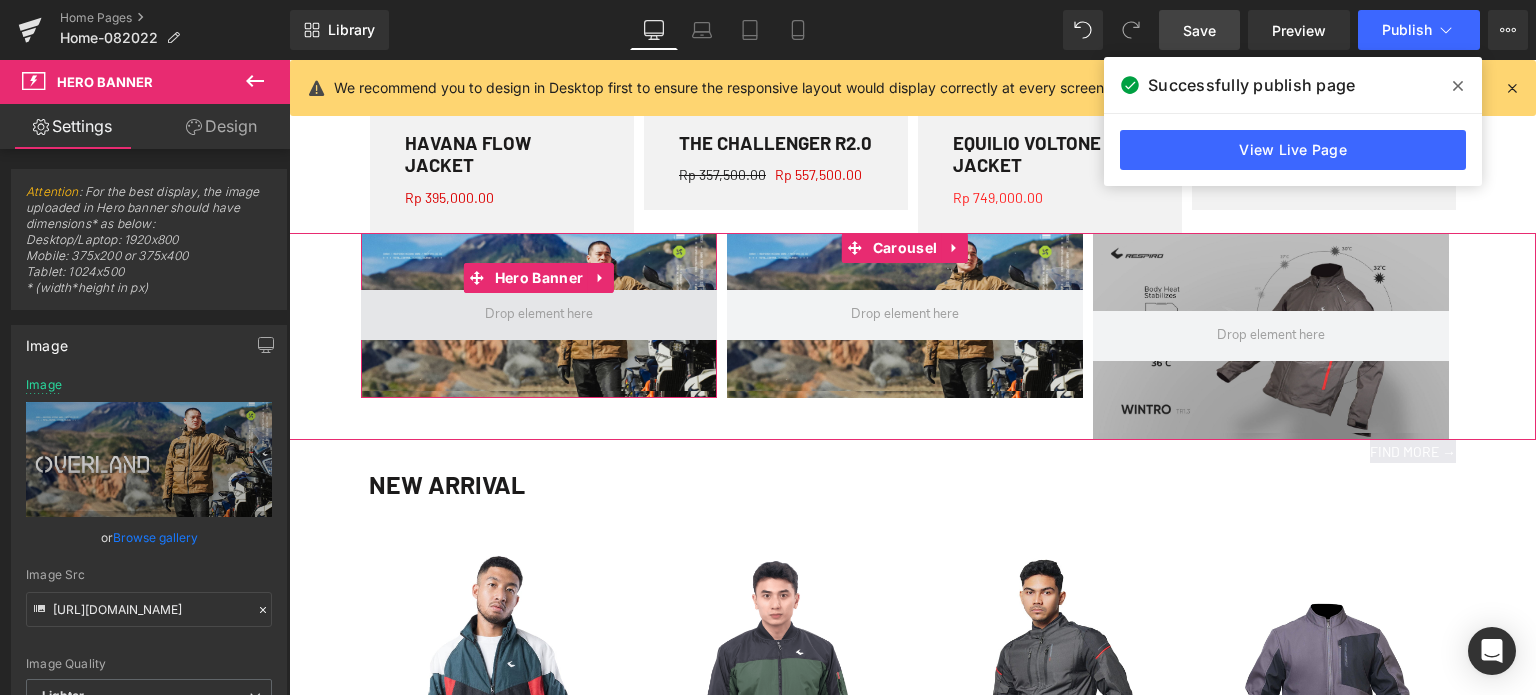 click at bounding box center [539, 315] 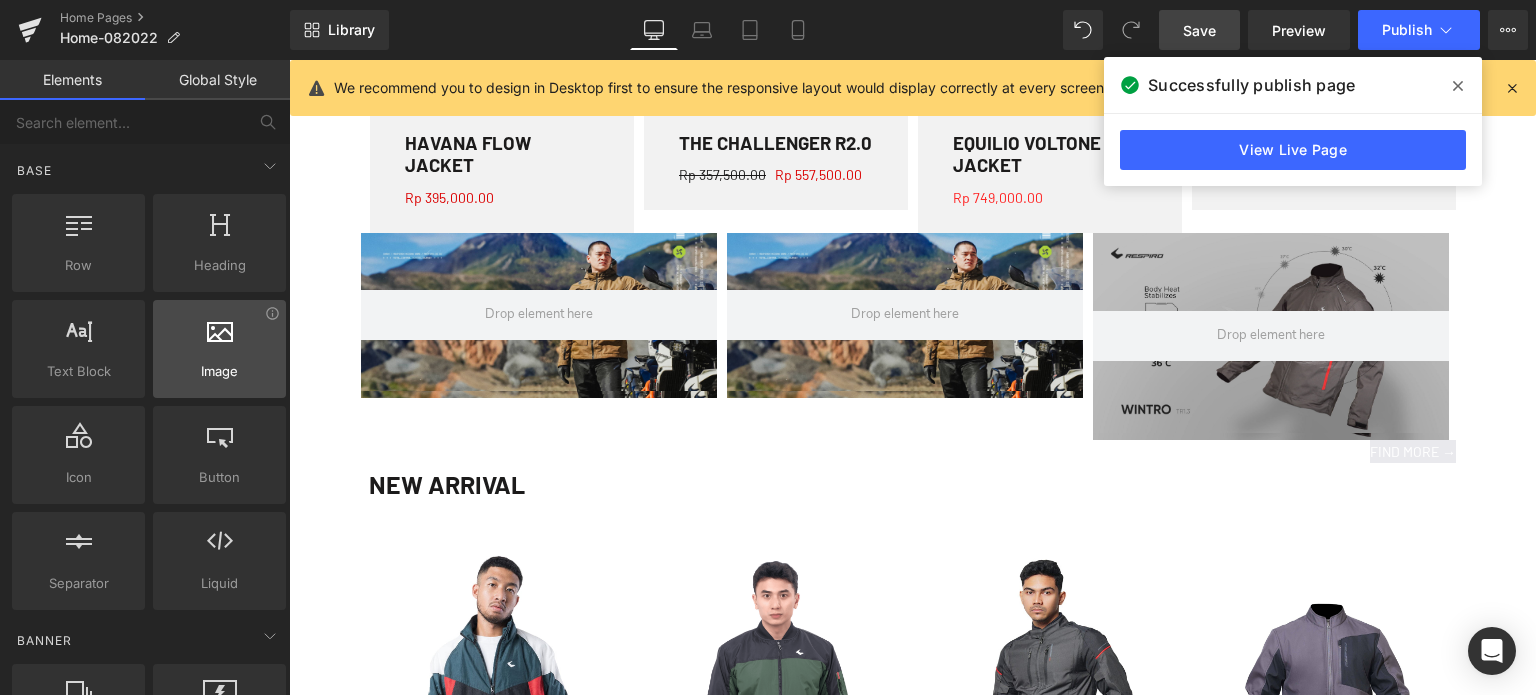 click at bounding box center (220, 329) 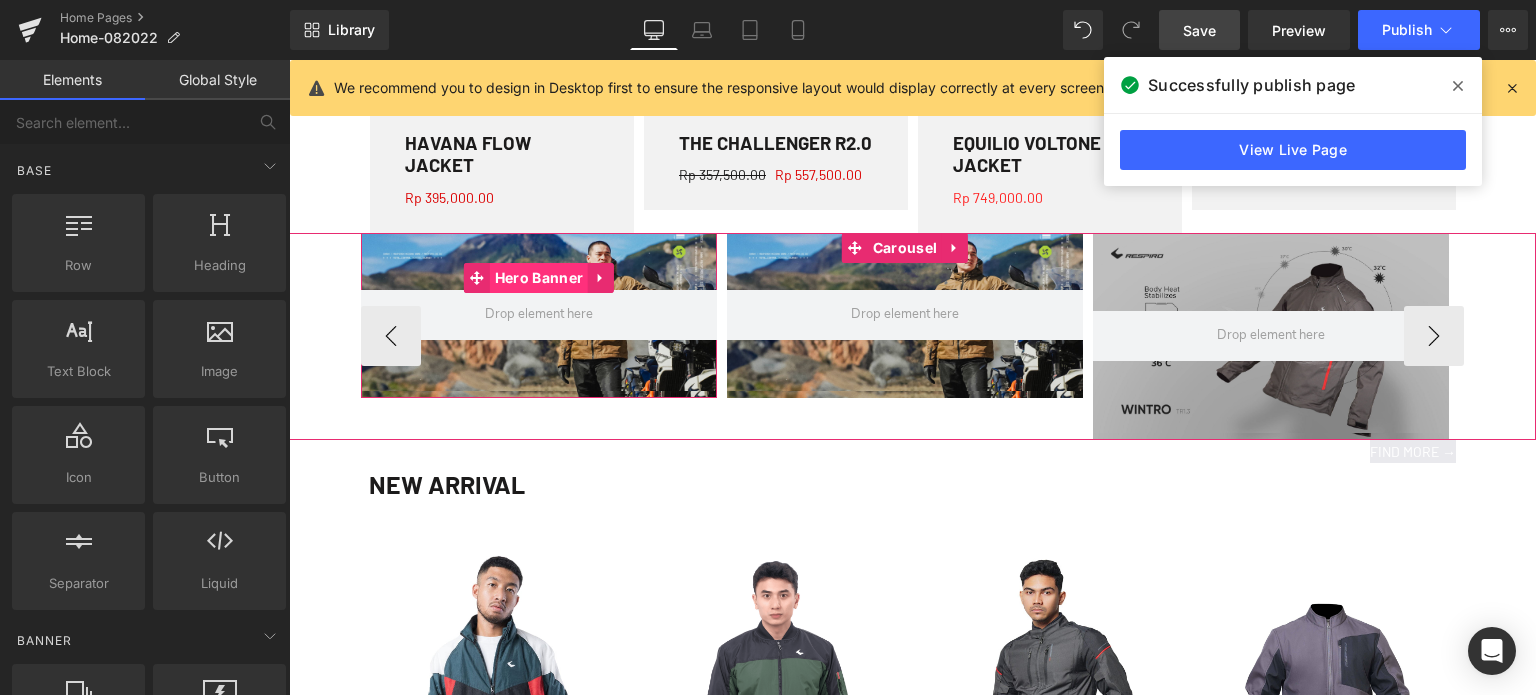 click on "Hero Banner" at bounding box center [539, 278] 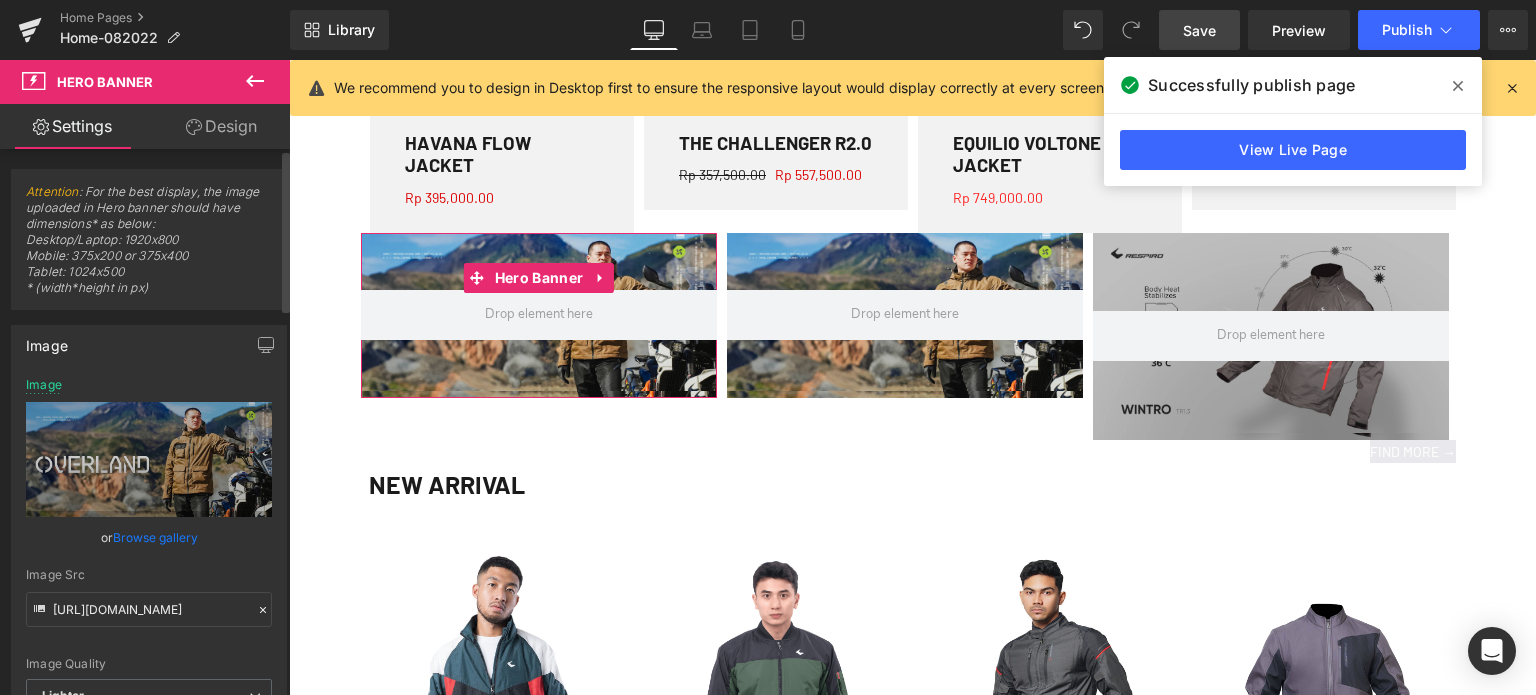 click on "Browse gallery" at bounding box center (155, 537) 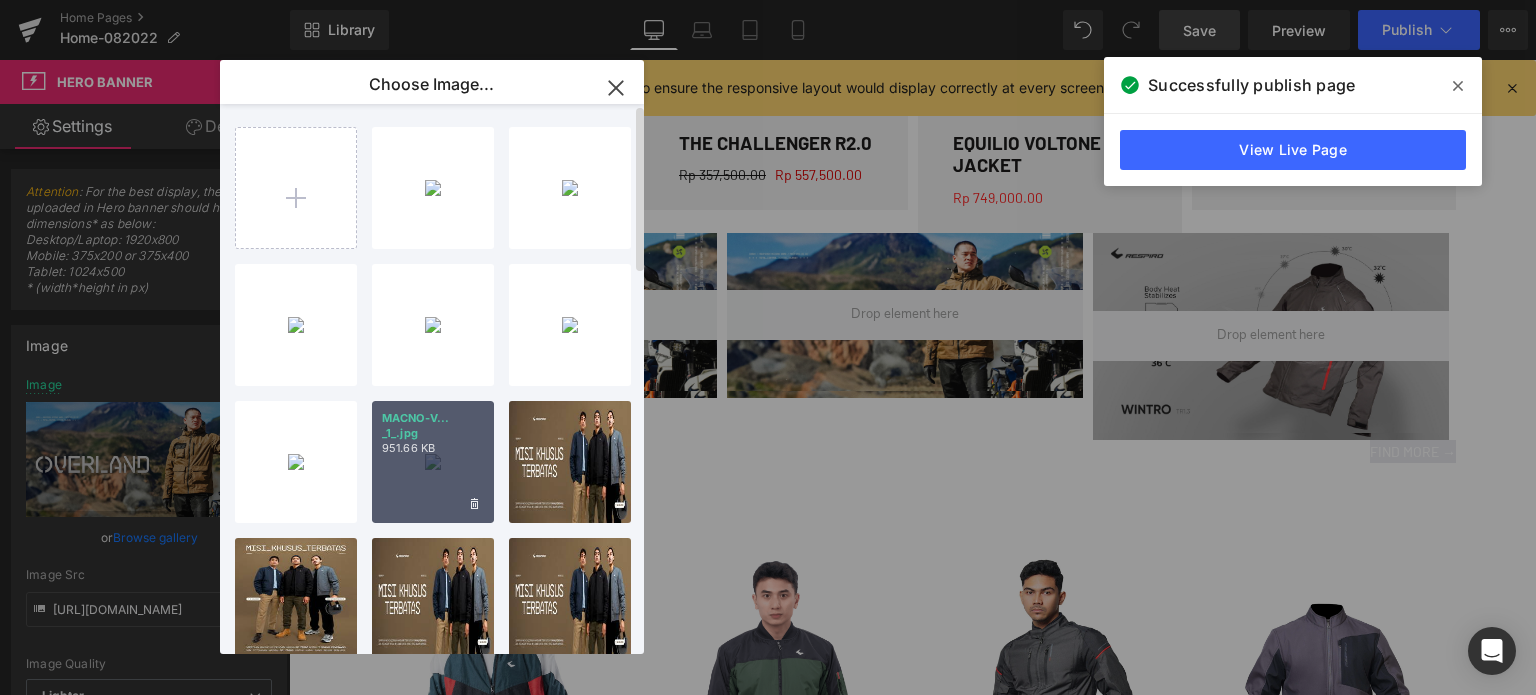 click on "MACNO-V... _1_.jpg 951.66 KB" at bounding box center (433, 462) 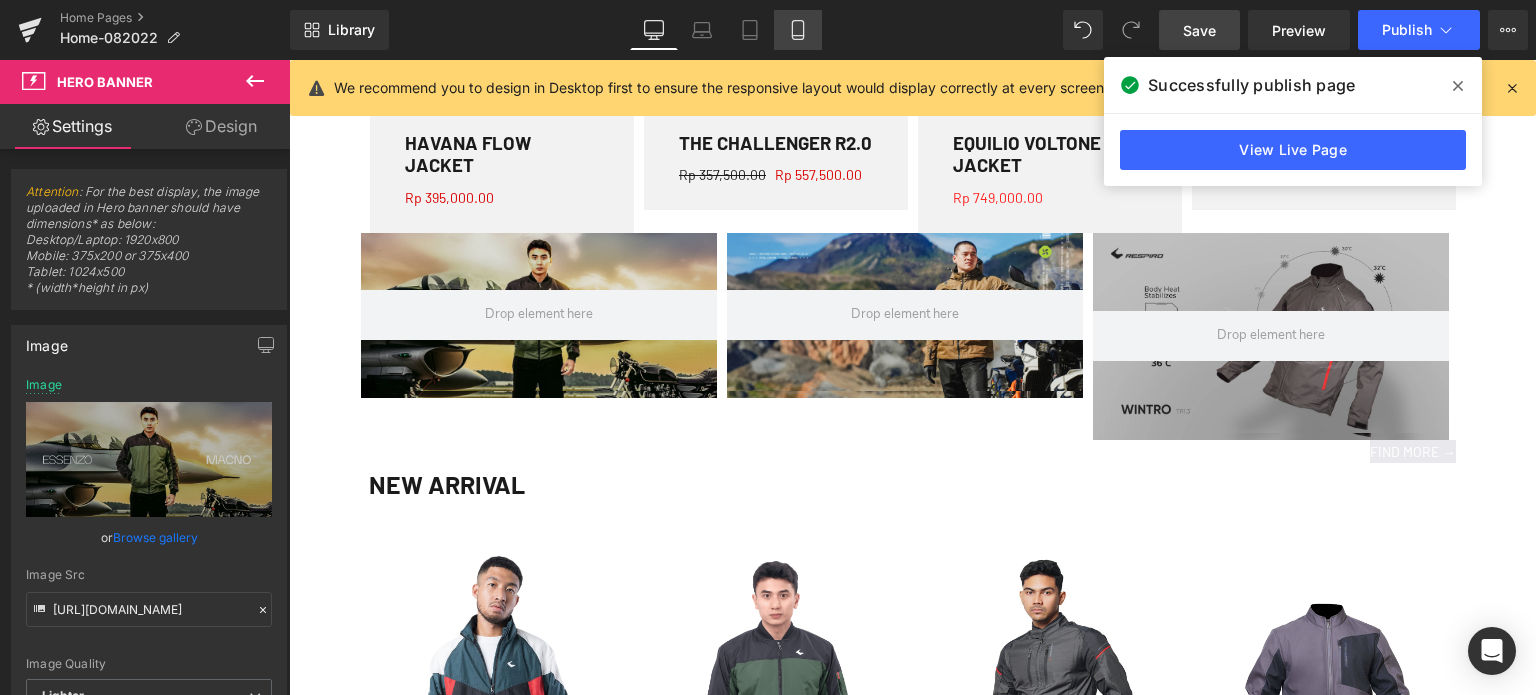 click 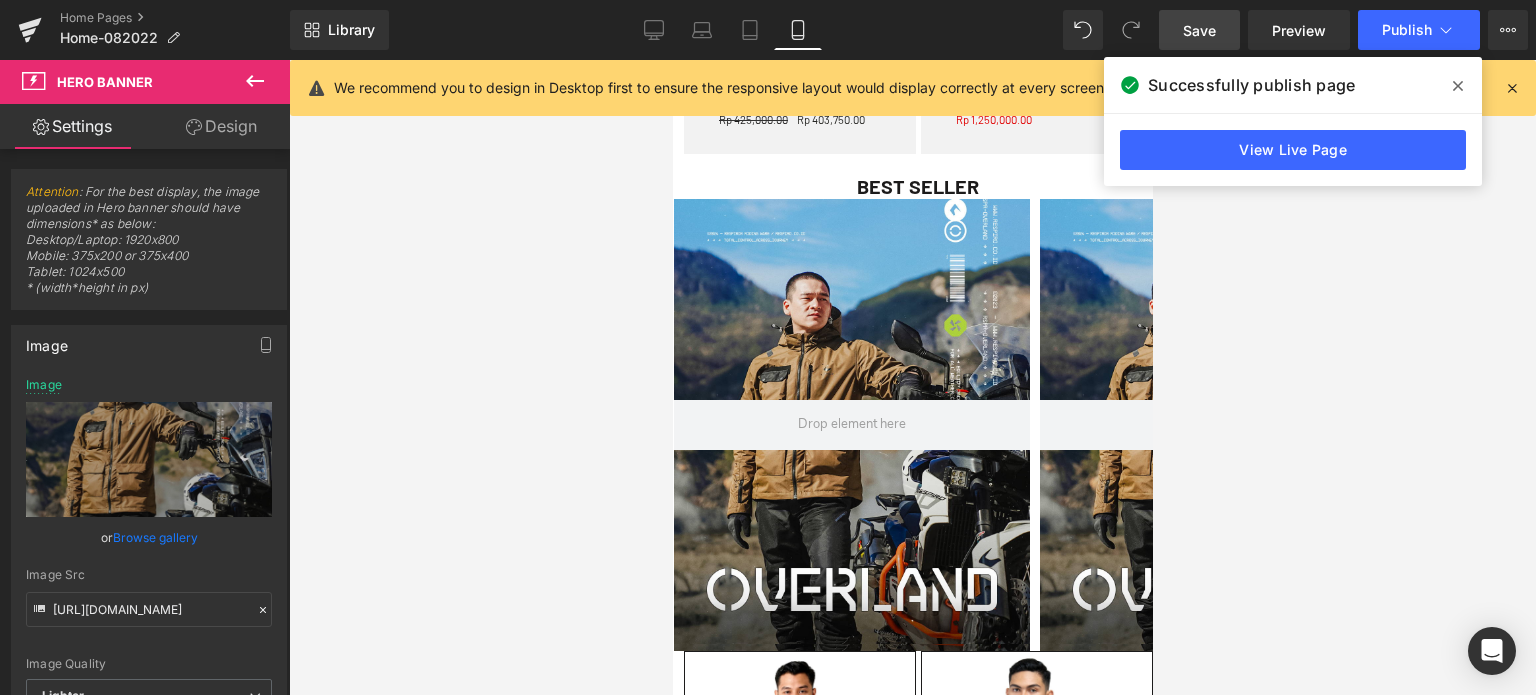 scroll, scrollTop: 1714, scrollLeft: 0, axis: vertical 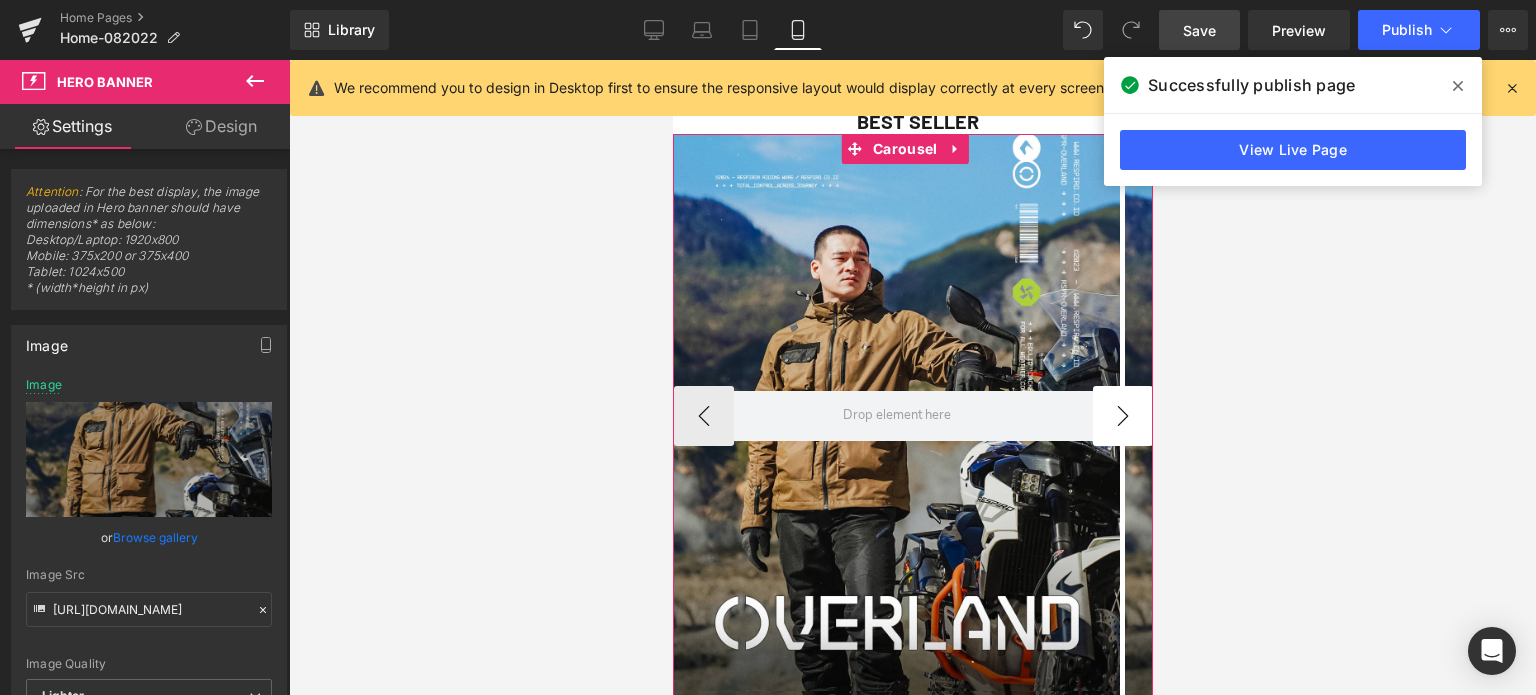 click on "›" at bounding box center [1122, 416] 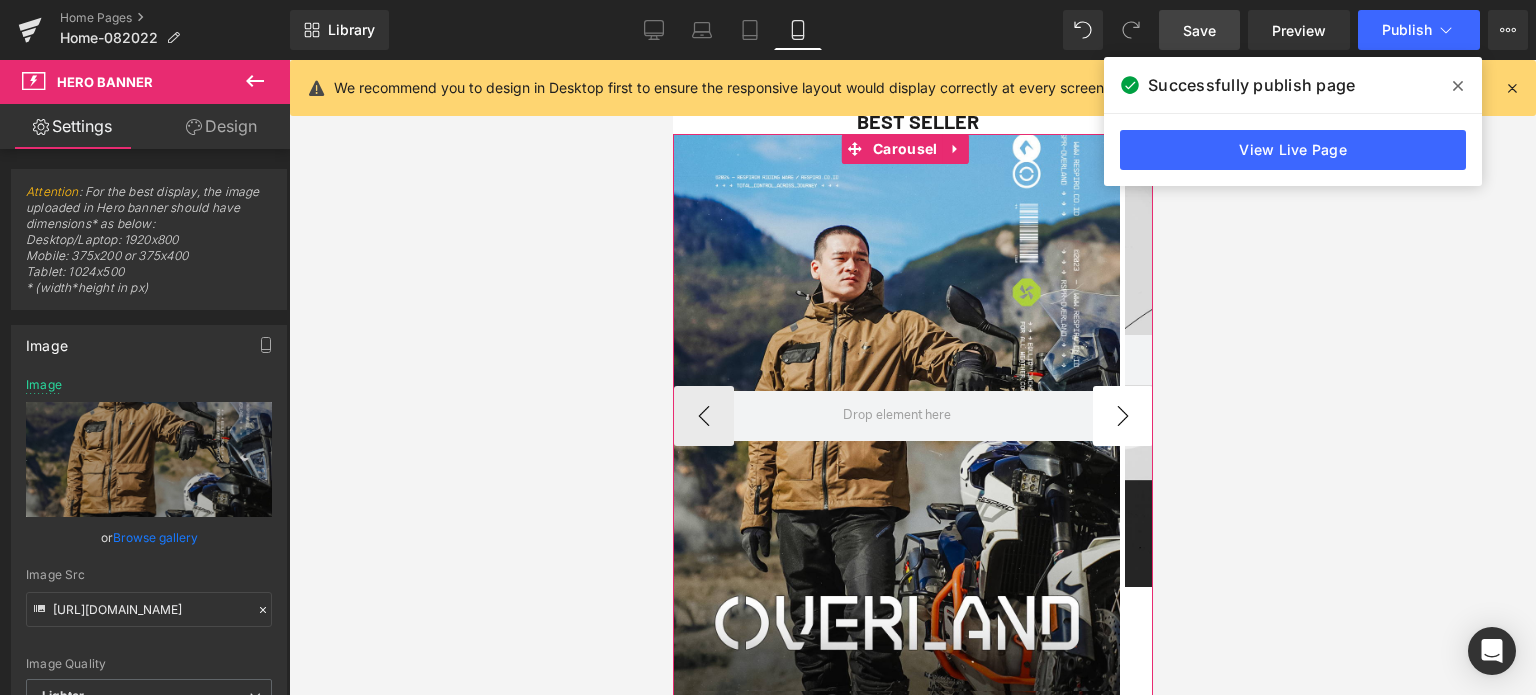 click on "›" at bounding box center (1122, 416) 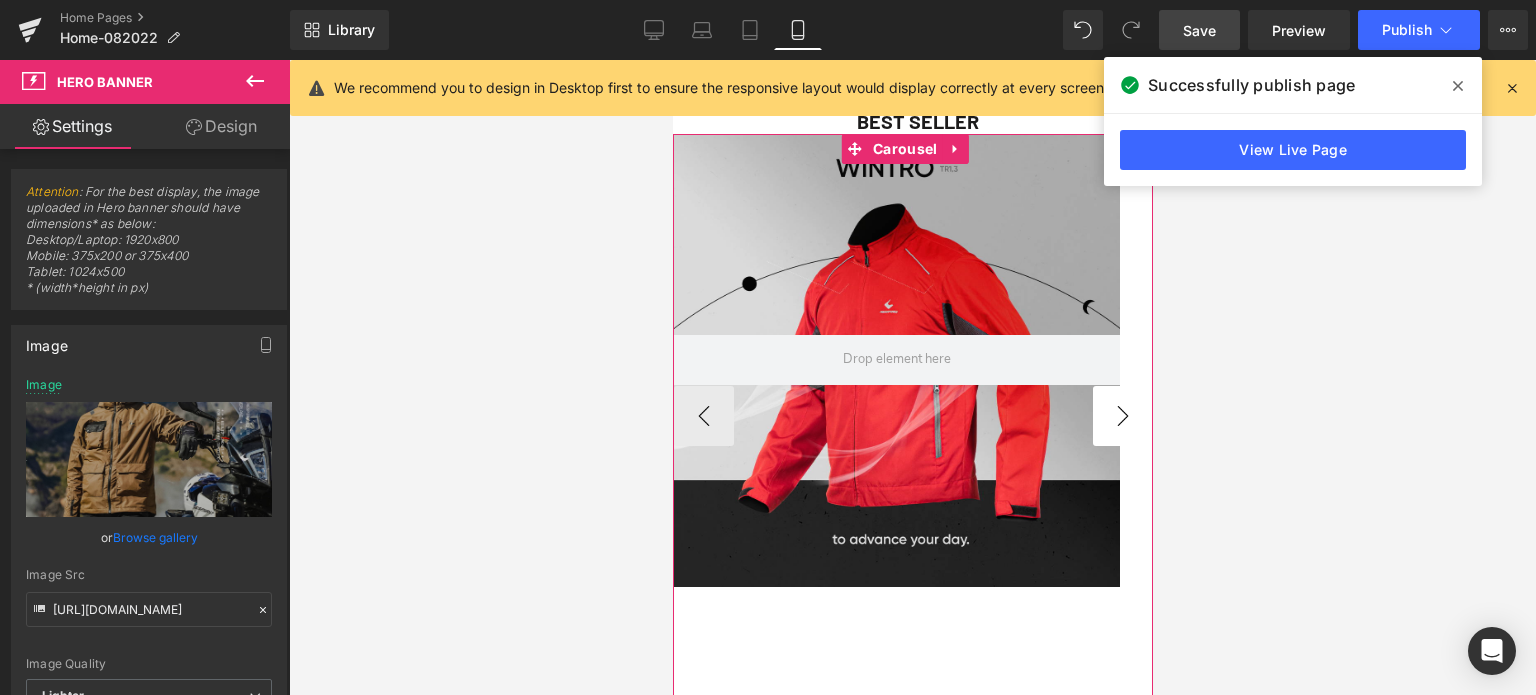 click on "›" at bounding box center (1122, 416) 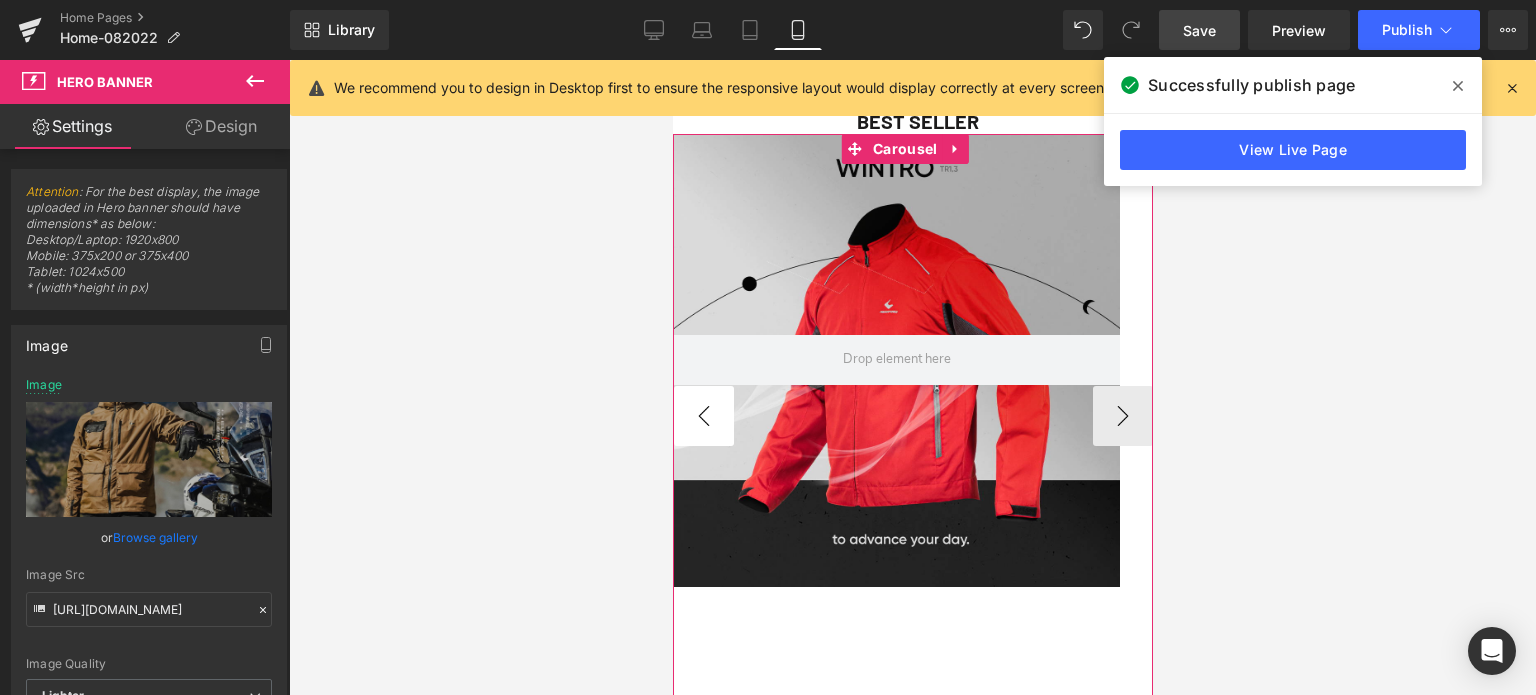 click on "‹" at bounding box center (703, 416) 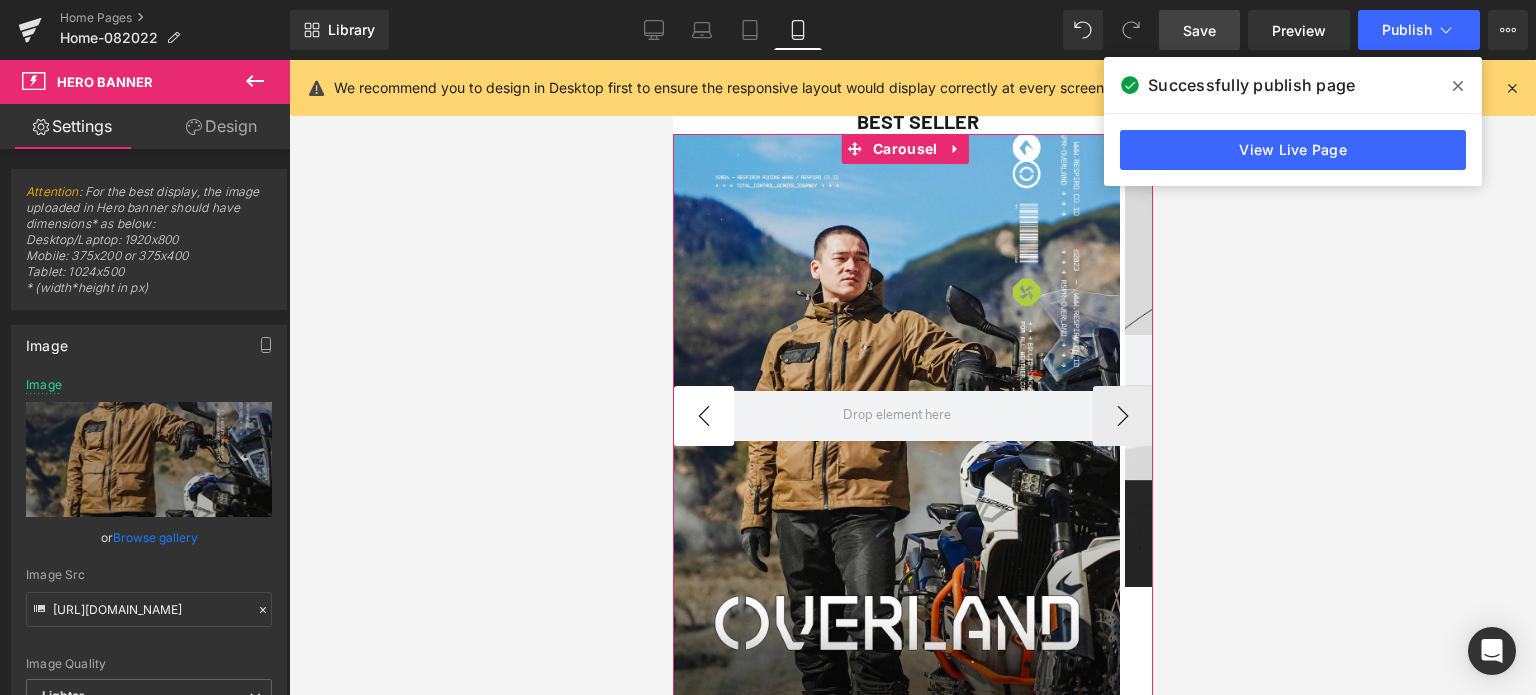 click on "‹" at bounding box center [703, 416] 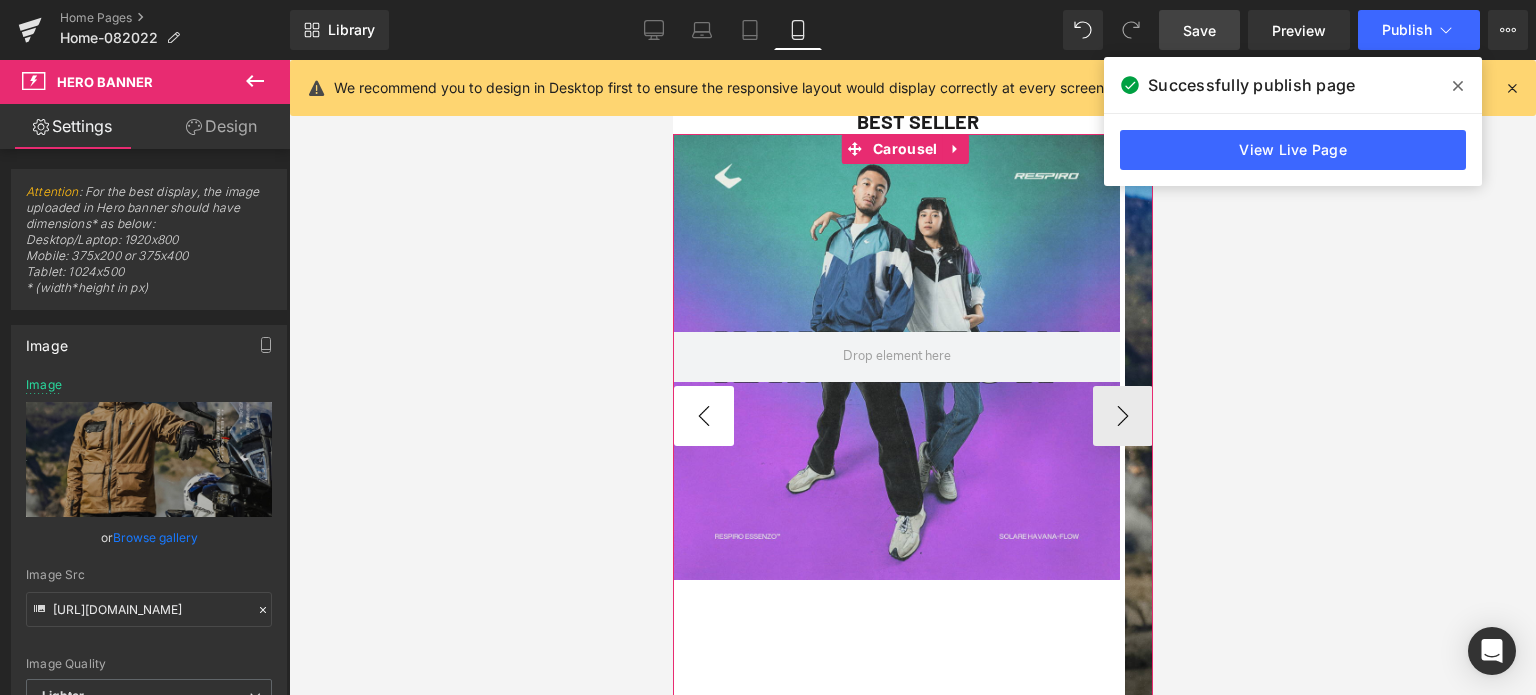 click on "‹" at bounding box center (703, 416) 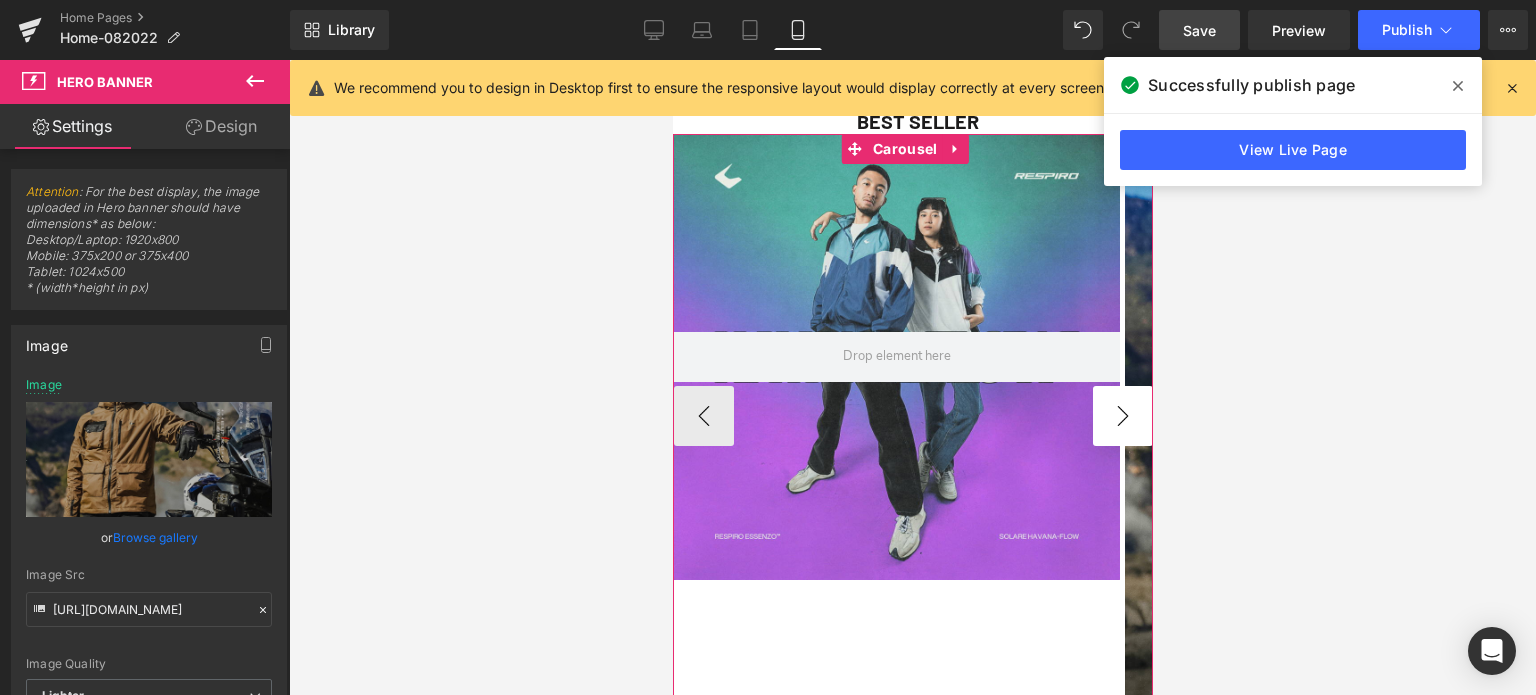click on "›" at bounding box center [1122, 416] 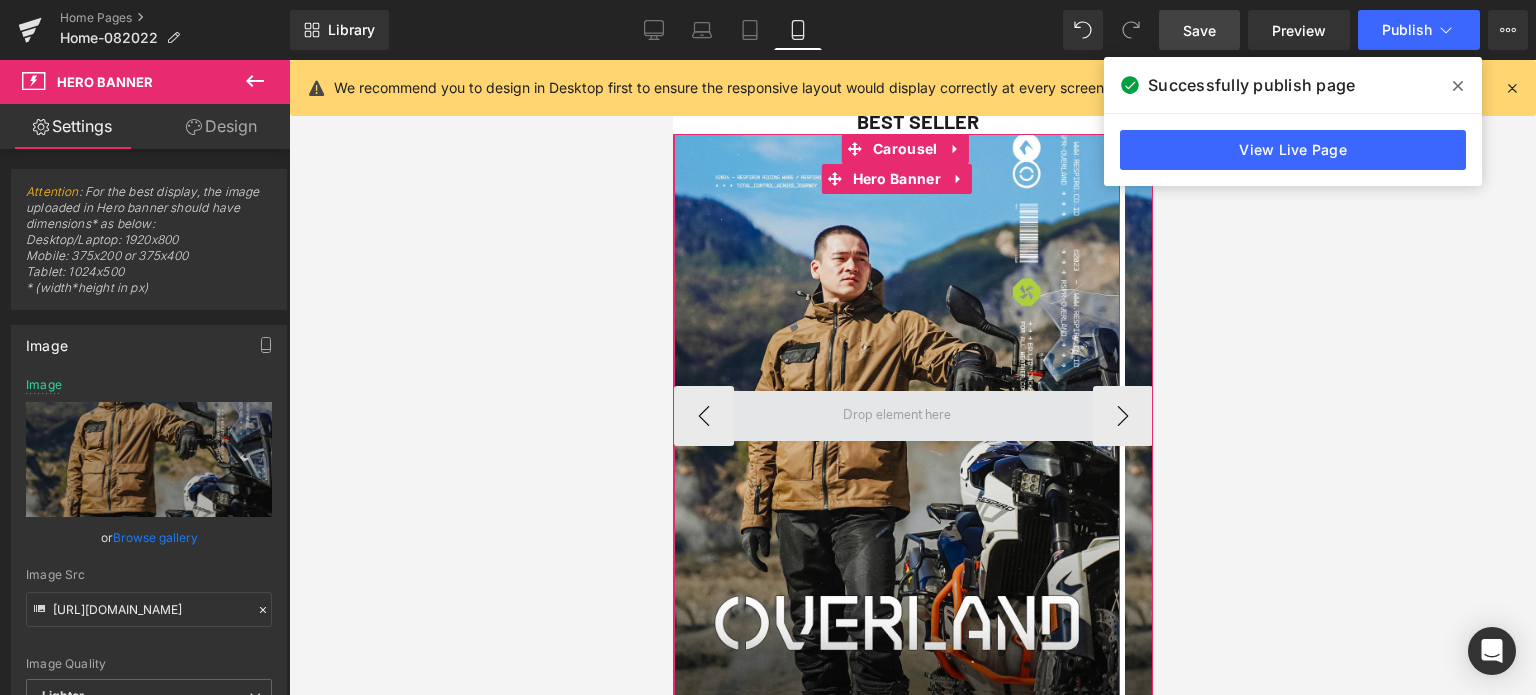 click at bounding box center (896, 415) 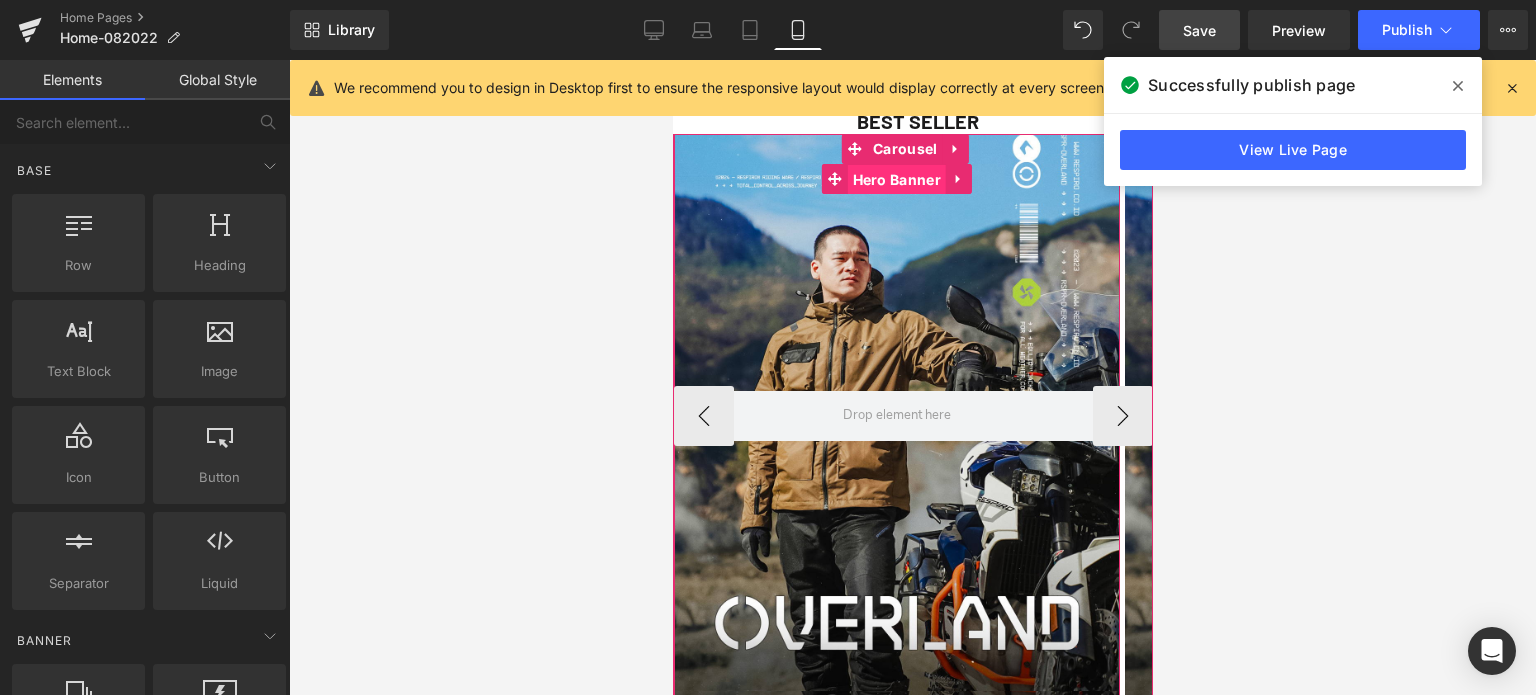 click on "Hero Banner" at bounding box center [896, 180] 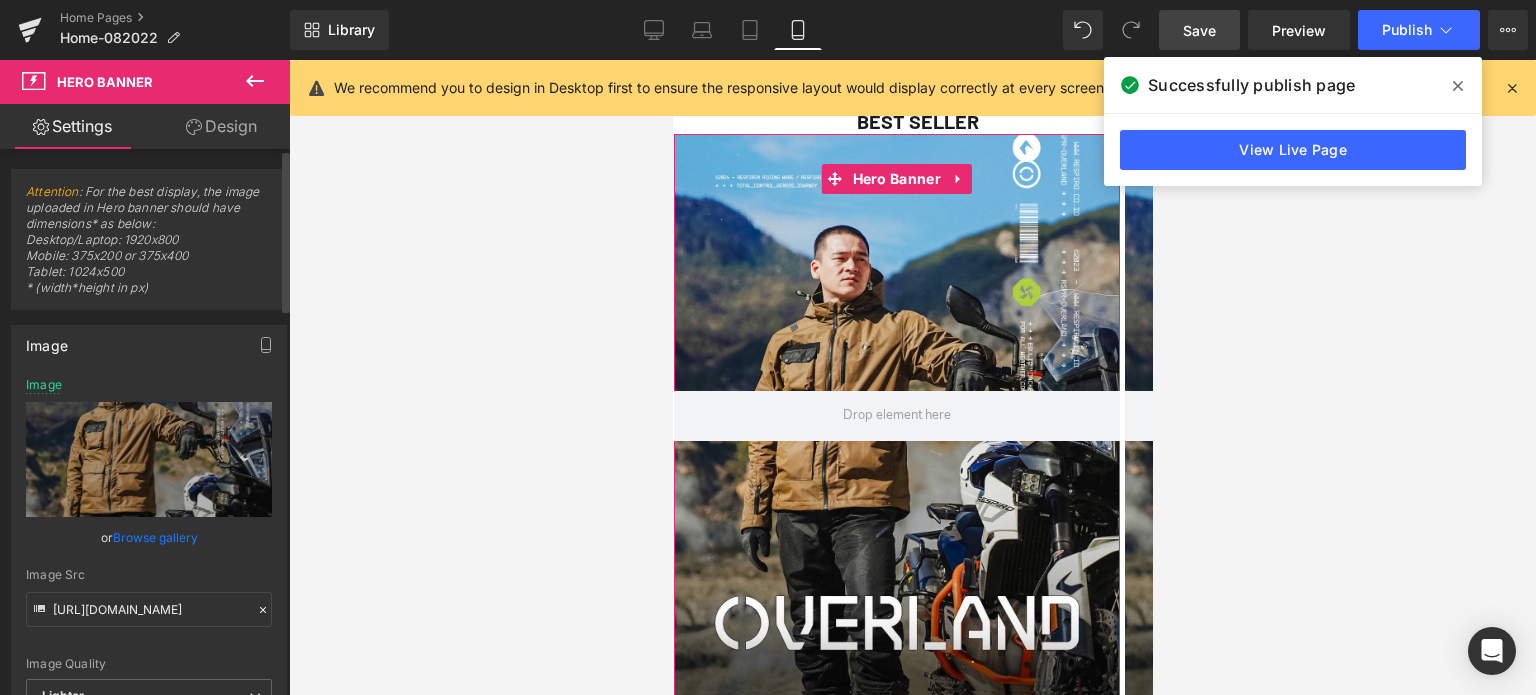 click on "Browse gallery" at bounding box center [155, 537] 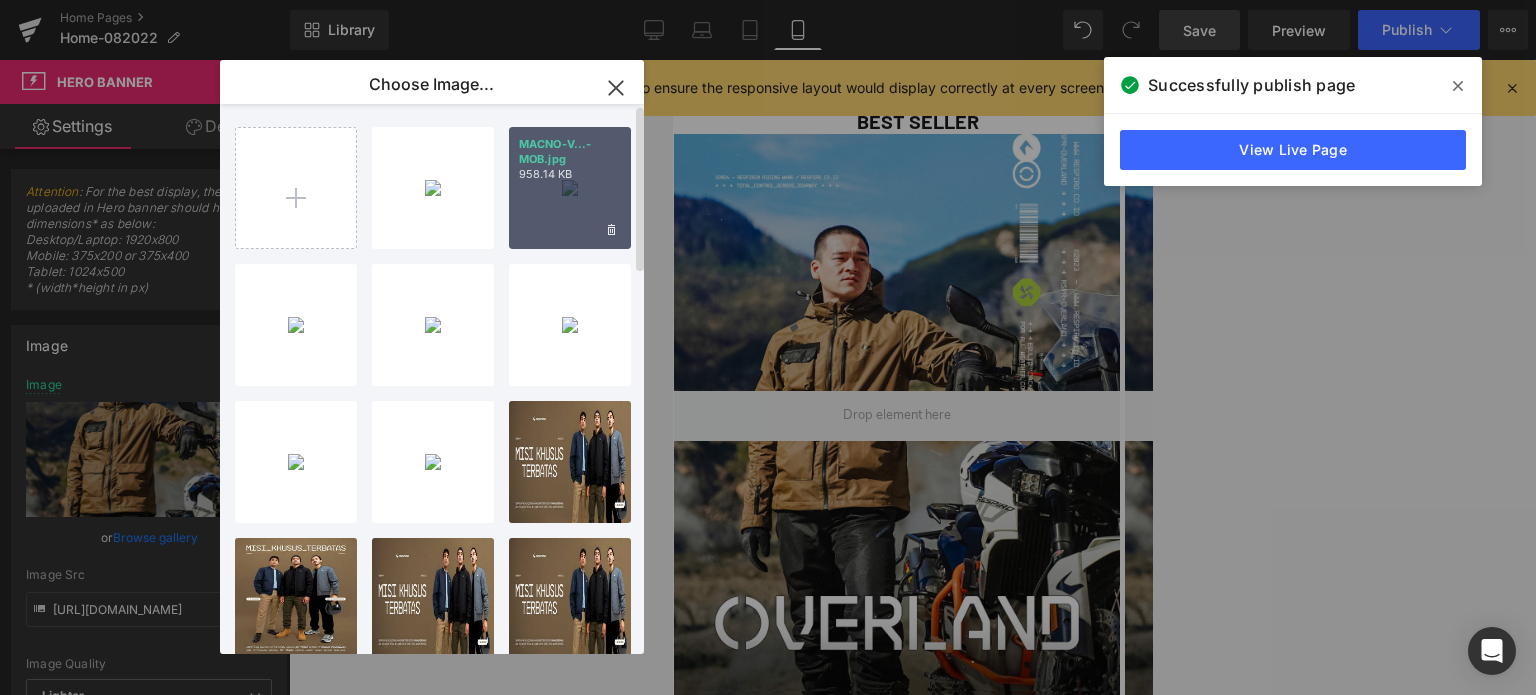click on "MACNO-V...-MOB.jpg 958.14 KB" at bounding box center [570, 188] 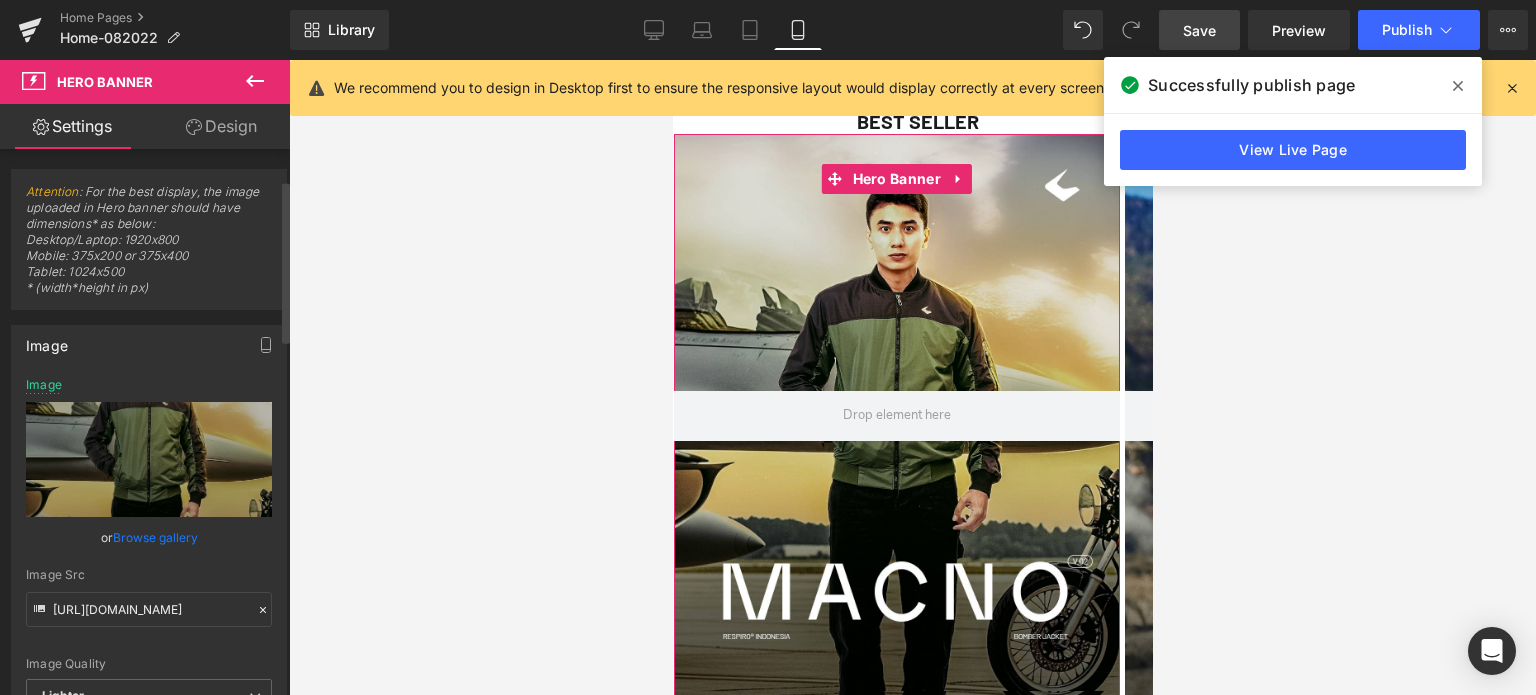 scroll, scrollTop: 362, scrollLeft: 0, axis: vertical 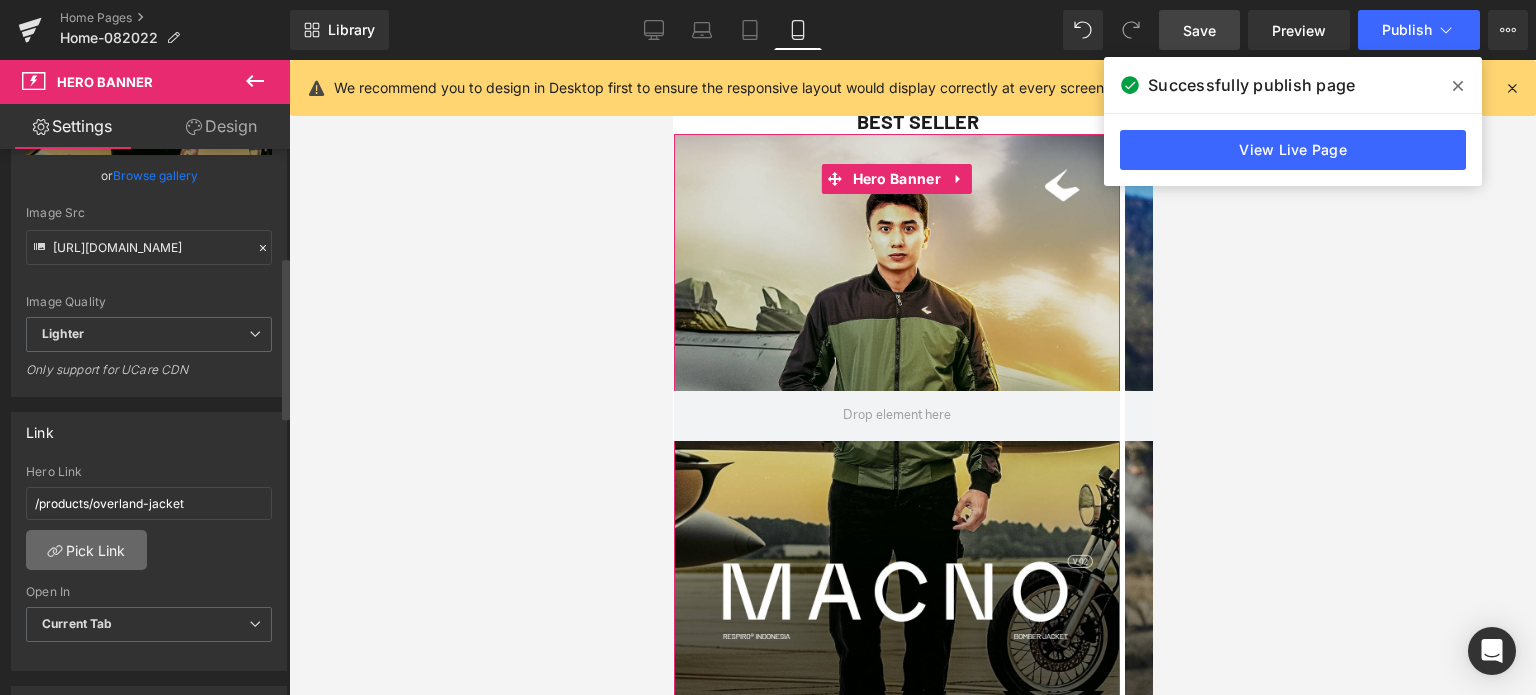 click on "Pick Link" at bounding box center [86, 550] 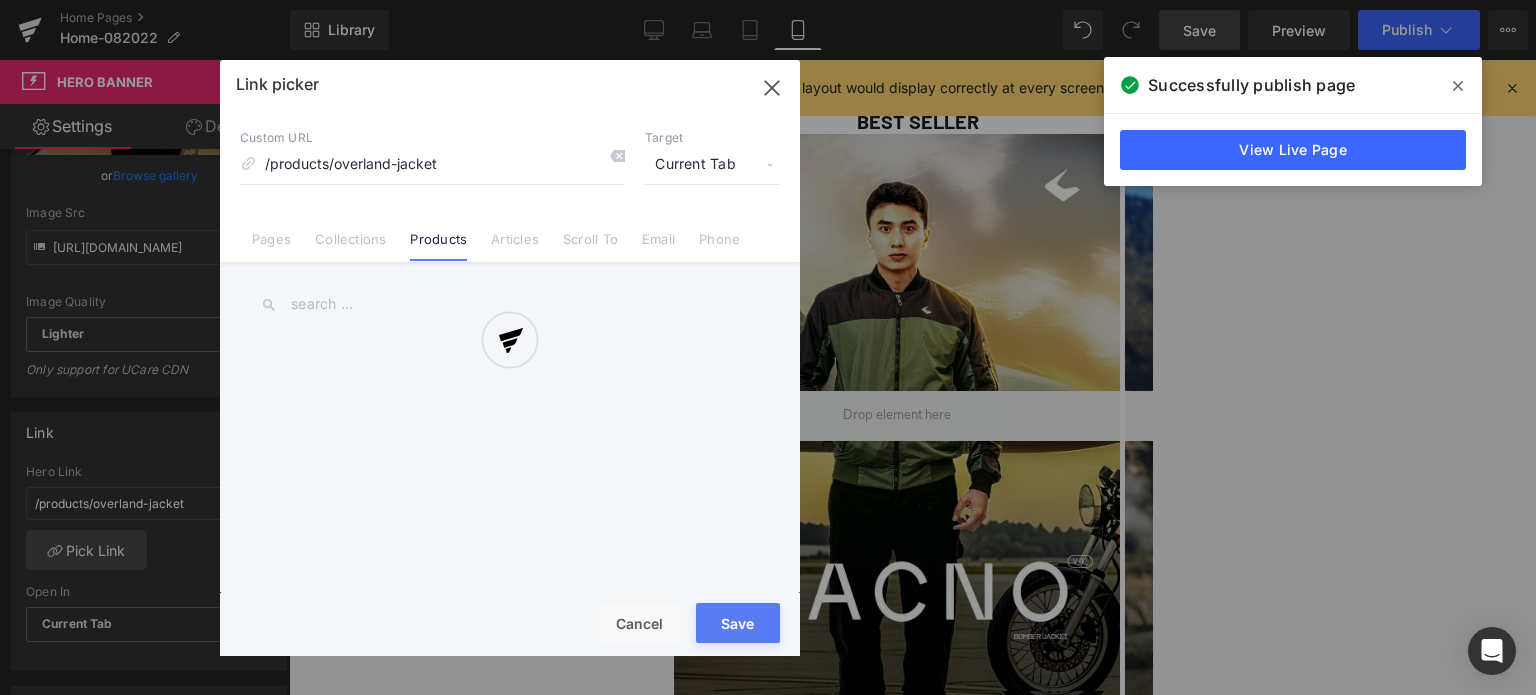 click at bounding box center (510, 358) 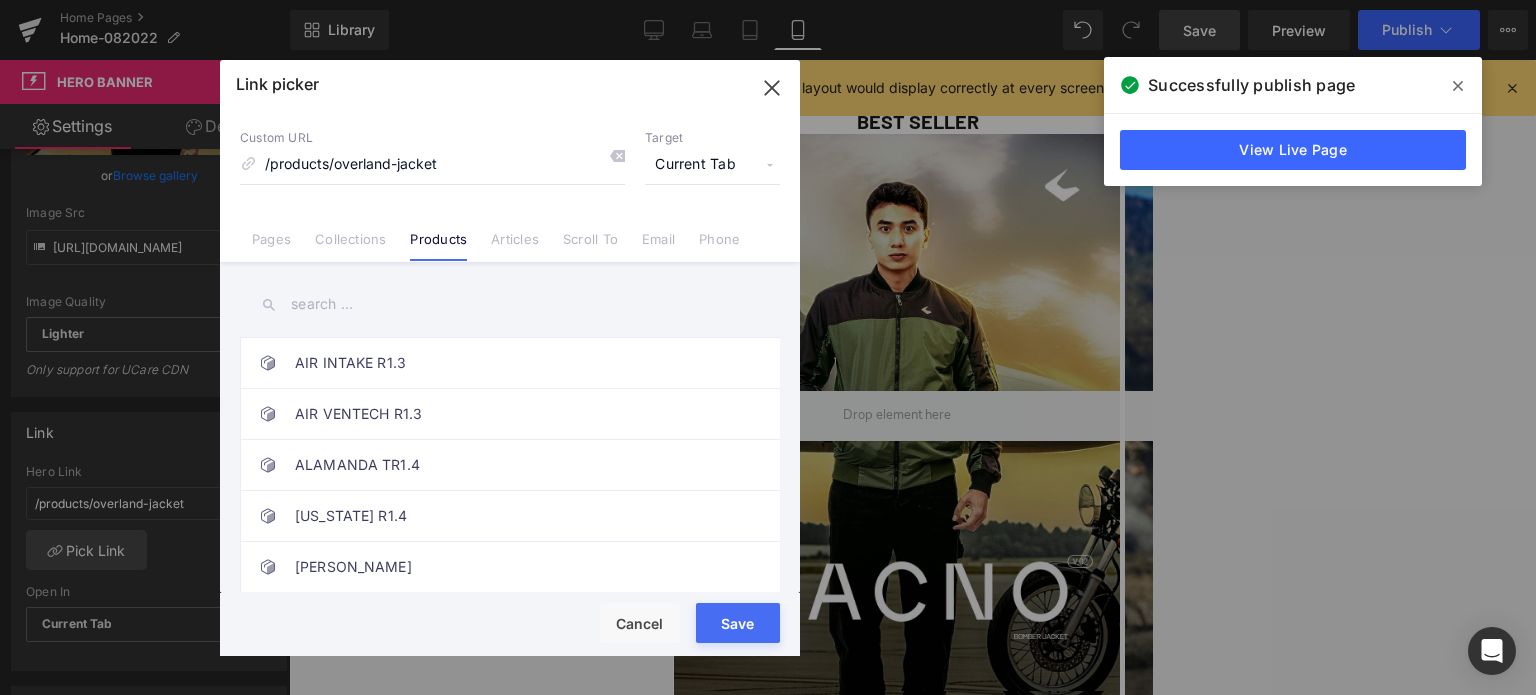 click at bounding box center [510, 304] 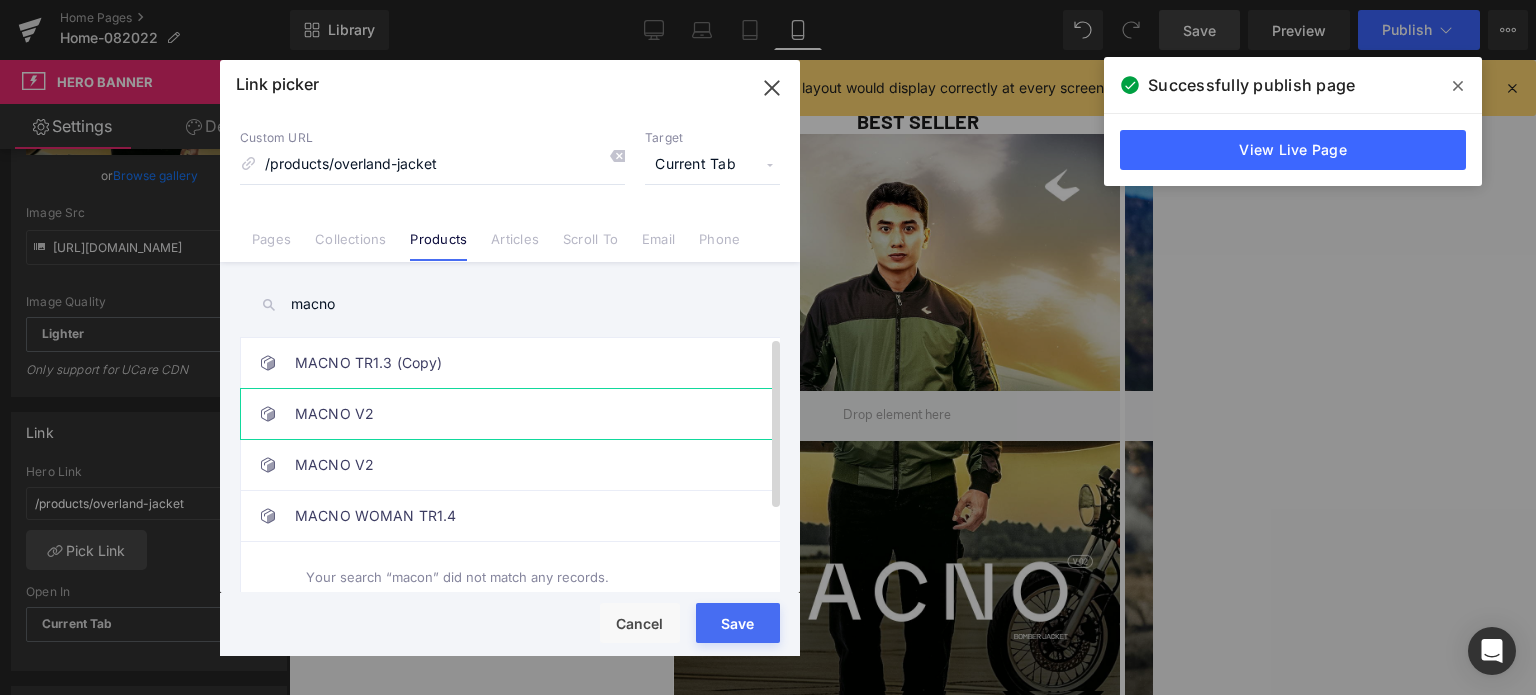type on "macno" 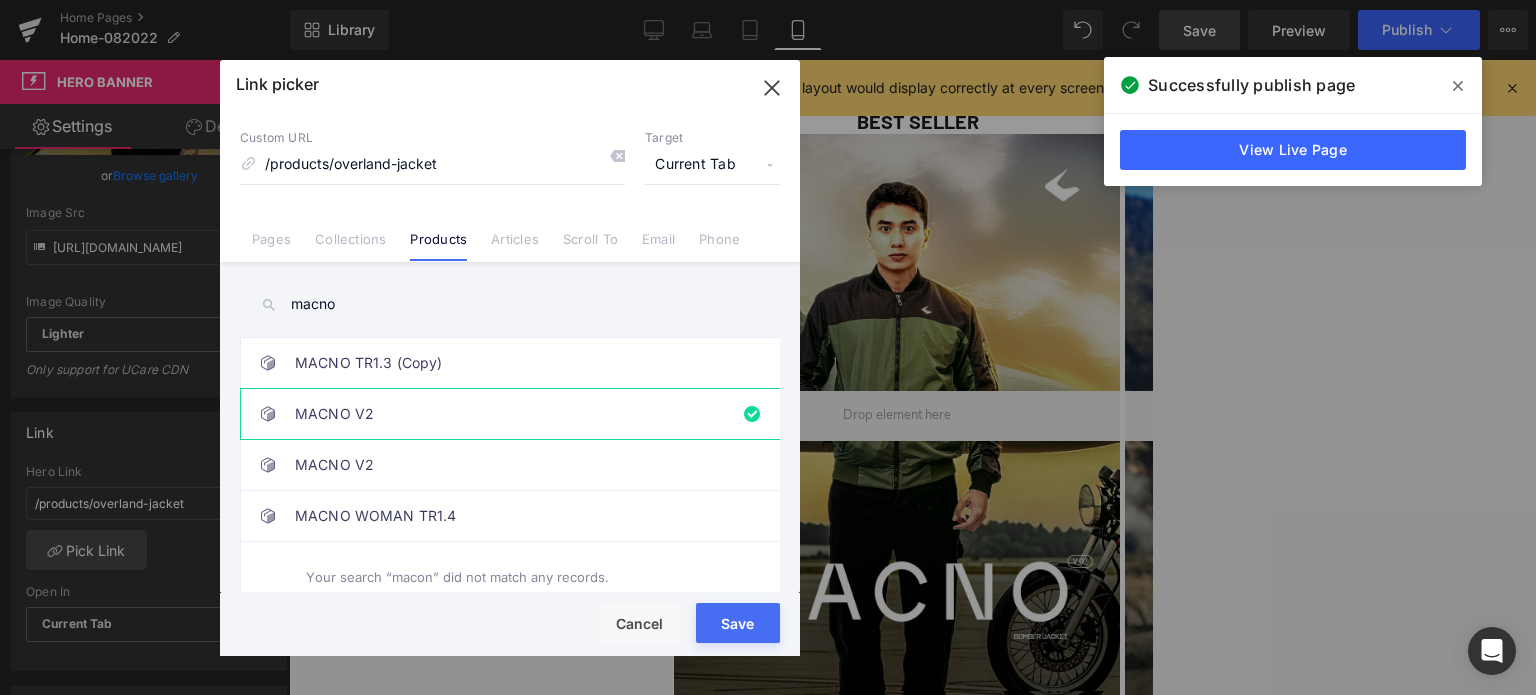 click on "Rendering Content" at bounding box center [768, 616] 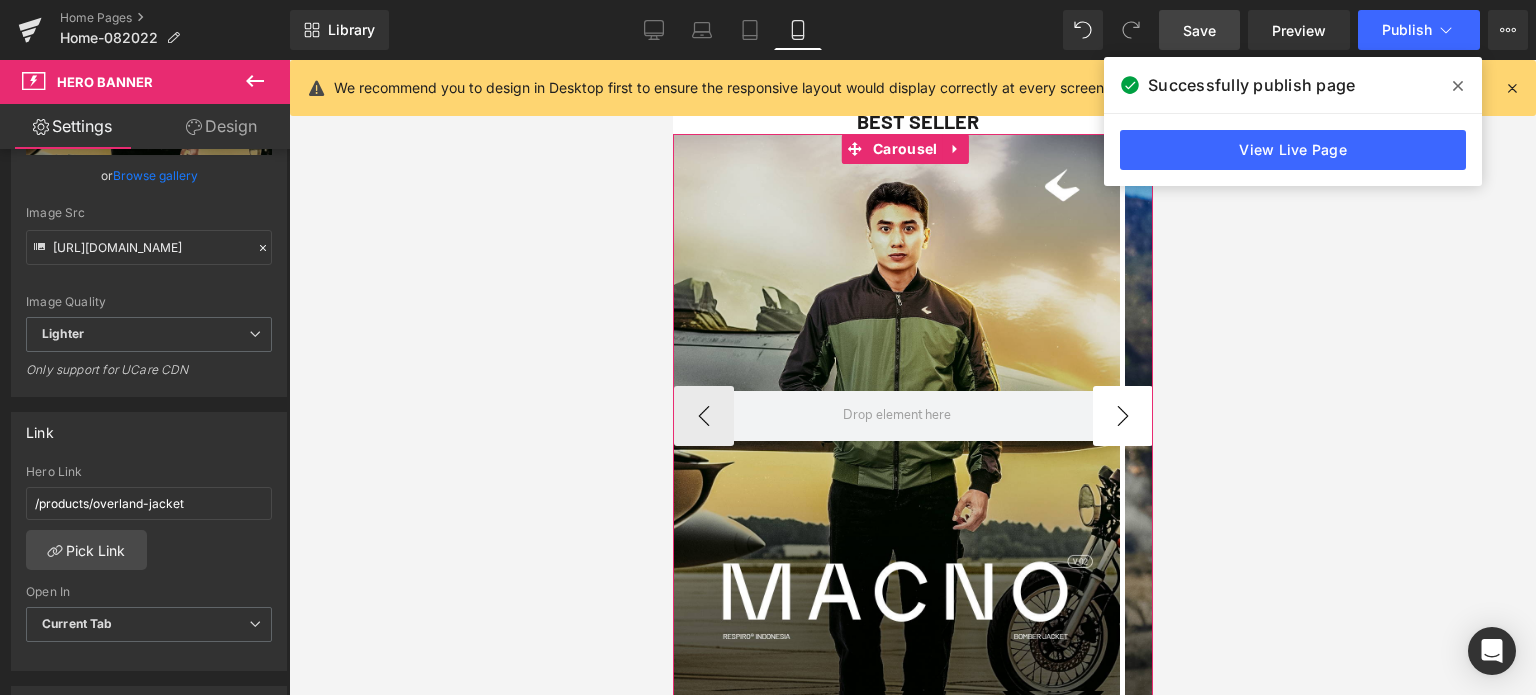 click on "›" at bounding box center (1122, 416) 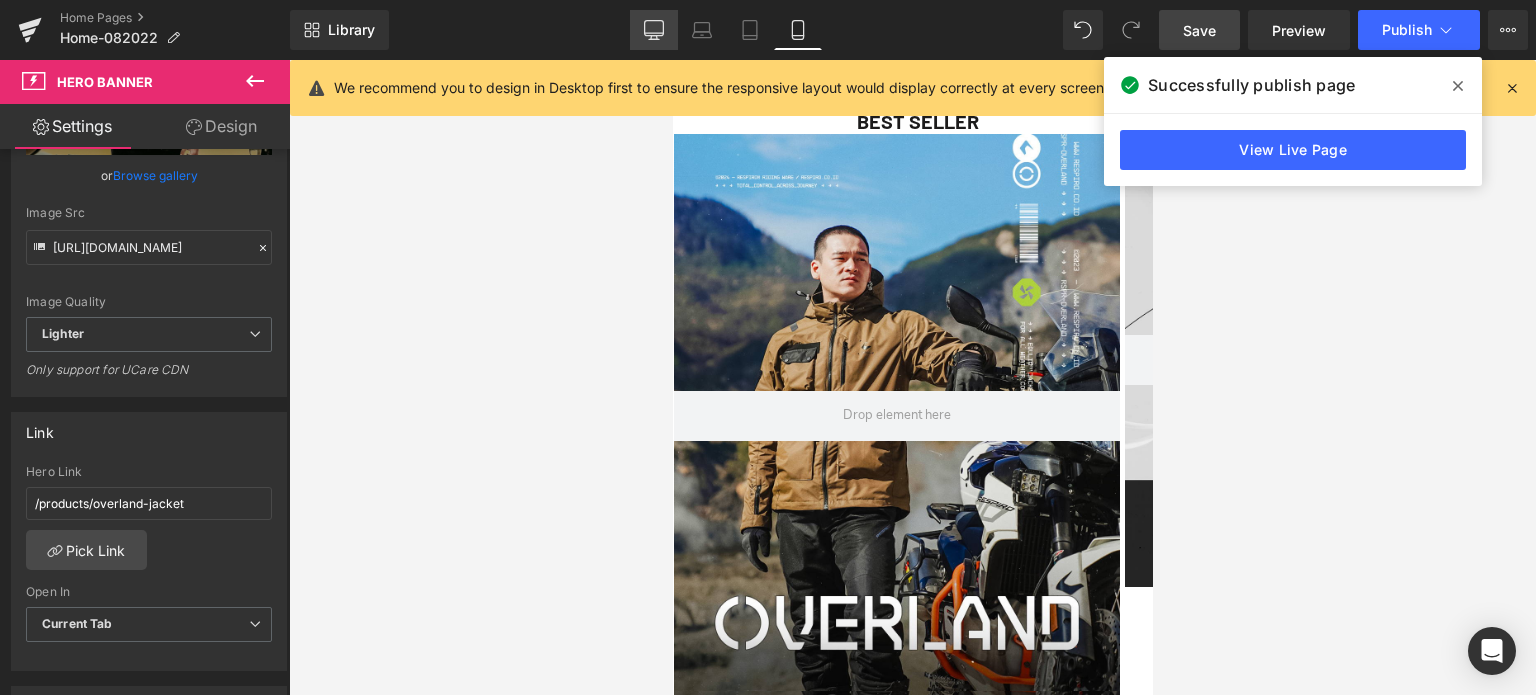 click on "Desktop" at bounding box center (654, 30) 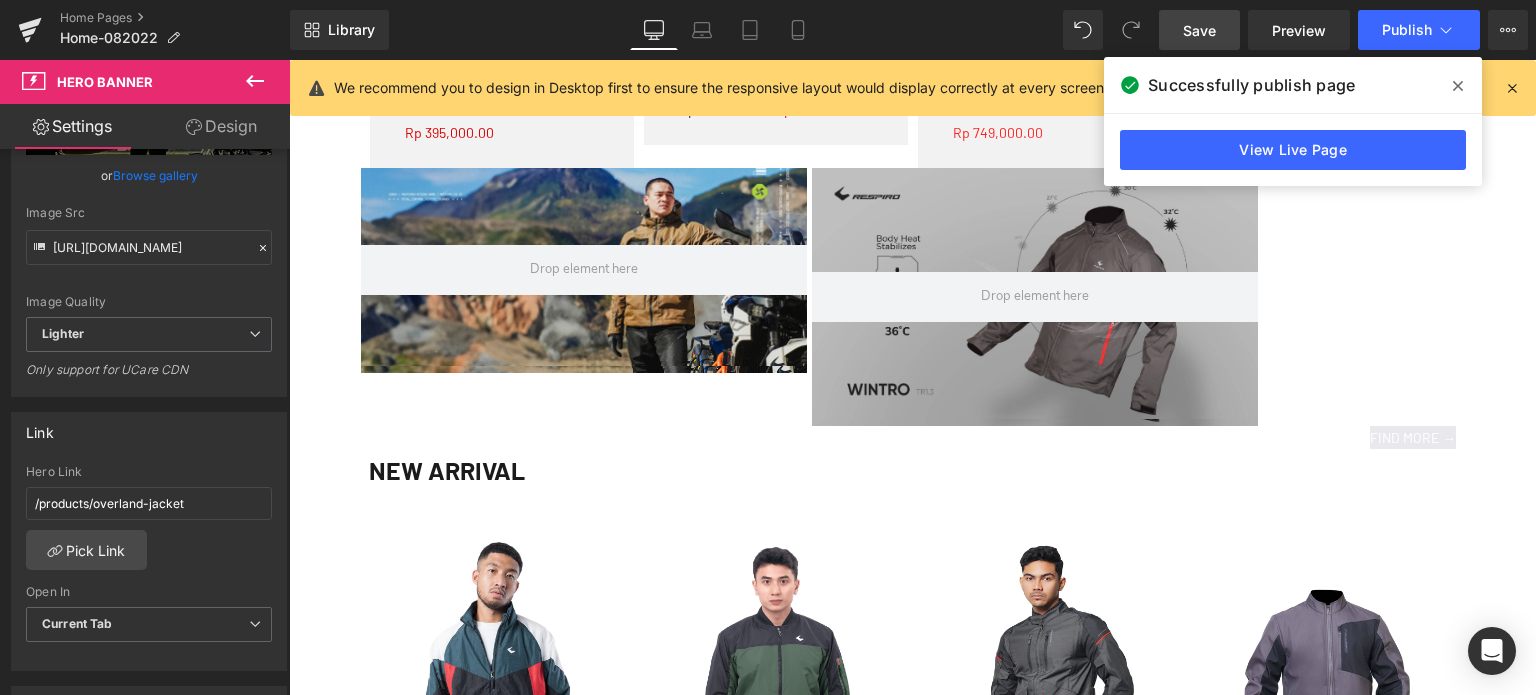 scroll, scrollTop: 1748, scrollLeft: 0, axis: vertical 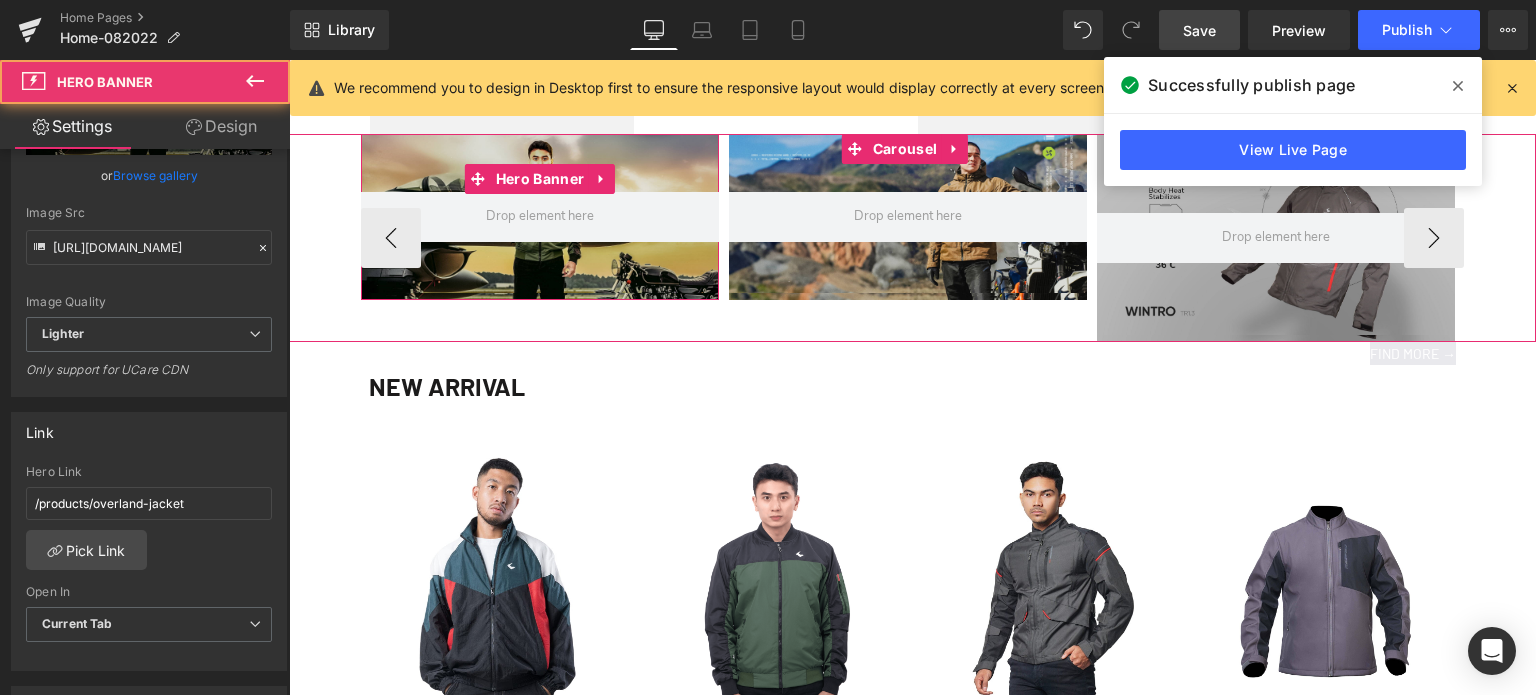 click at bounding box center (540, 217) 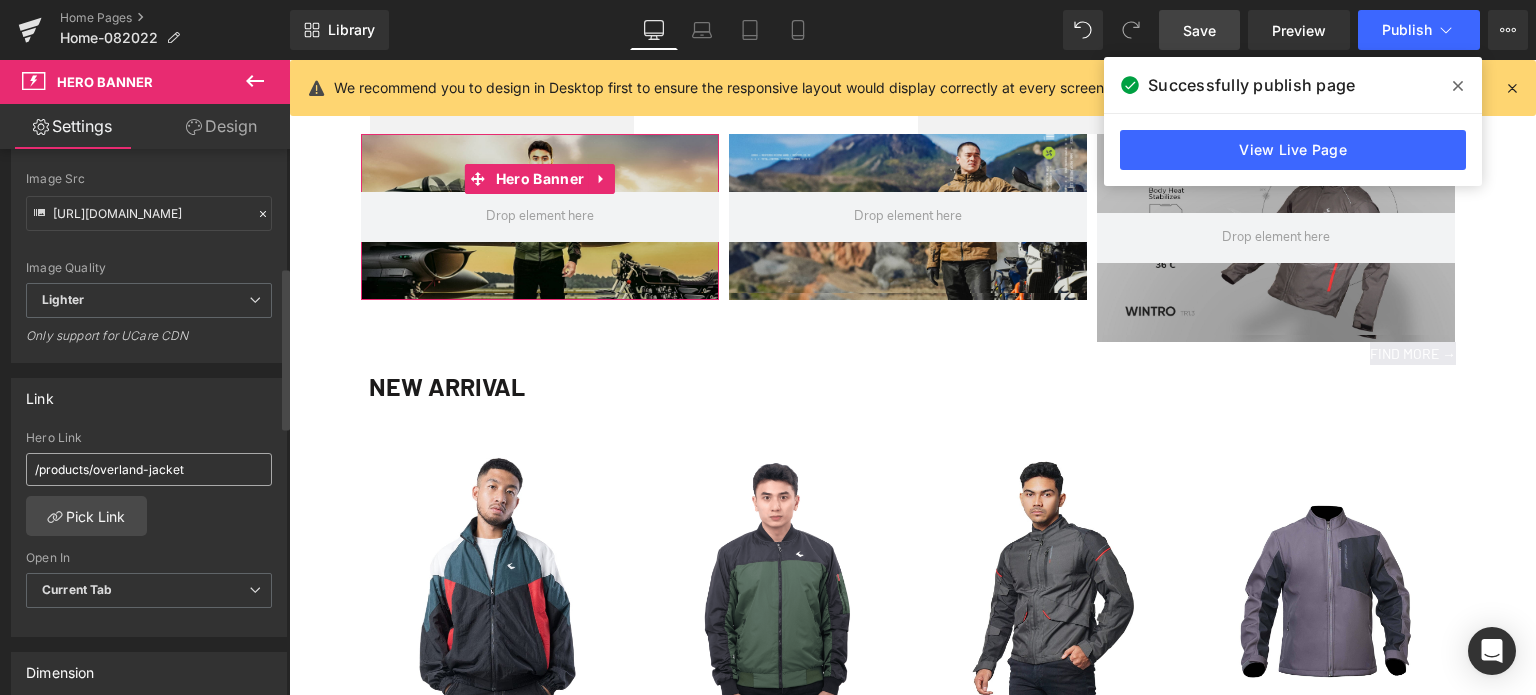 scroll, scrollTop: 396, scrollLeft: 0, axis: vertical 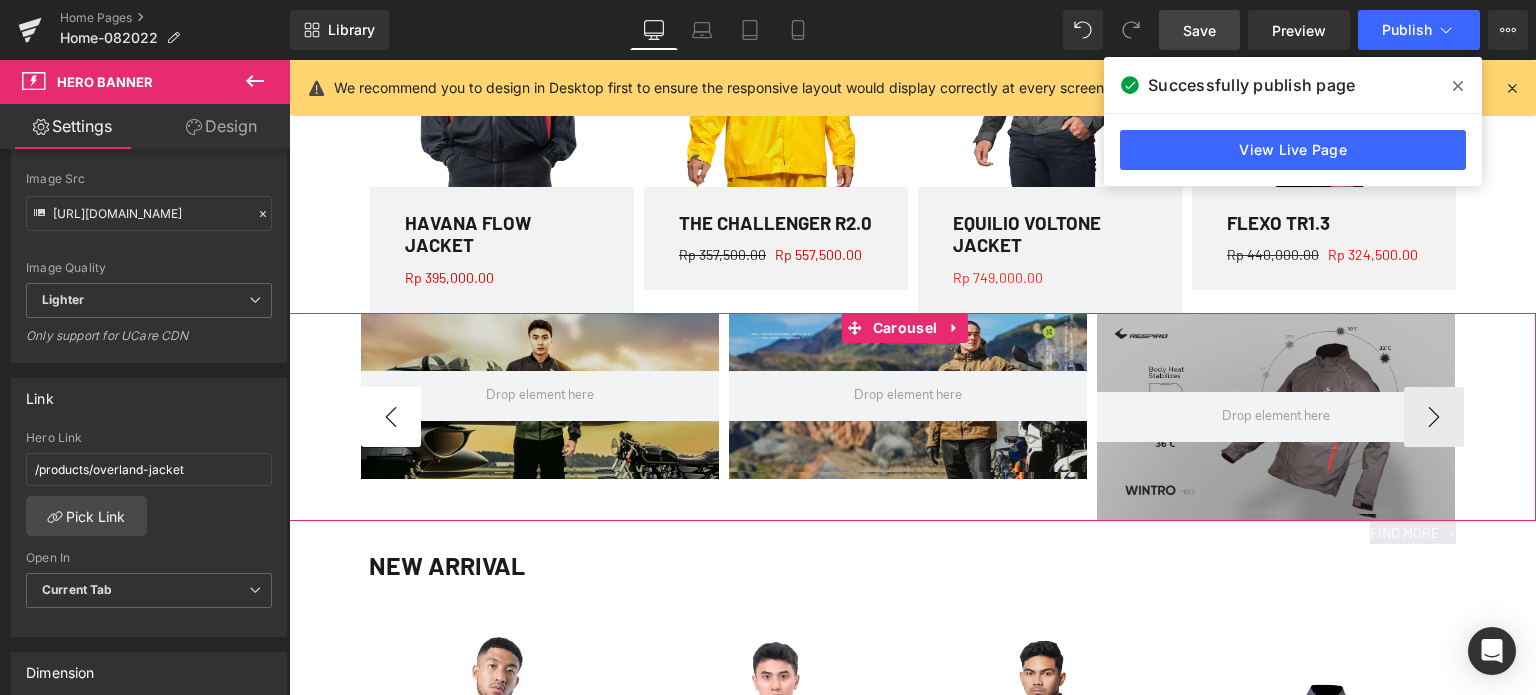 click on "‹" at bounding box center (391, 417) 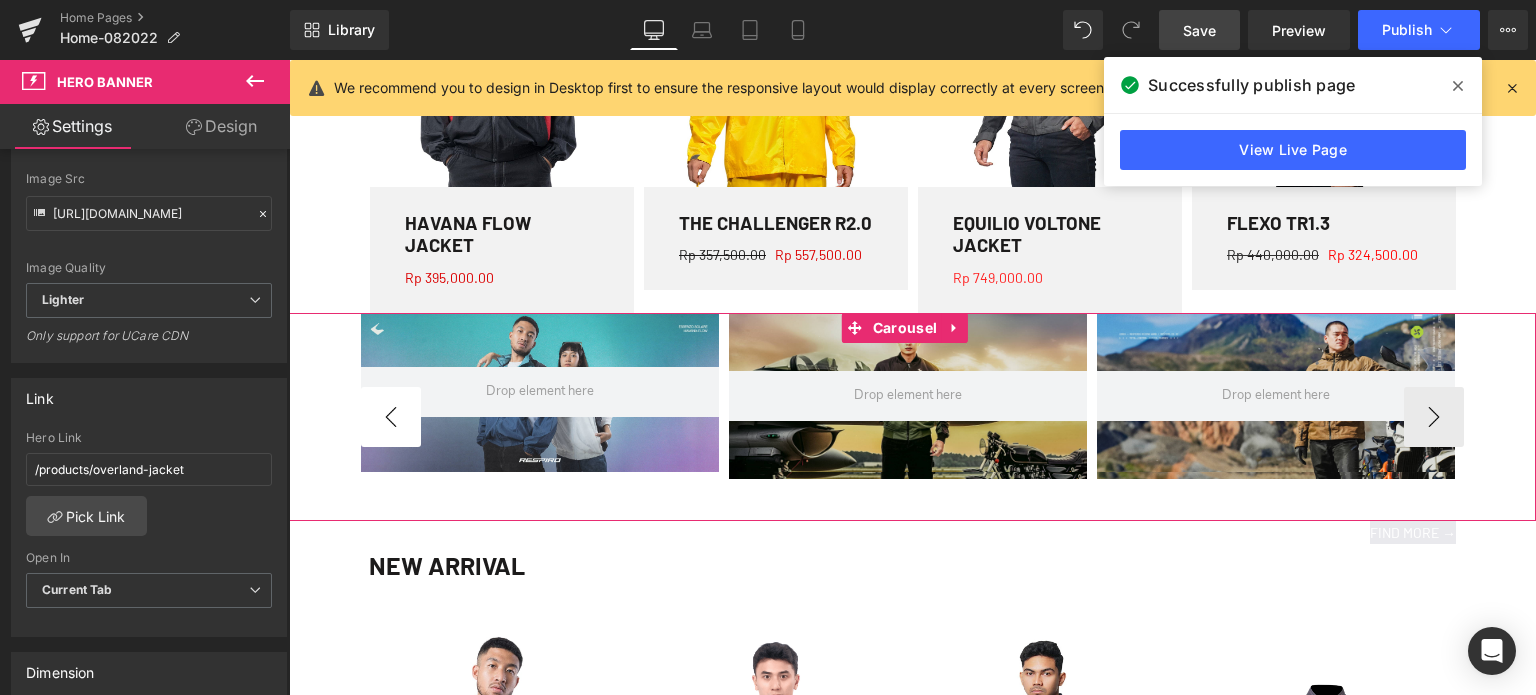 click on "‹" at bounding box center [391, 417] 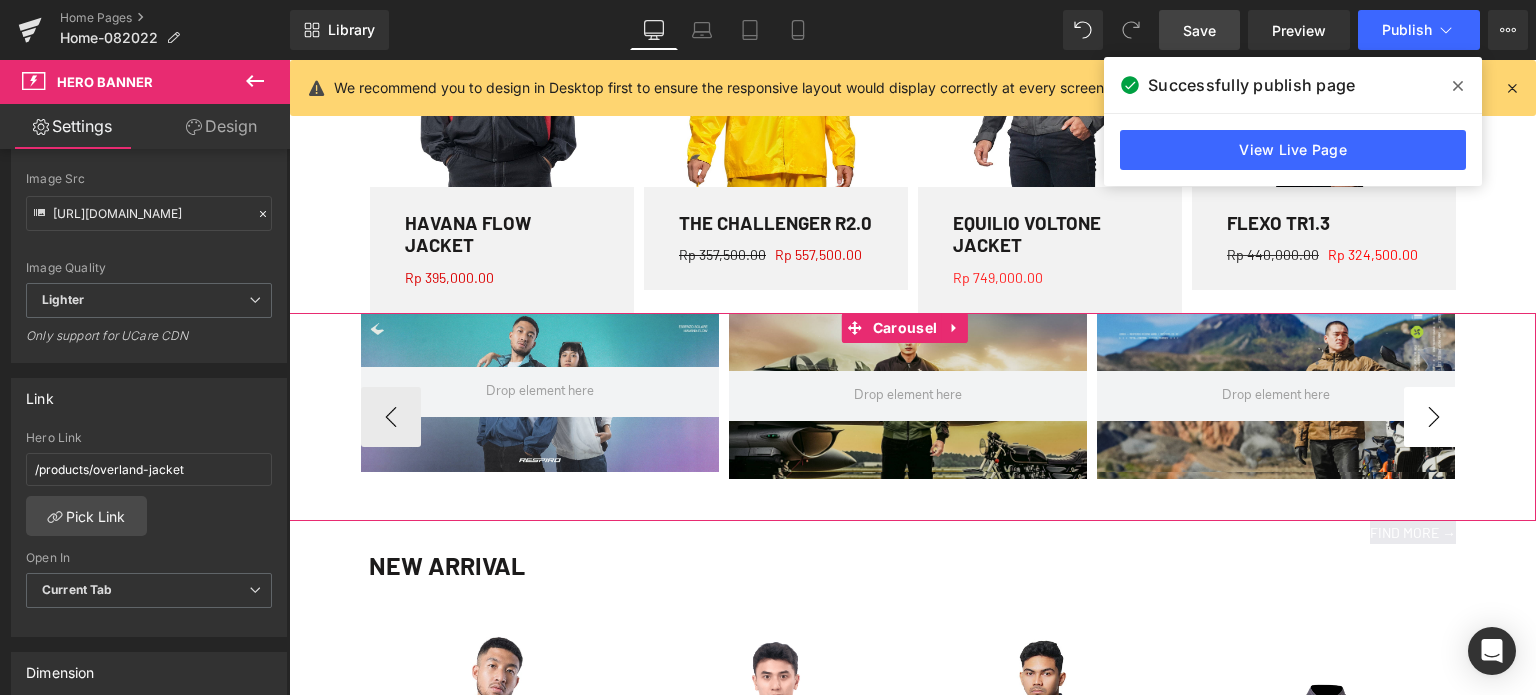 click on "›" at bounding box center (1434, 417) 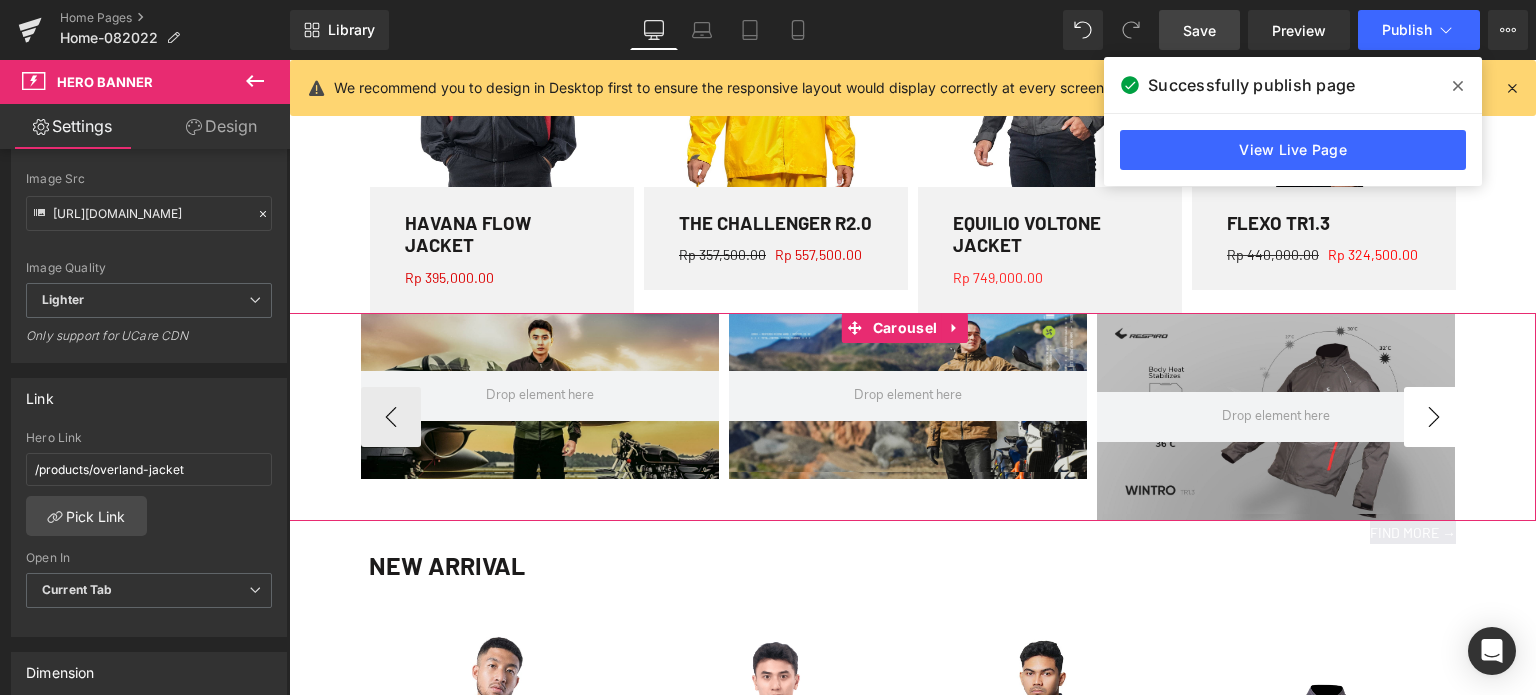 click on "›" at bounding box center (1434, 417) 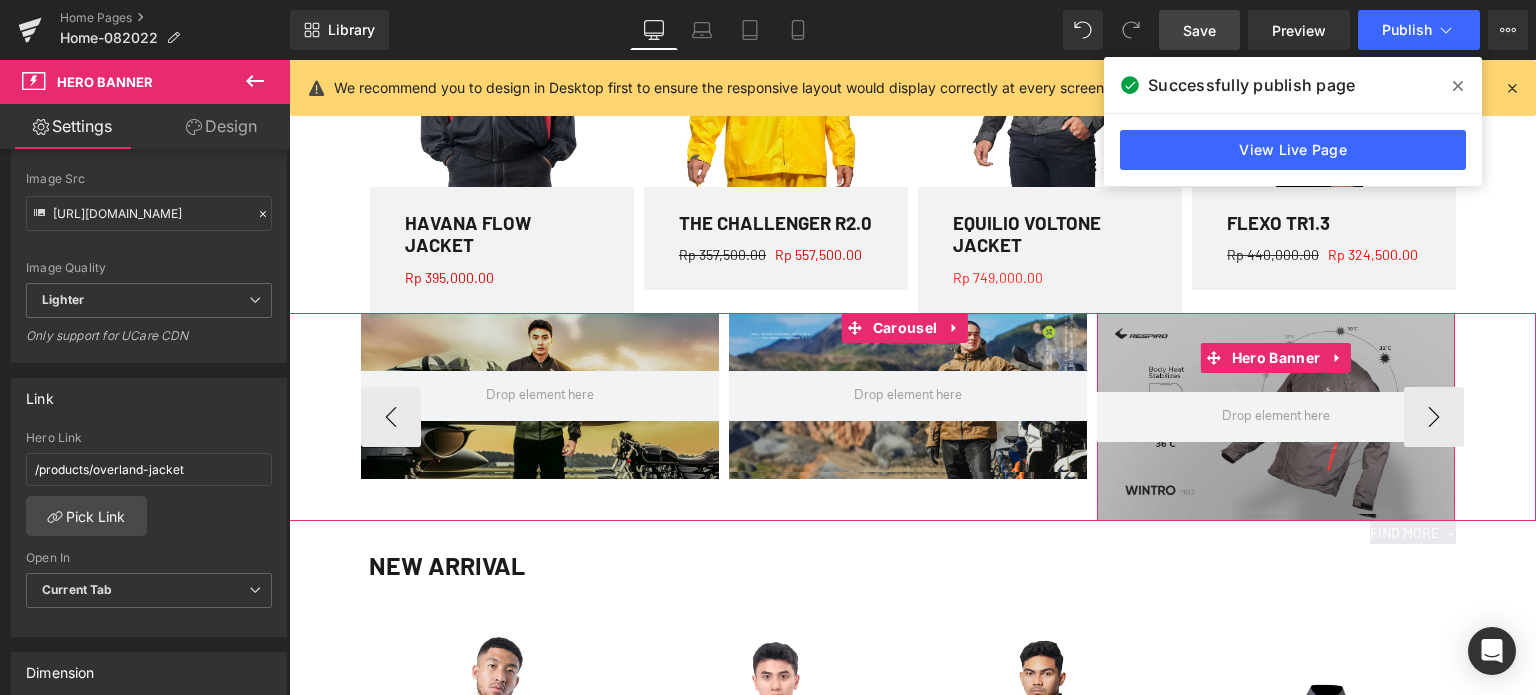 click at bounding box center [1276, 417] 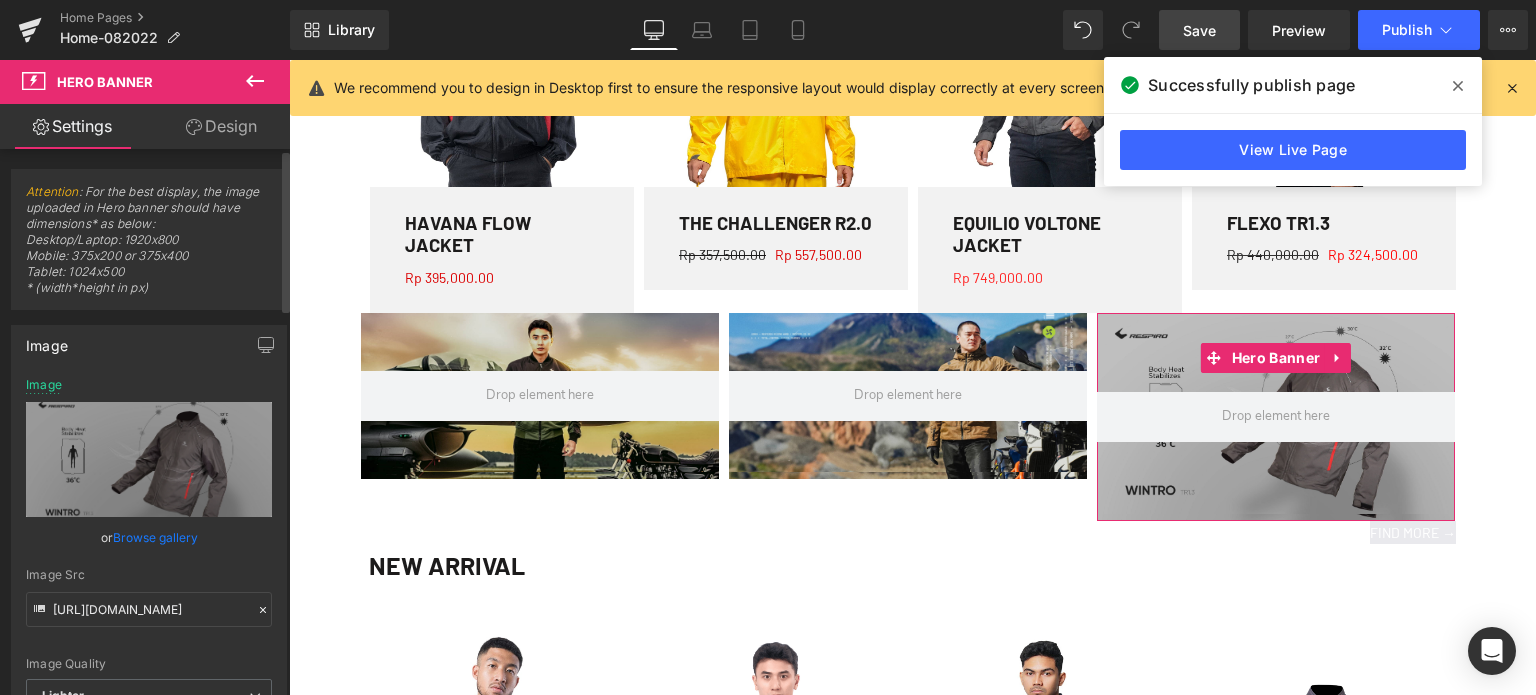 click on "Browse gallery" at bounding box center (155, 537) 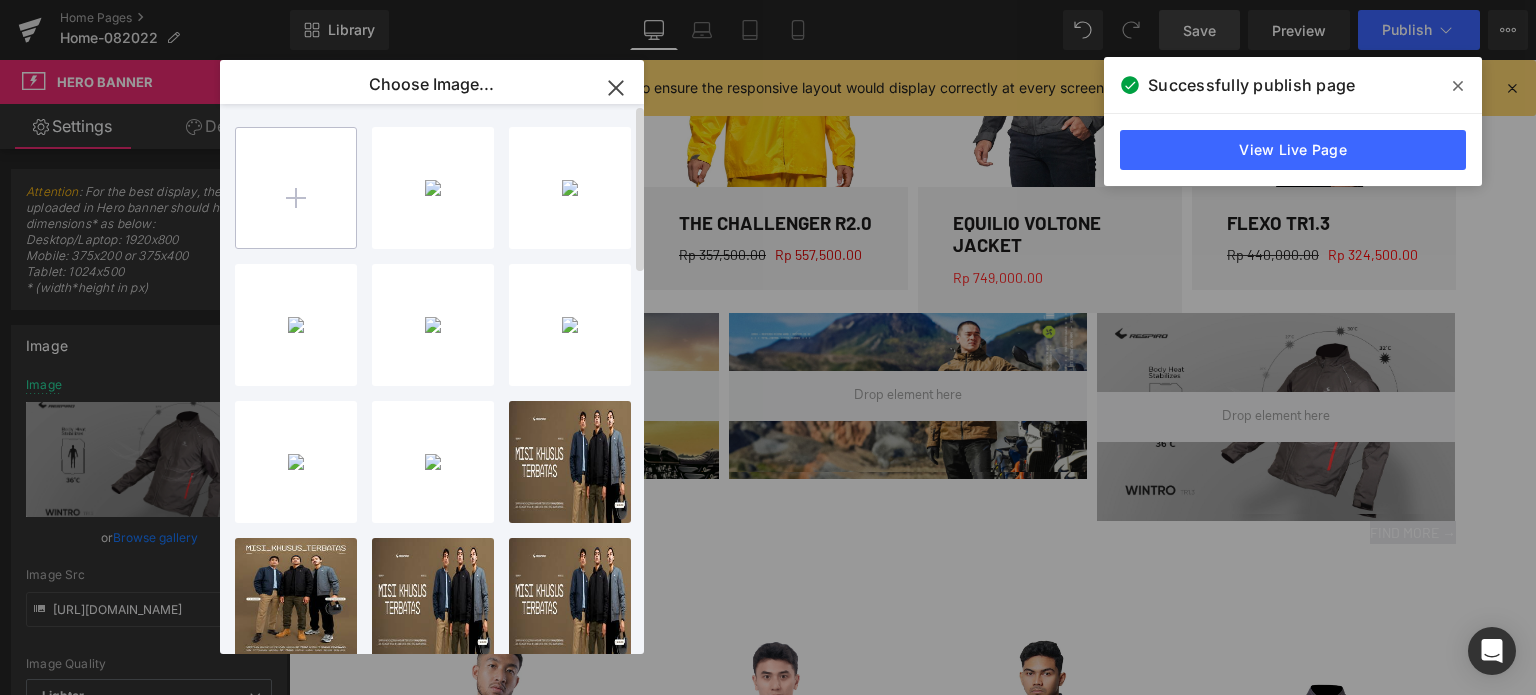 click at bounding box center (296, 188) 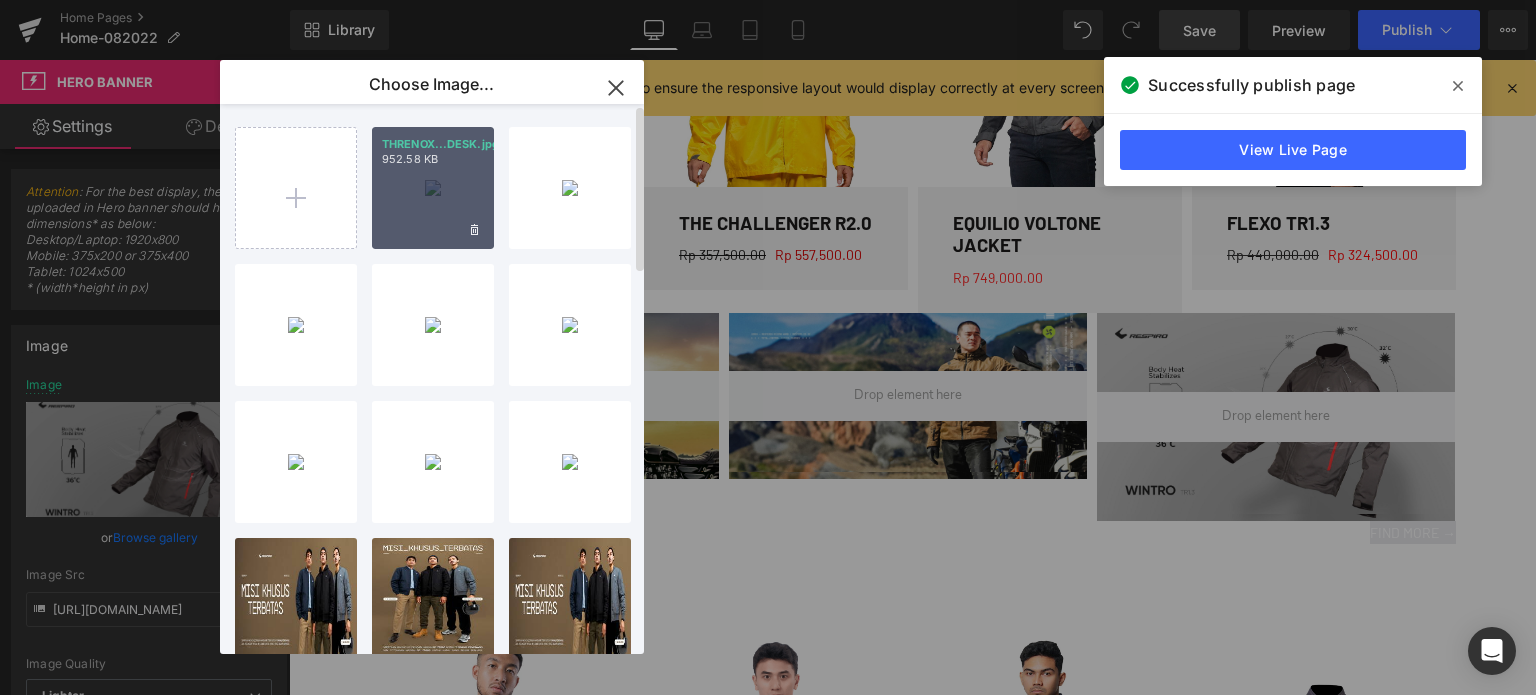 click on "THRENOX...DESK.jpg 952.58 KB" at bounding box center [433, 188] 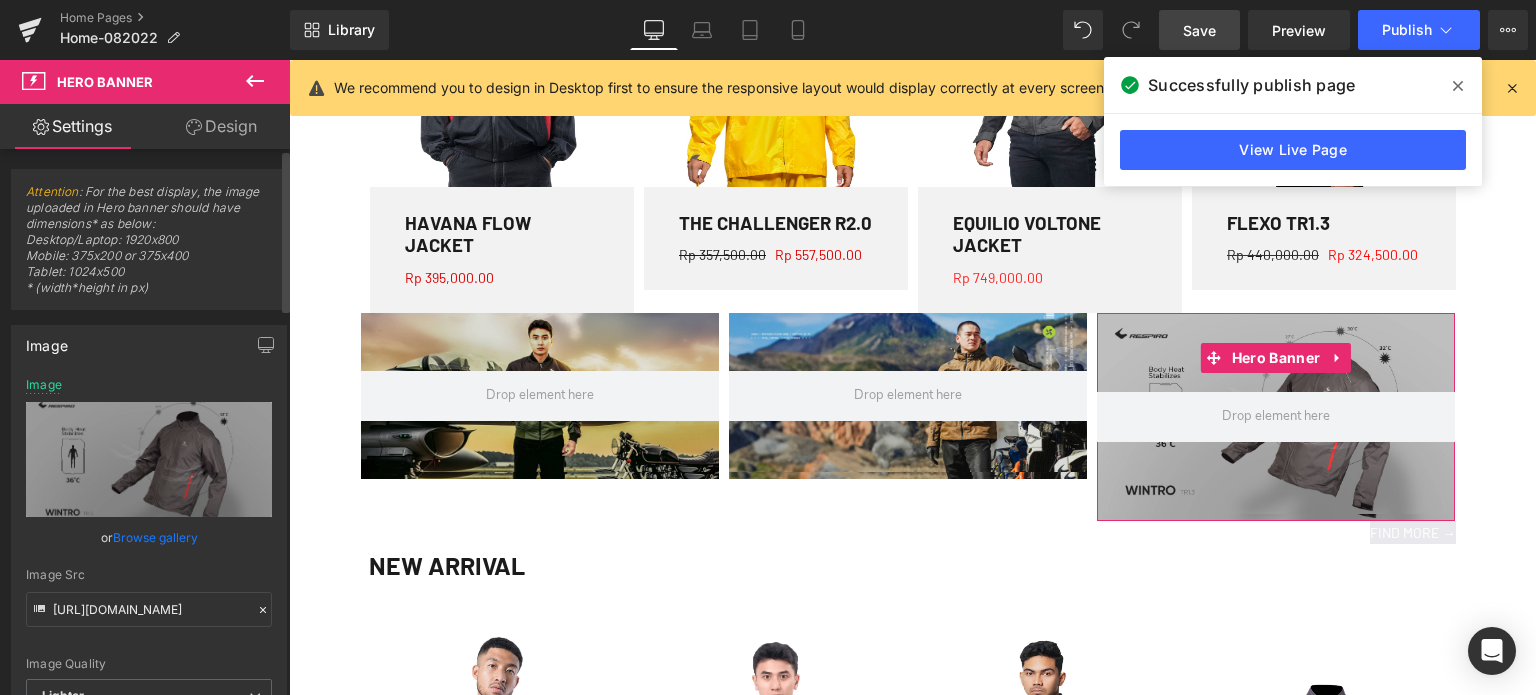 click on "Browse gallery" at bounding box center [155, 537] 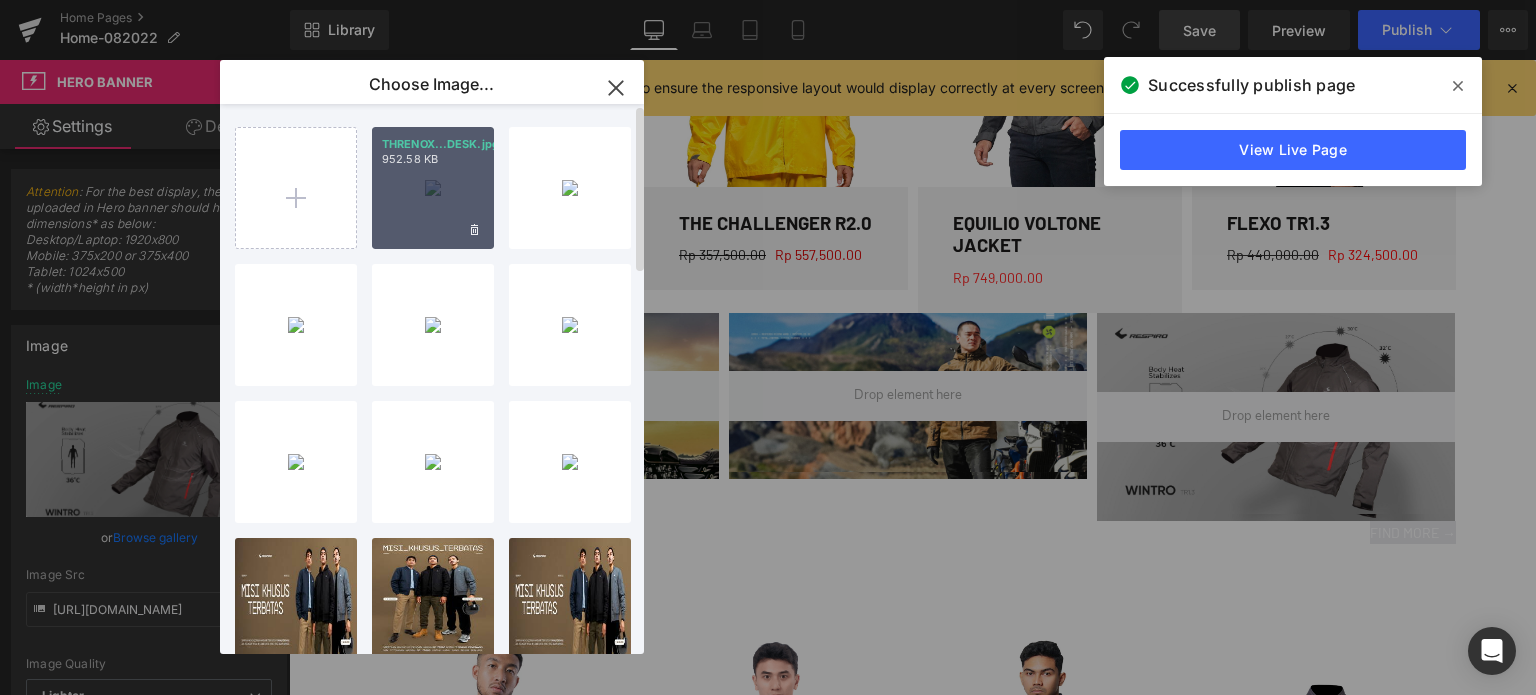 click on "THRENOX...DESK.jpg 952.58 KB" at bounding box center (433, 188) 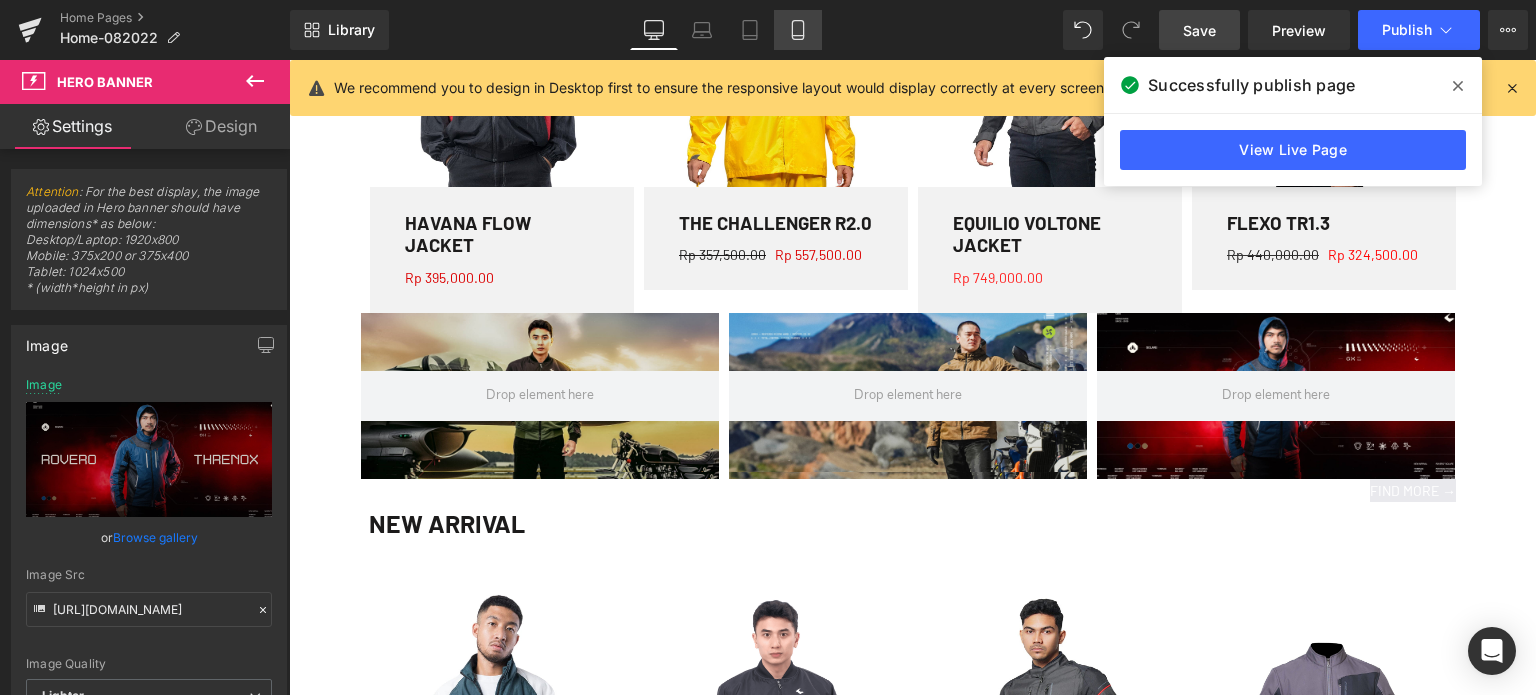 click 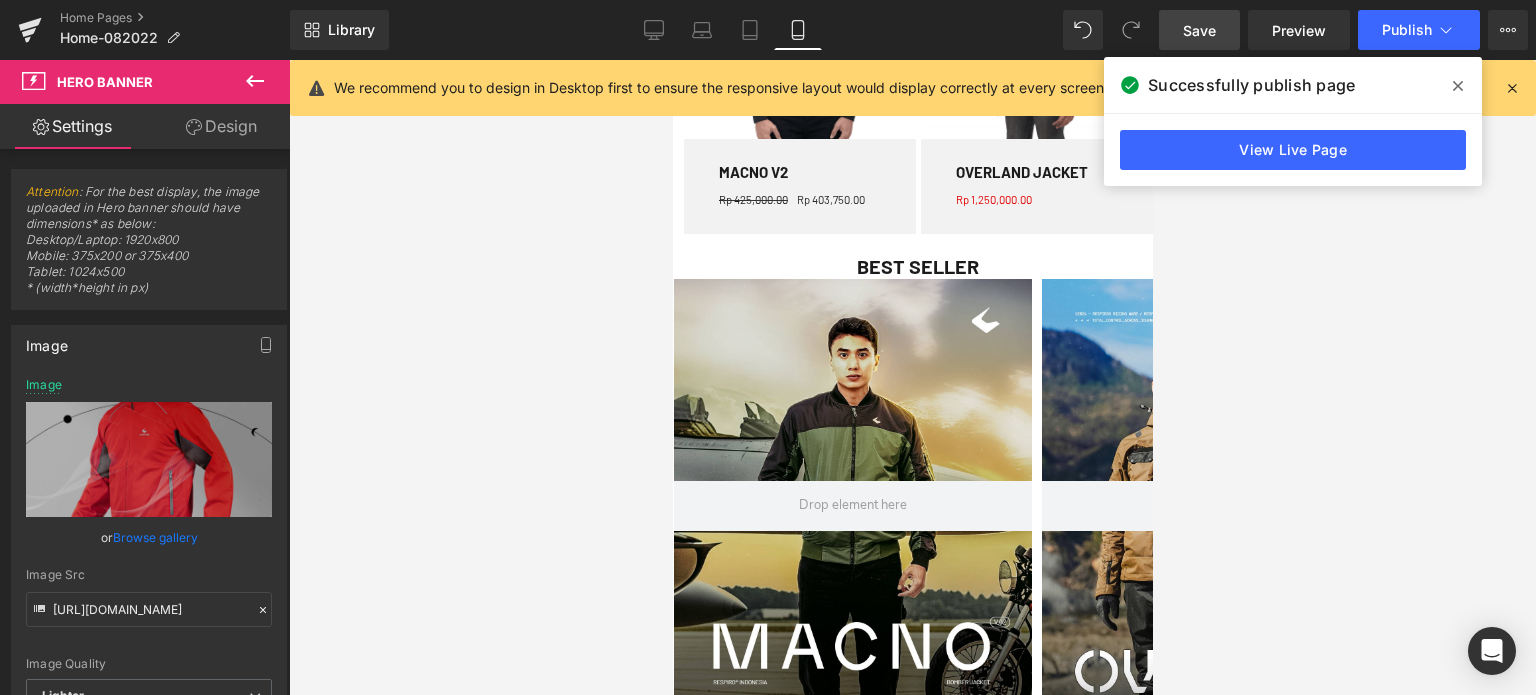 scroll, scrollTop: 1635, scrollLeft: 0, axis: vertical 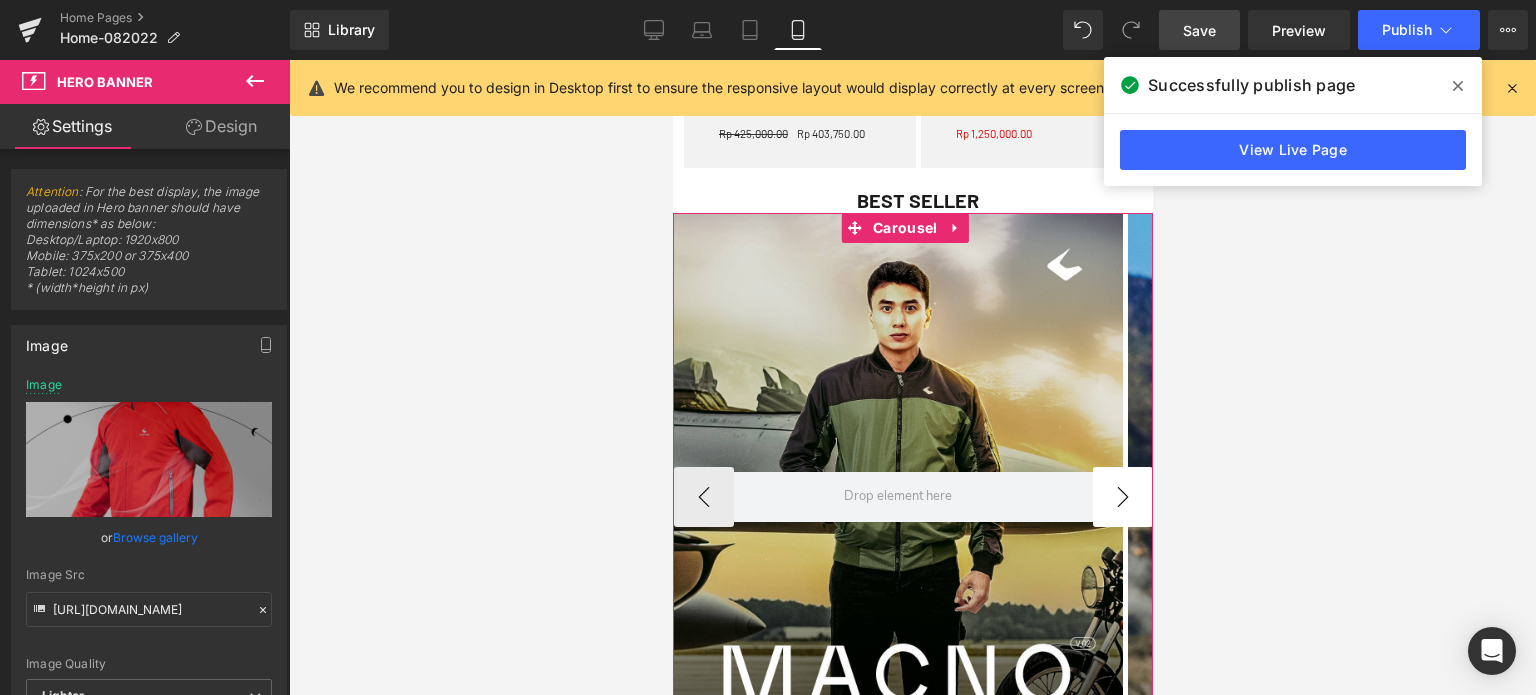 click on "›" at bounding box center [1122, 497] 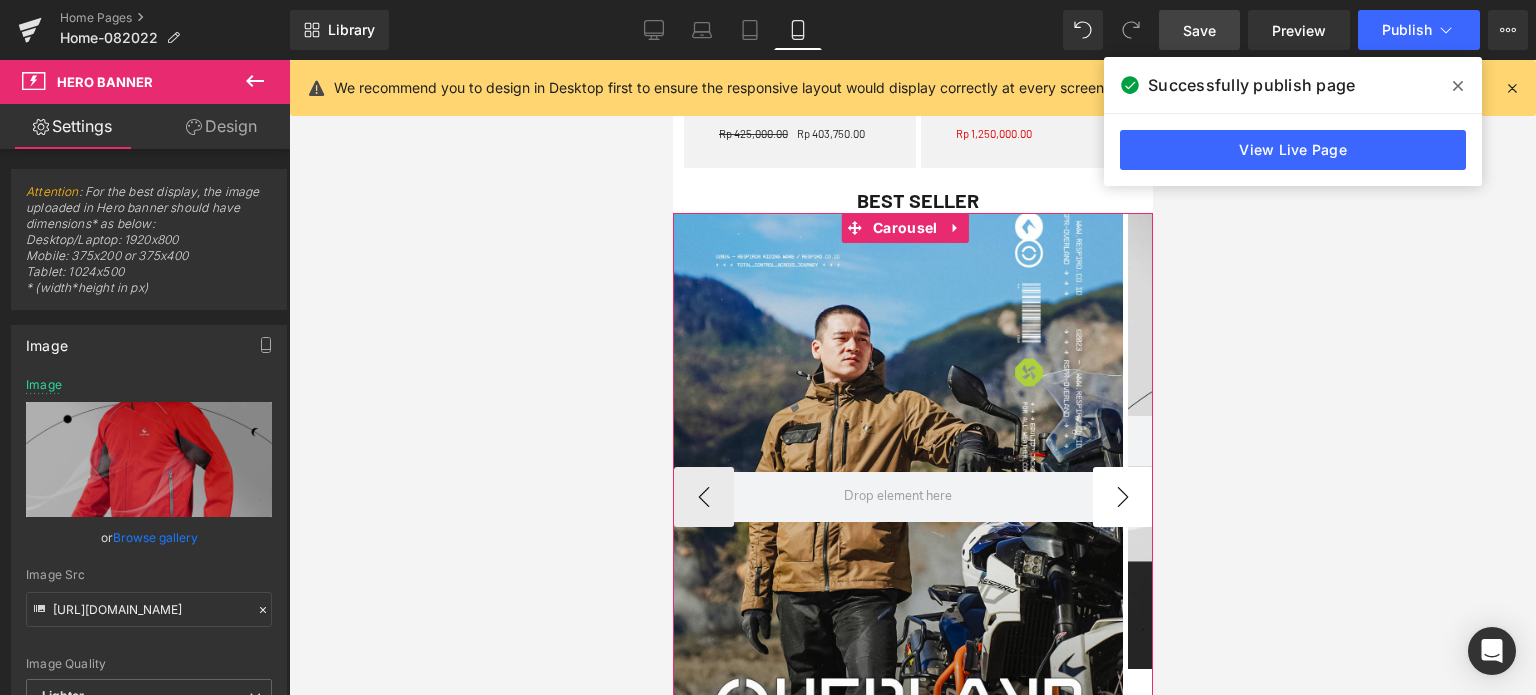 click on "›" at bounding box center (1122, 497) 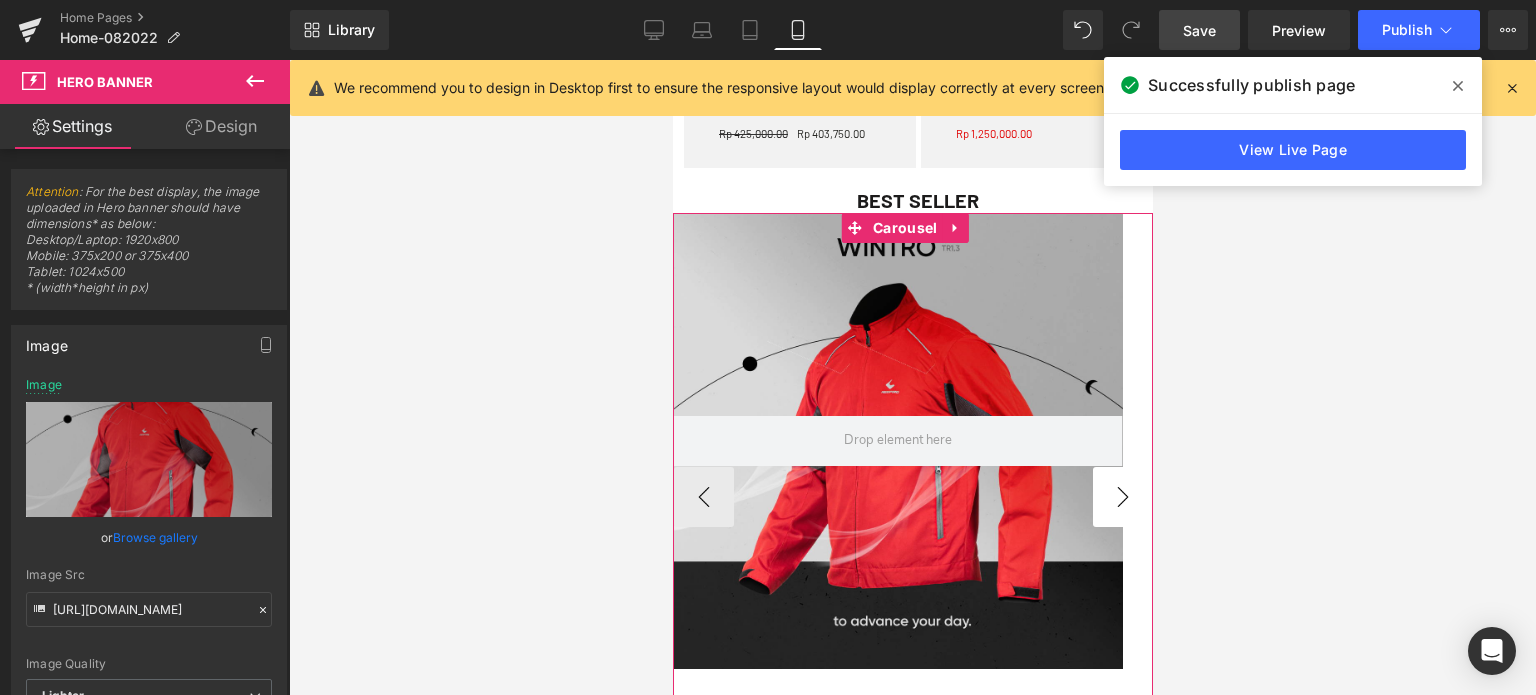click on "›" at bounding box center [1122, 497] 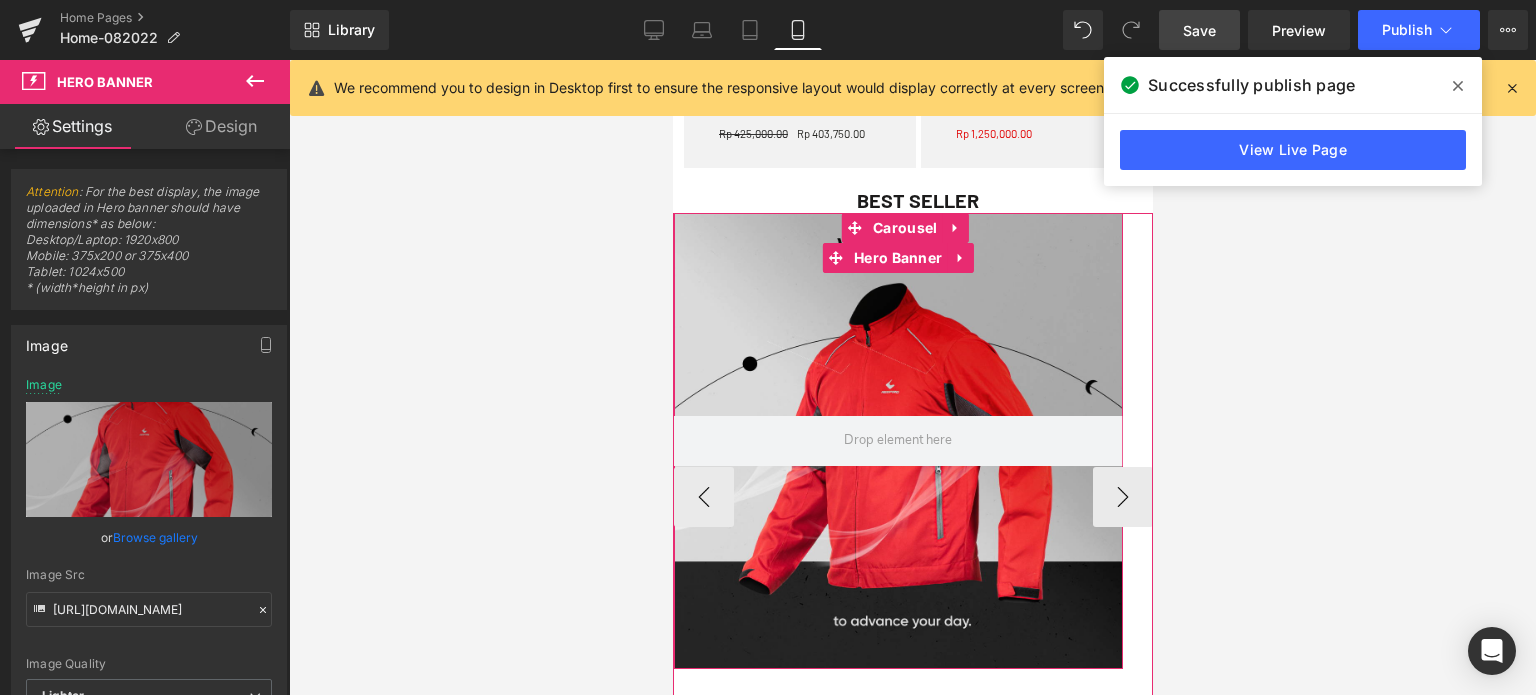 click at bounding box center [897, 441] 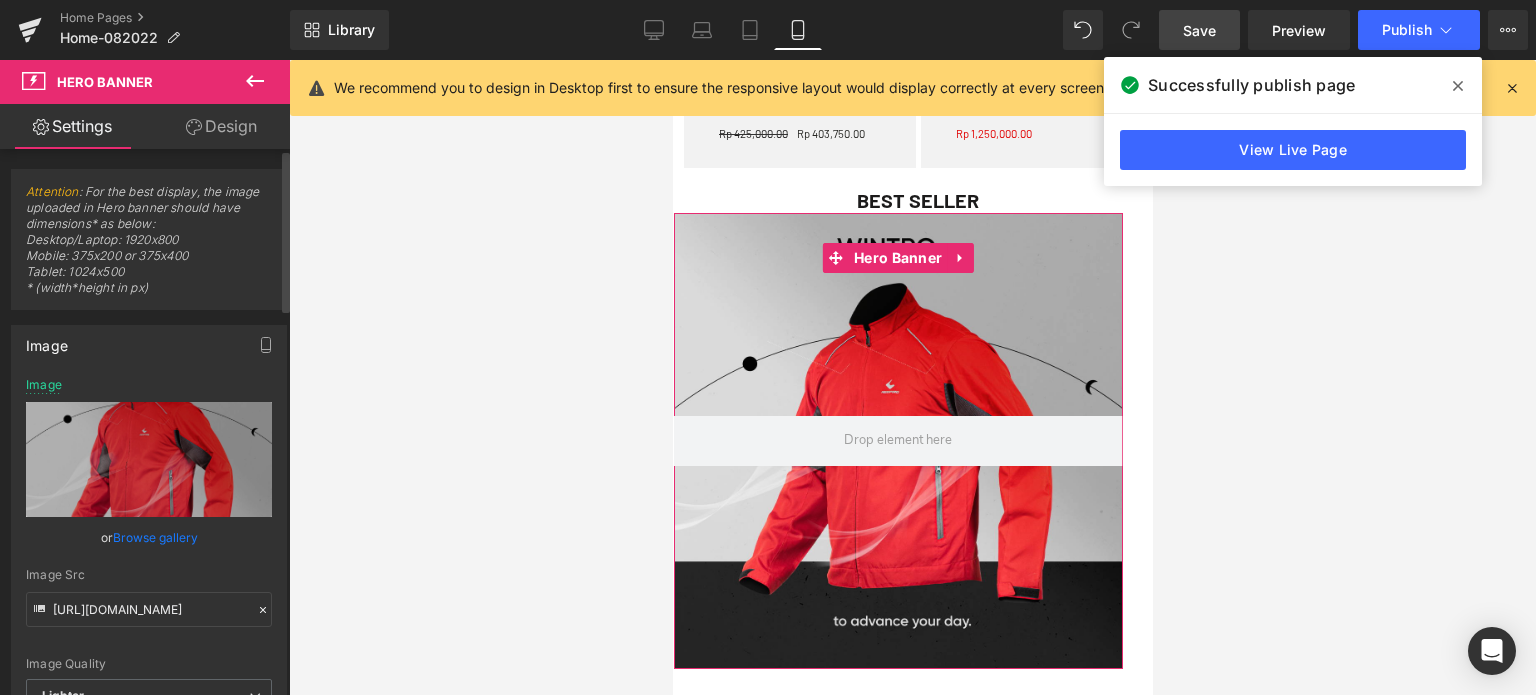 click on "Browse gallery" at bounding box center [155, 537] 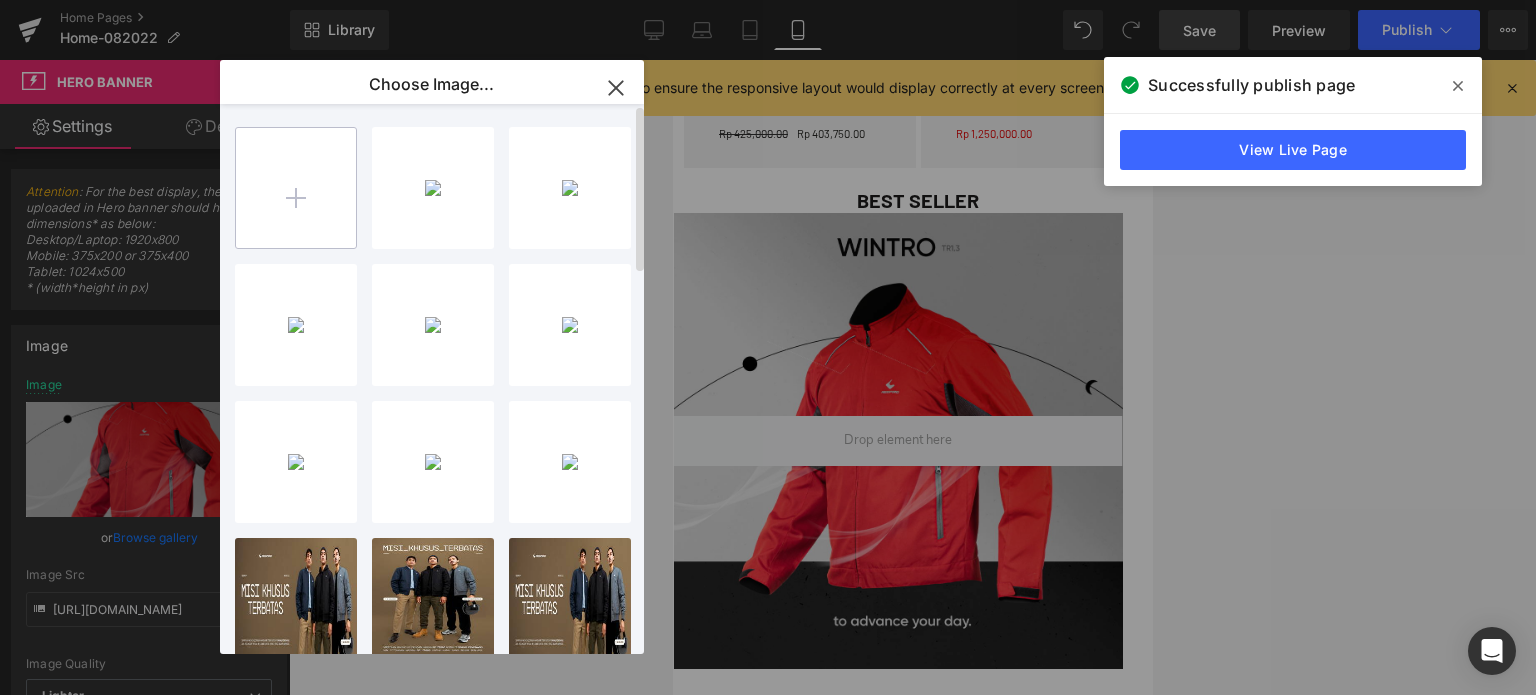 click at bounding box center [296, 188] 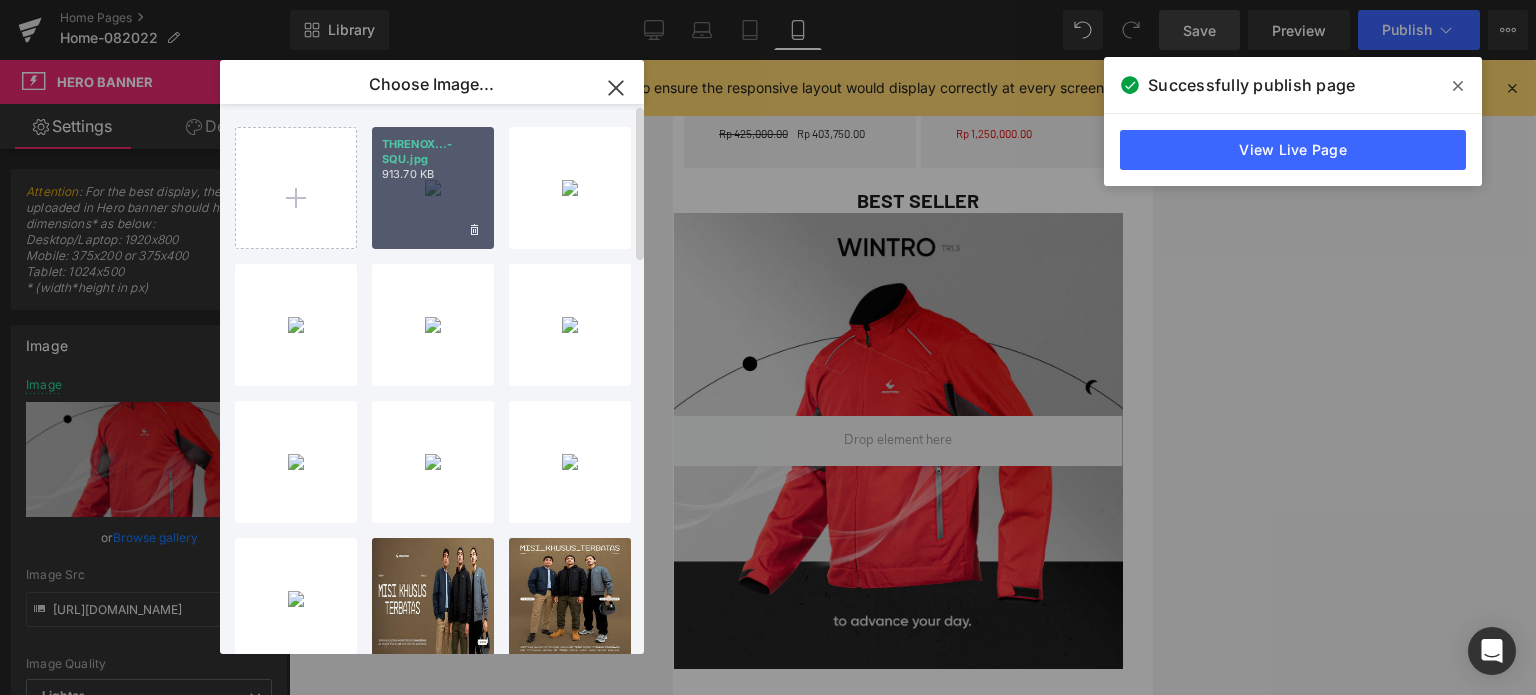 click on "THRENOX...-SQU.jpg 913.70 KB" at bounding box center (433, 188) 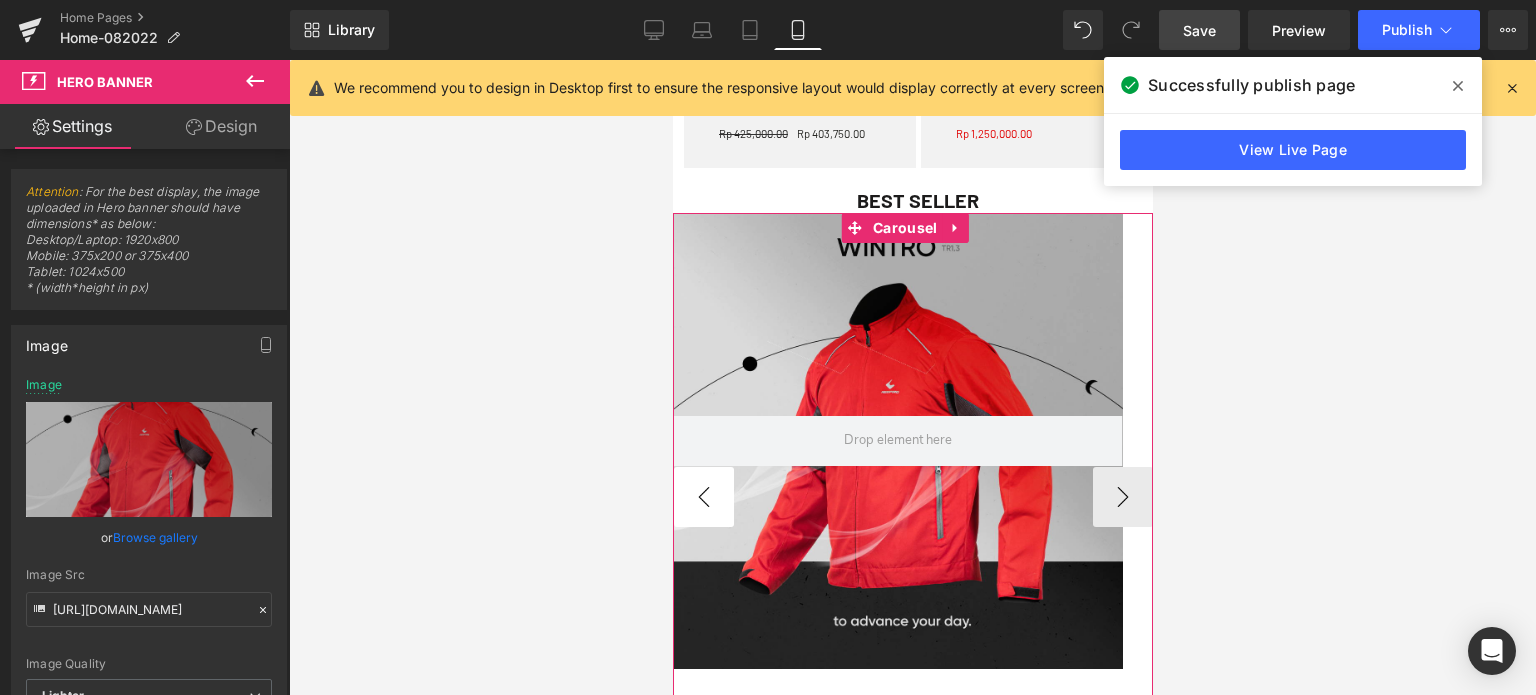 click on "‹" at bounding box center (703, 497) 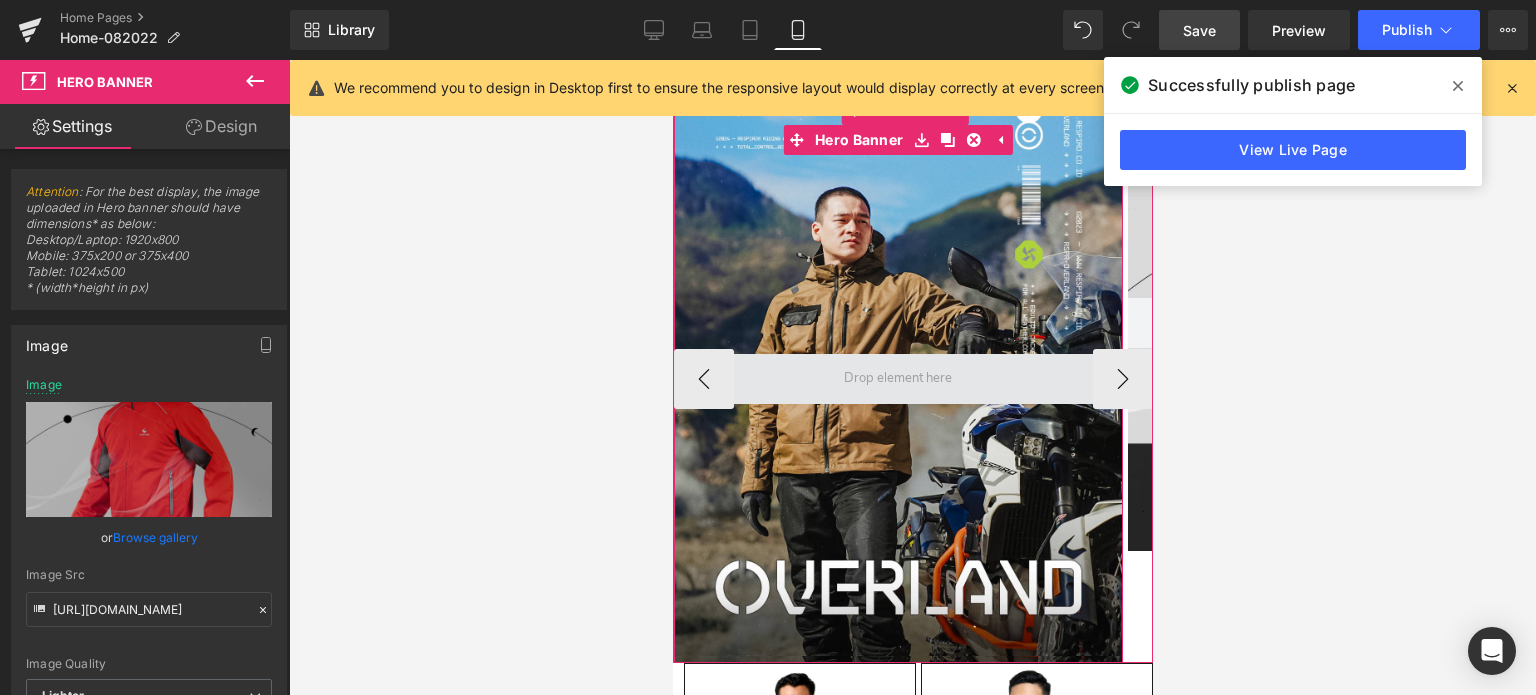 scroll, scrollTop: 1754, scrollLeft: 0, axis: vertical 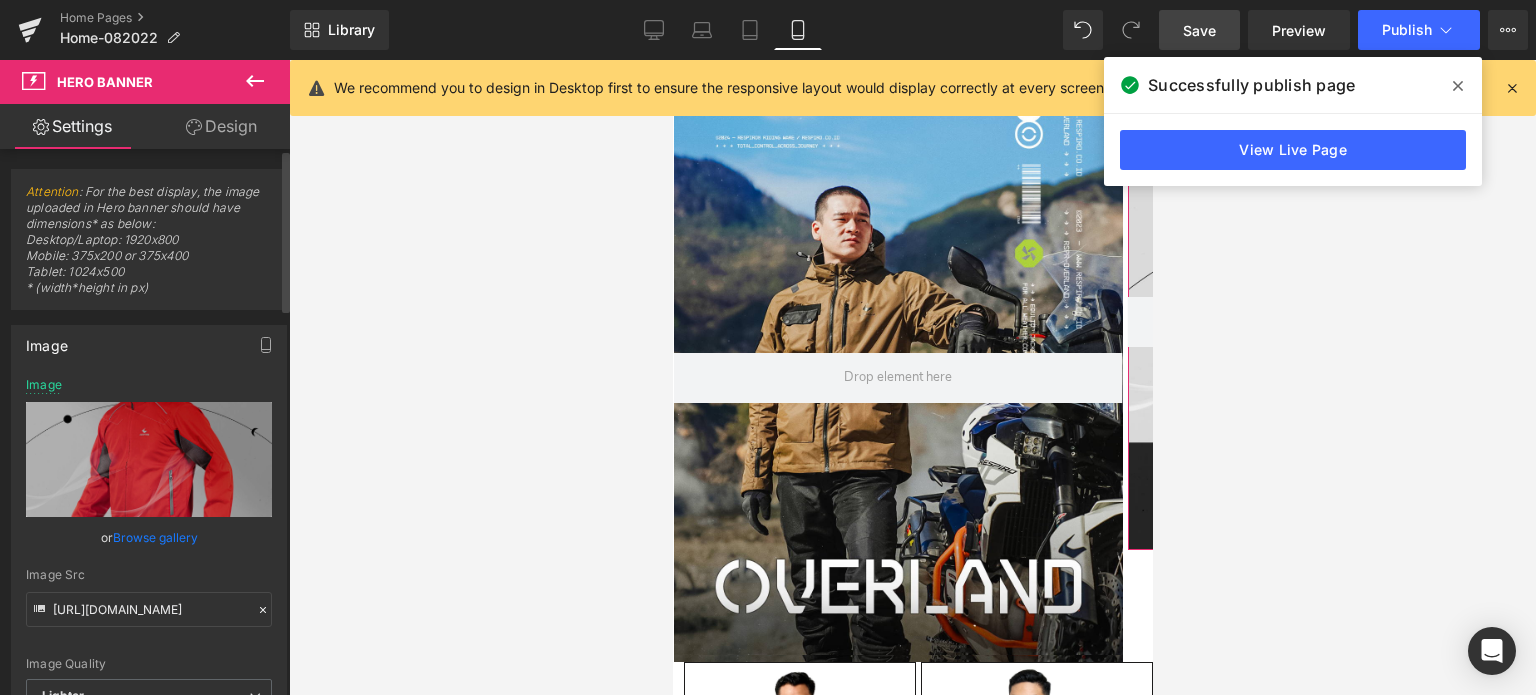 click on "Browse gallery" at bounding box center (155, 537) 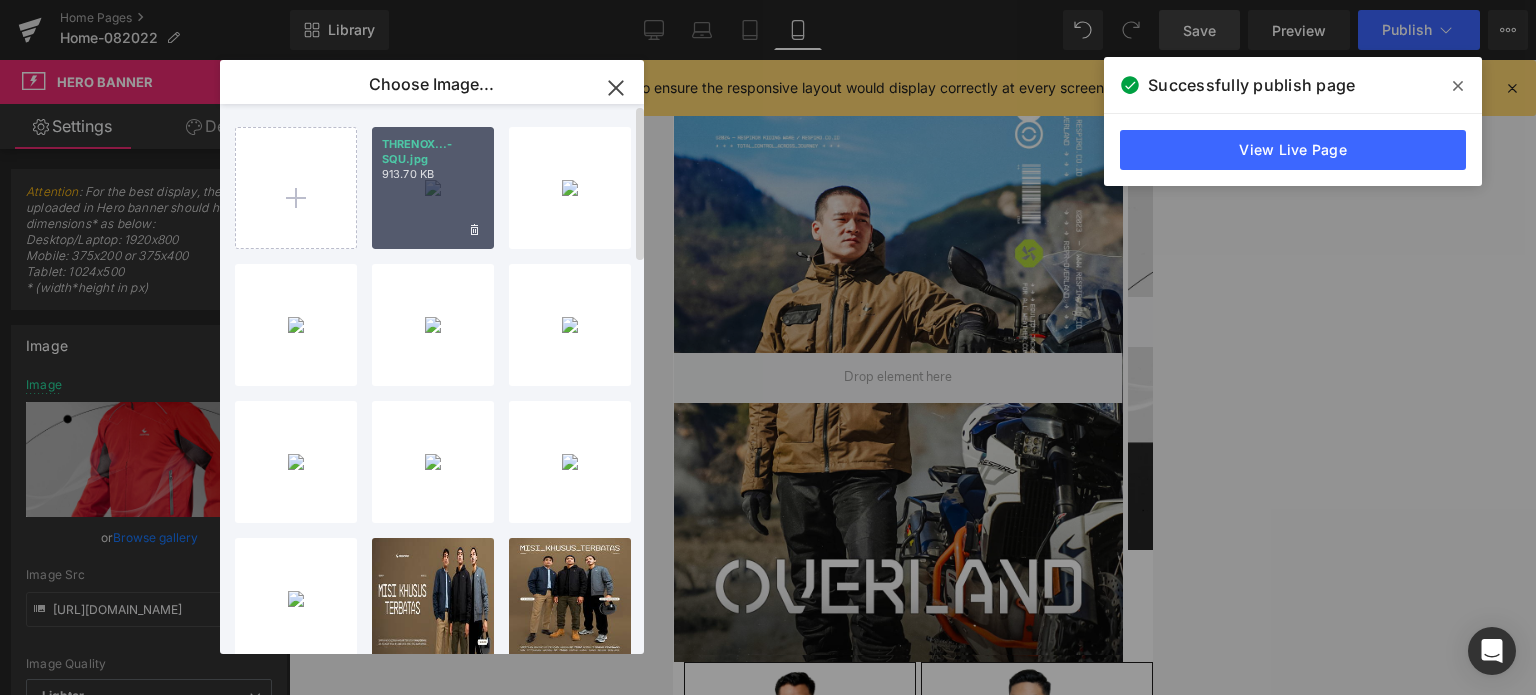 click on "THRENOX...-SQU.jpg 913.70 KB" at bounding box center [433, 188] 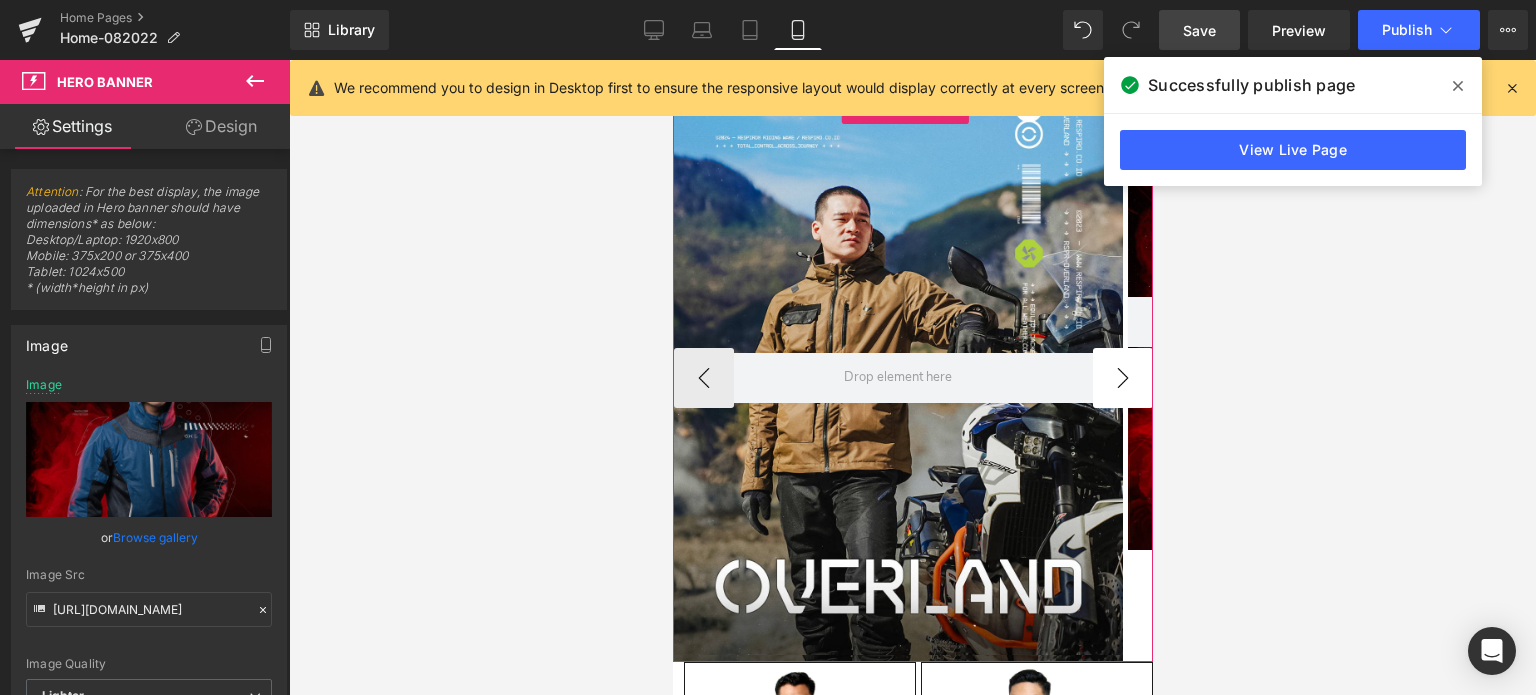 click on "›" at bounding box center [1122, 378] 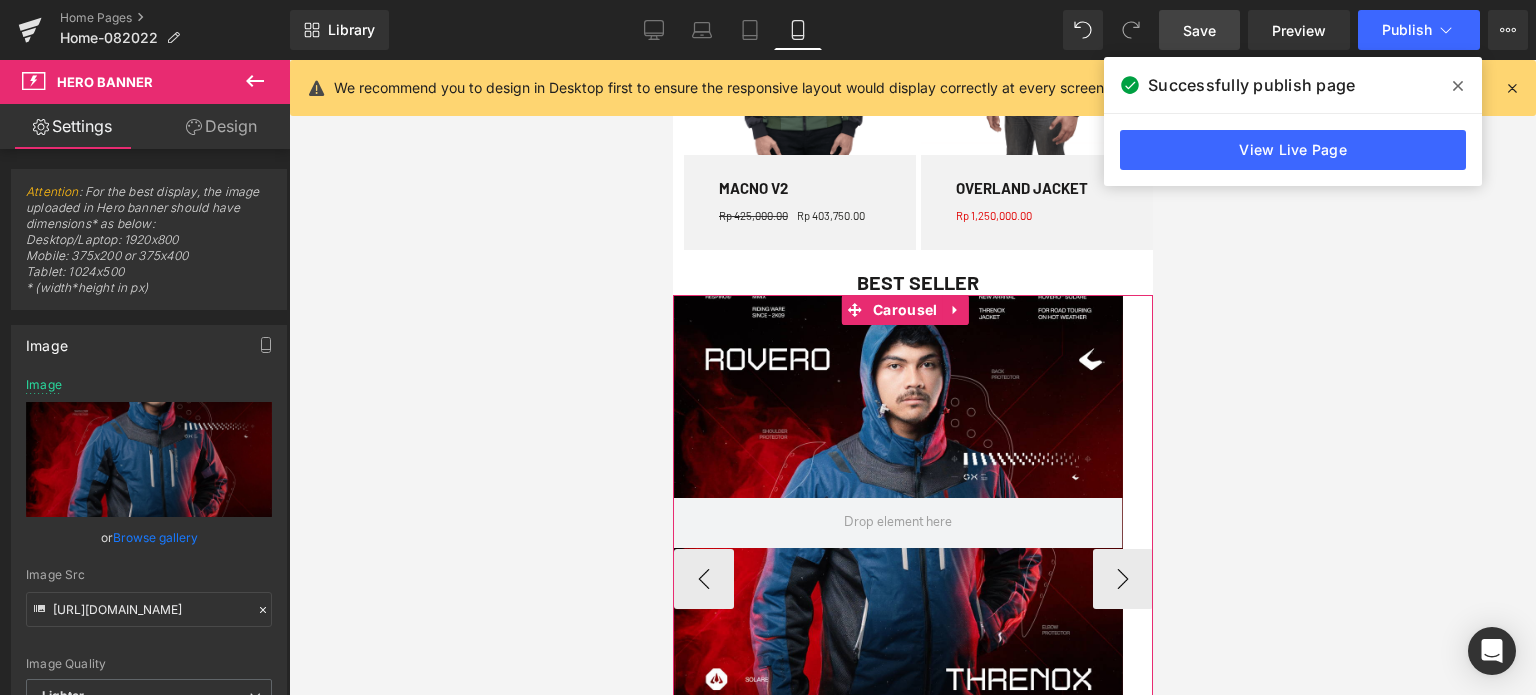 scroll, scrollTop: 1540, scrollLeft: 0, axis: vertical 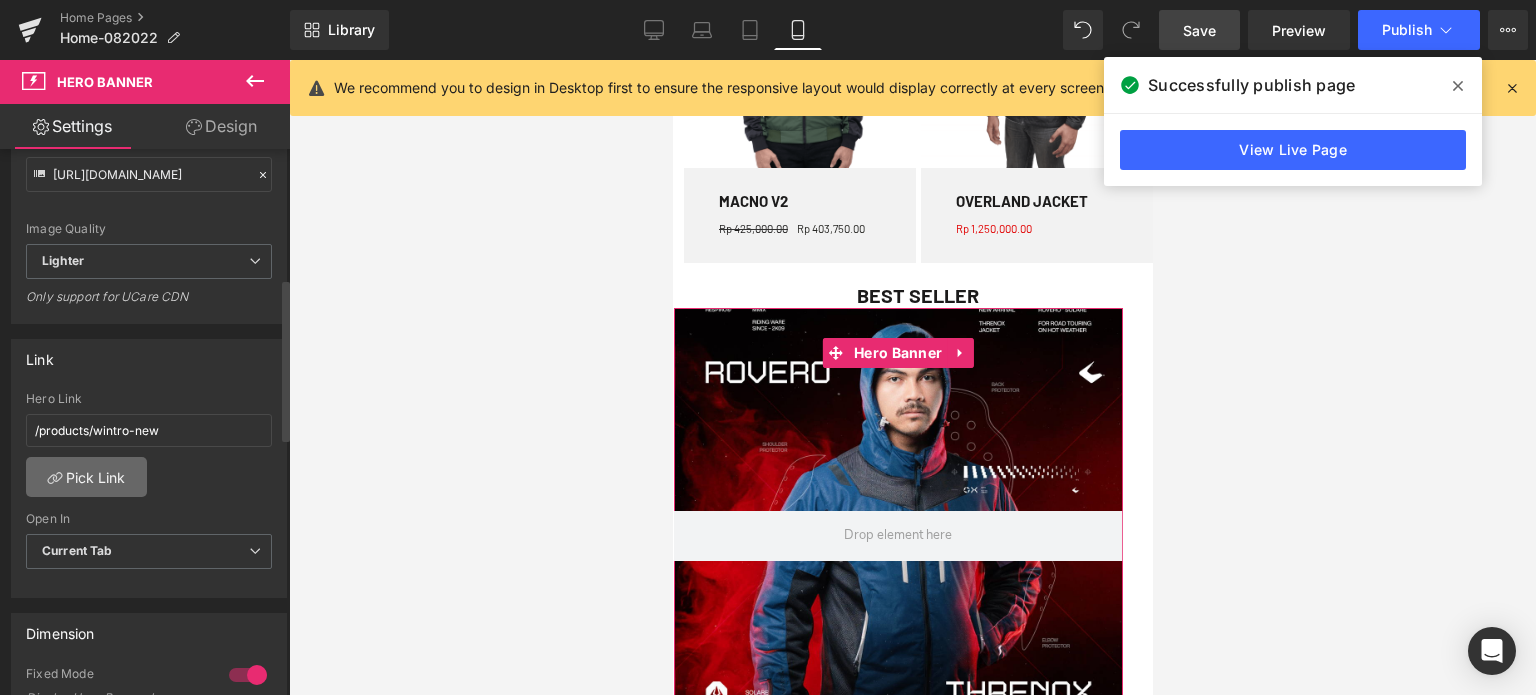 click on "Pick Link" at bounding box center (86, 477) 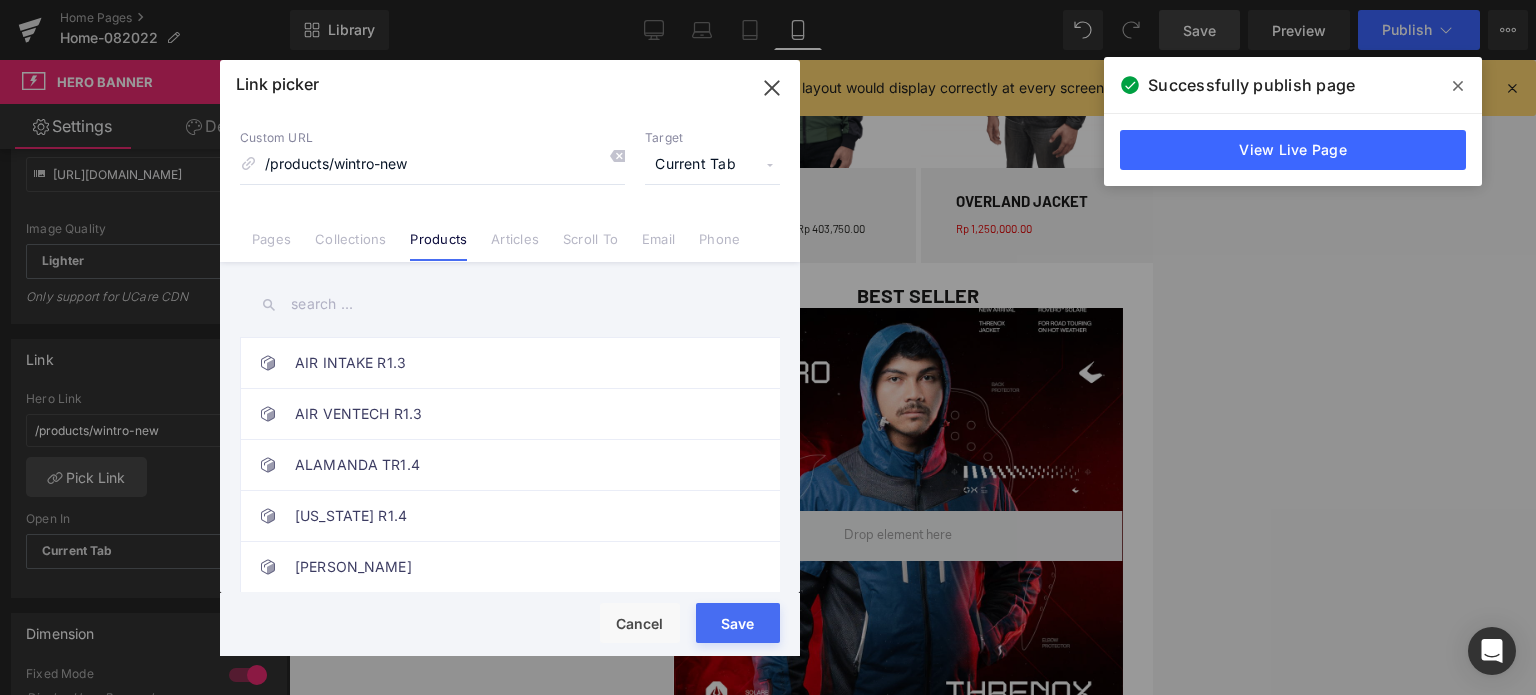 click at bounding box center [510, 304] 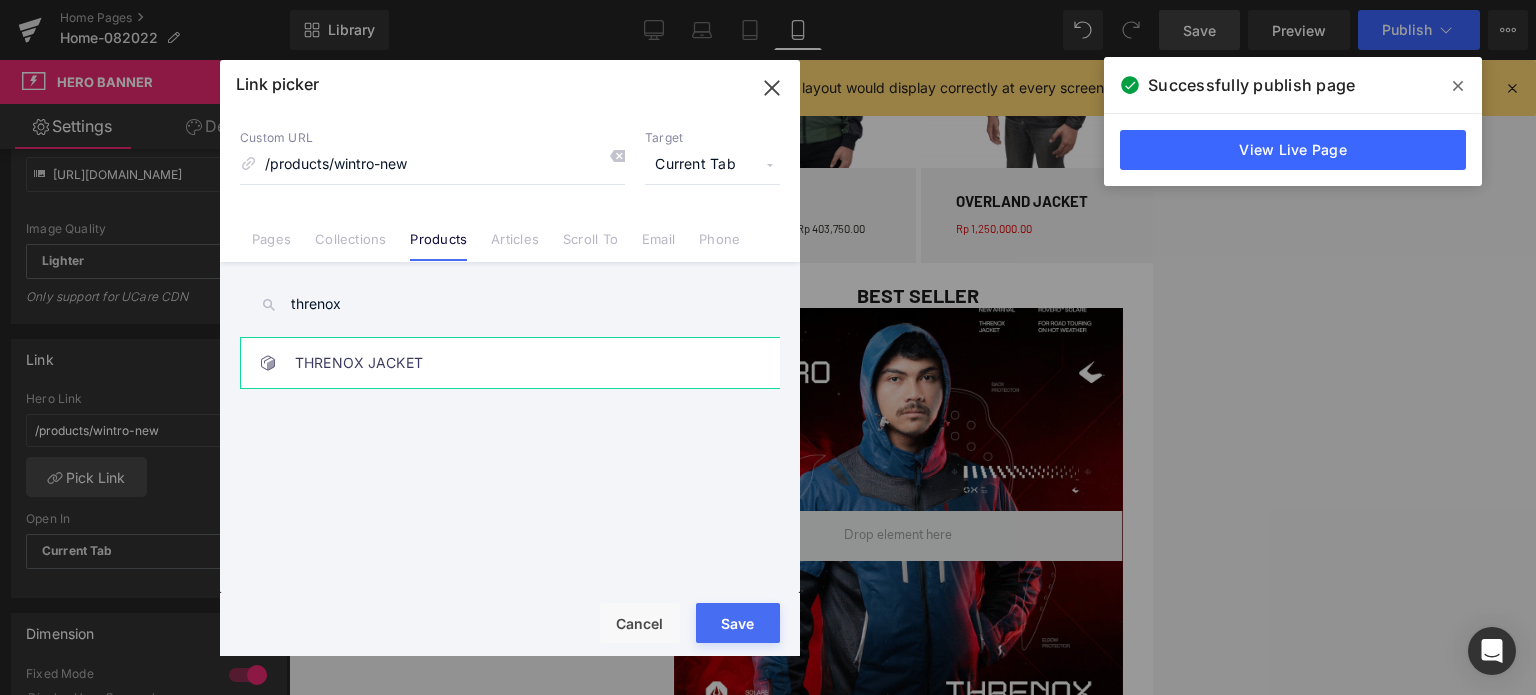 type on "threnox" 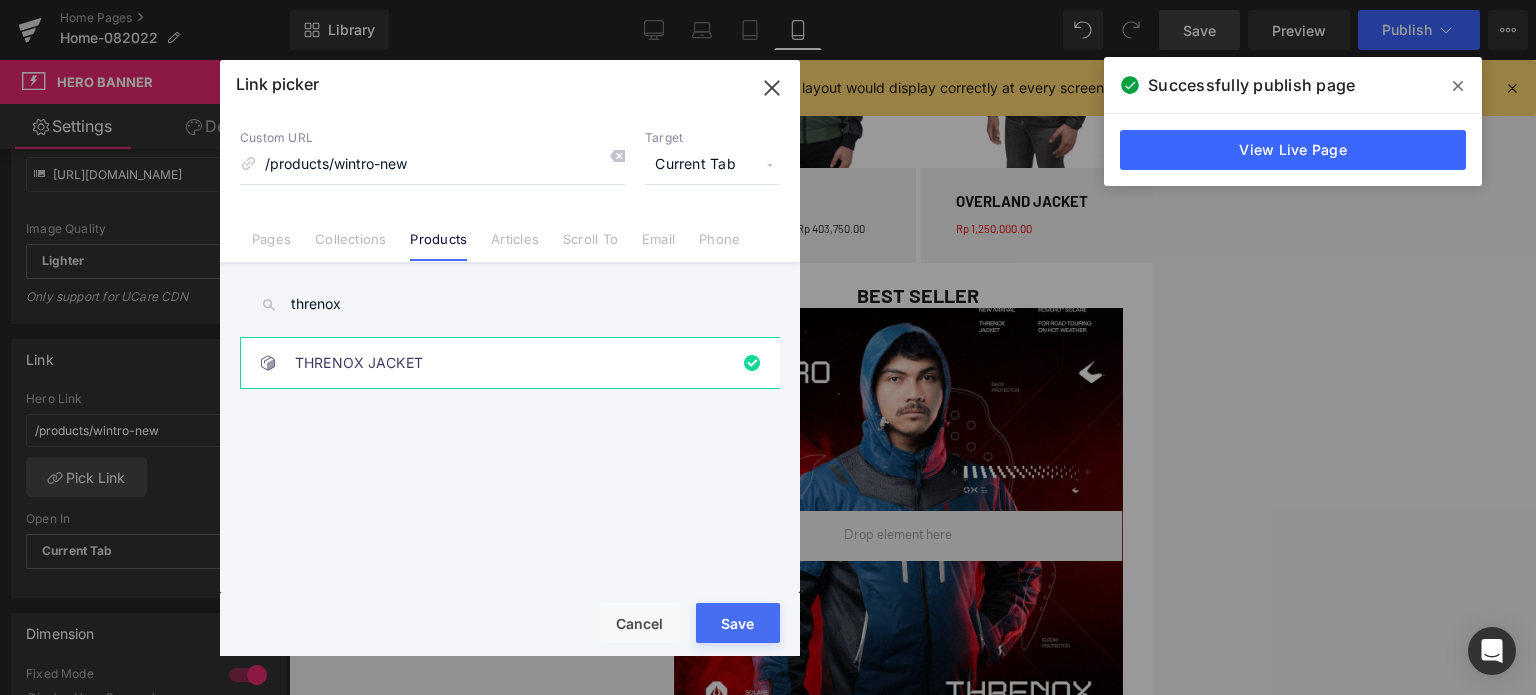 click on "Rendering Content" at bounding box center [768, 616] 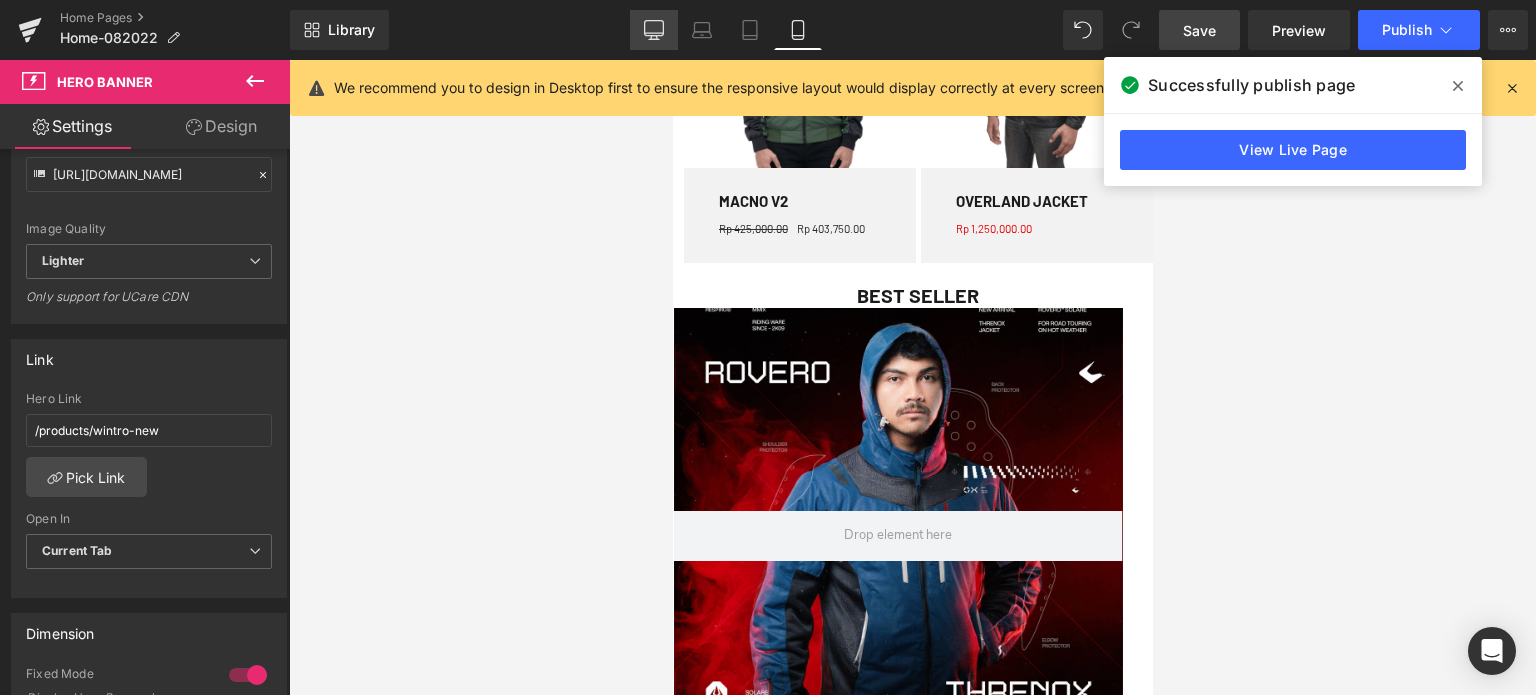 click 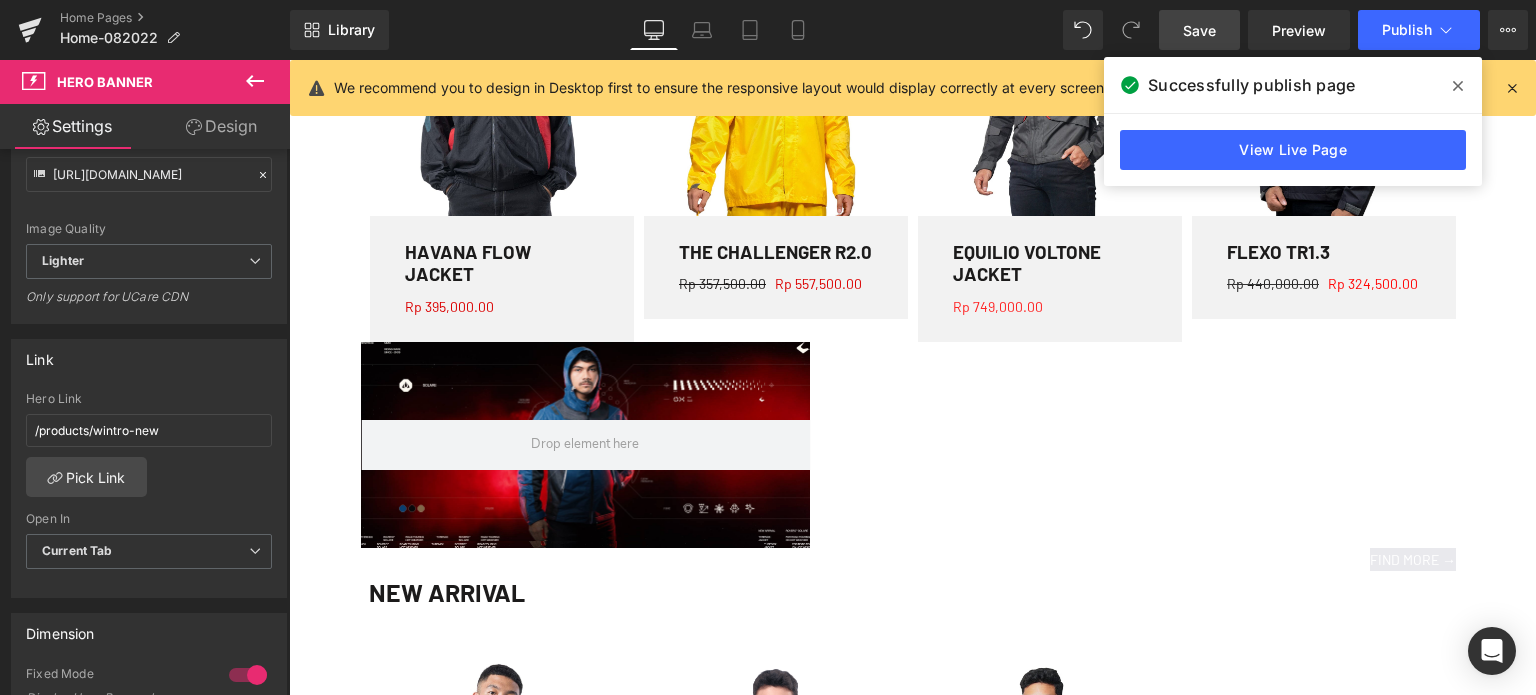 scroll, scrollTop: 1450, scrollLeft: 0, axis: vertical 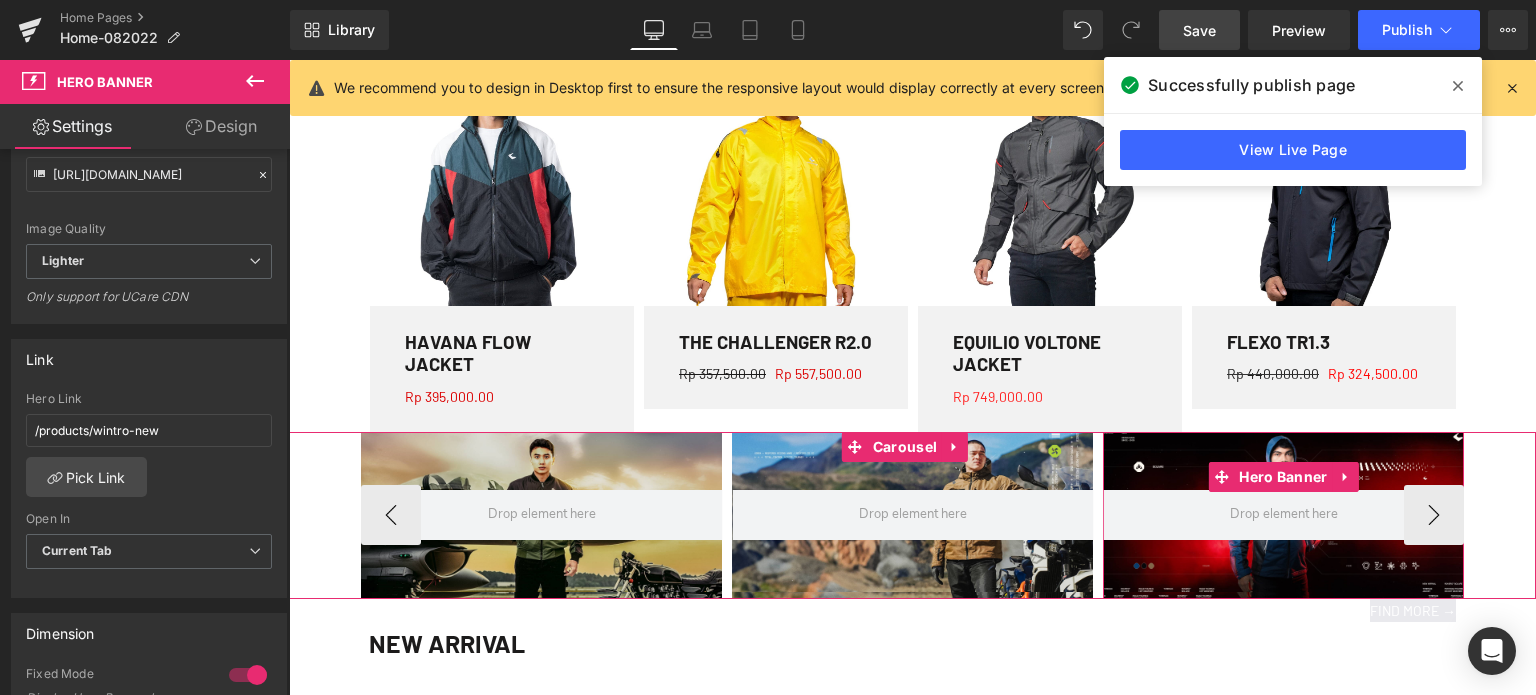 click at bounding box center [1283, 516] 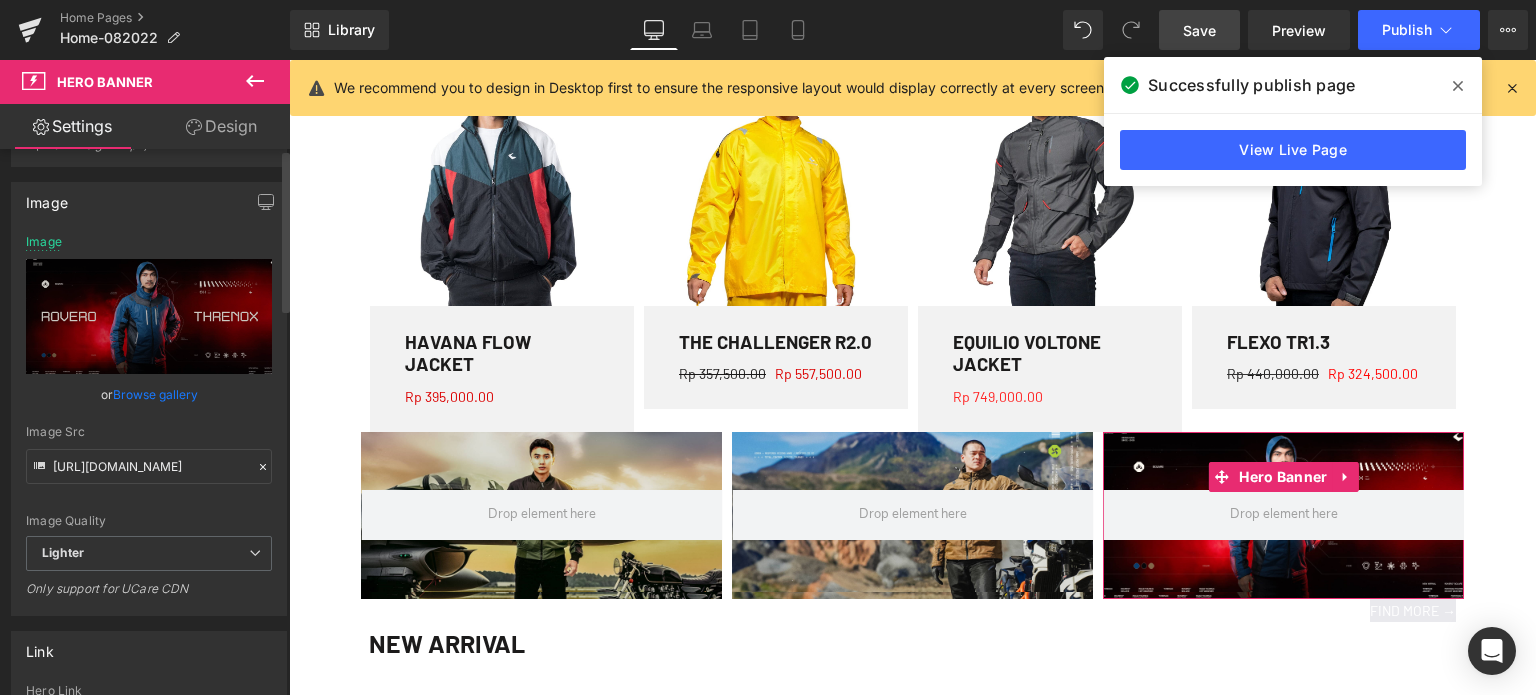scroll, scrollTop: 0, scrollLeft: 0, axis: both 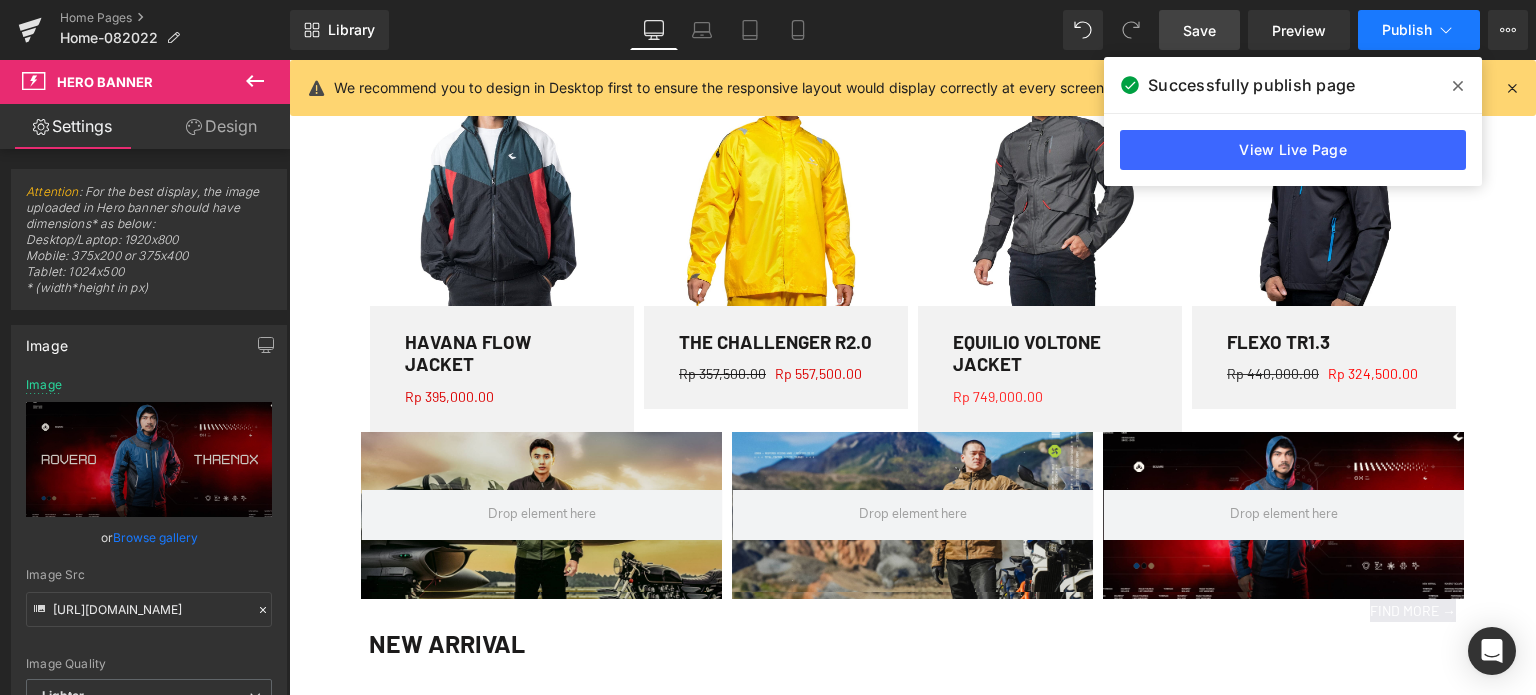 click on "Publish" at bounding box center (1407, 30) 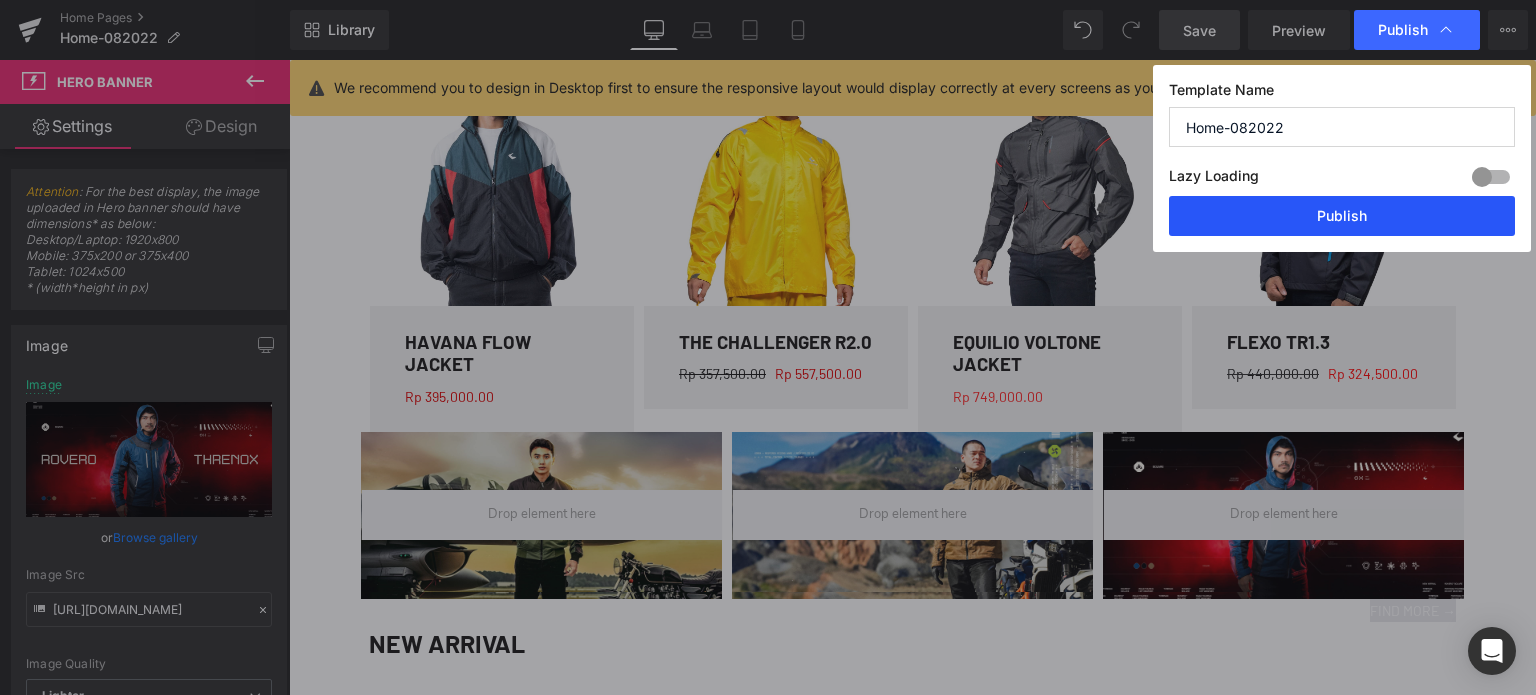 click on "Publish" at bounding box center (1342, 216) 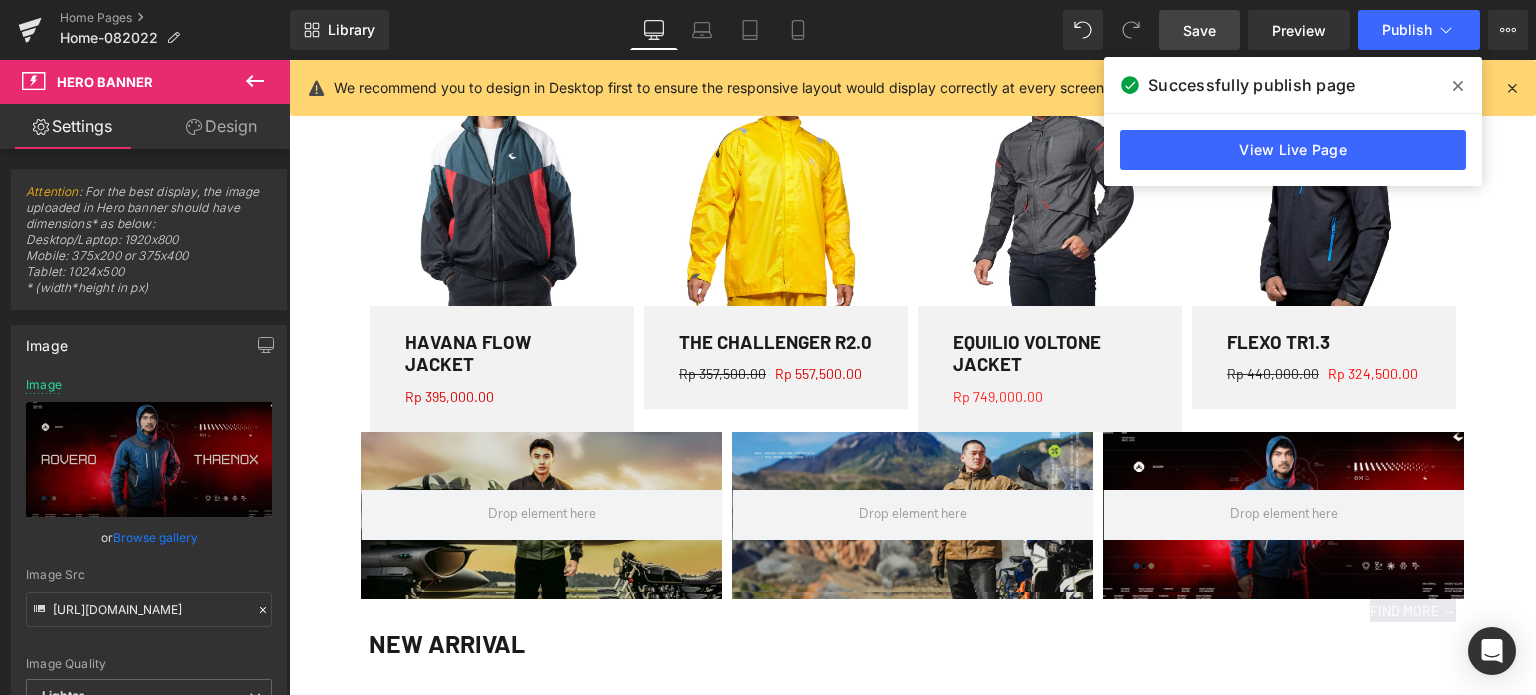 click at bounding box center [255, 82] 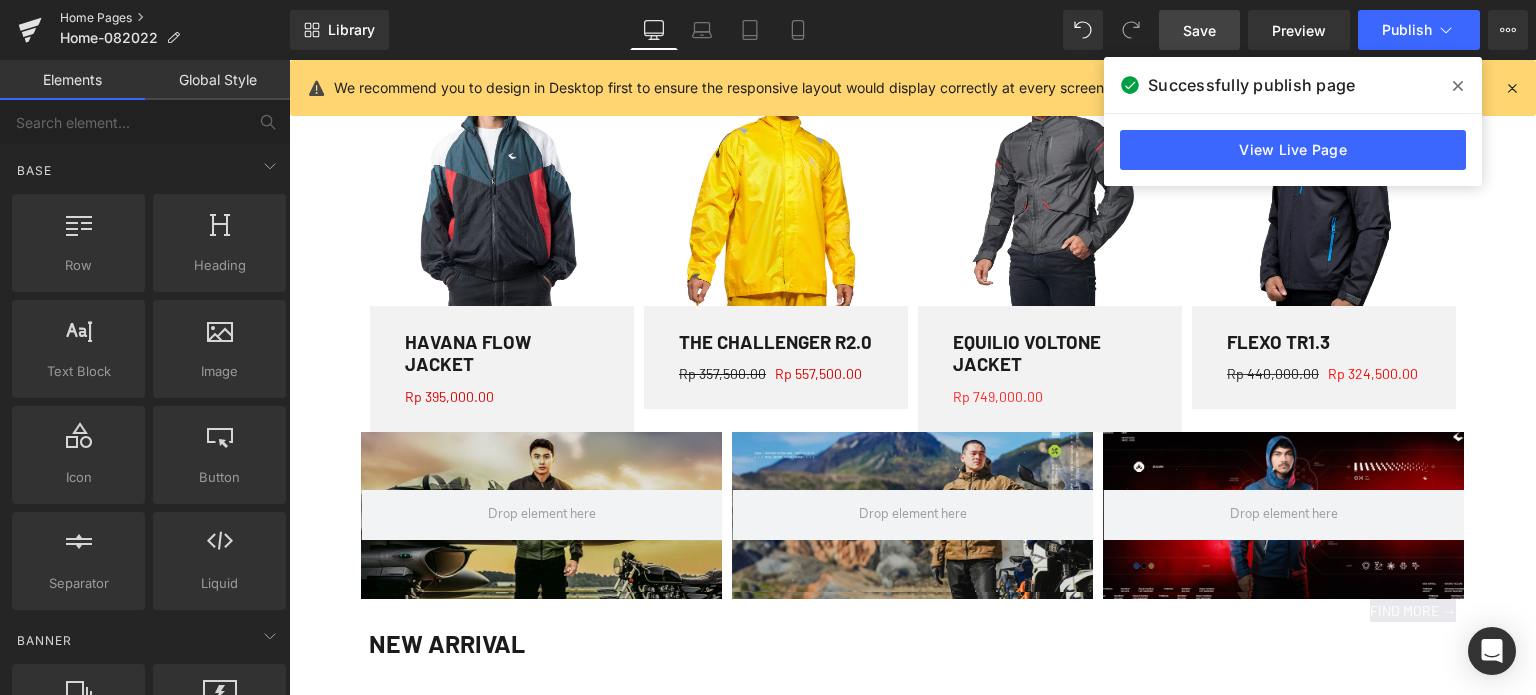 click on "Home Pages" at bounding box center (175, 18) 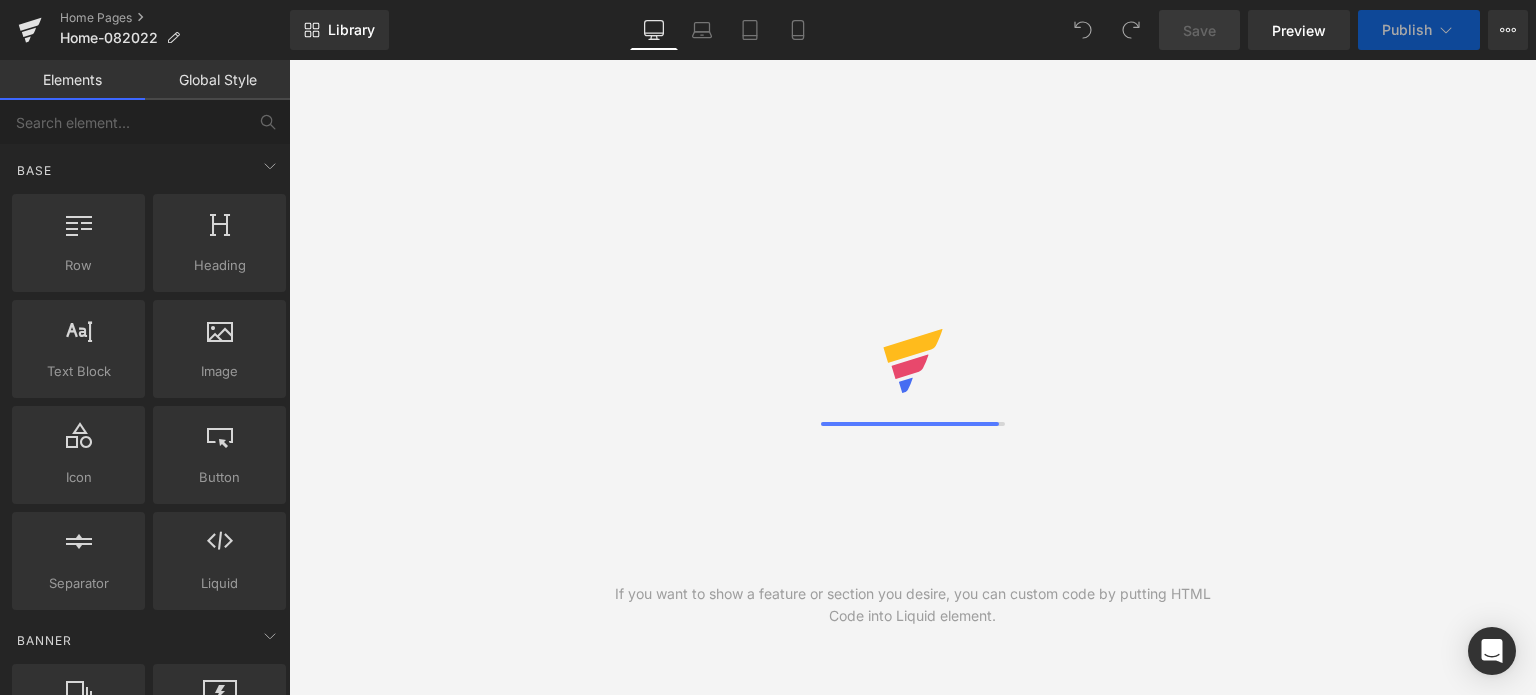 scroll, scrollTop: 0, scrollLeft: 0, axis: both 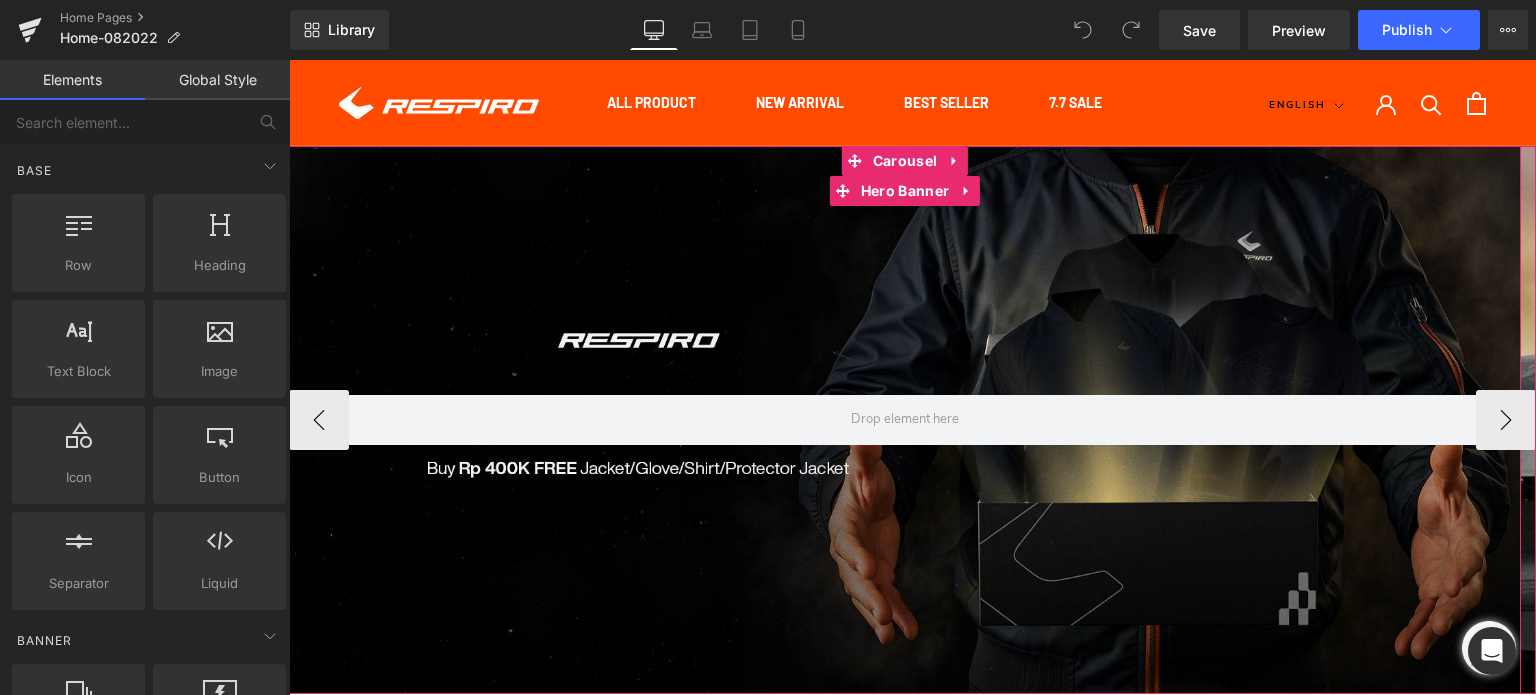 click at bounding box center (905, 420) 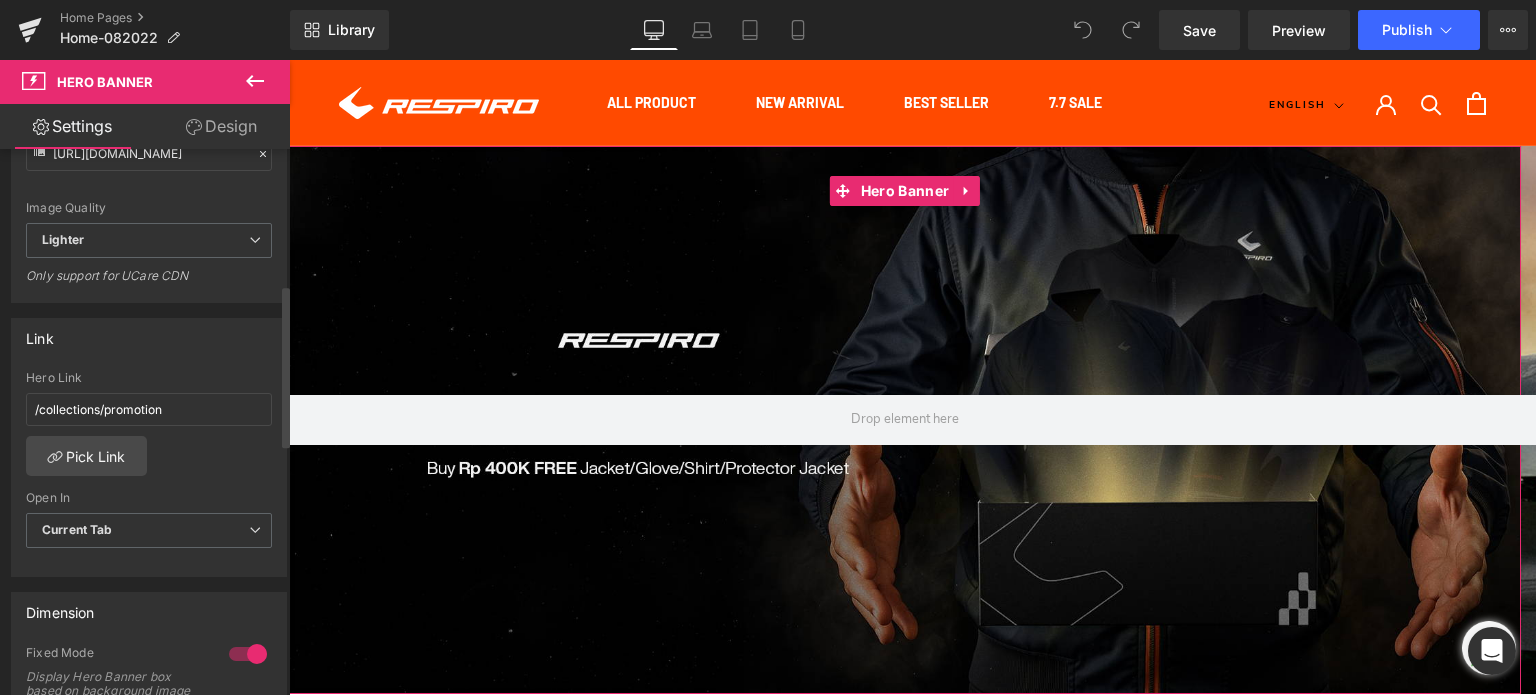 scroll, scrollTop: 456, scrollLeft: 0, axis: vertical 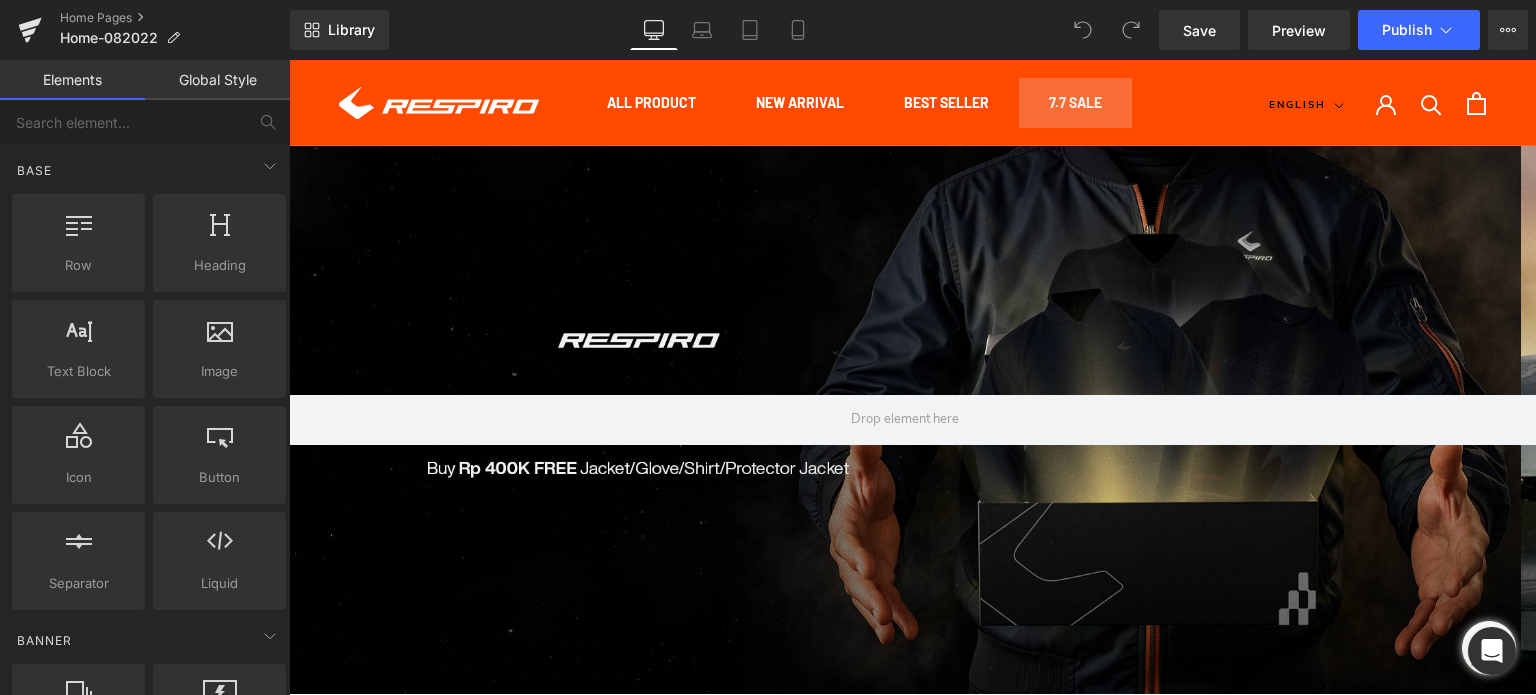 click on "7.7 SALE" at bounding box center (1075, 103) 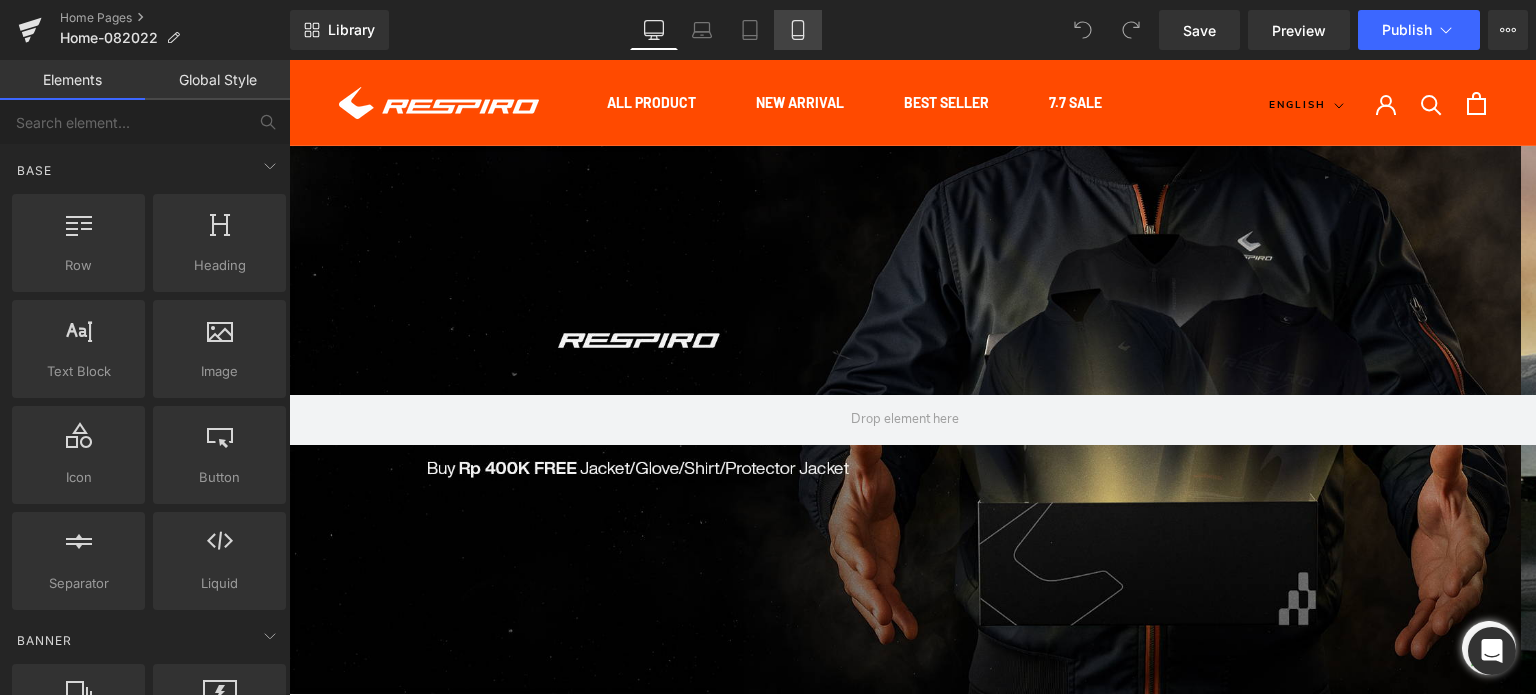 click 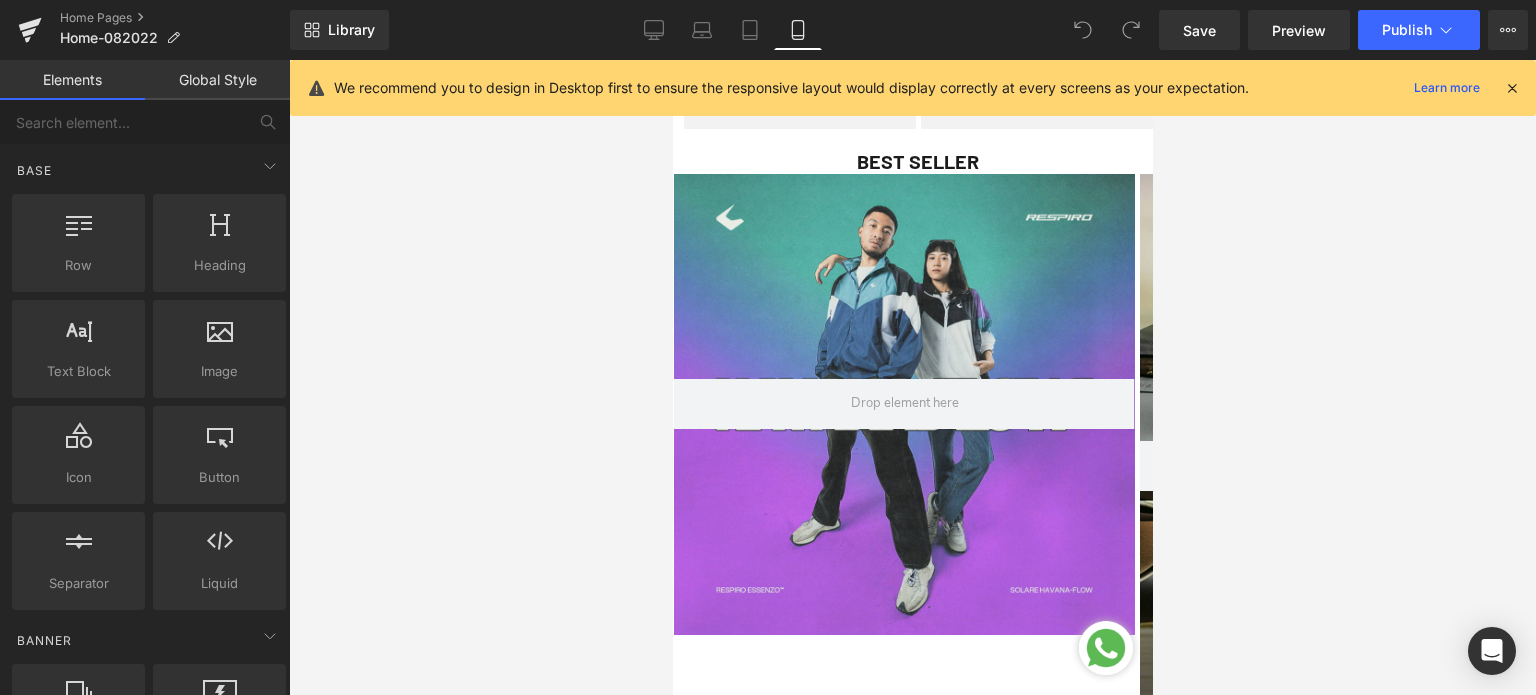 scroll, scrollTop: 1683, scrollLeft: 0, axis: vertical 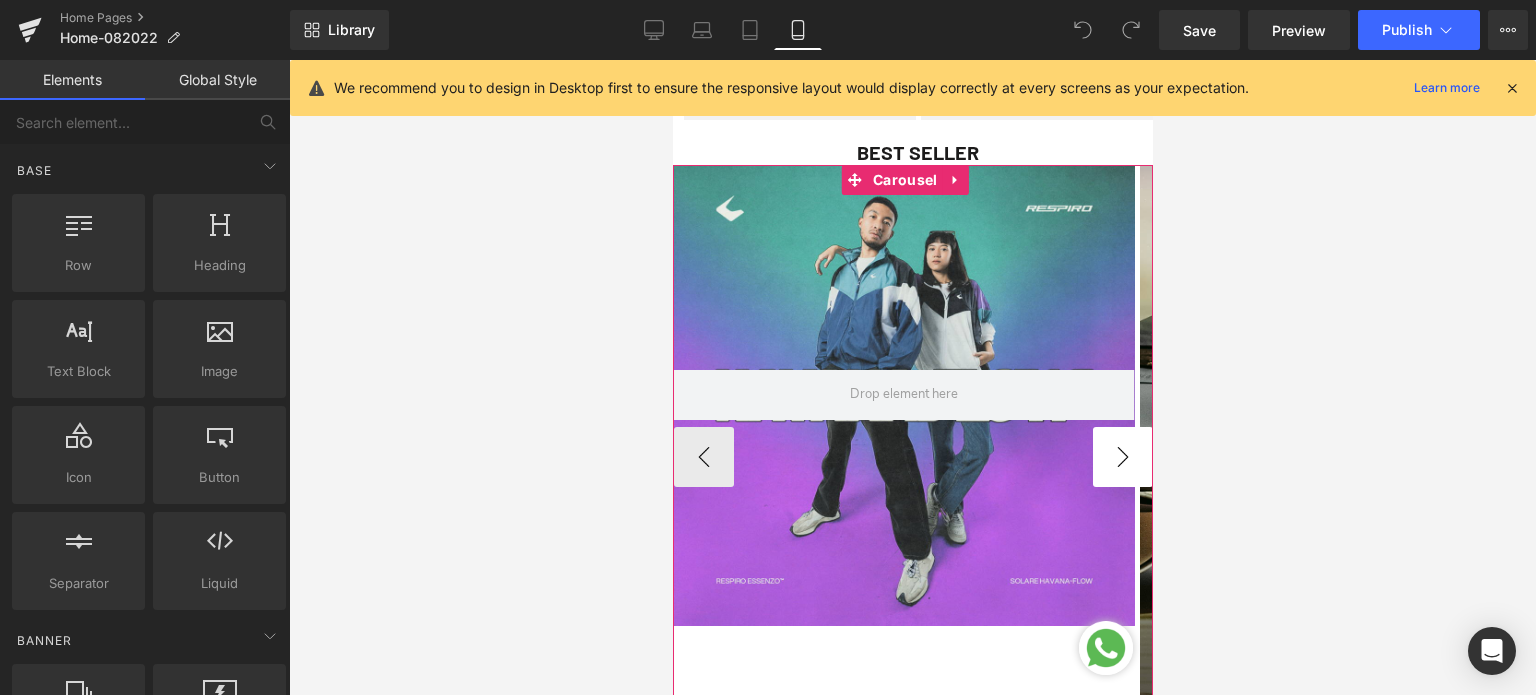 click on "›" at bounding box center [1122, 457] 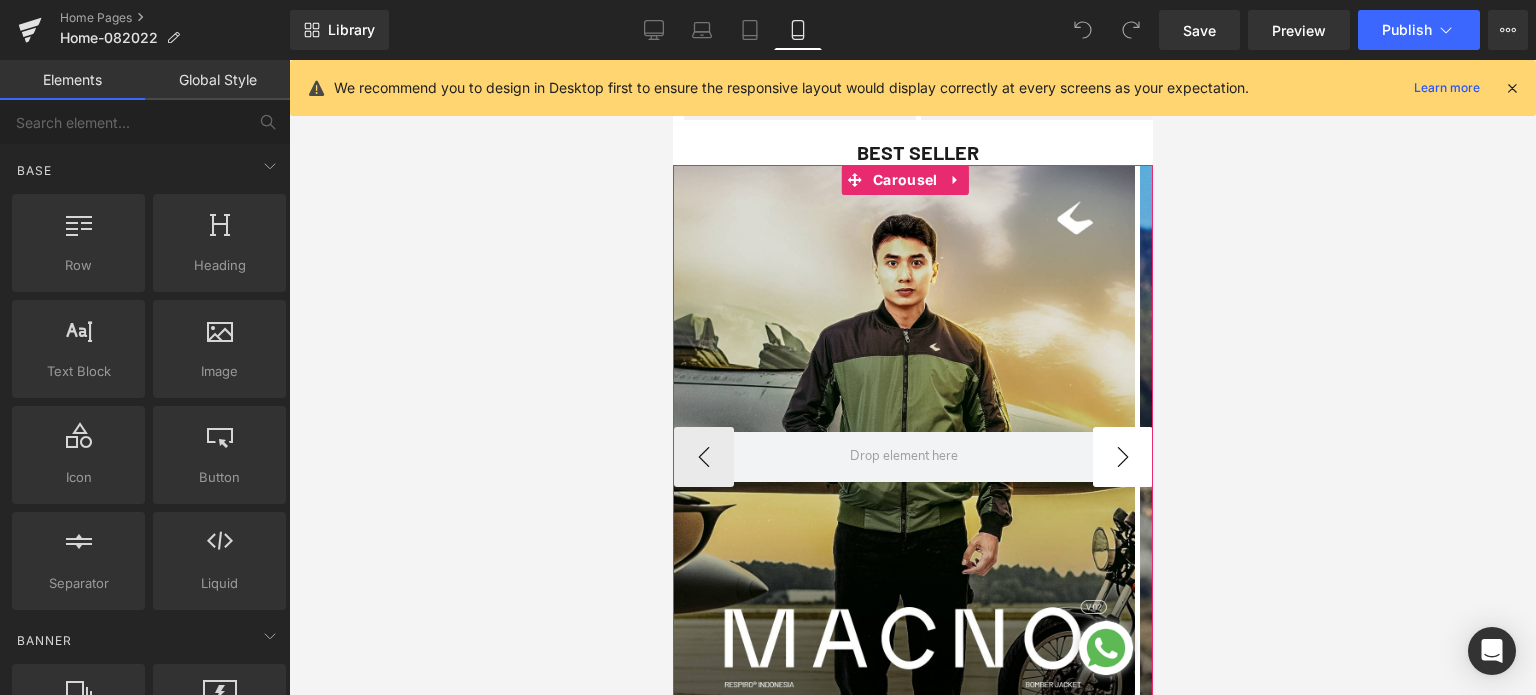click on "›" at bounding box center [1122, 457] 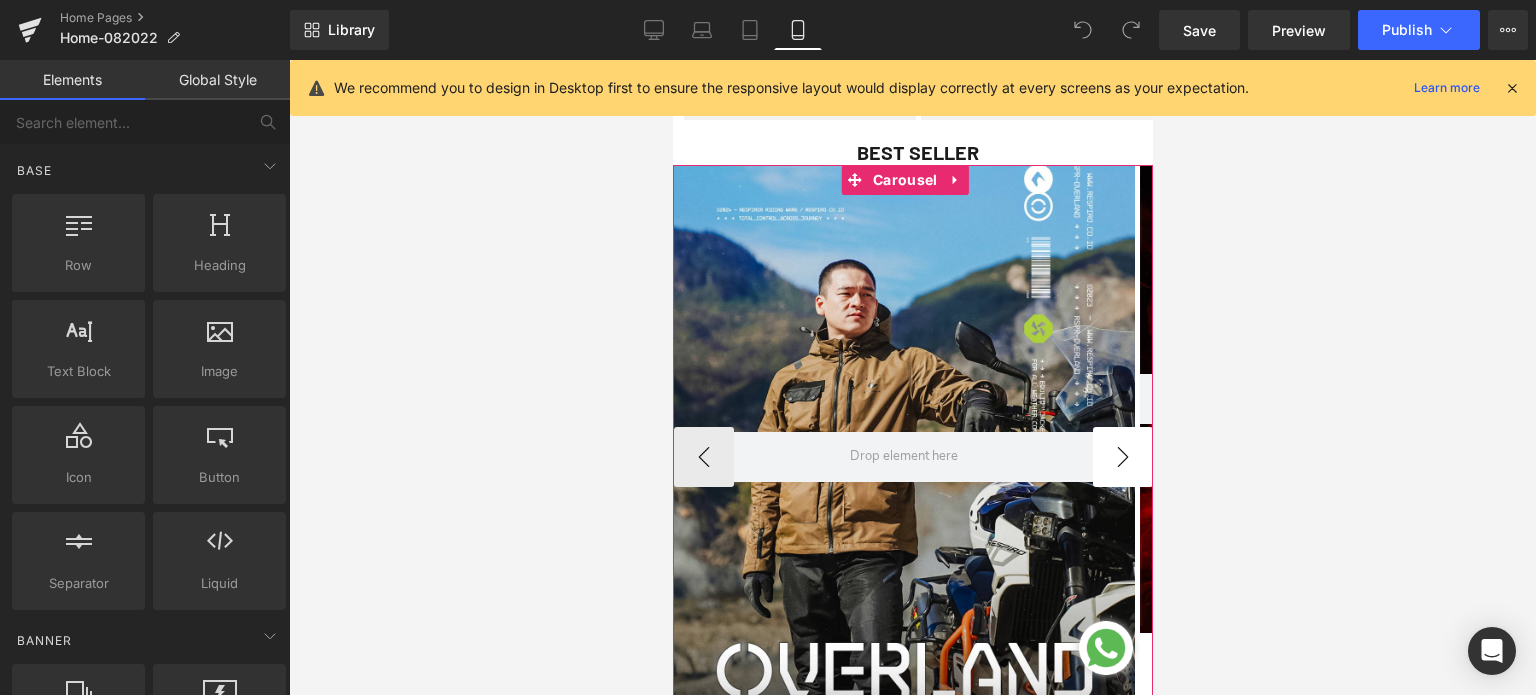 click on "›" at bounding box center (1122, 457) 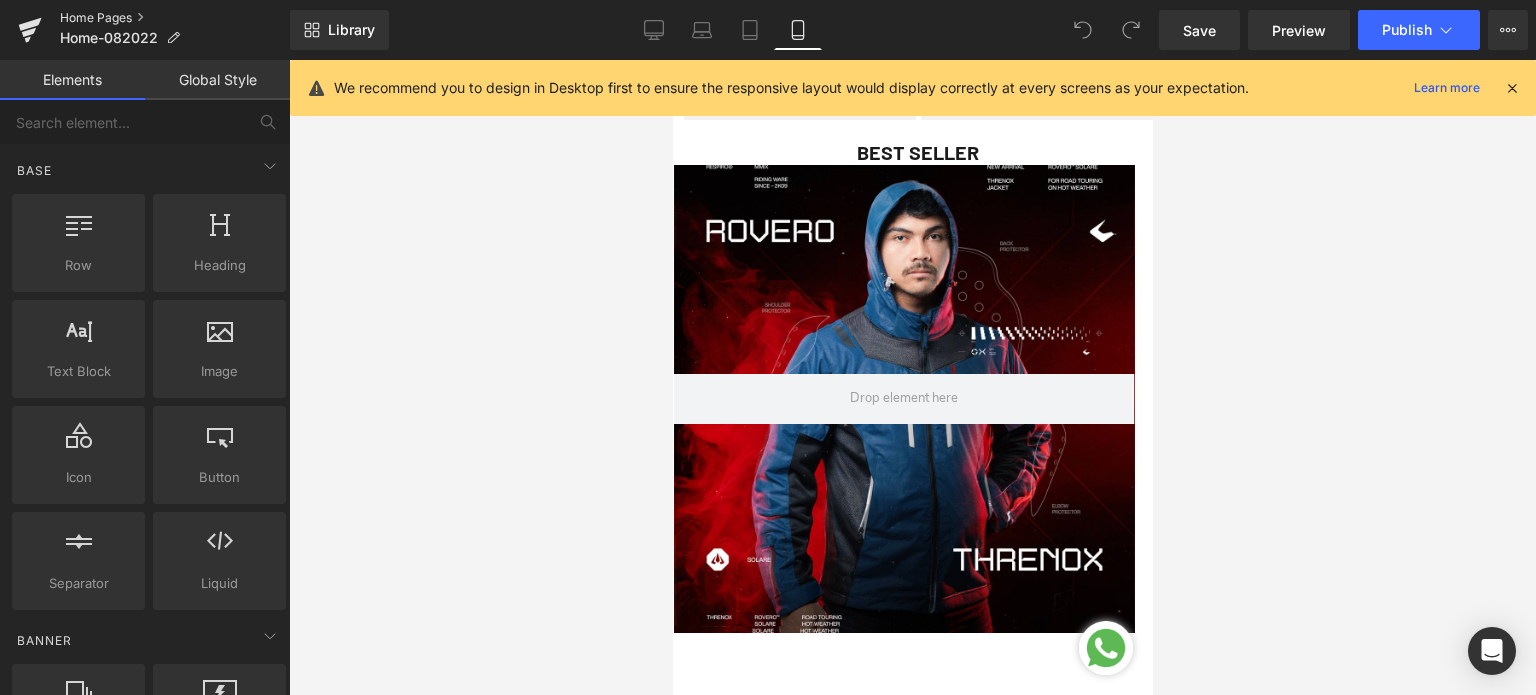 click on "Home Pages" at bounding box center [175, 18] 